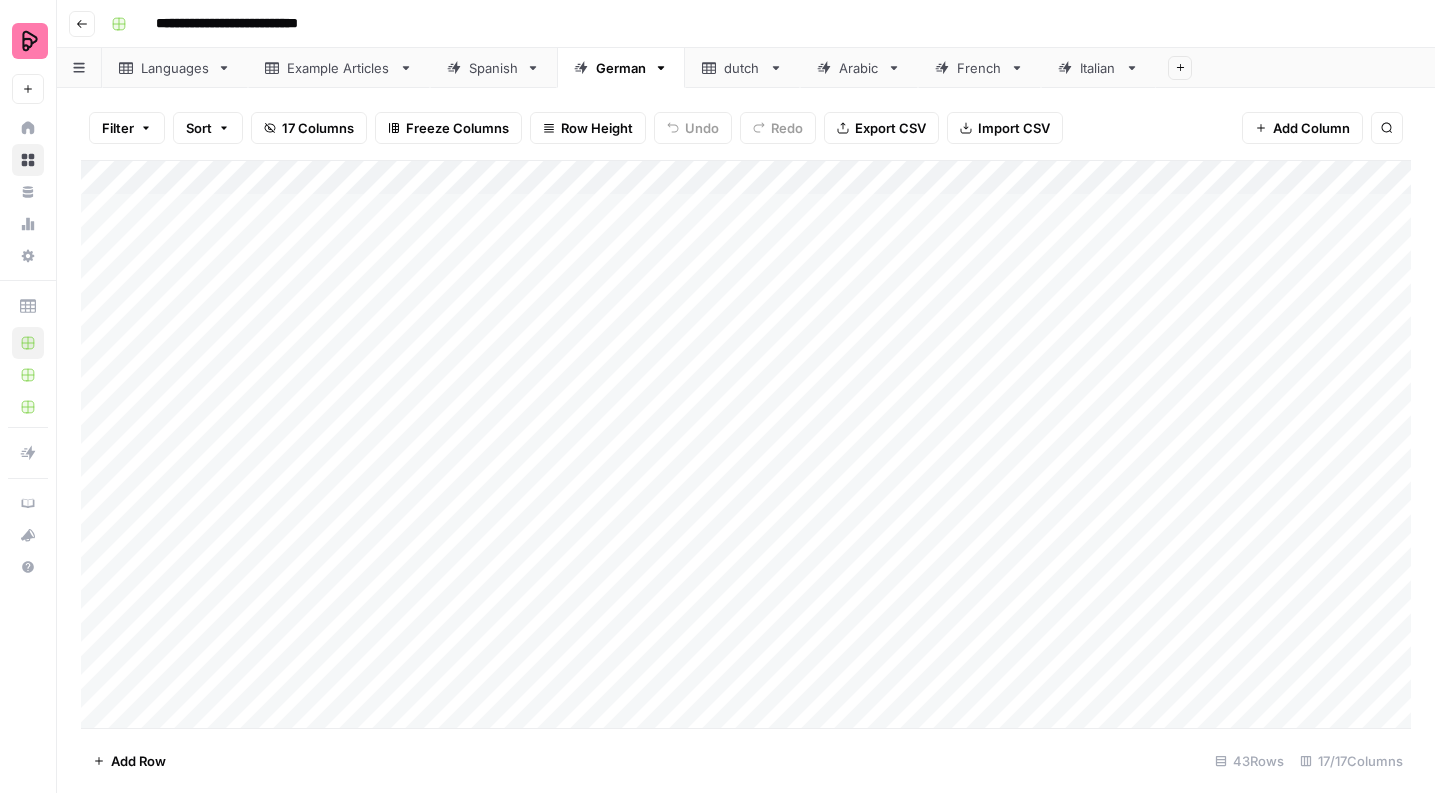 scroll, scrollTop: 0, scrollLeft: 0, axis: both 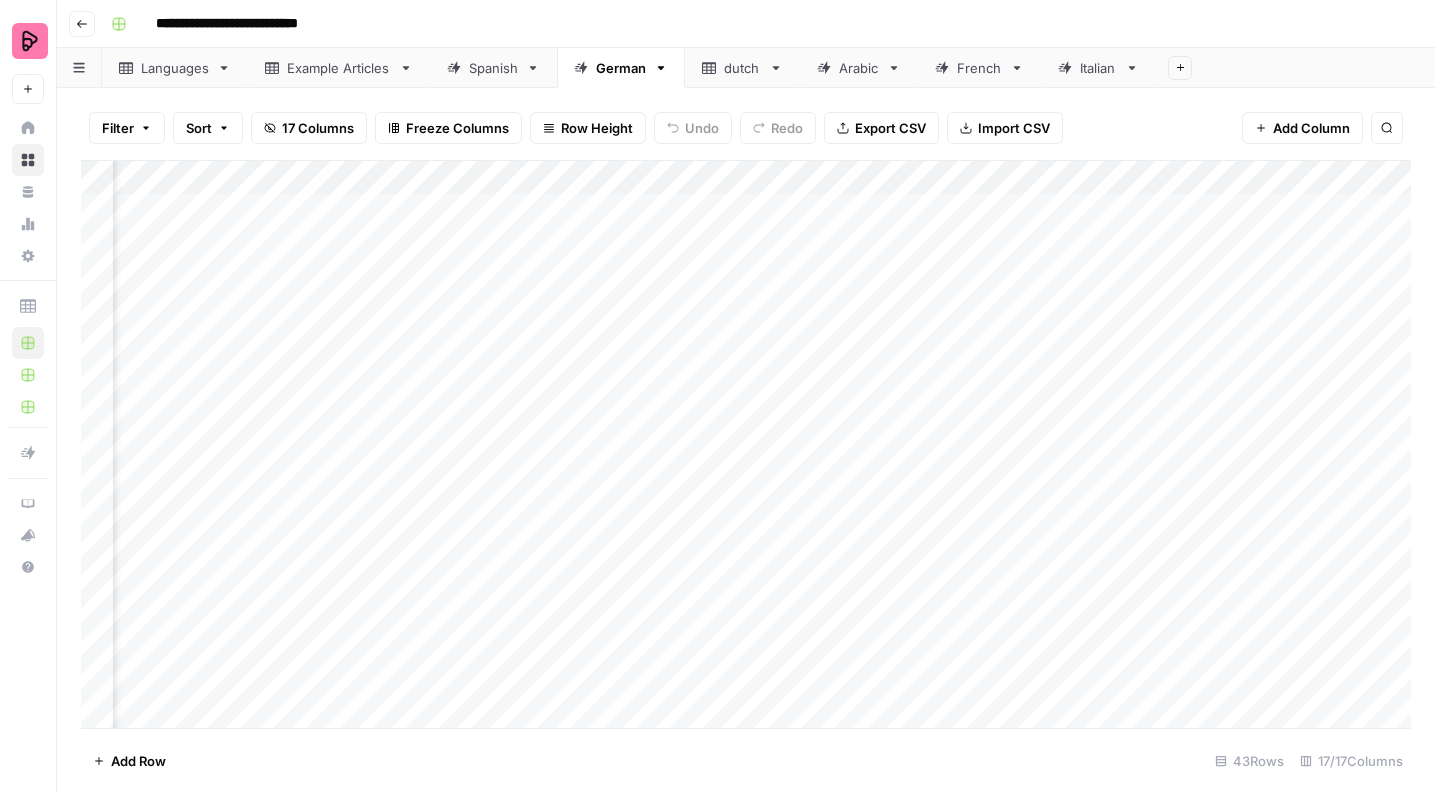 click on "Add Column" at bounding box center [746, 444] 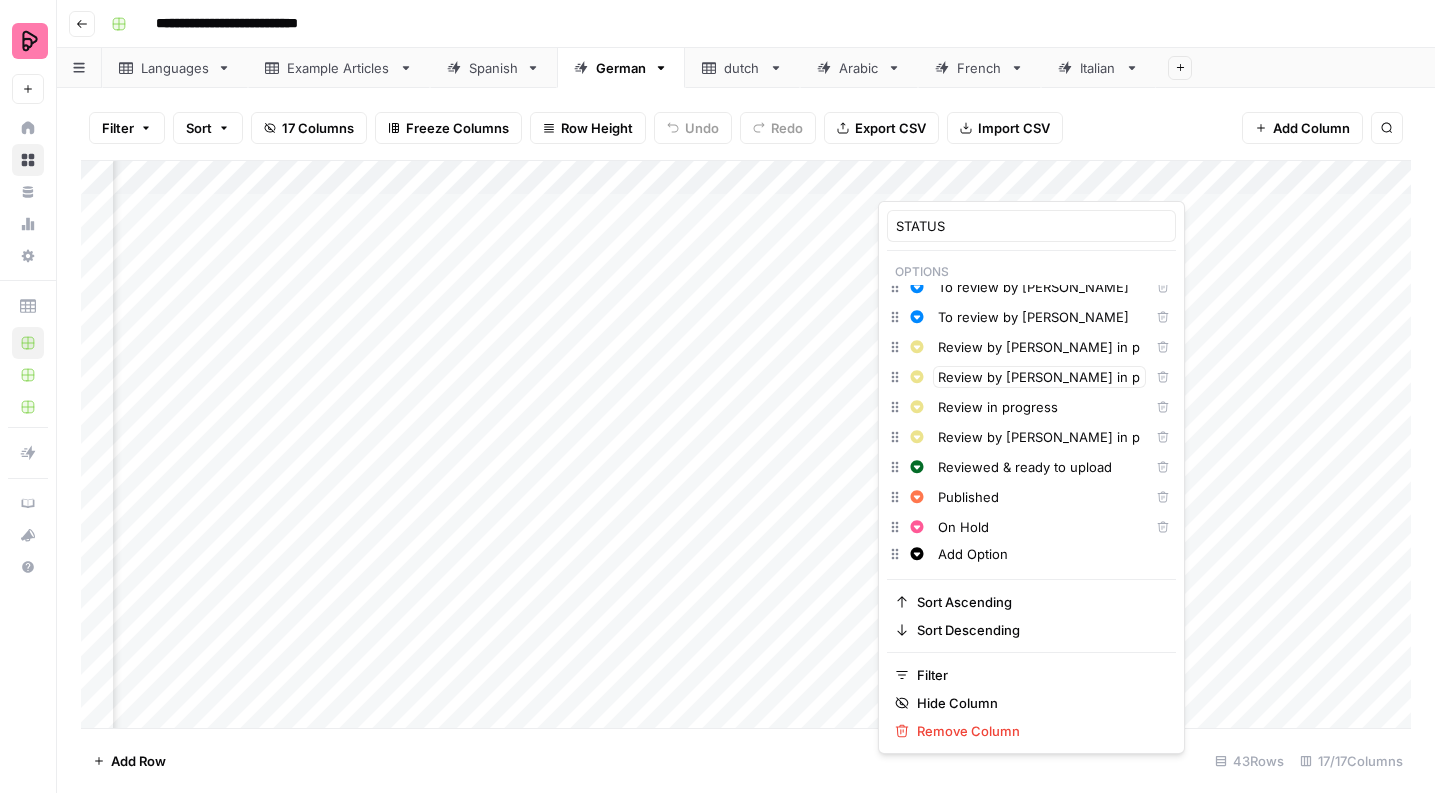 scroll, scrollTop: 44, scrollLeft: 0, axis: vertical 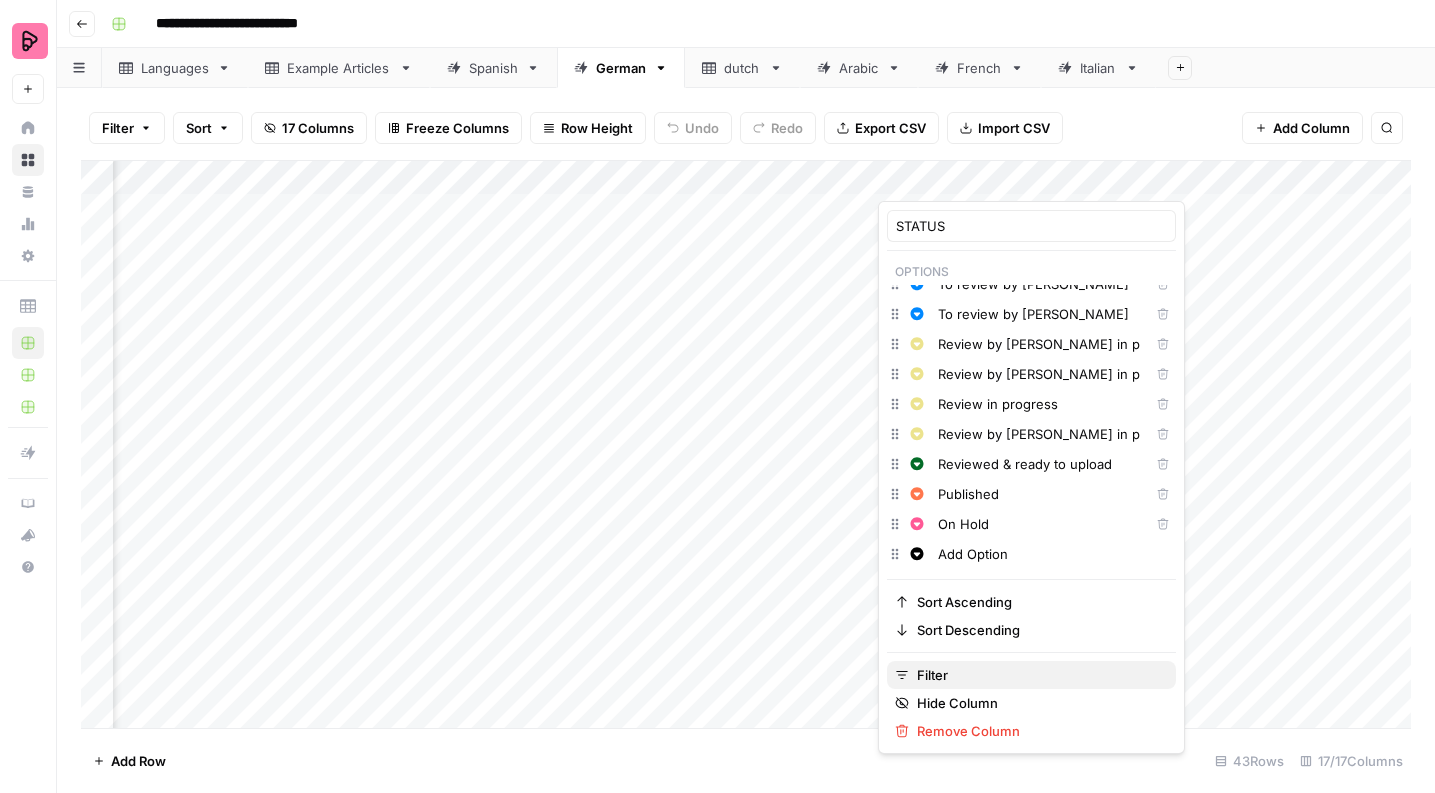 click on "Filter" at bounding box center (1031, 675) 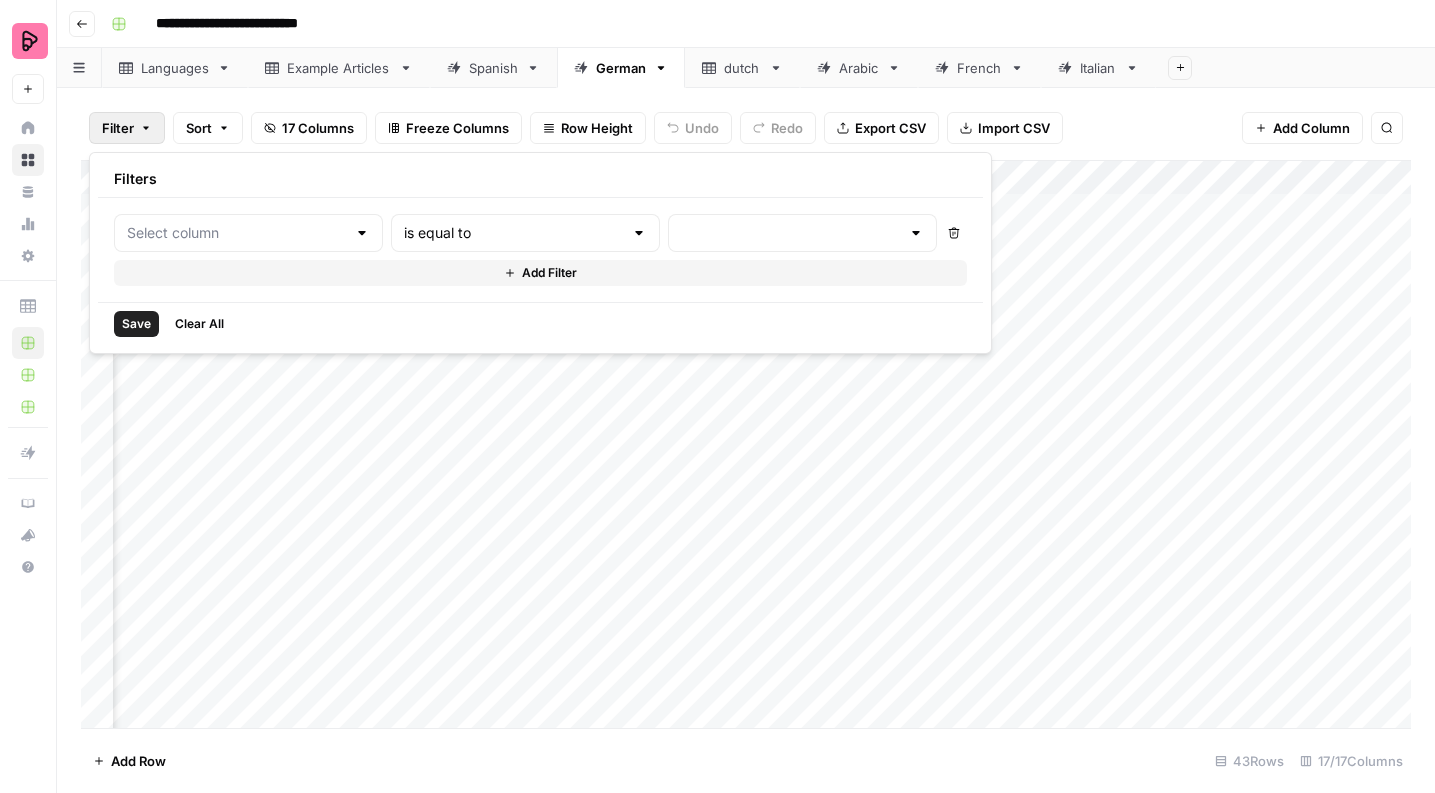type on "STATUS" 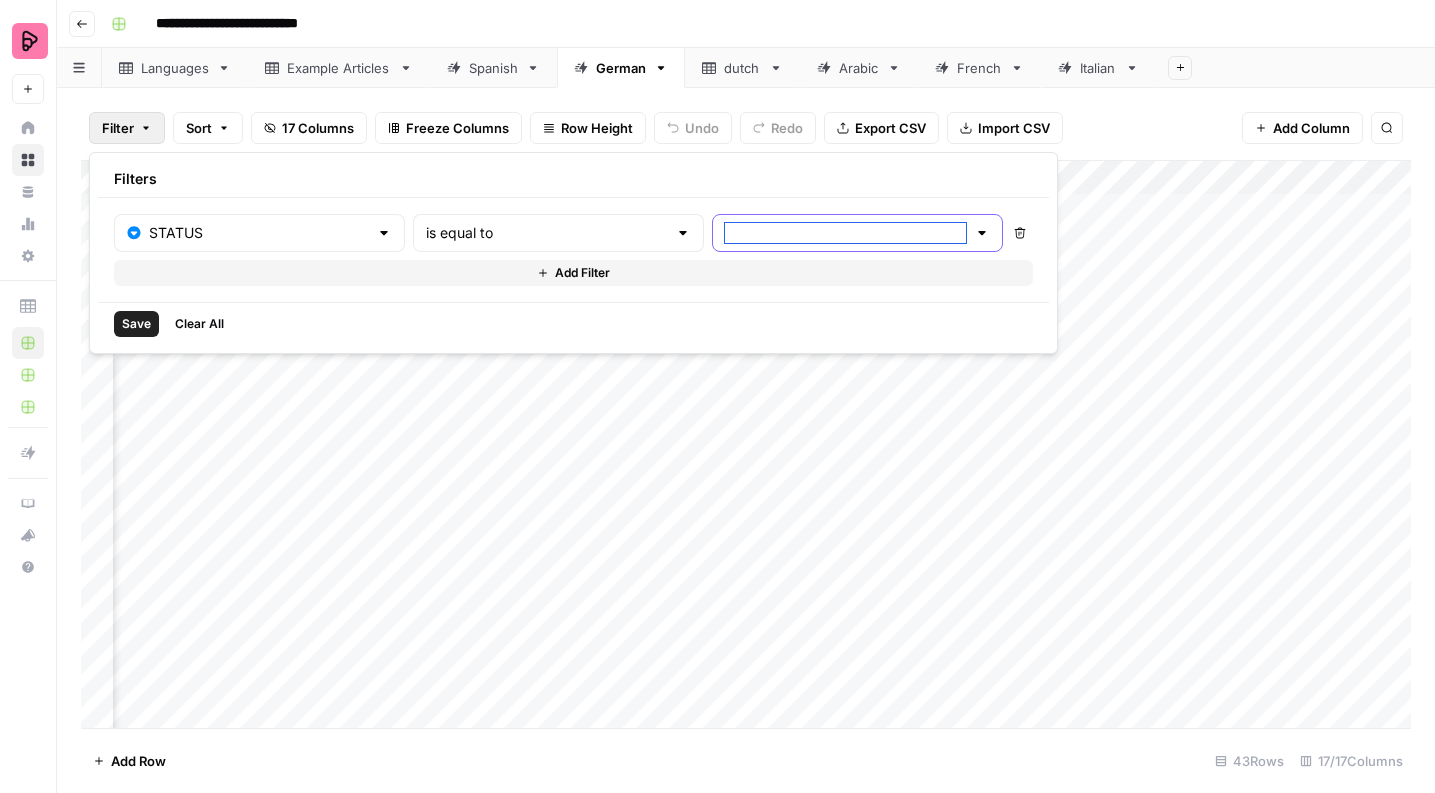 click at bounding box center (845, 233) 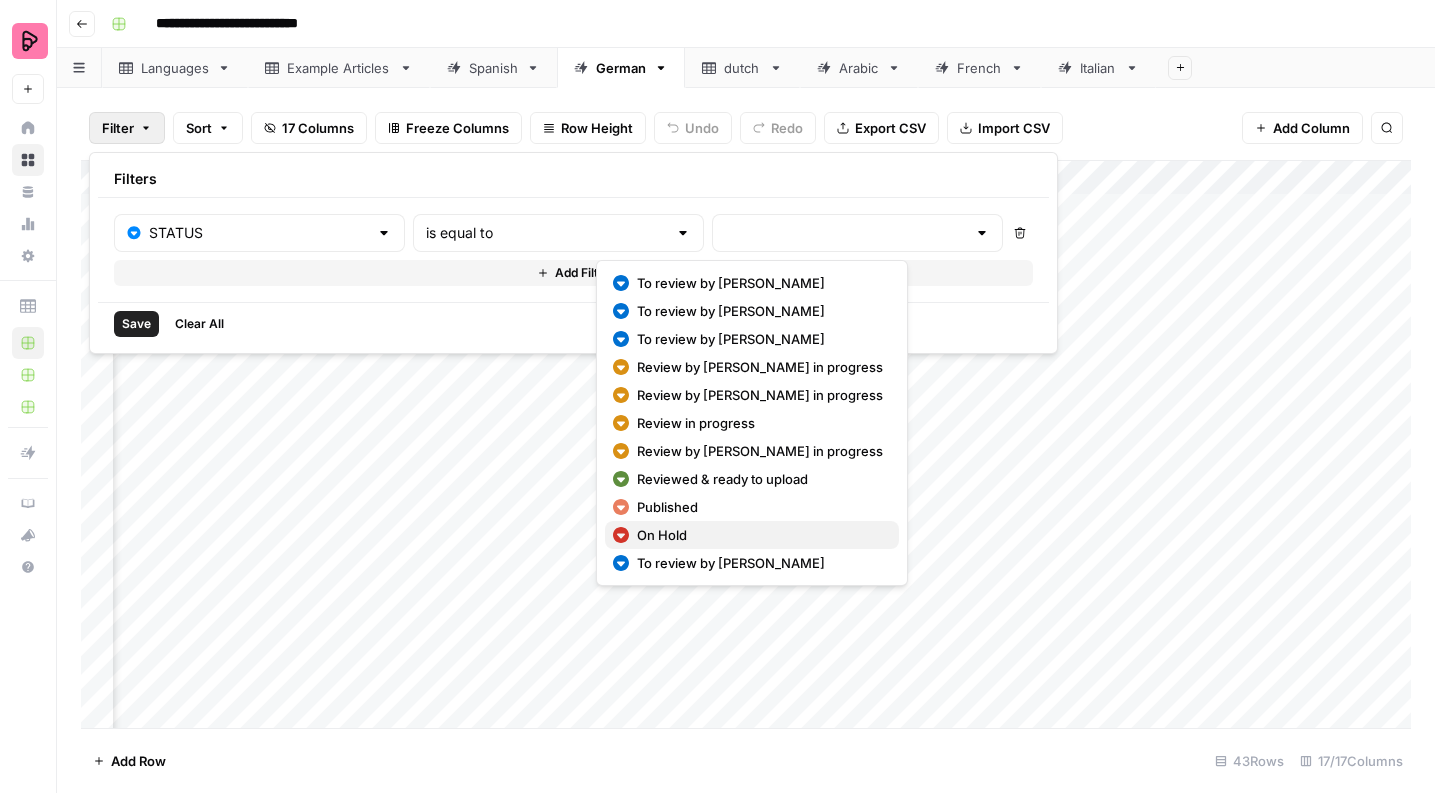 click on "On Hold" at bounding box center [752, 535] 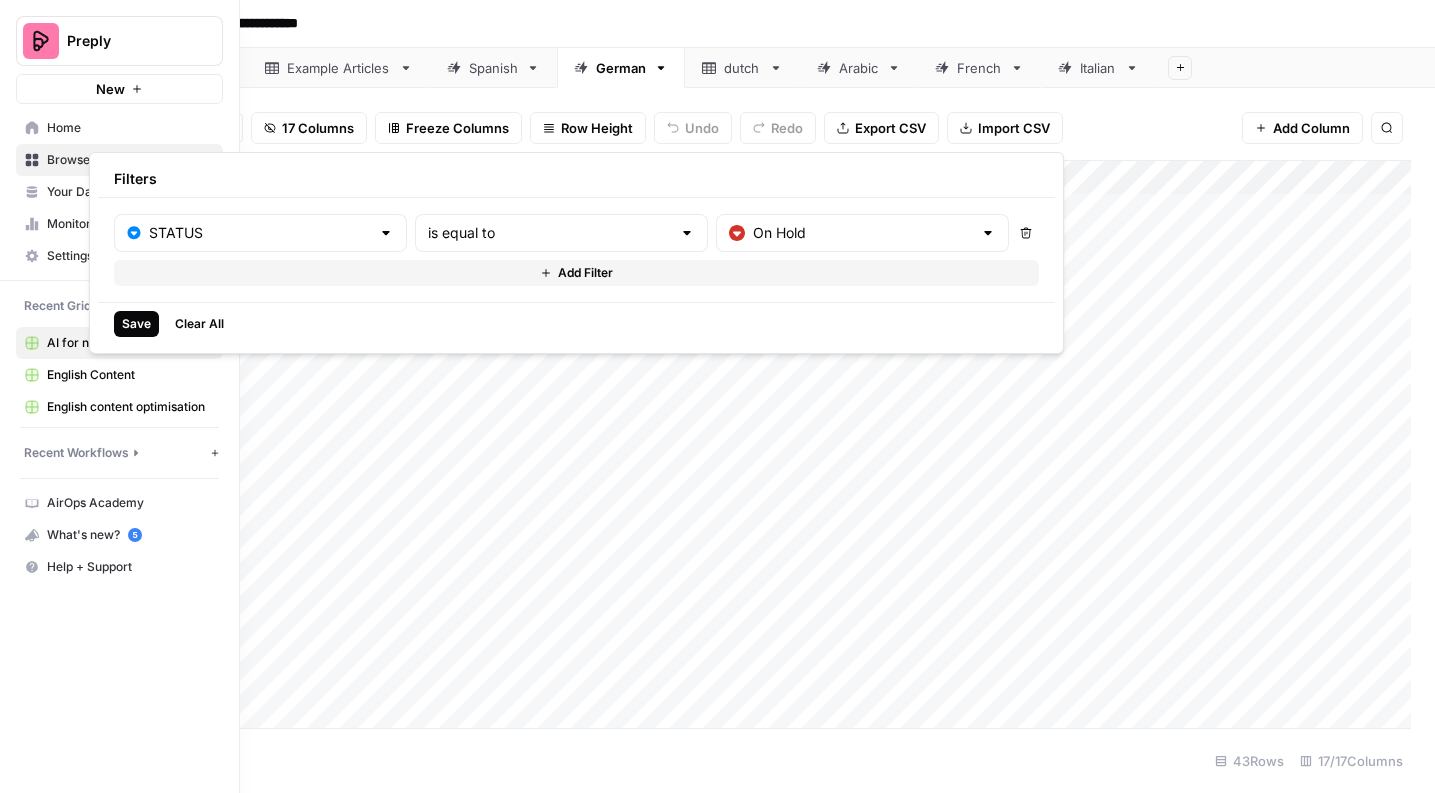 click on "Save" at bounding box center (136, 324) 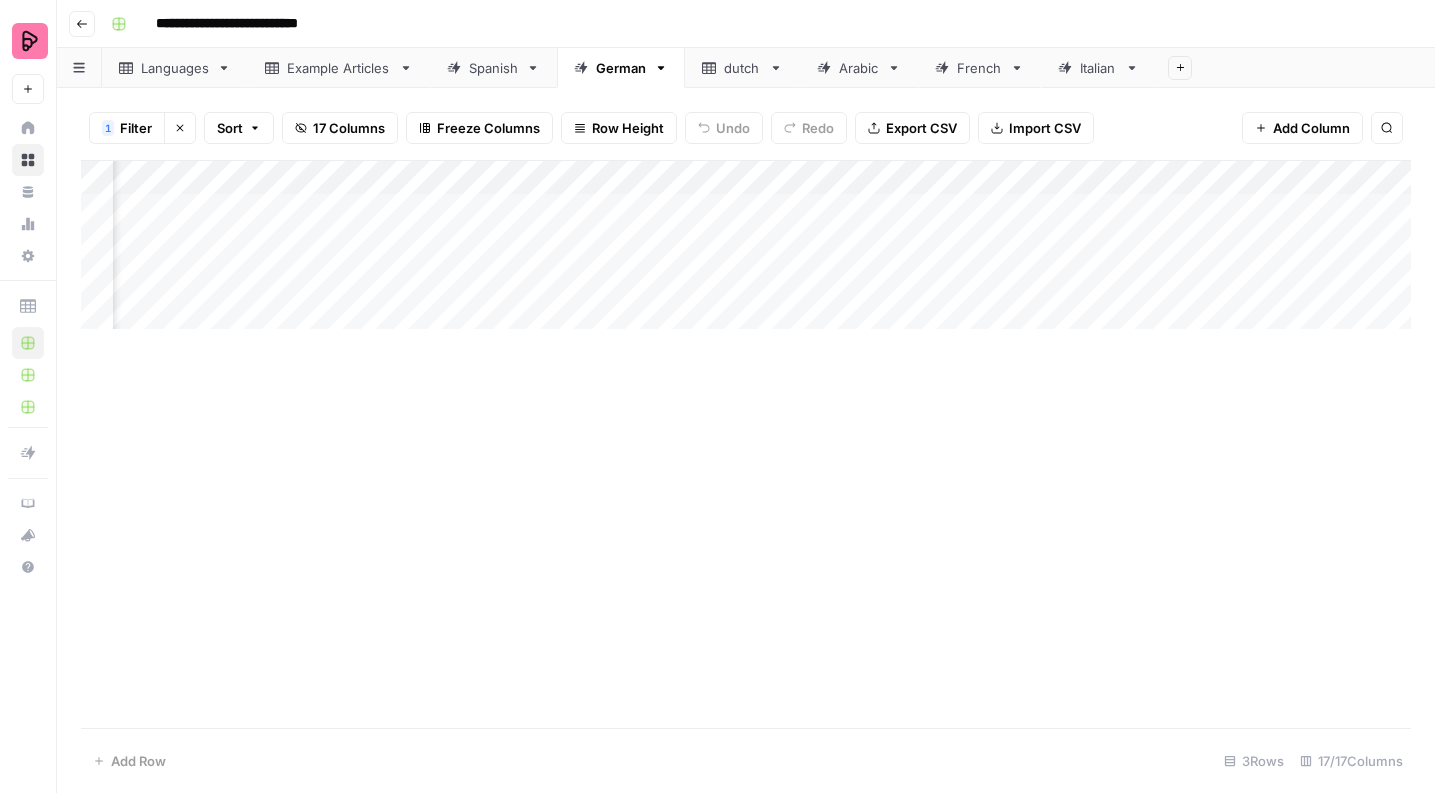 scroll, scrollTop: 0, scrollLeft: 607, axis: horizontal 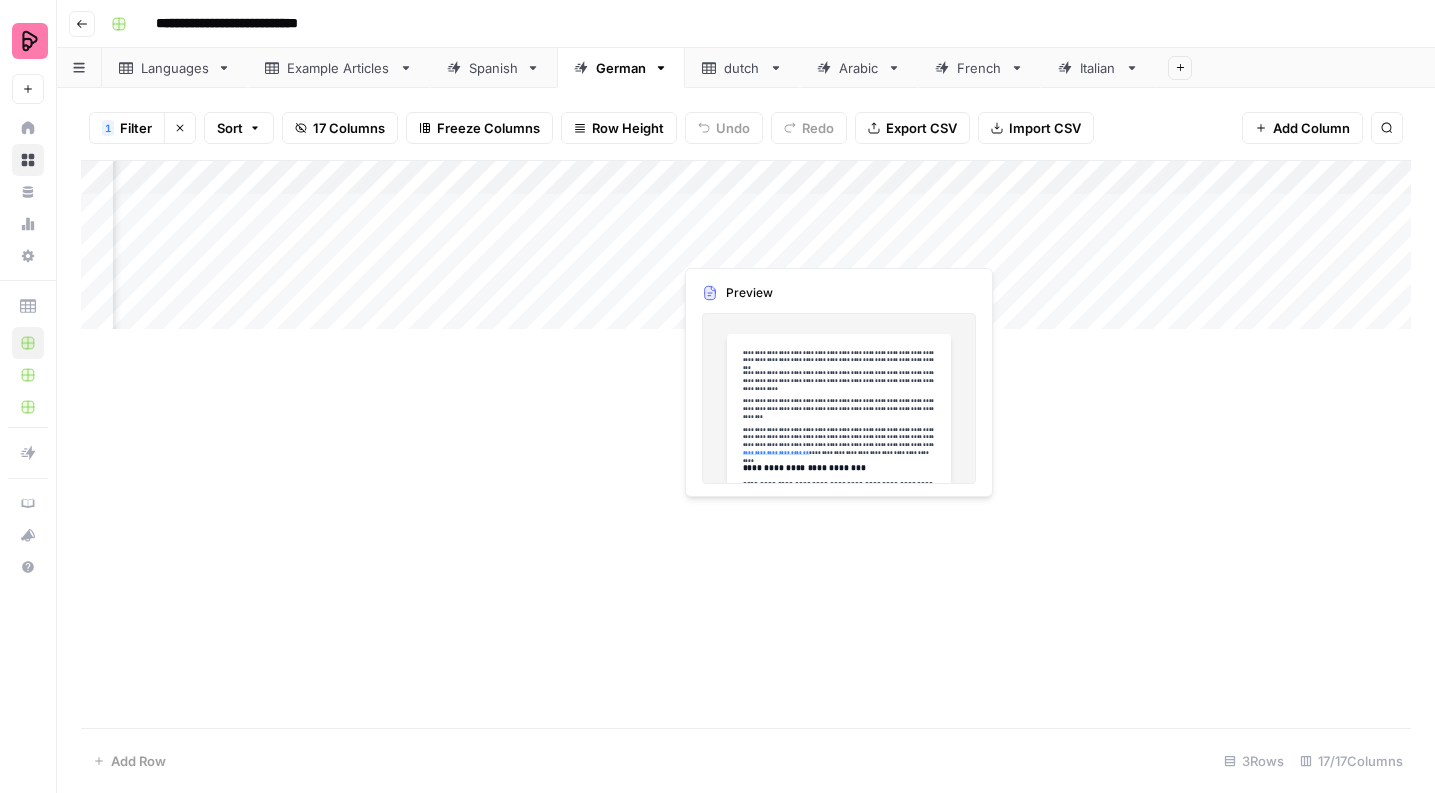 click on "Add Column" at bounding box center [746, 245] 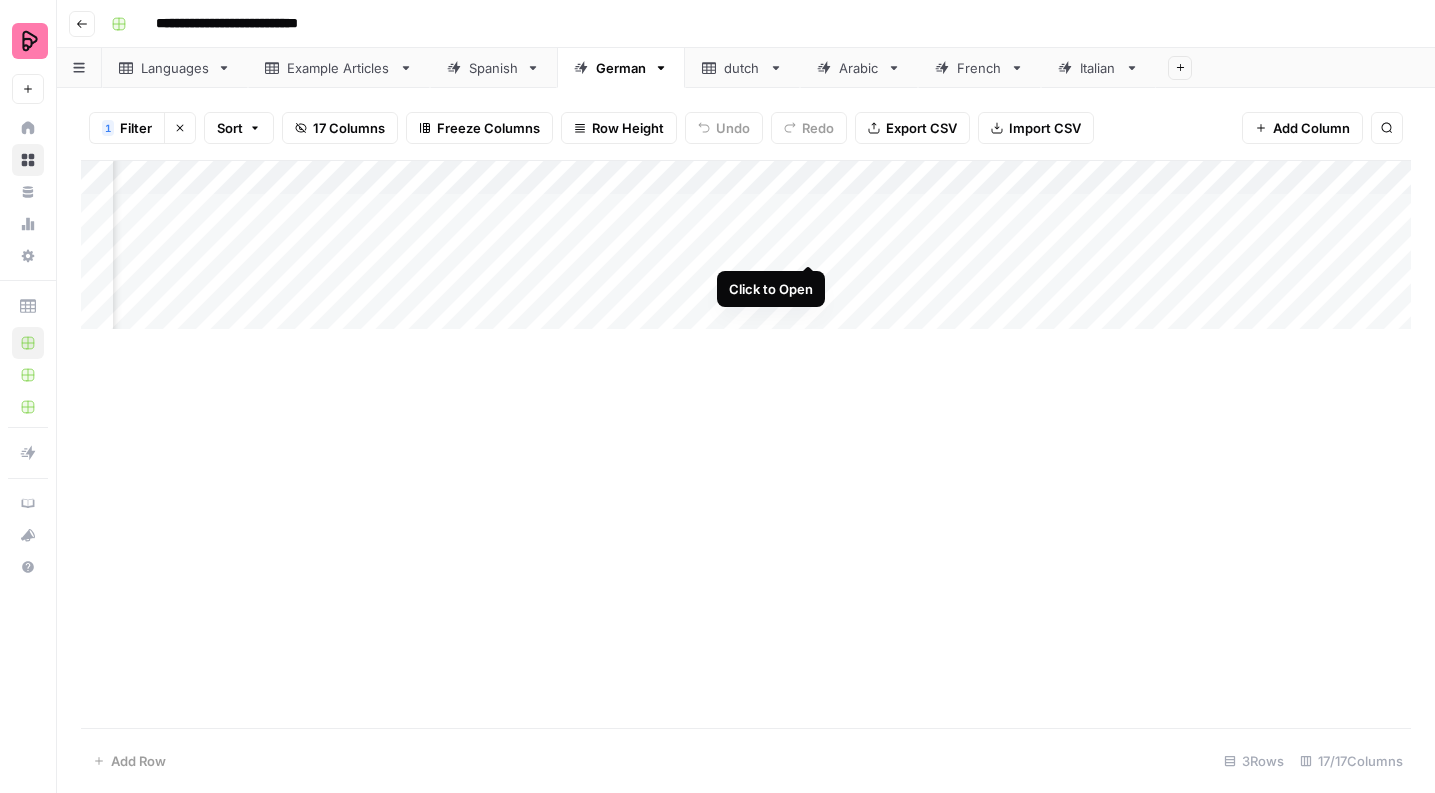 click on "Add Column" at bounding box center [746, 245] 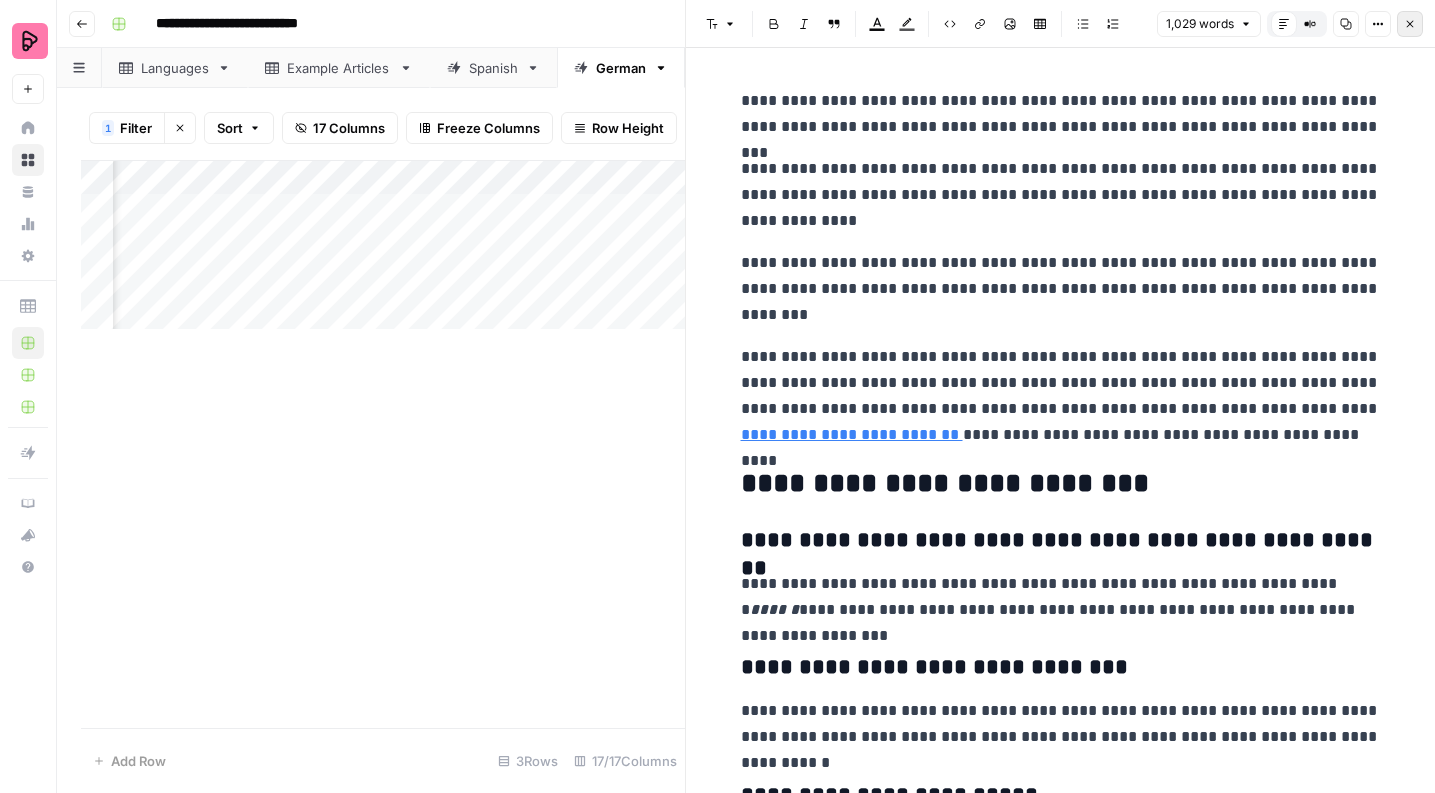click 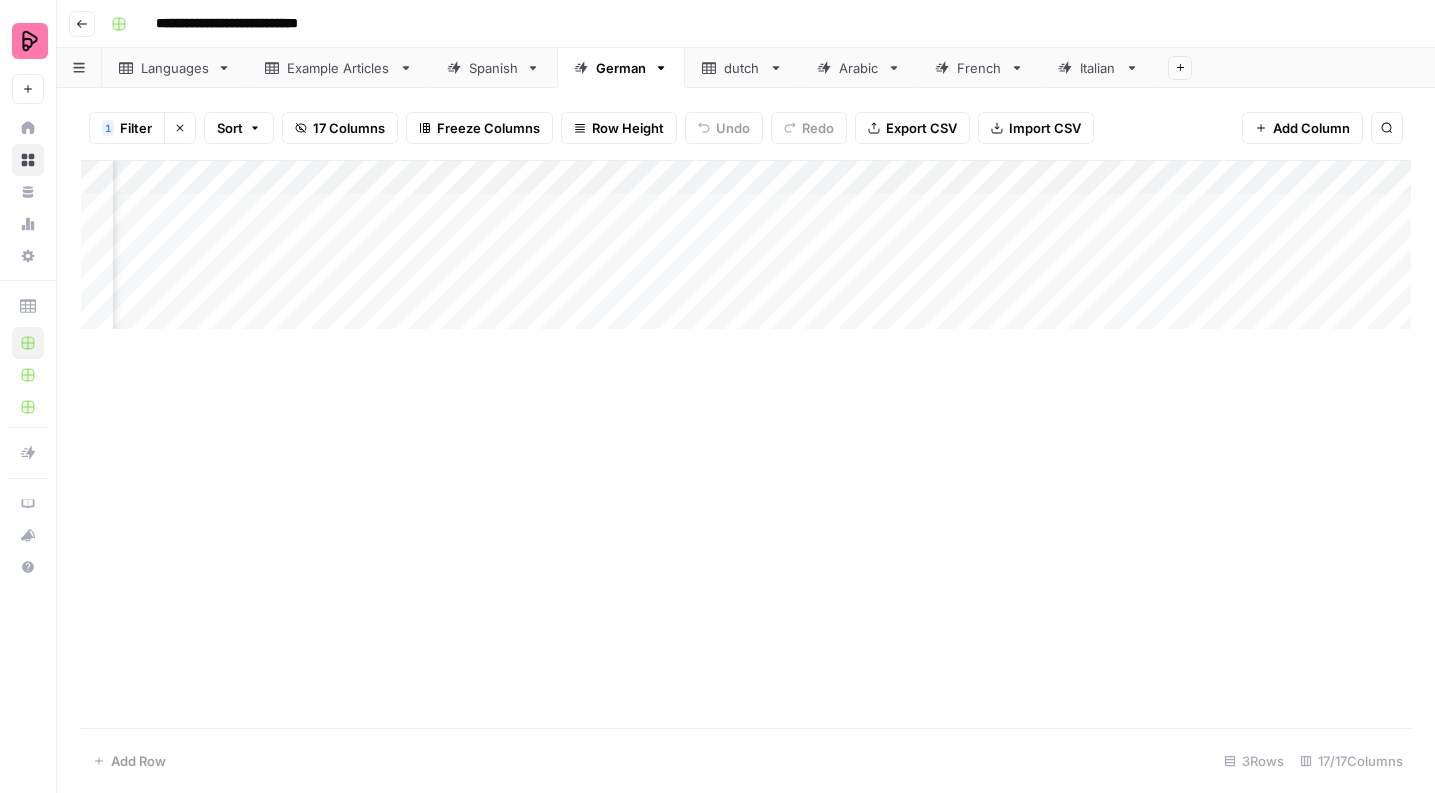 click on "Add Column" at bounding box center (746, 245) 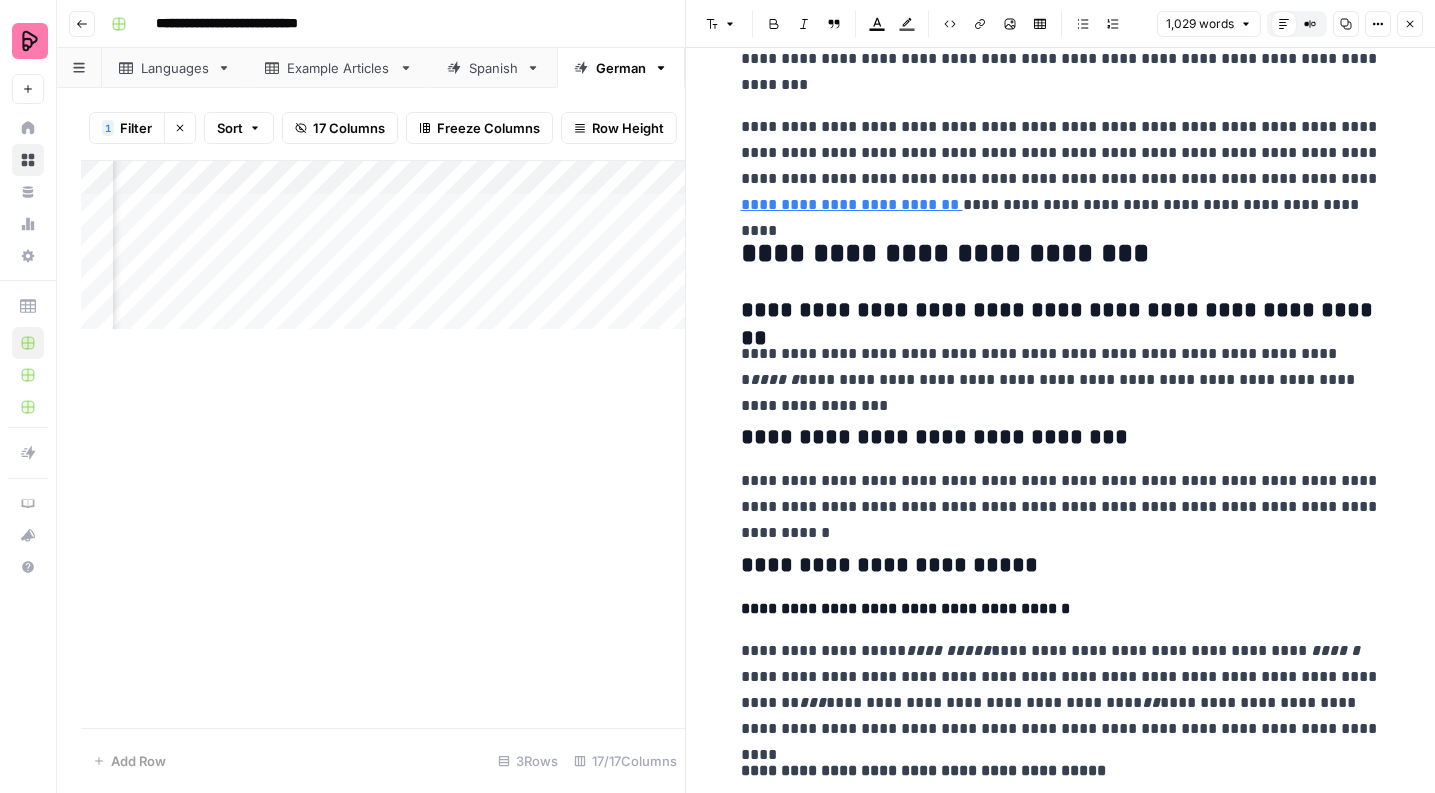scroll, scrollTop: 236, scrollLeft: 0, axis: vertical 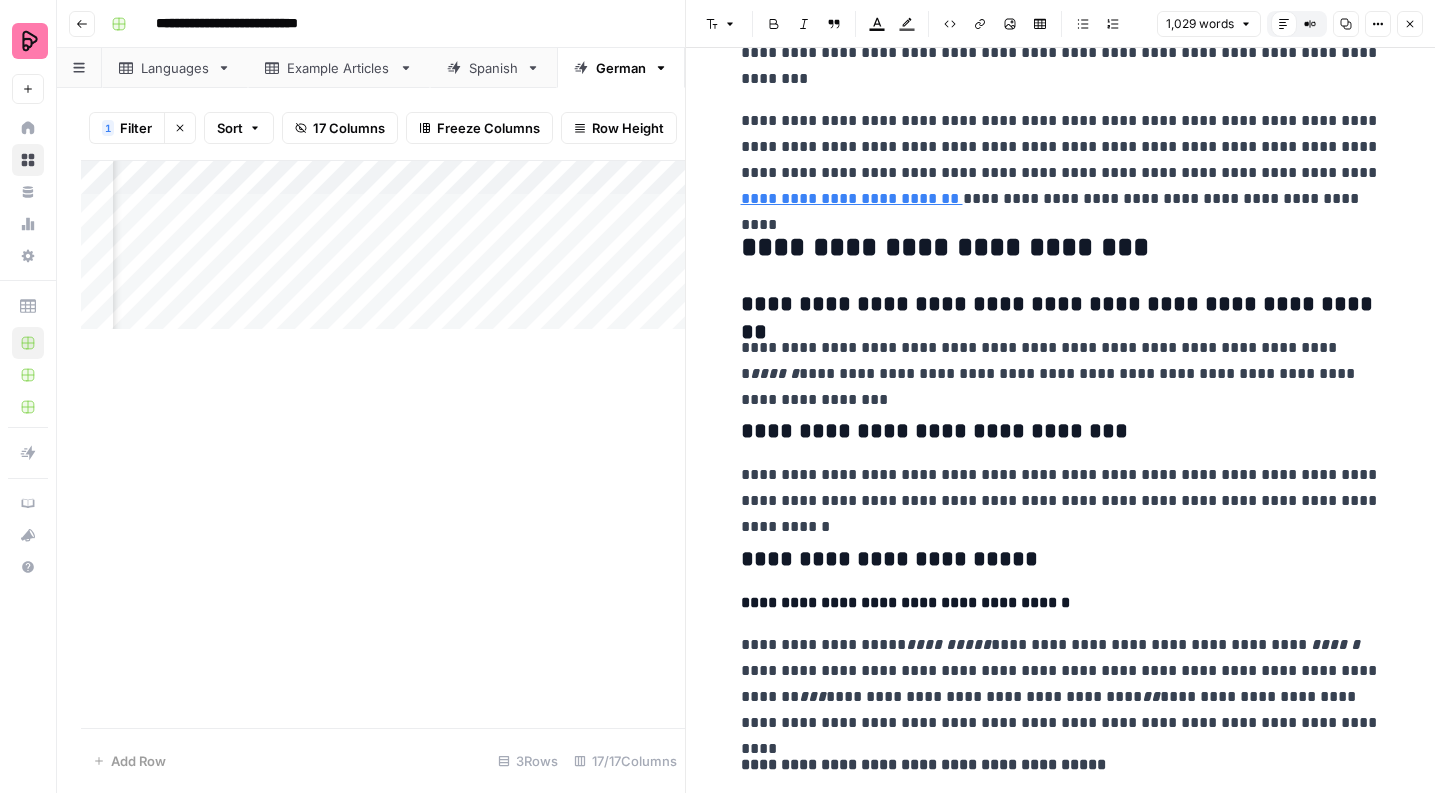 click on "**********" at bounding box center [1061, 488] 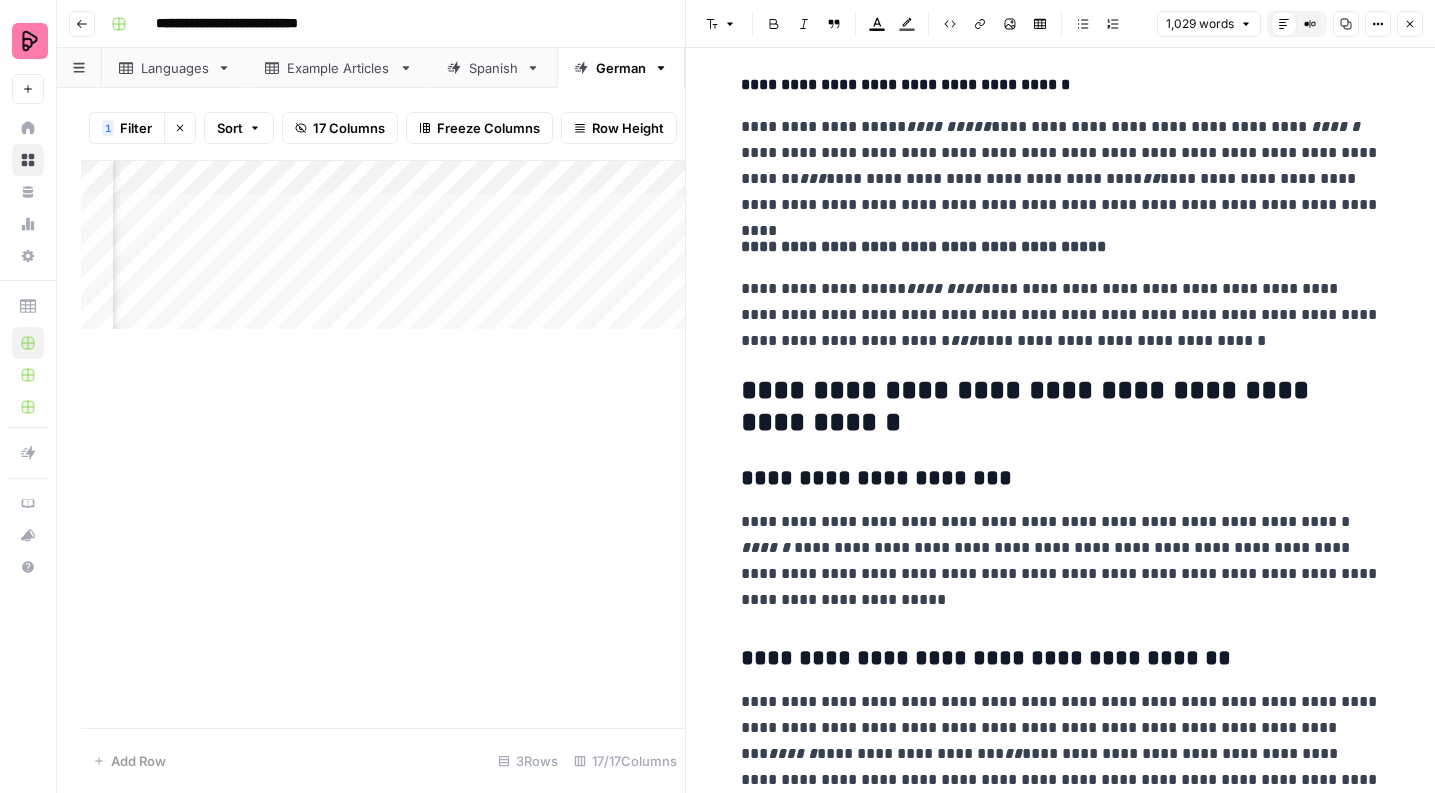 scroll, scrollTop: 784, scrollLeft: 0, axis: vertical 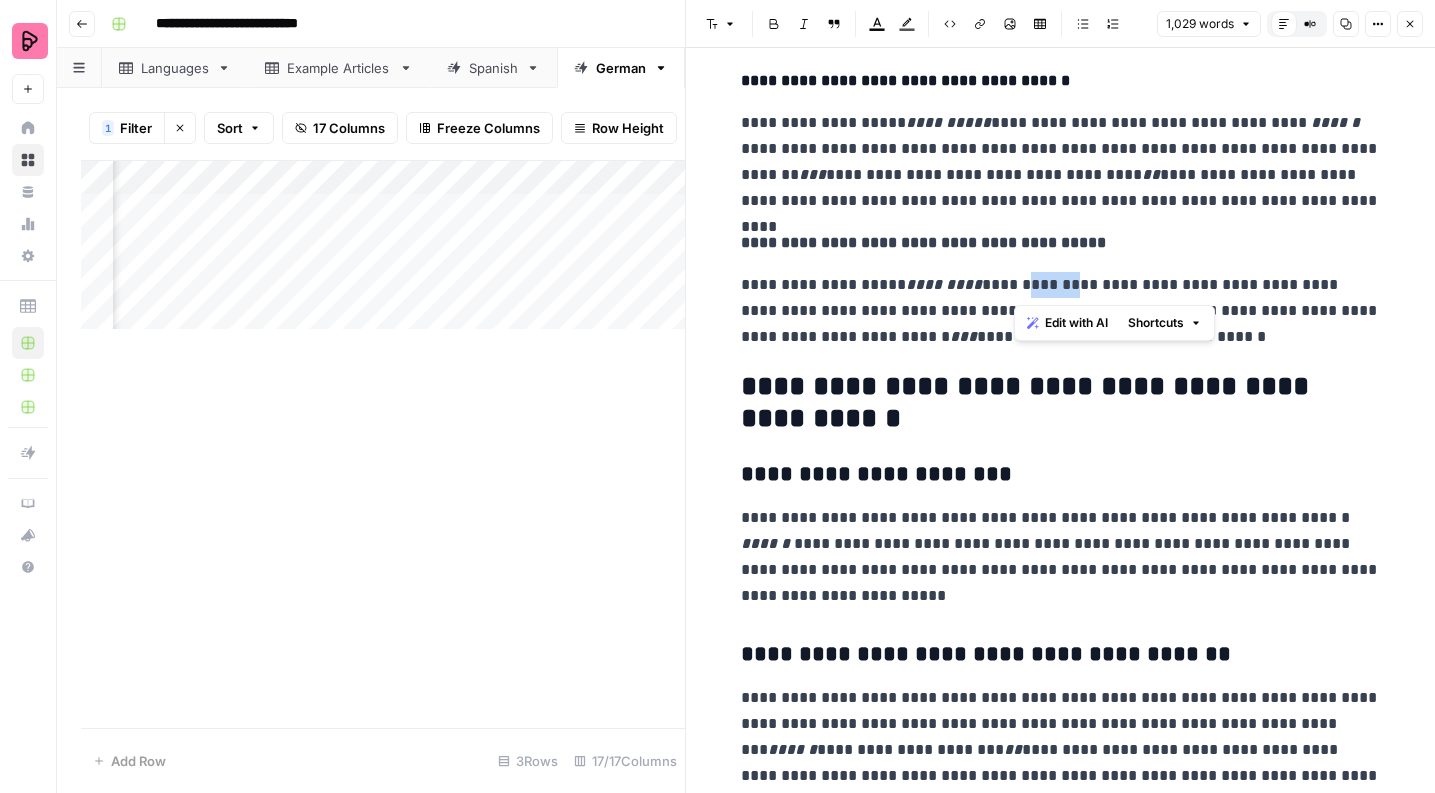 drag, startPoint x: 1017, startPoint y: 282, endPoint x: 1052, endPoint y: 280, distance: 35.057095 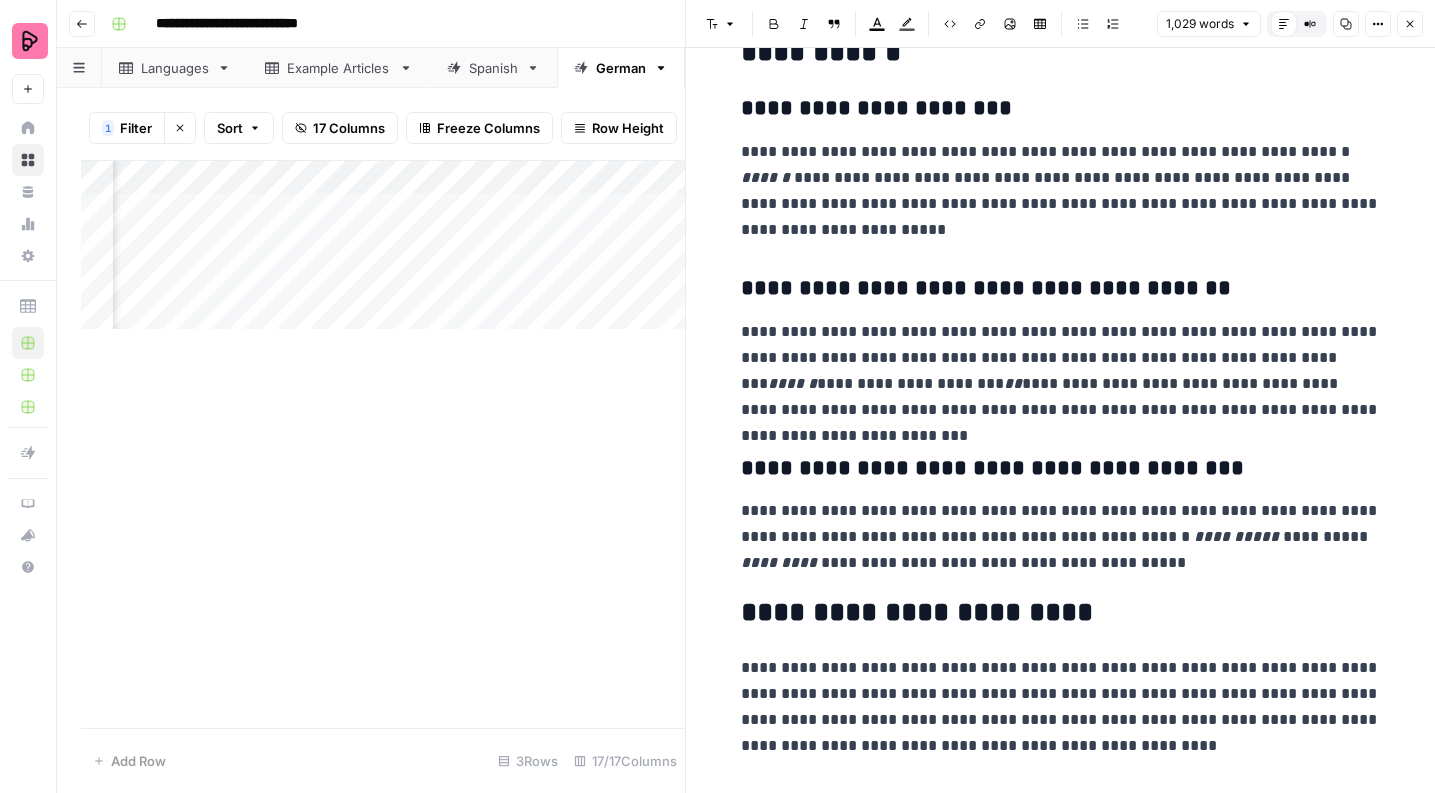 scroll, scrollTop: 1149, scrollLeft: 0, axis: vertical 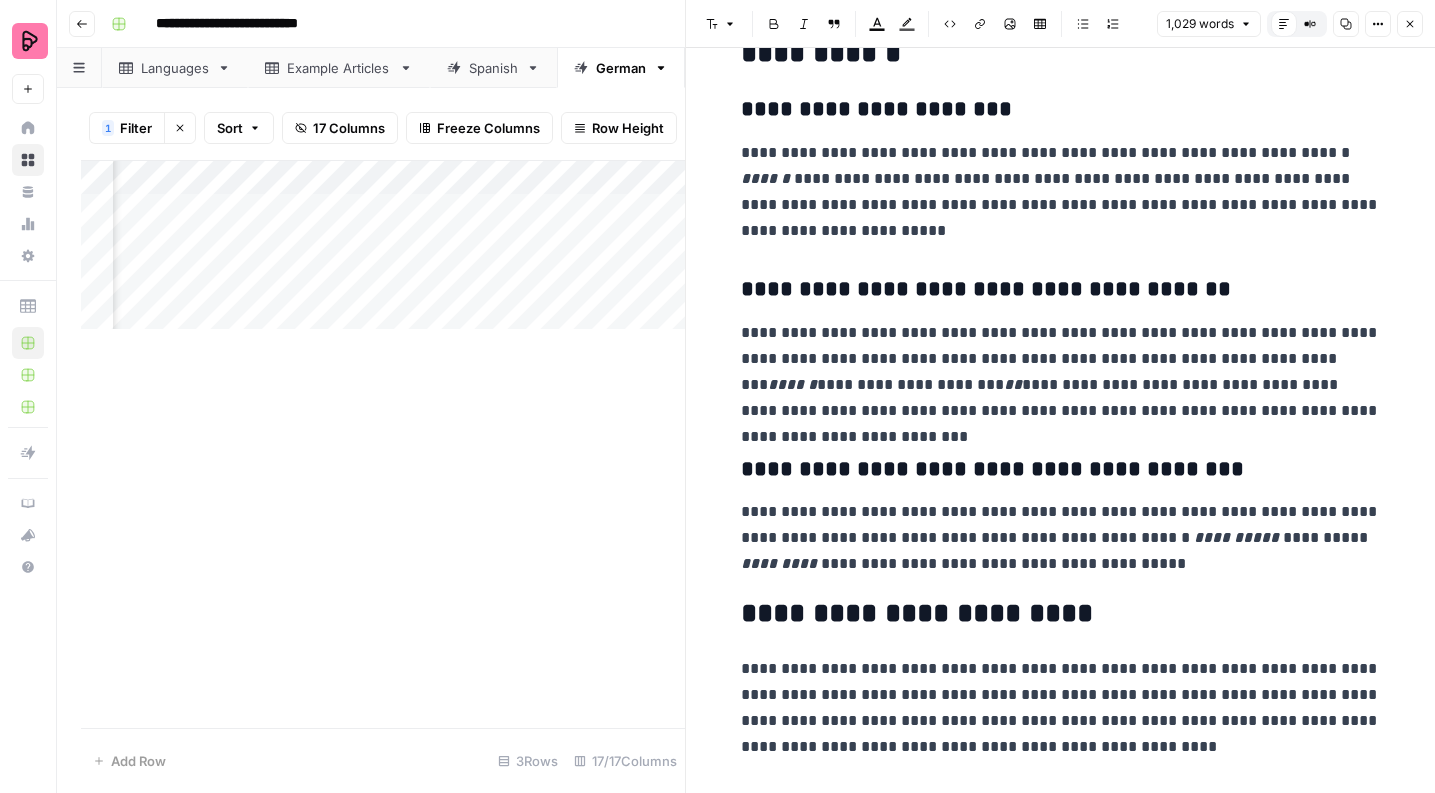click on "**********" at bounding box center (1061, 372) 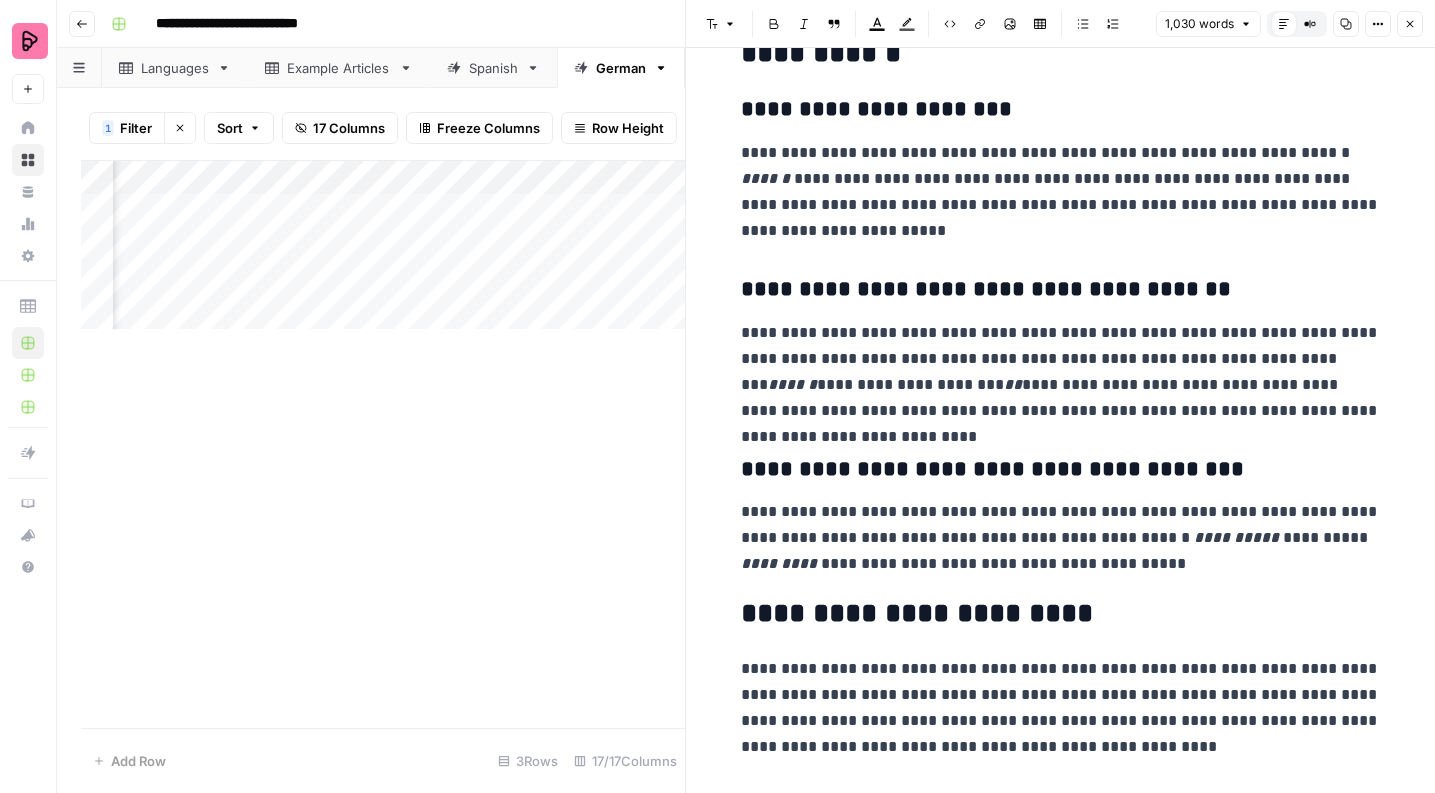 click on "**********" at bounding box center (1061, 372) 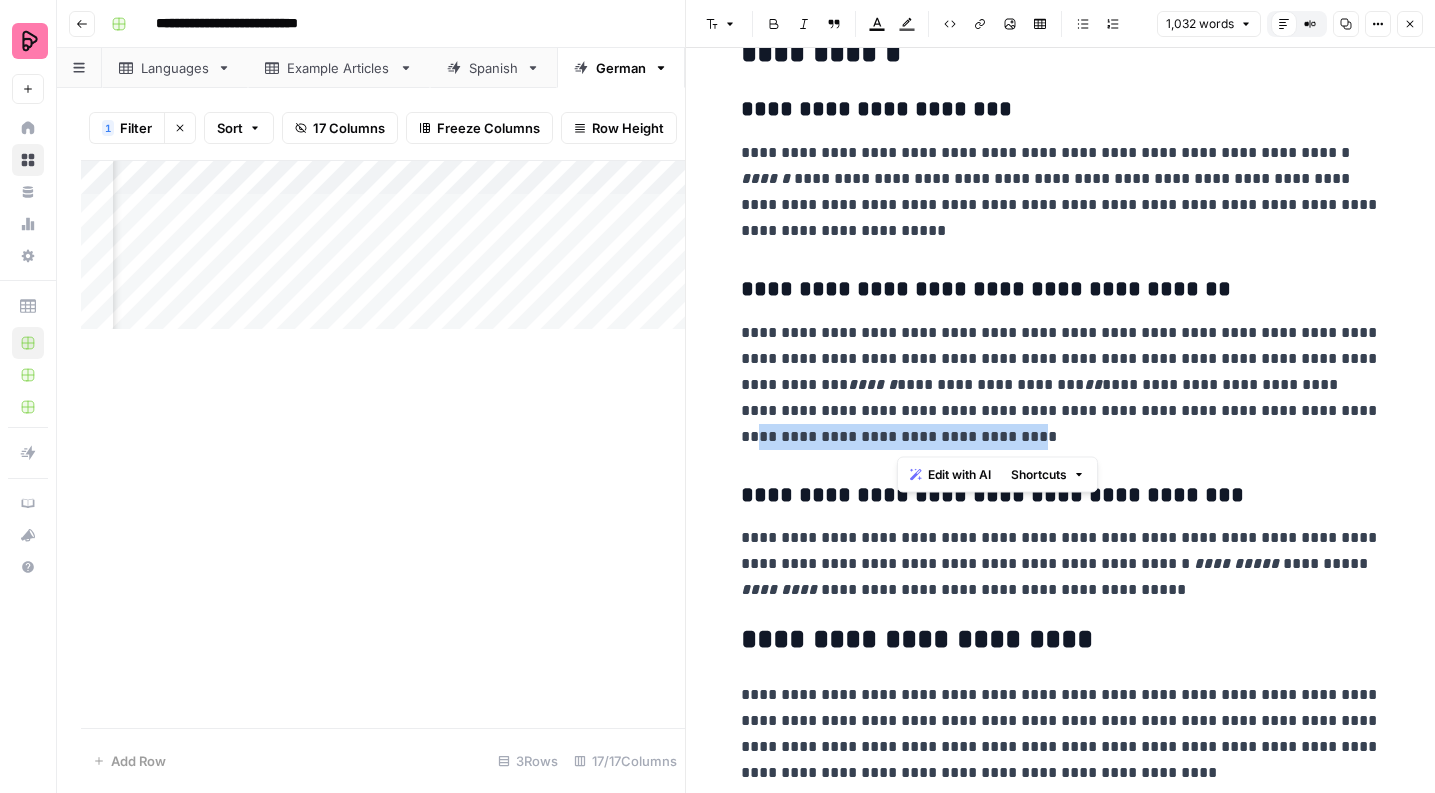 drag, startPoint x: 896, startPoint y: 439, endPoint x: 1278, endPoint y: 413, distance: 382.8838 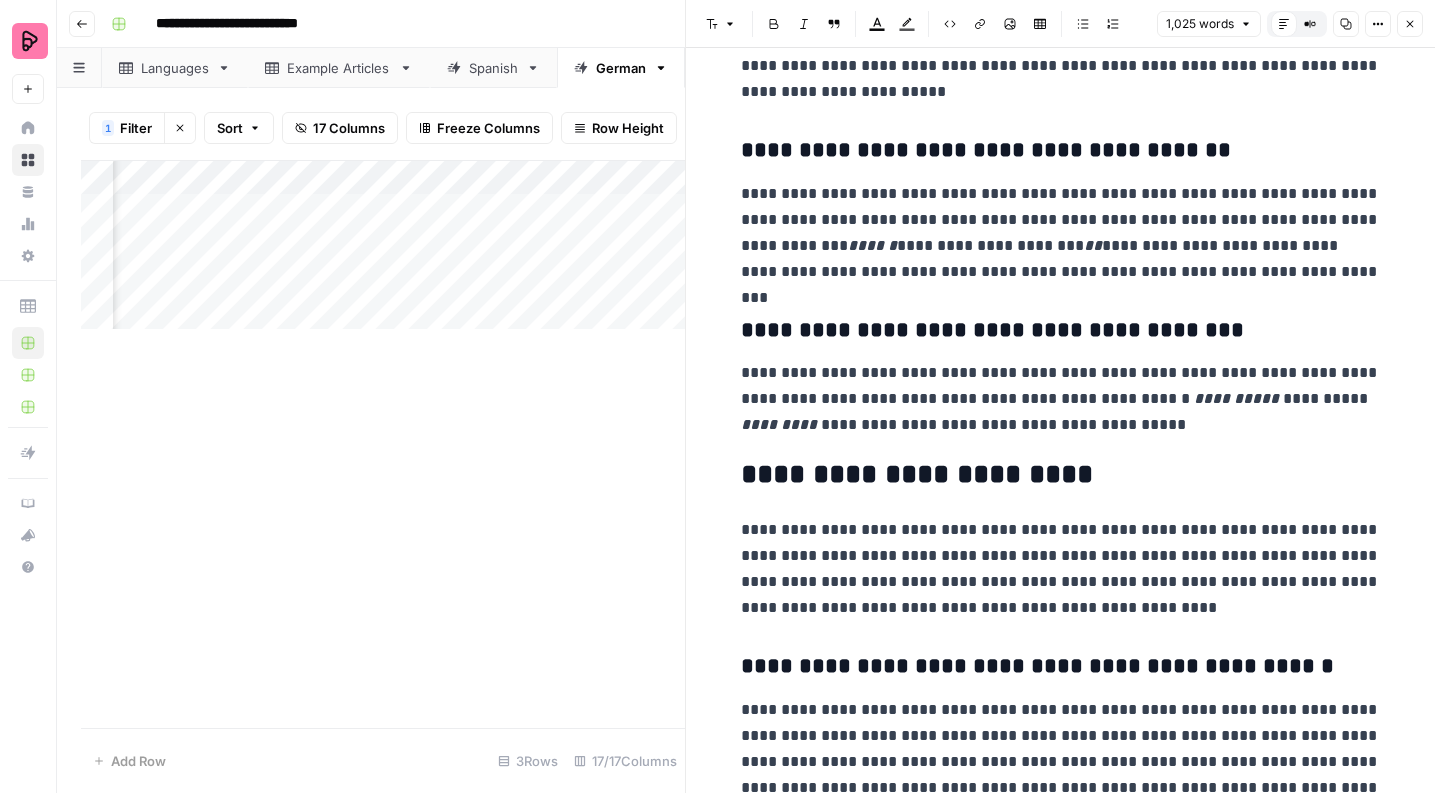 scroll, scrollTop: 1300, scrollLeft: 0, axis: vertical 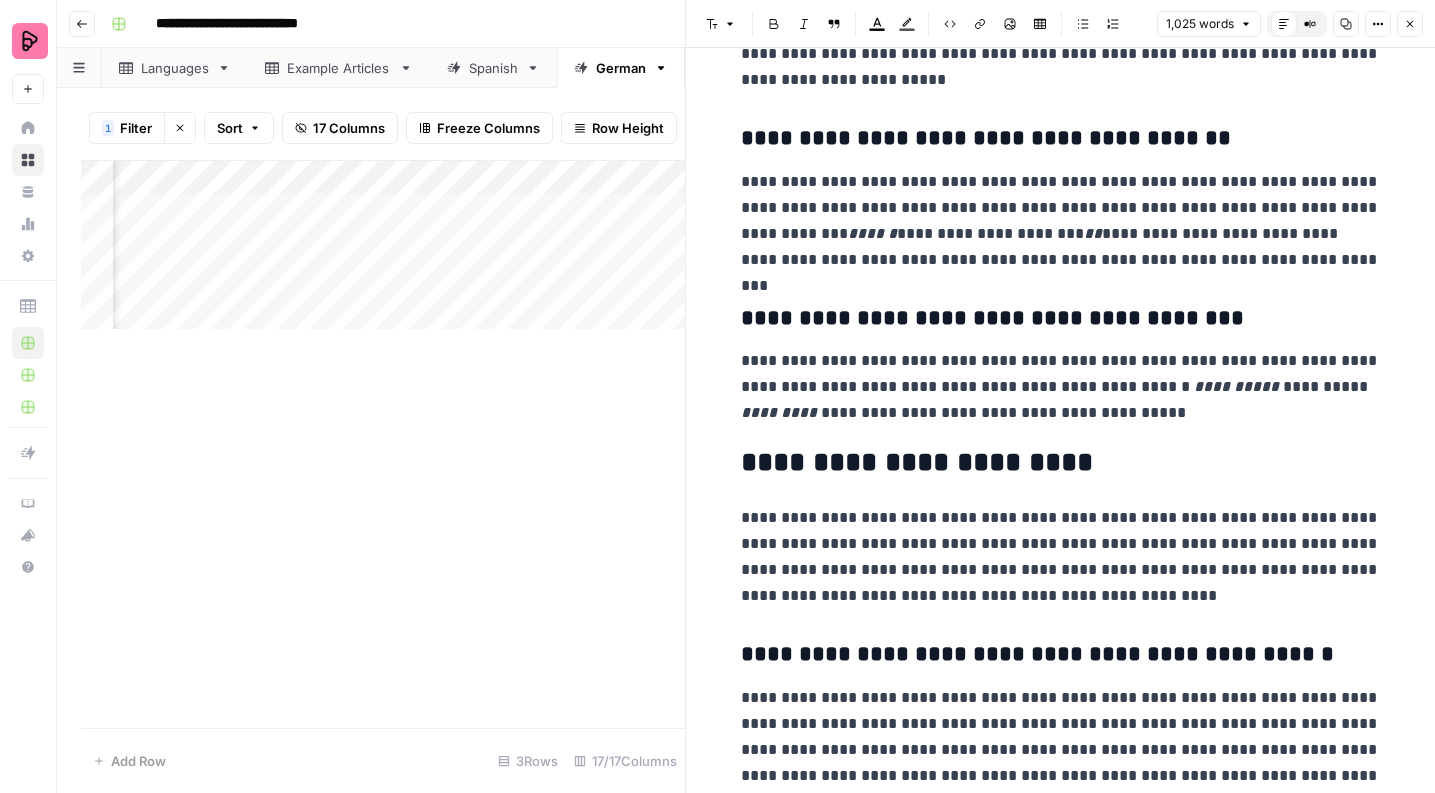 click on "**********" at bounding box center [1061, 822] 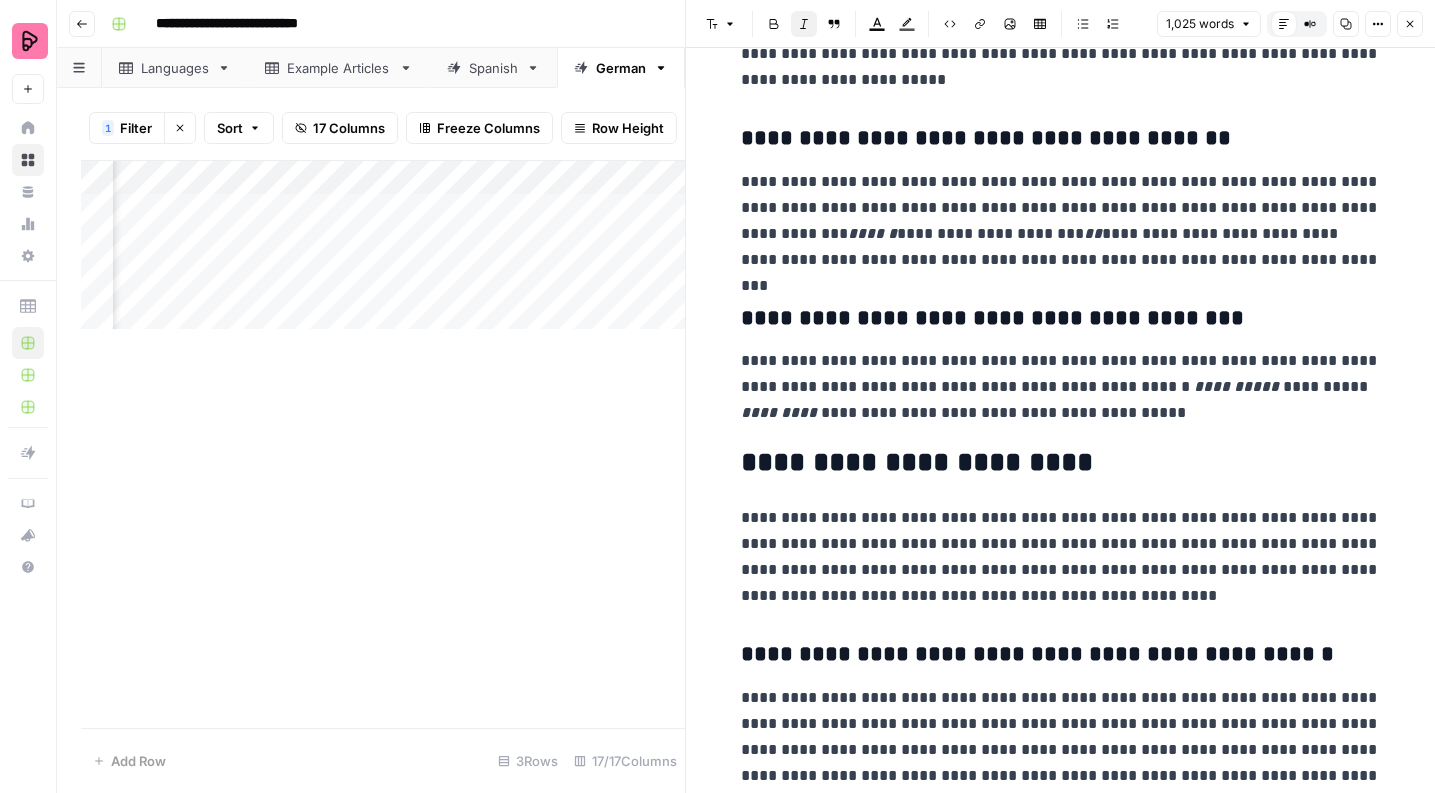 click on "**********" at bounding box center [1236, 386] 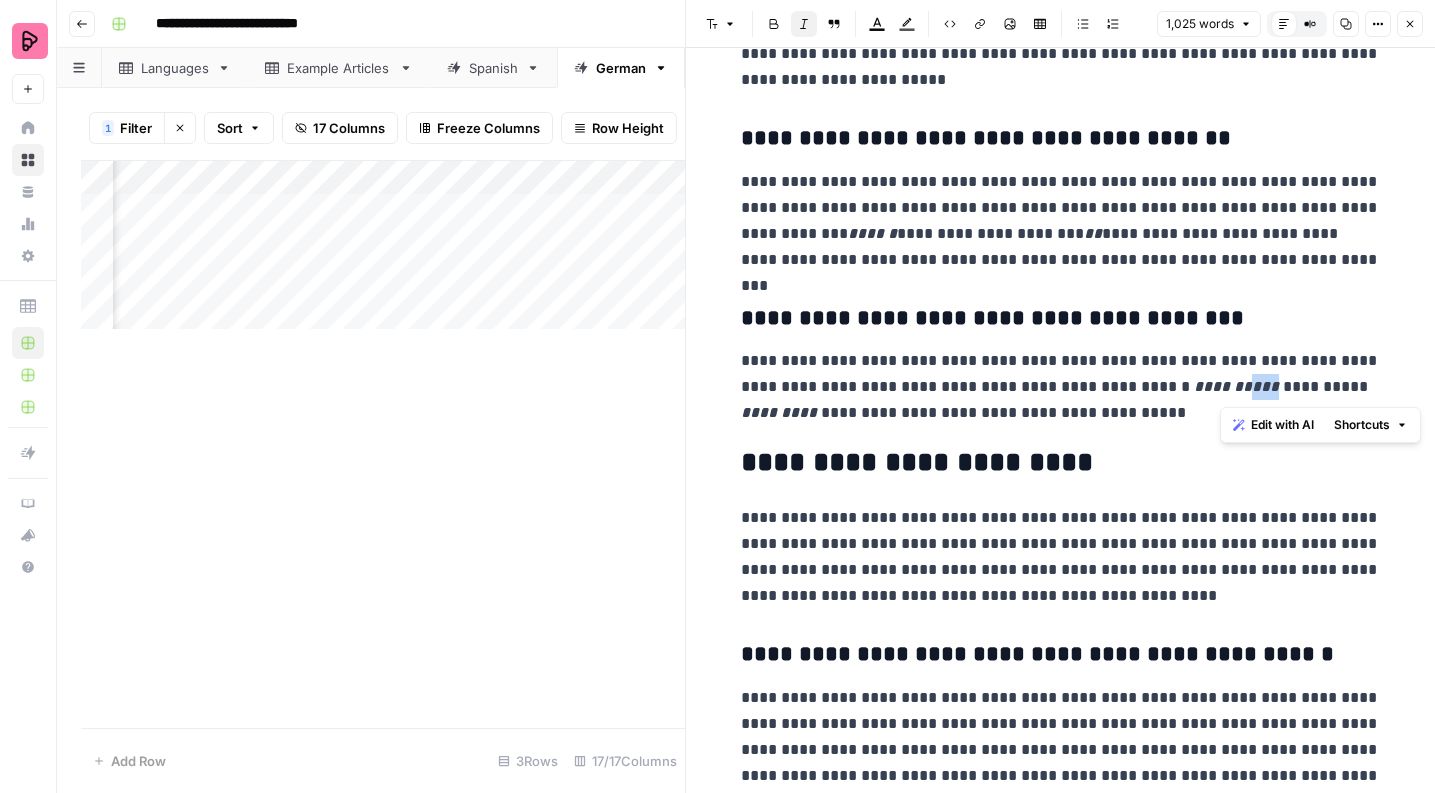 copy on "***" 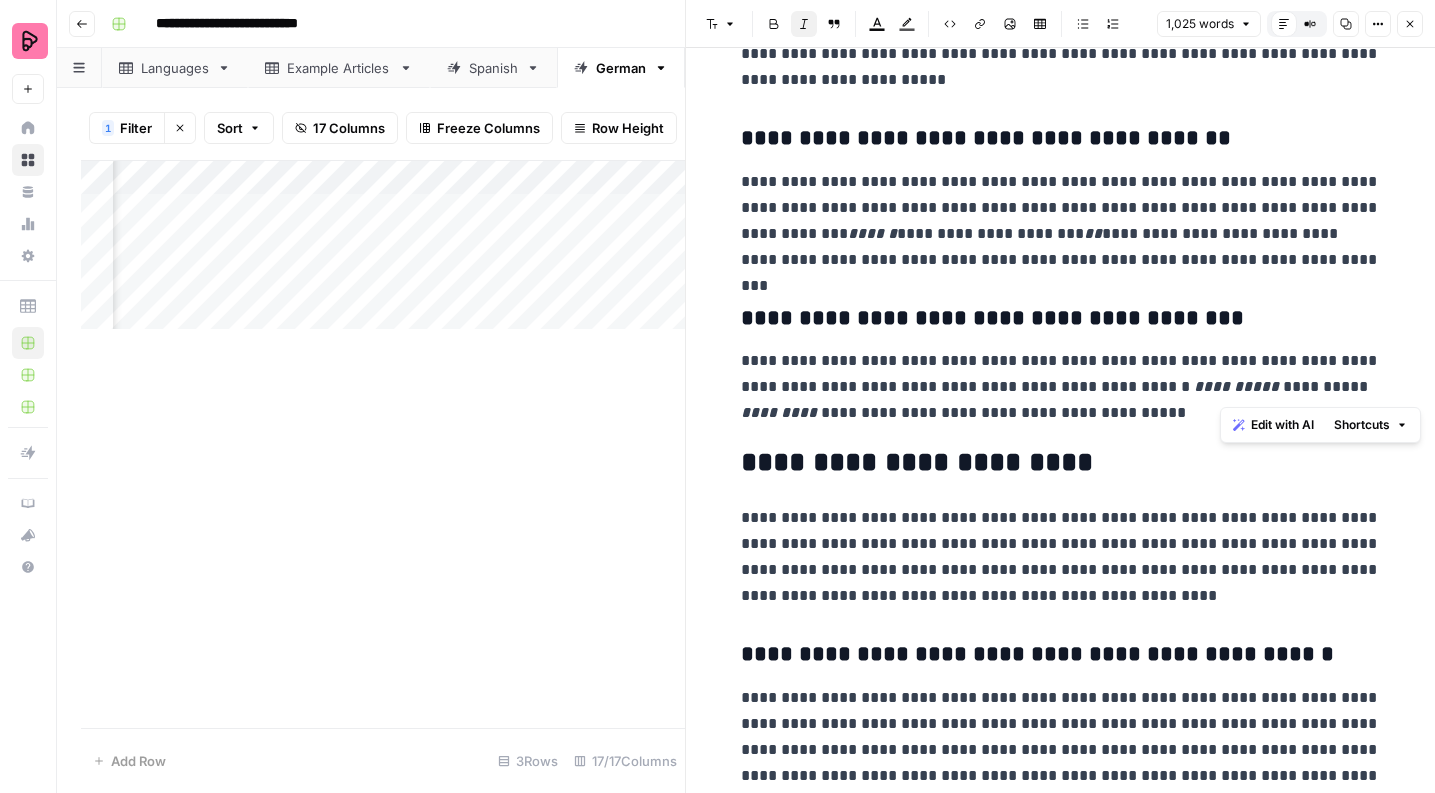 click on "*********" at bounding box center [779, 412] 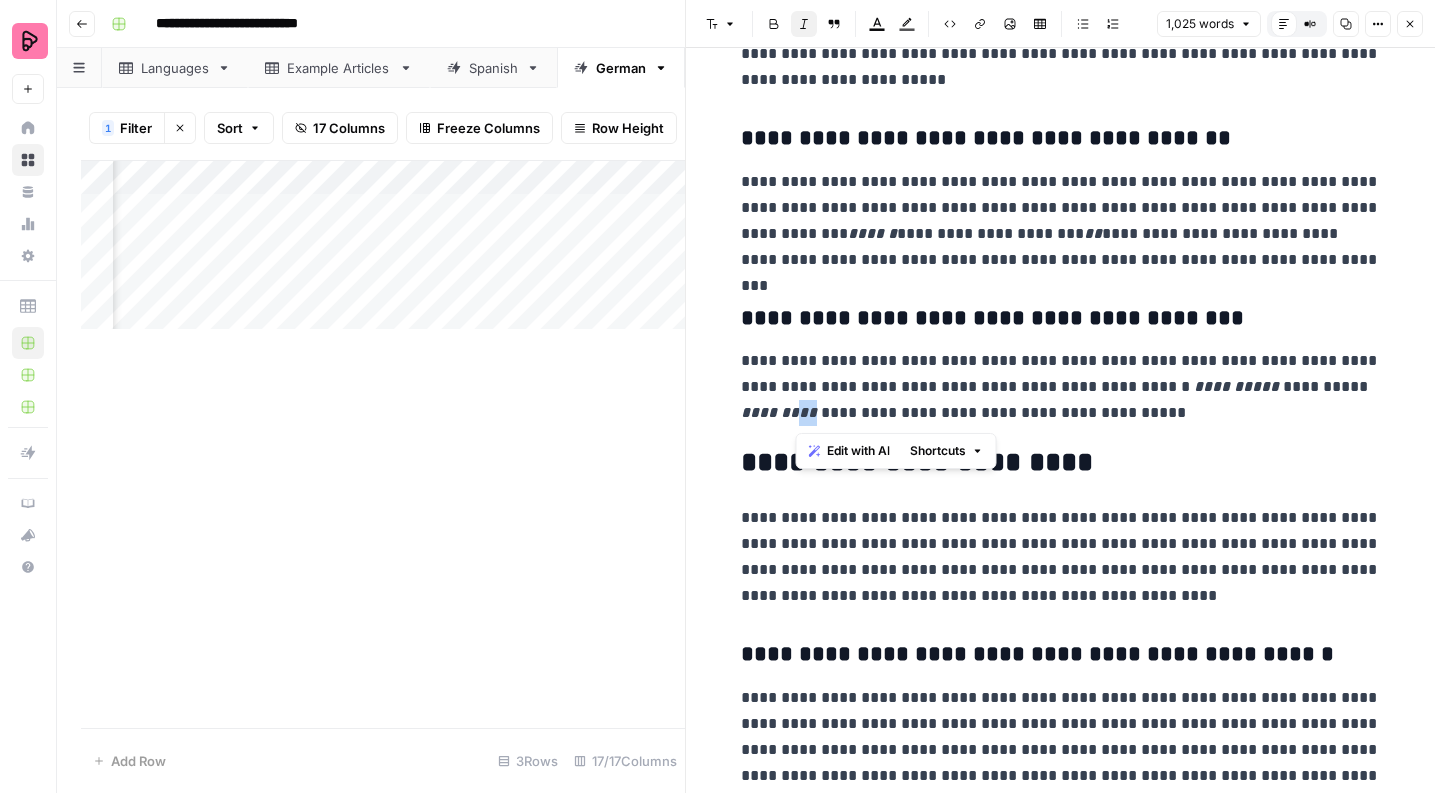click on "*********" at bounding box center [779, 412] 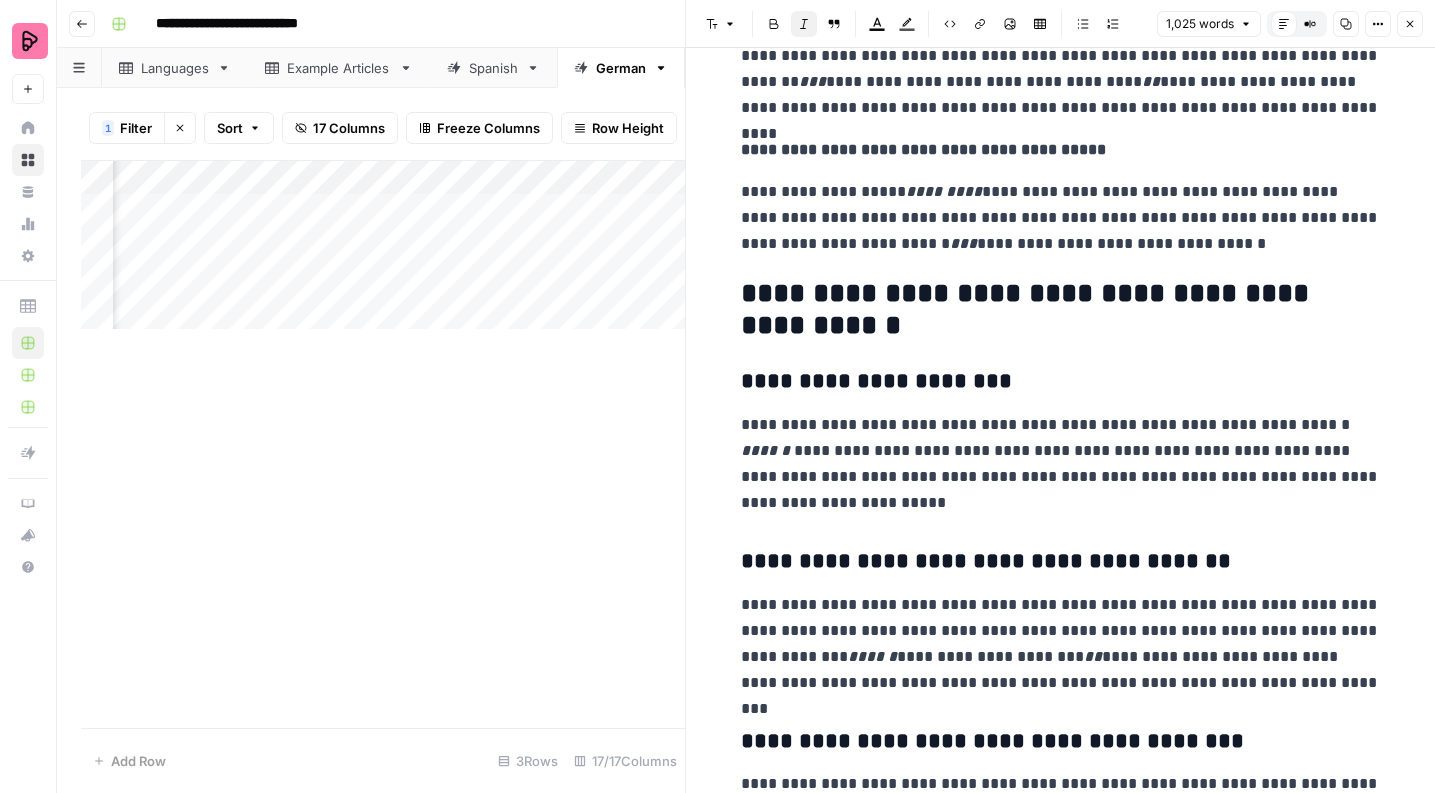 scroll, scrollTop: 812, scrollLeft: 0, axis: vertical 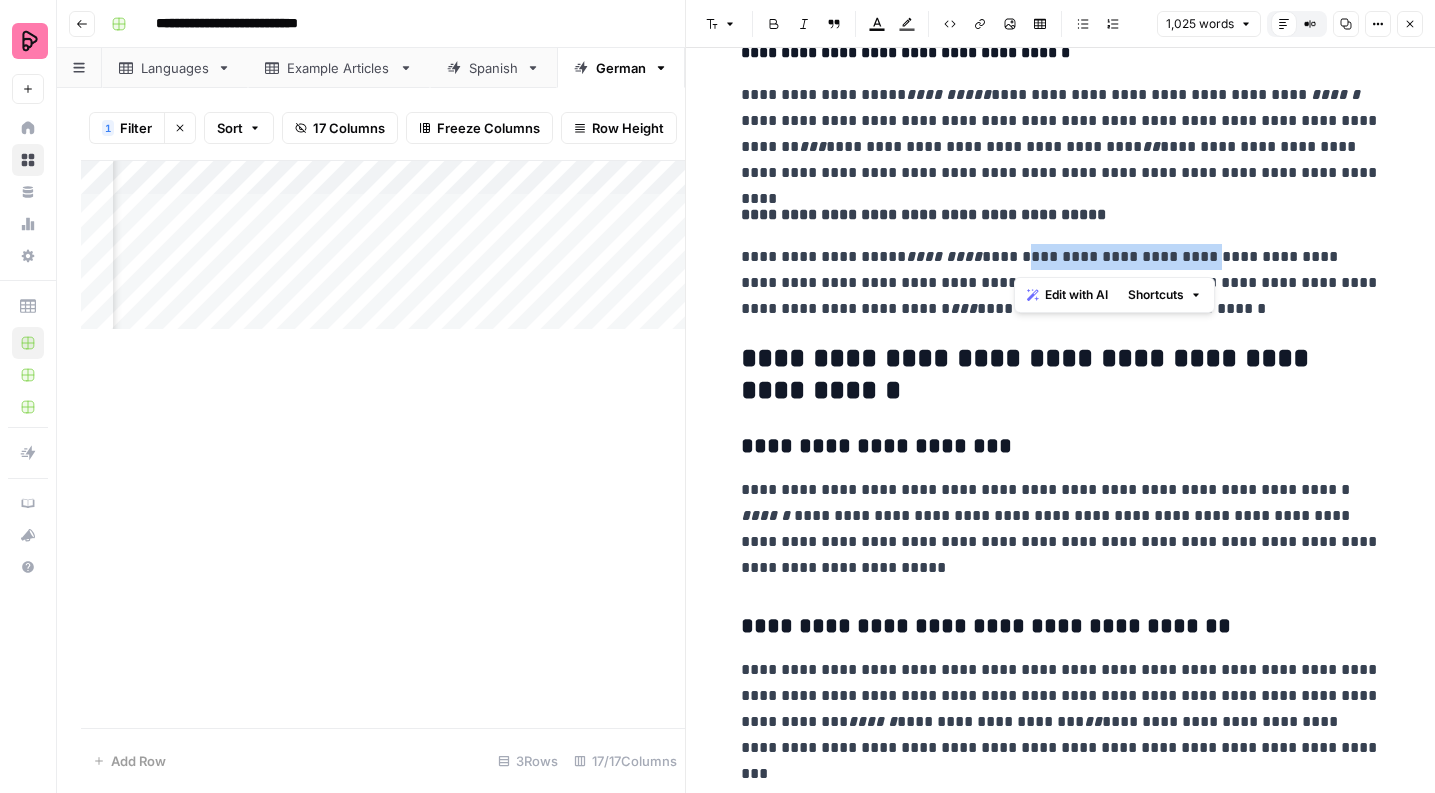 drag, startPoint x: 1017, startPoint y: 255, endPoint x: 1170, endPoint y: 259, distance: 153.05228 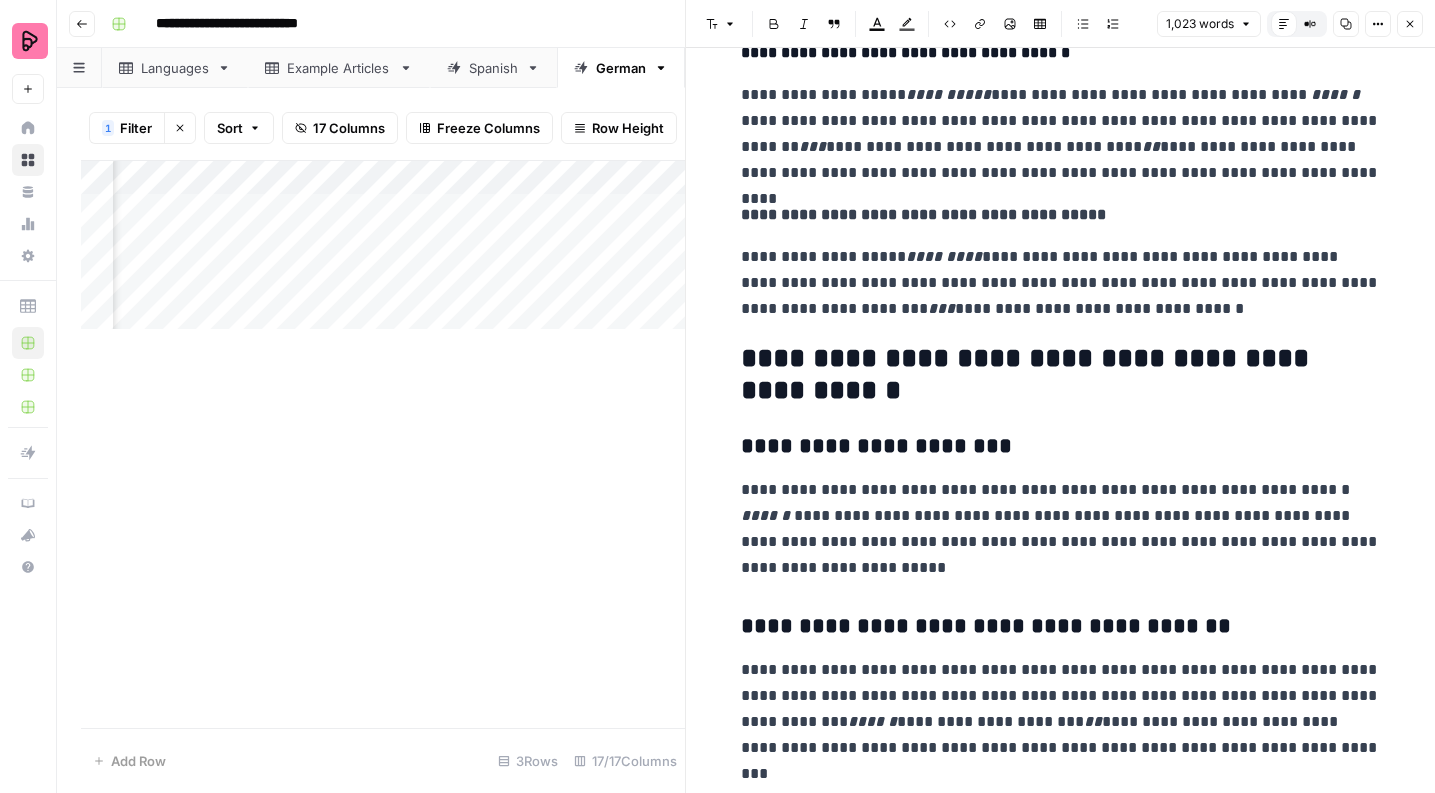 click on "**********" at bounding box center [1061, 283] 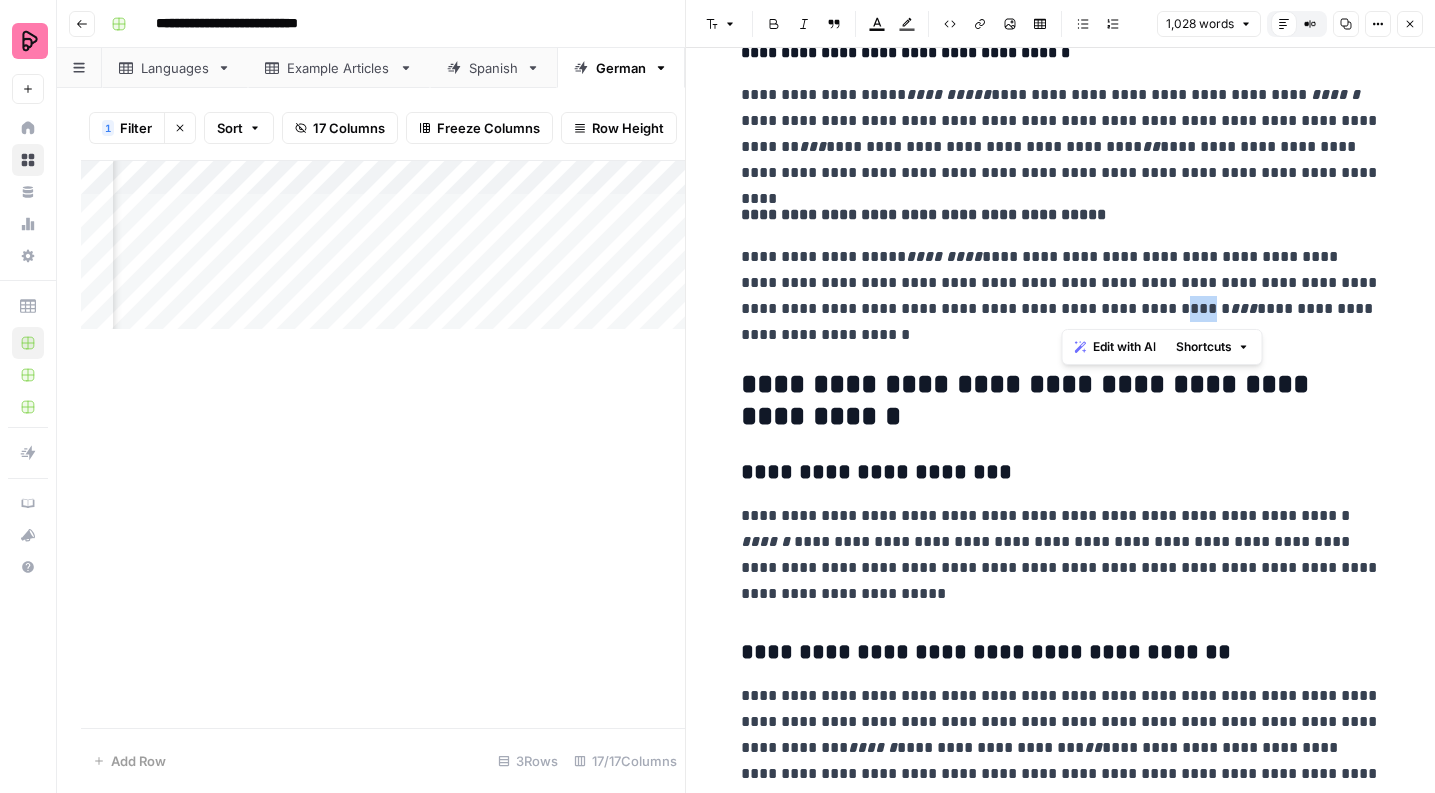 drag, startPoint x: 1061, startPoint y: 313, endPoint x: 1088, endPoint y: 315, distance: 27.073973 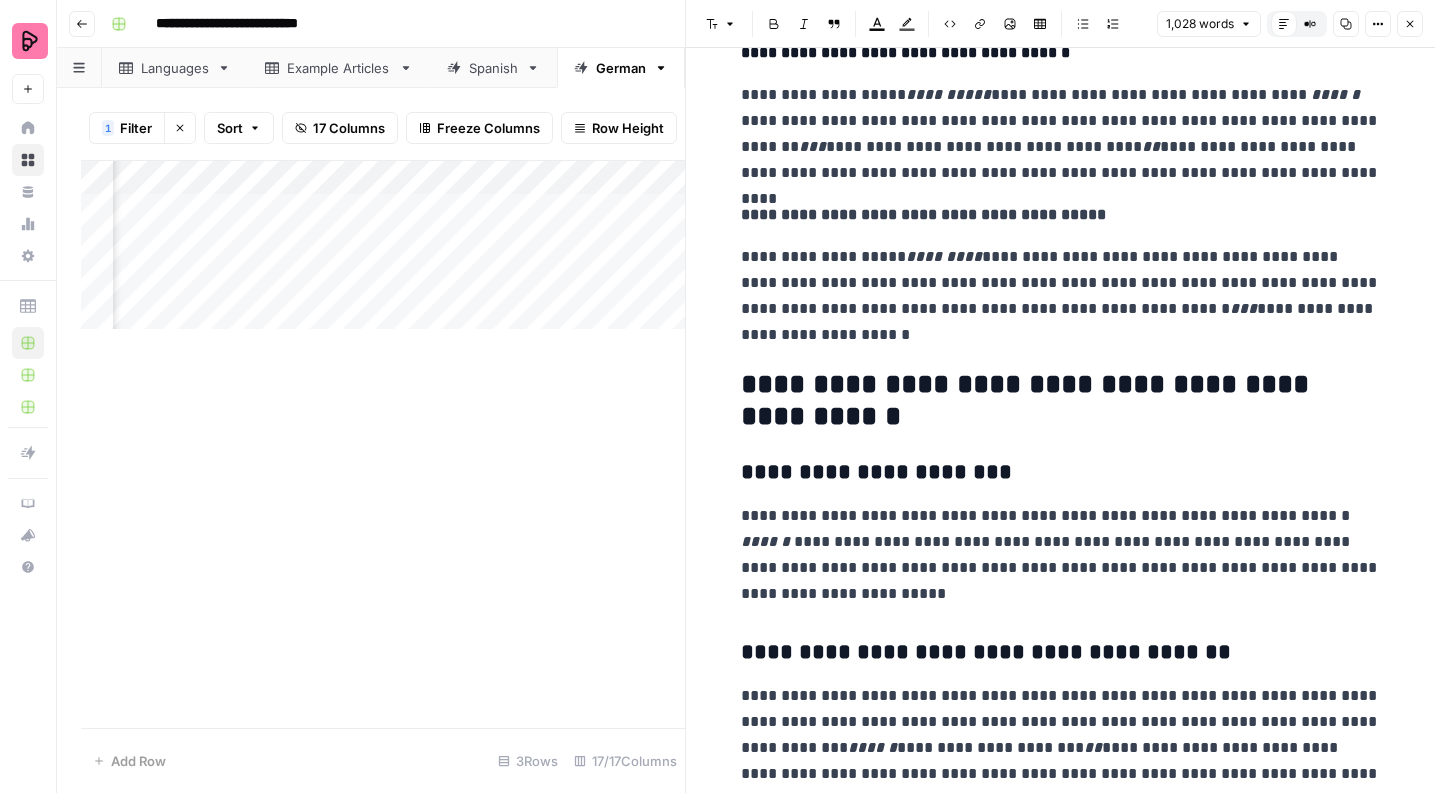 click on "**********" at bounding box center (1061, 296) 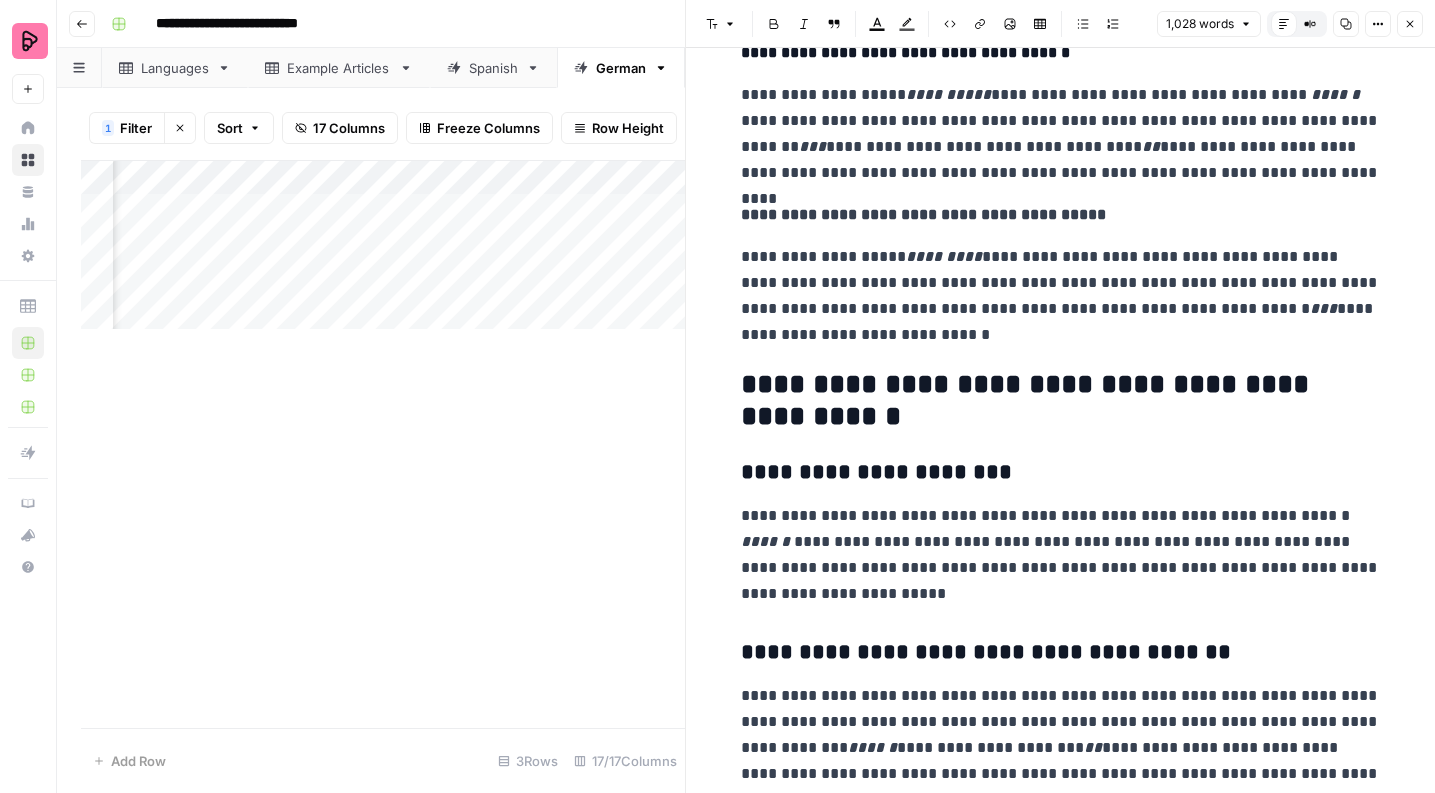 click on "**********" at bounding box center [1061, 1323] 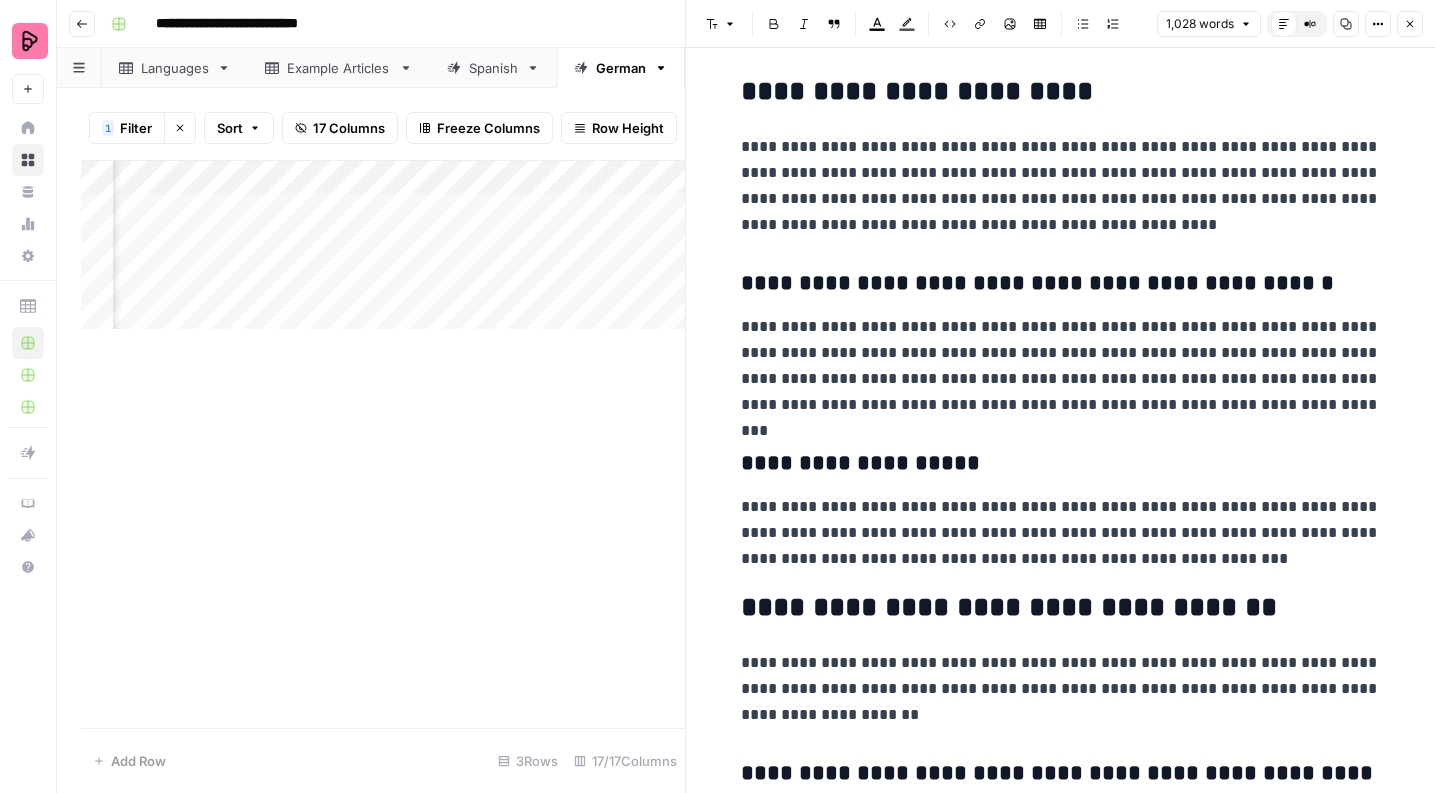 scroll, scrollTop: 1694, scrollLeft: 0, axis: vertical 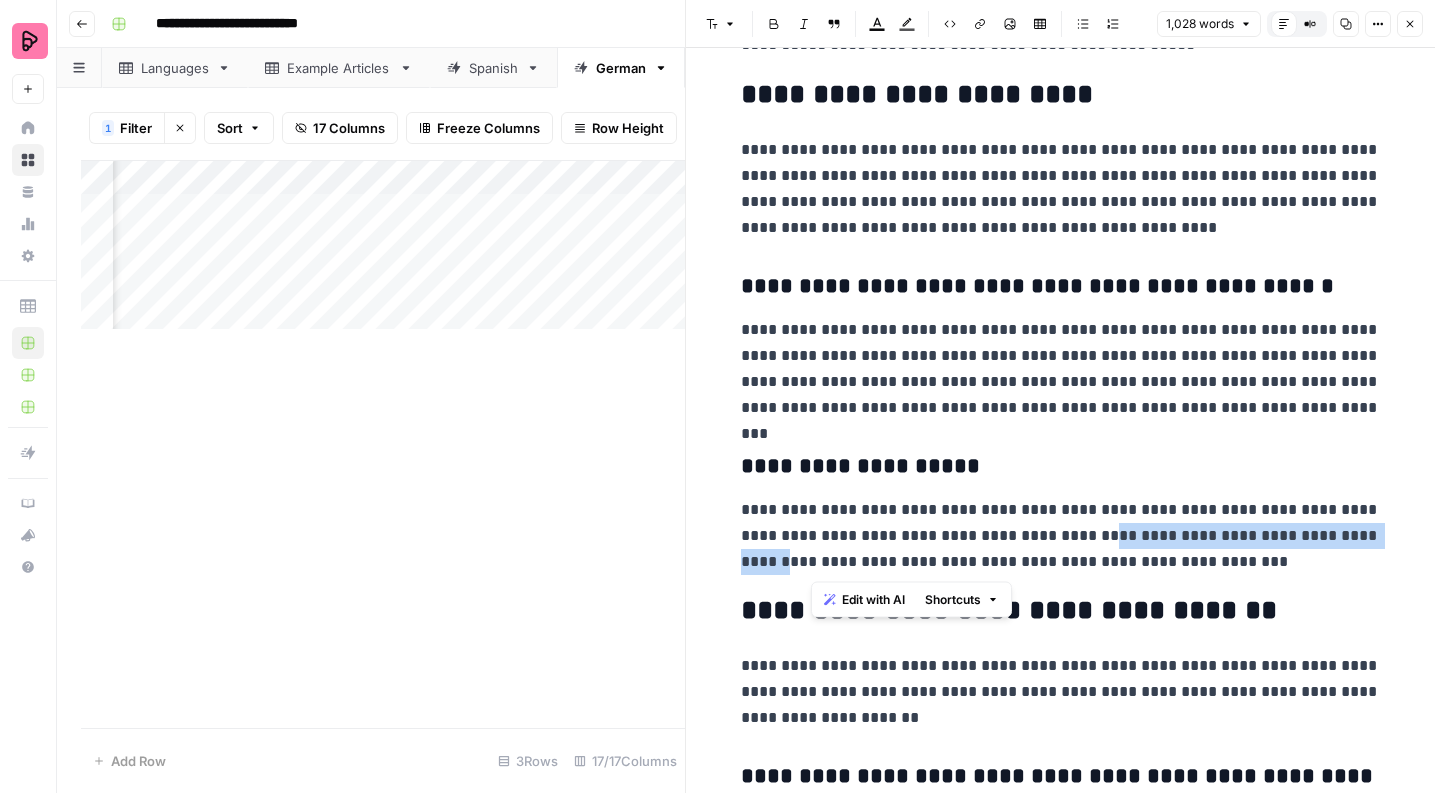 drag, startPoint x: 1124, startPoint y: 537, endPoint x: 811, endPoint y: 566, distance: 314.34058 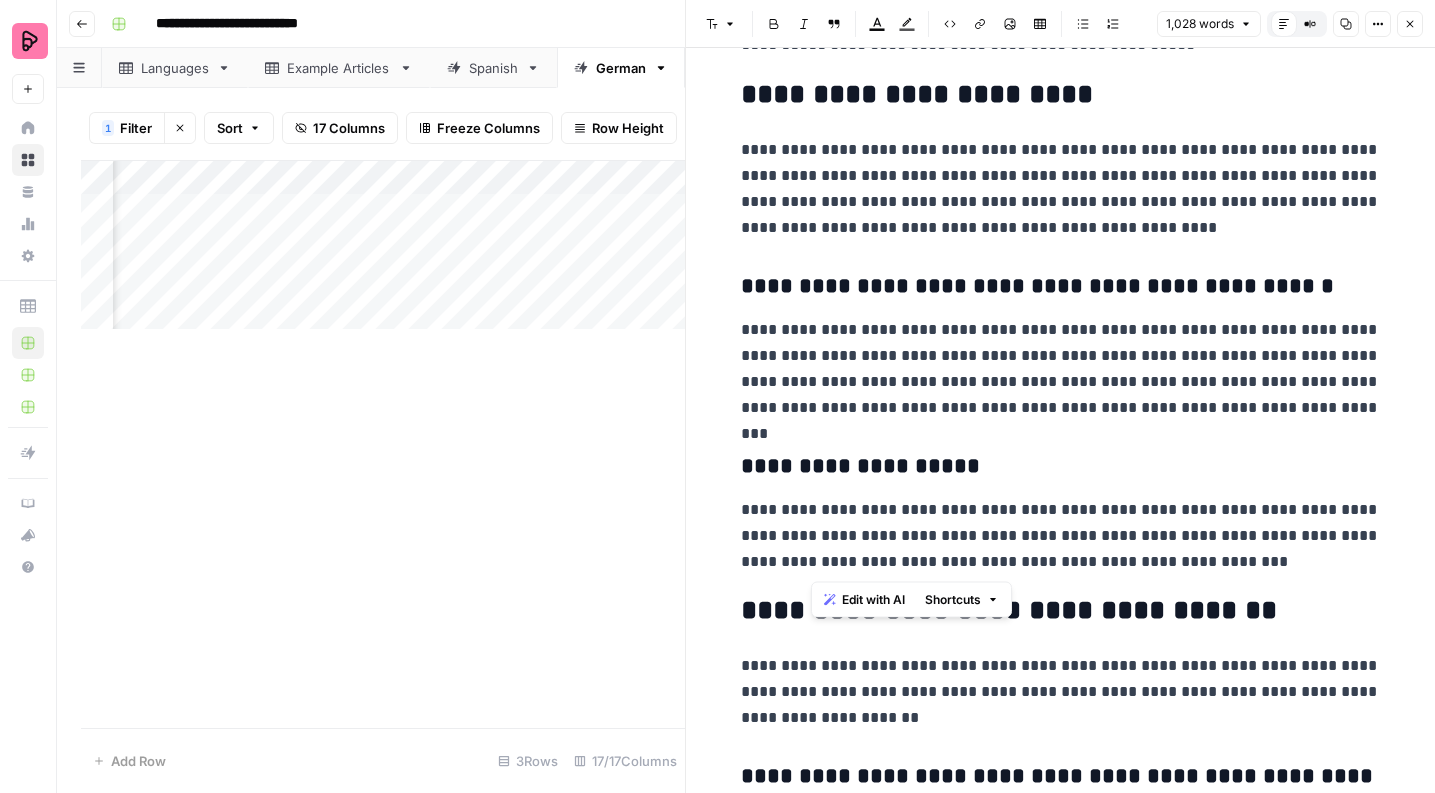 click on "**********" at bounding box center (1061, 441) 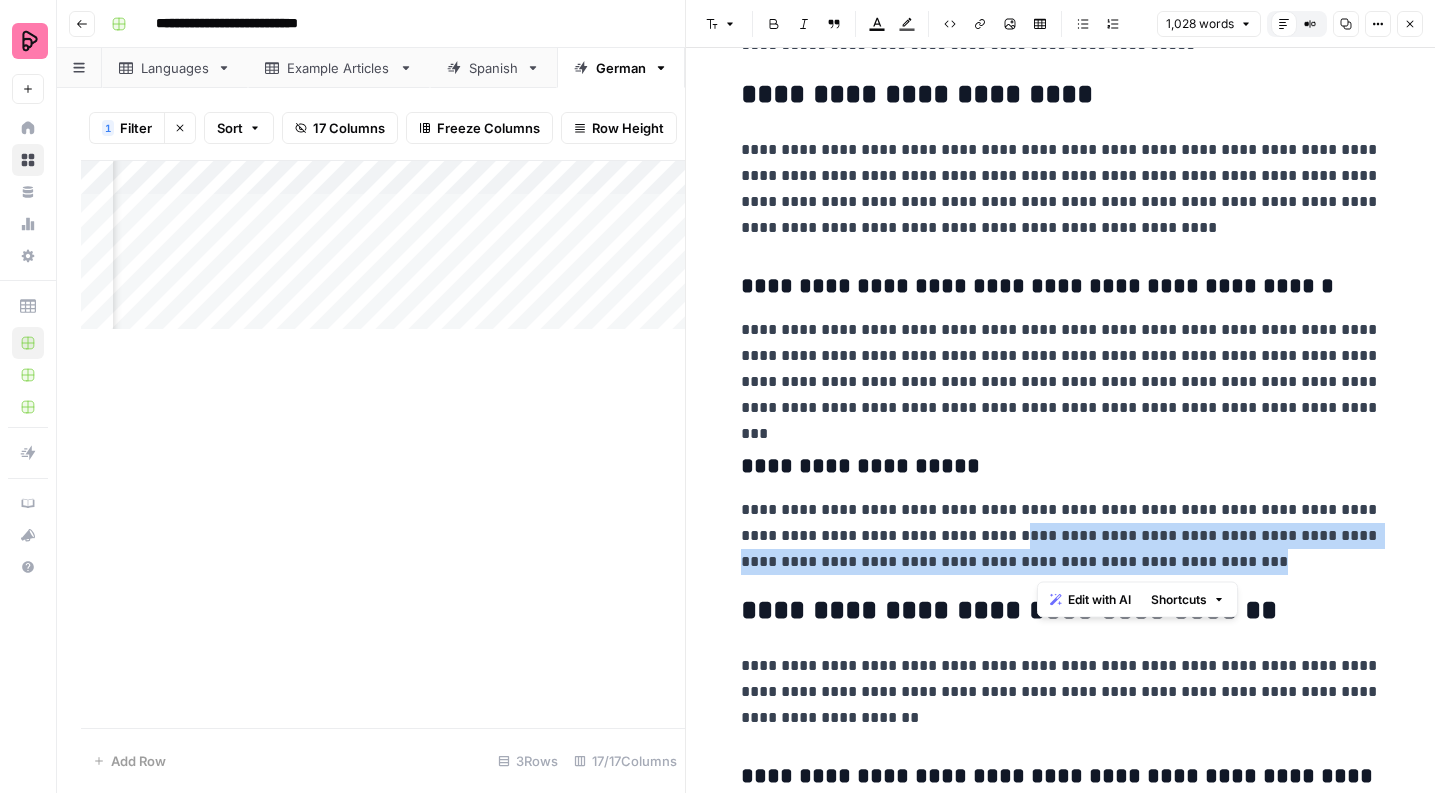 drag, startPoint x: 1041, startPoint y: 537, endPoint x: 1331, endPoint y: 562, distance: 291.0756 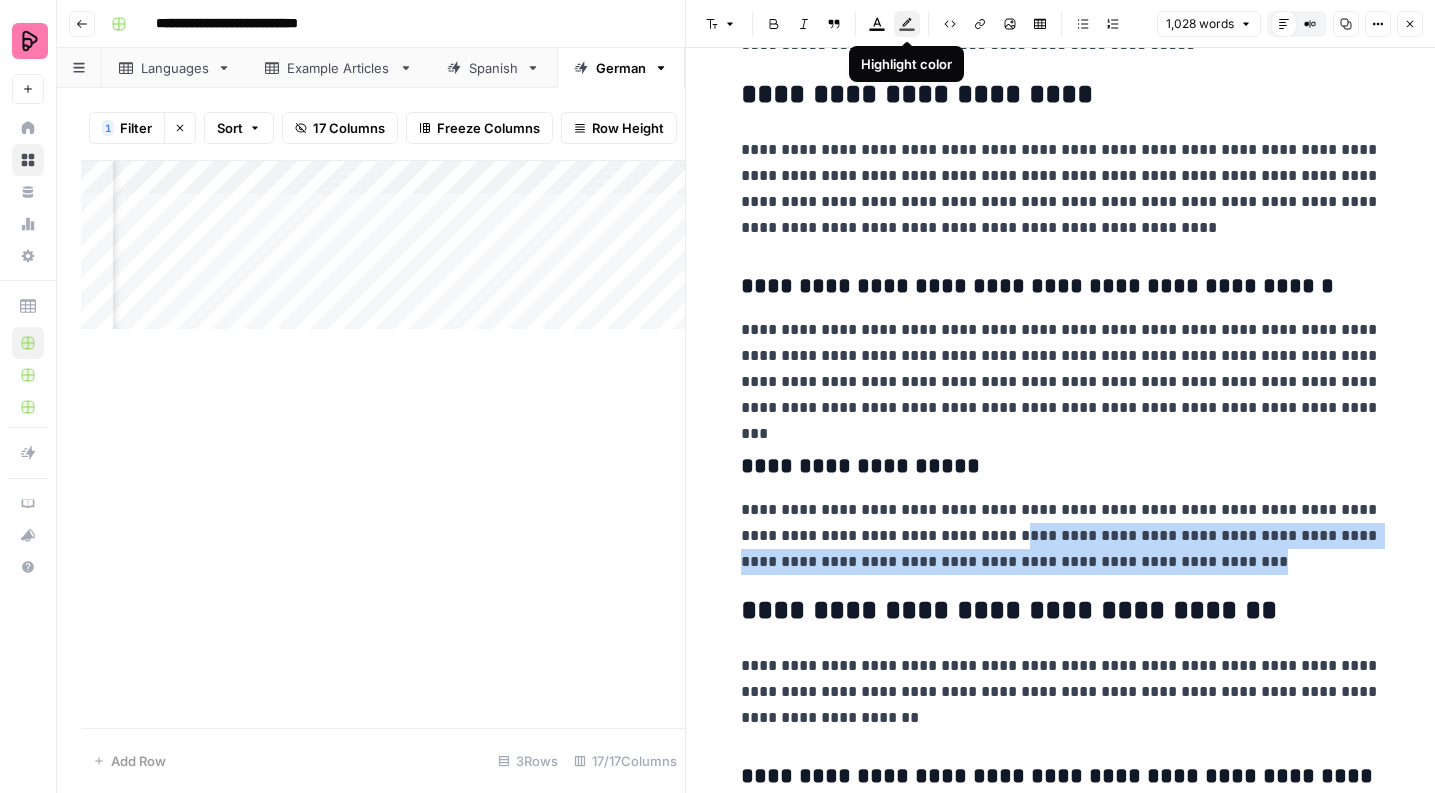 click 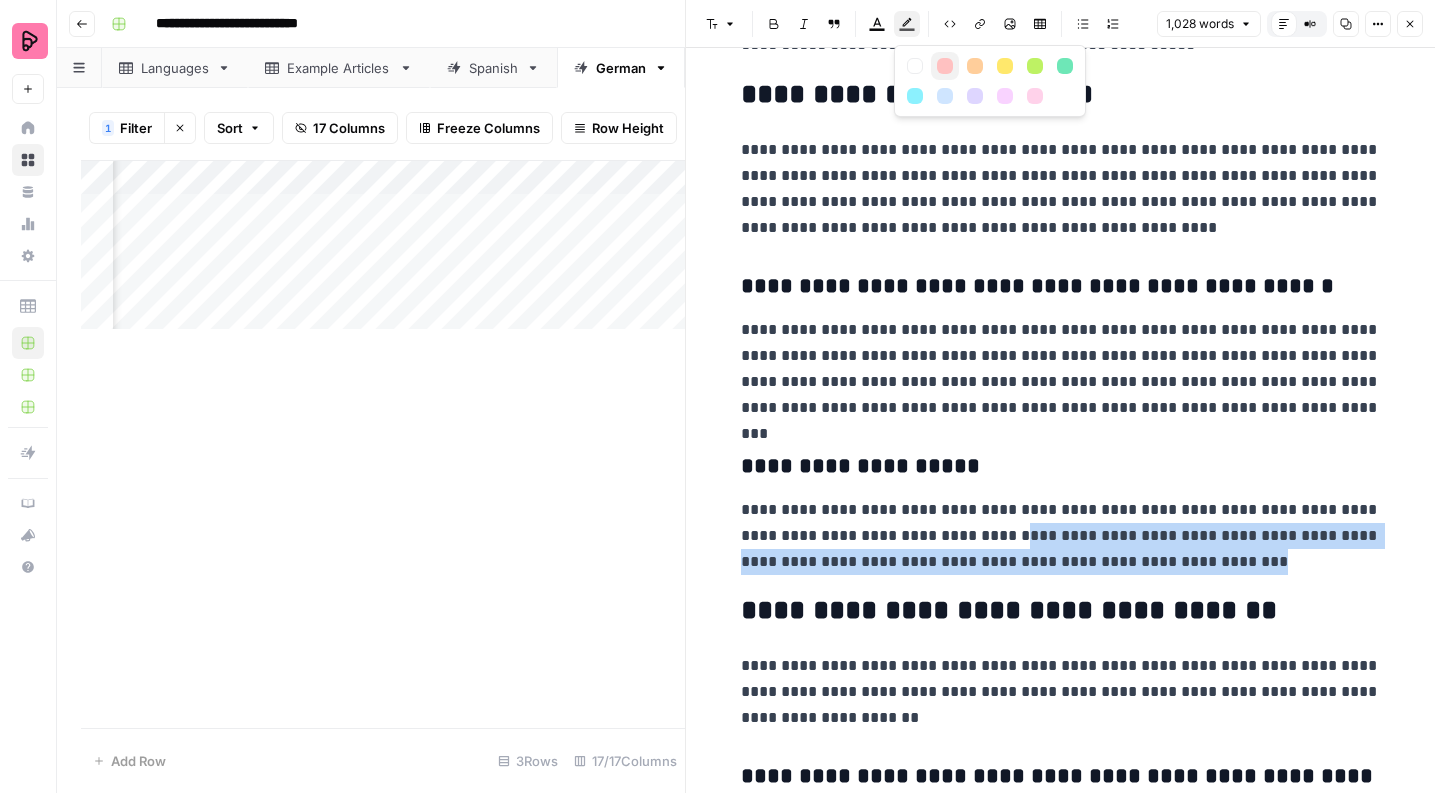 click at bounding box center [945, 66] 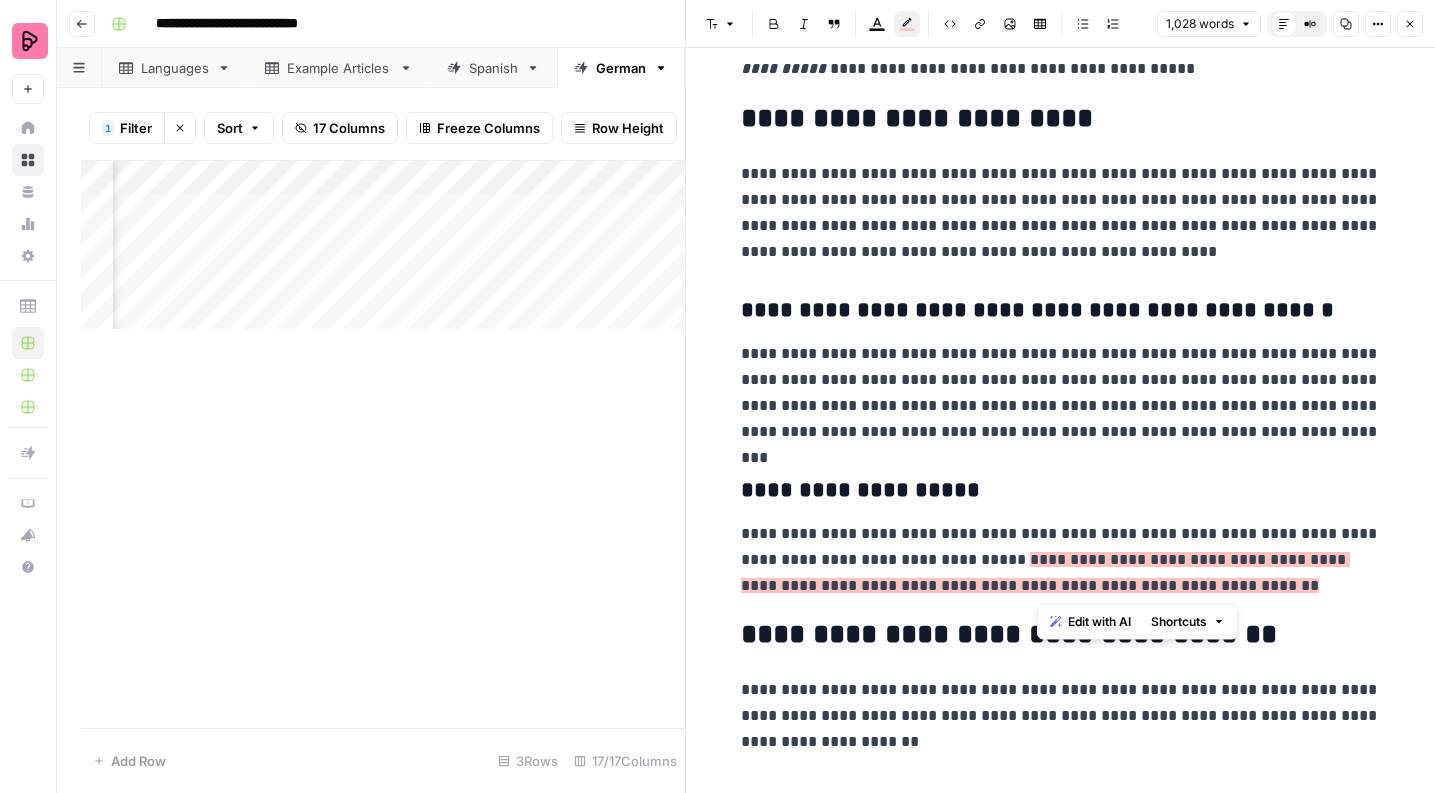 scroll, scrollTop: 1658, scrollLeft: 0, axis: vertical 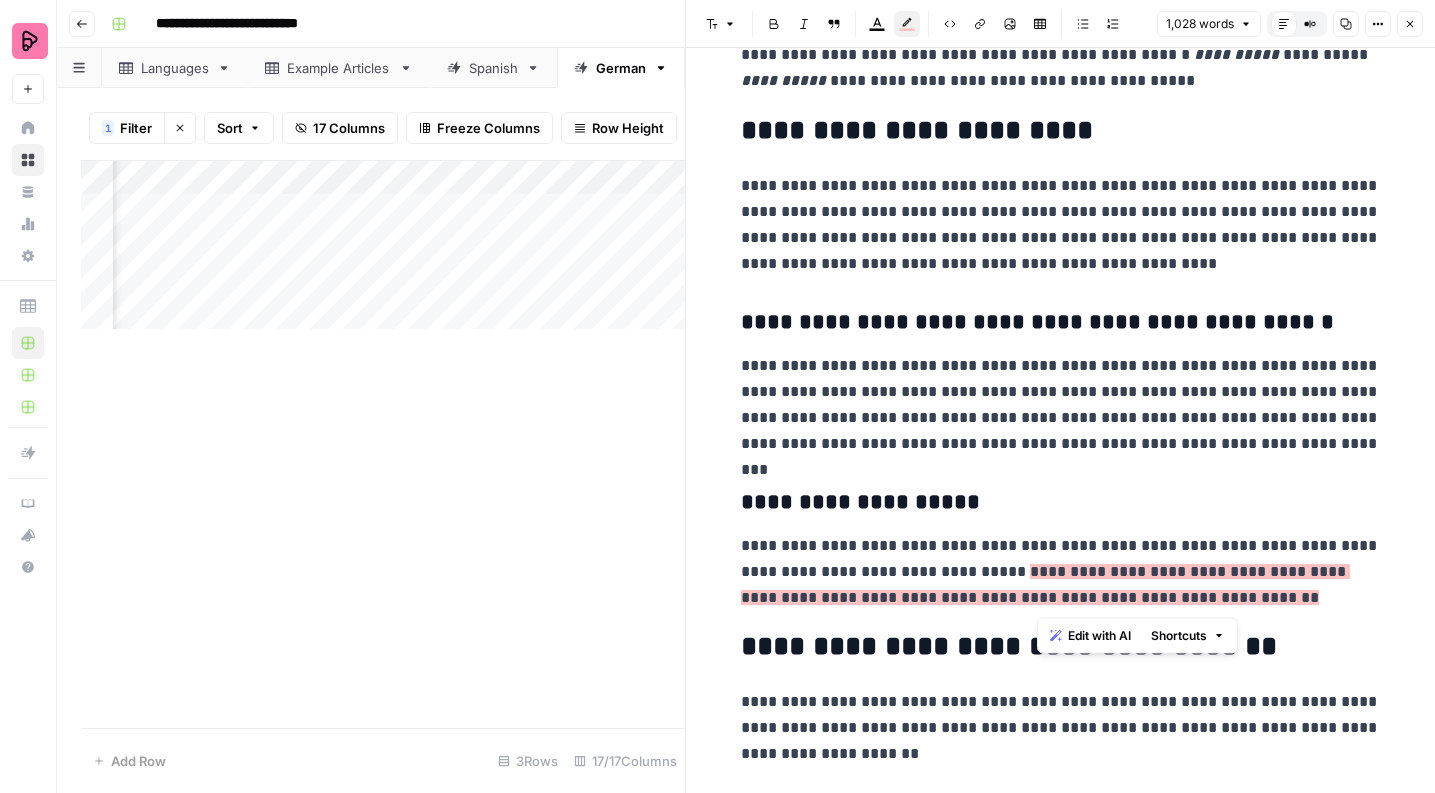 click on "**********" at bounding box center [1061, 225] 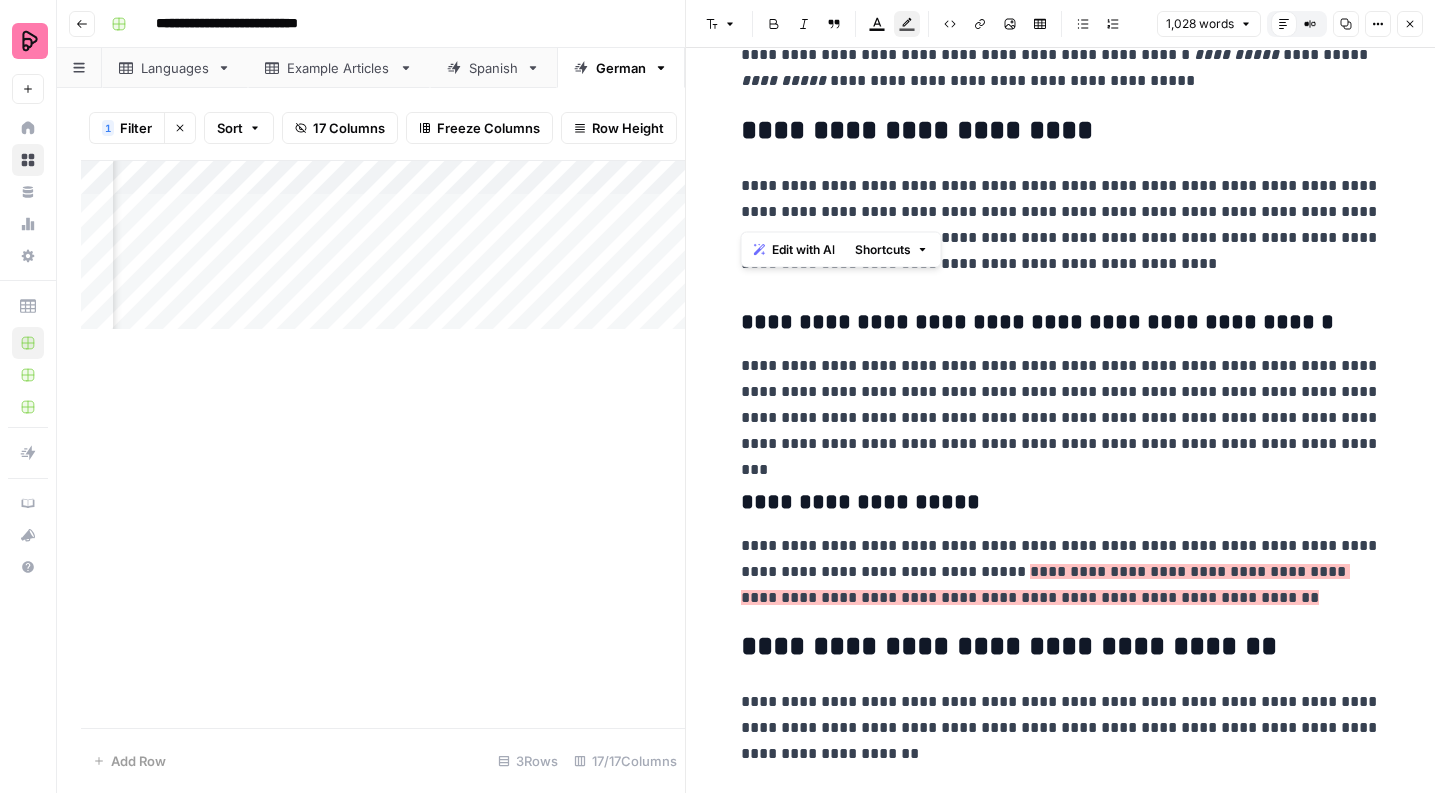 drag, startPoint x: 744, startPoint y: 186, endPoint x: 806, endPoint y: 209, distance: 66.12866 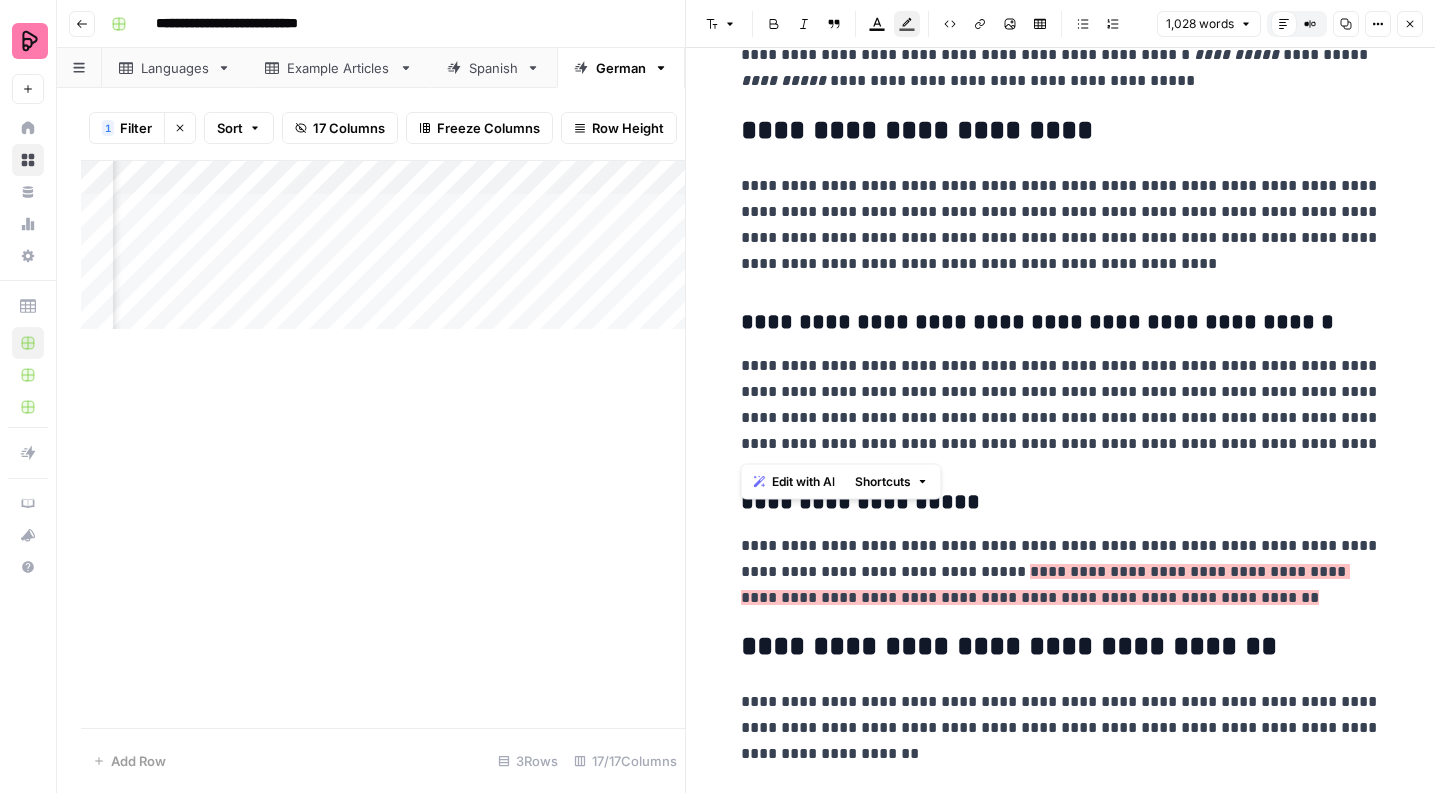 drag, startPoint x: 739, startPoint y: 190, endPoint x: 1328, endPoint y: 446, distance: 642.22815 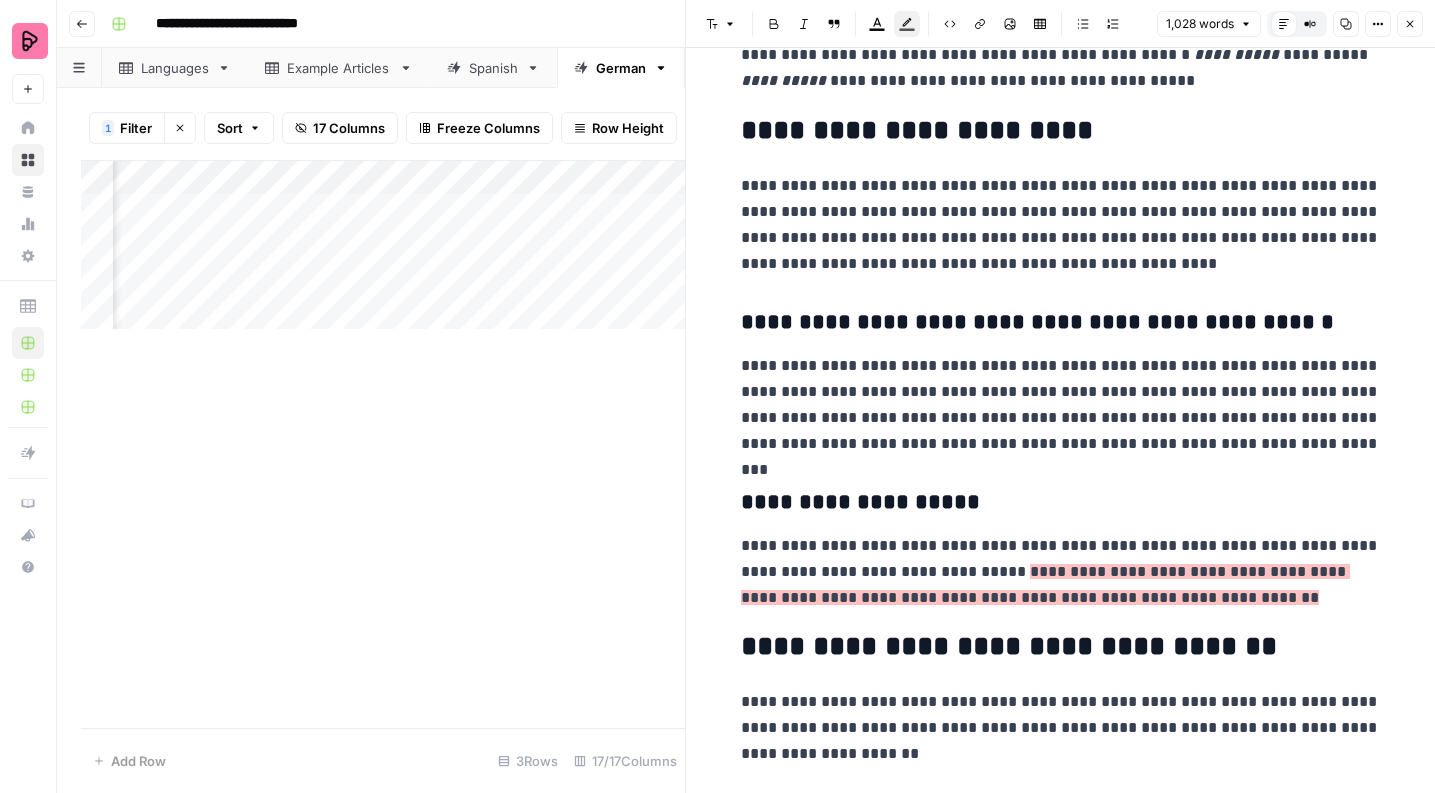 click 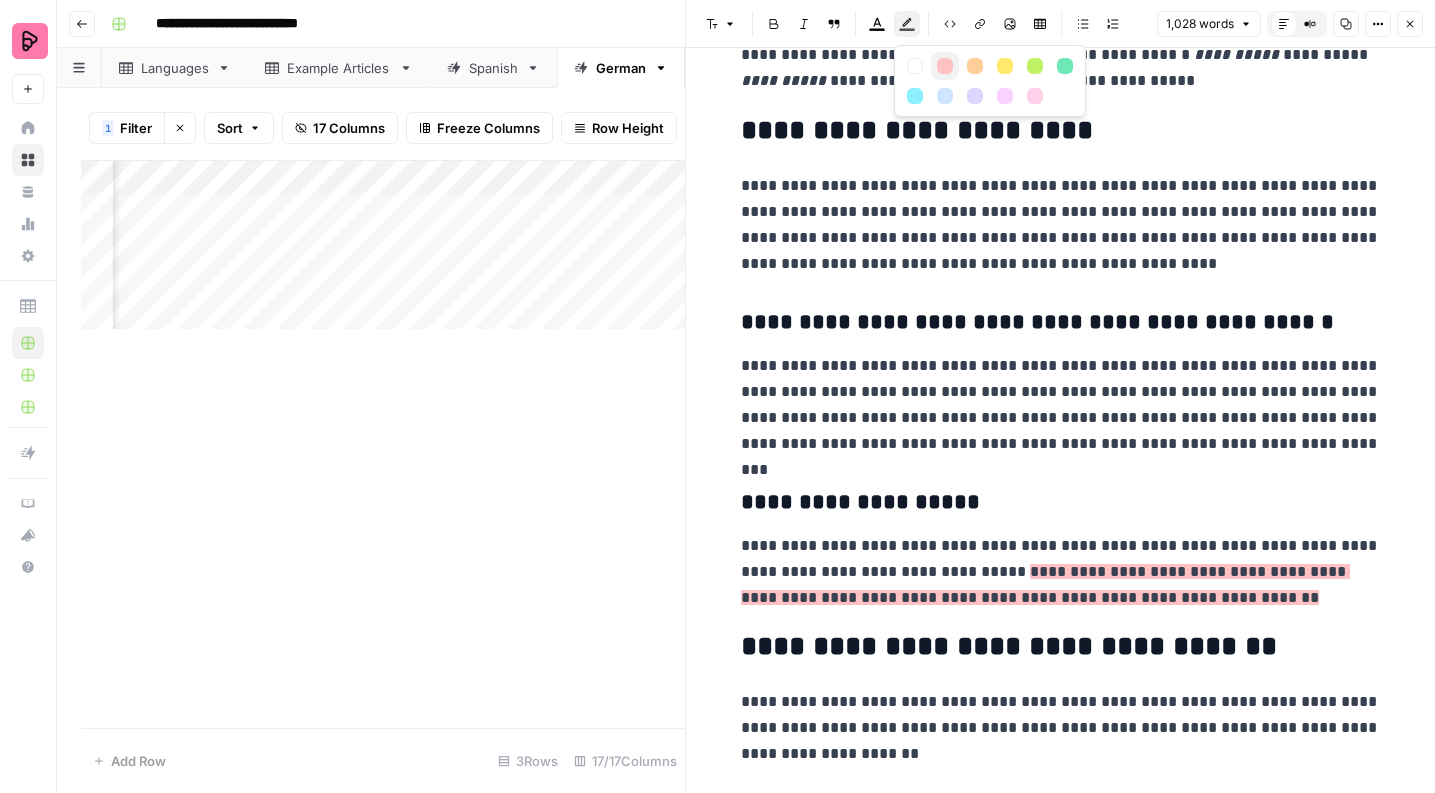 click at bounding box center (945, 66) 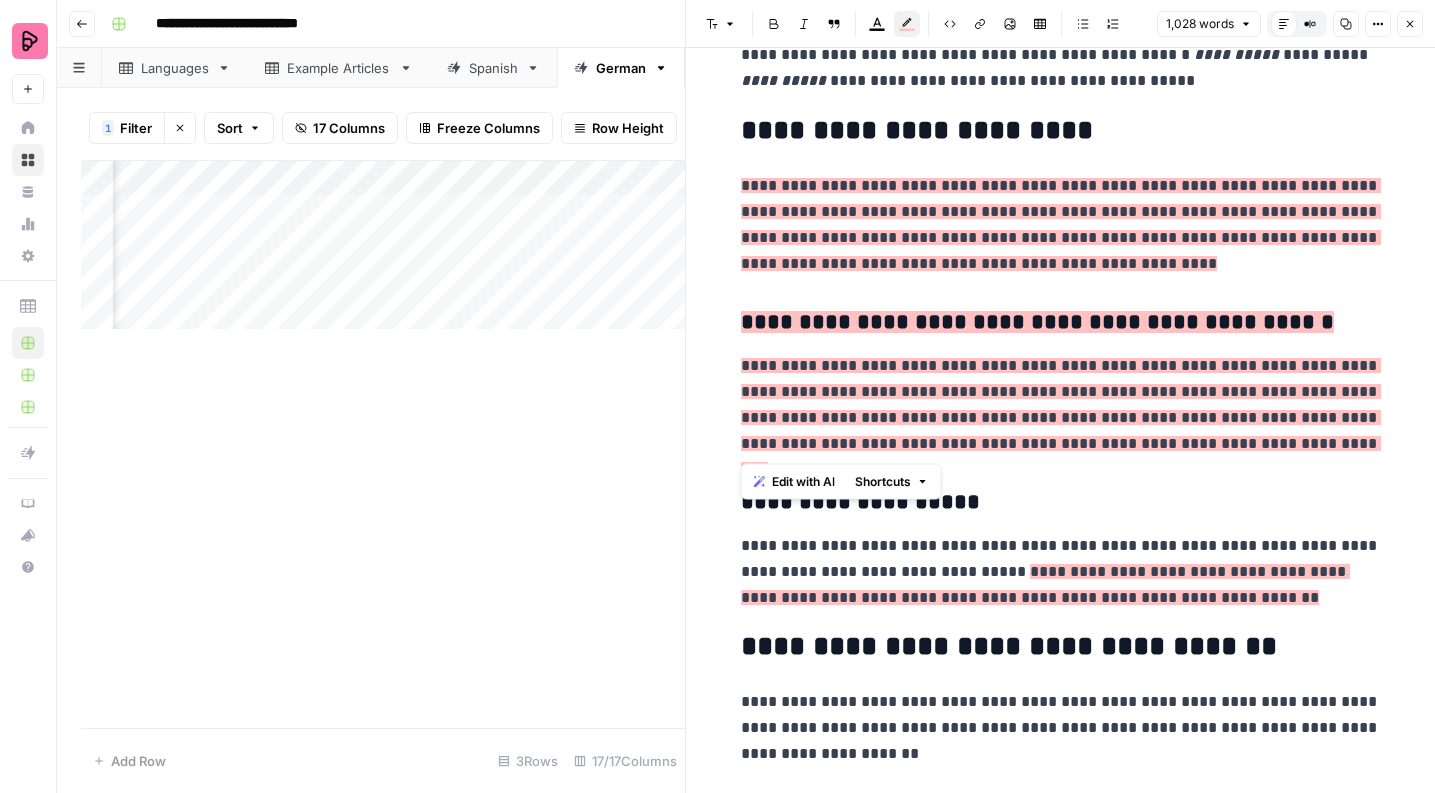 click on "**********" at bounding box center (1061, 417) 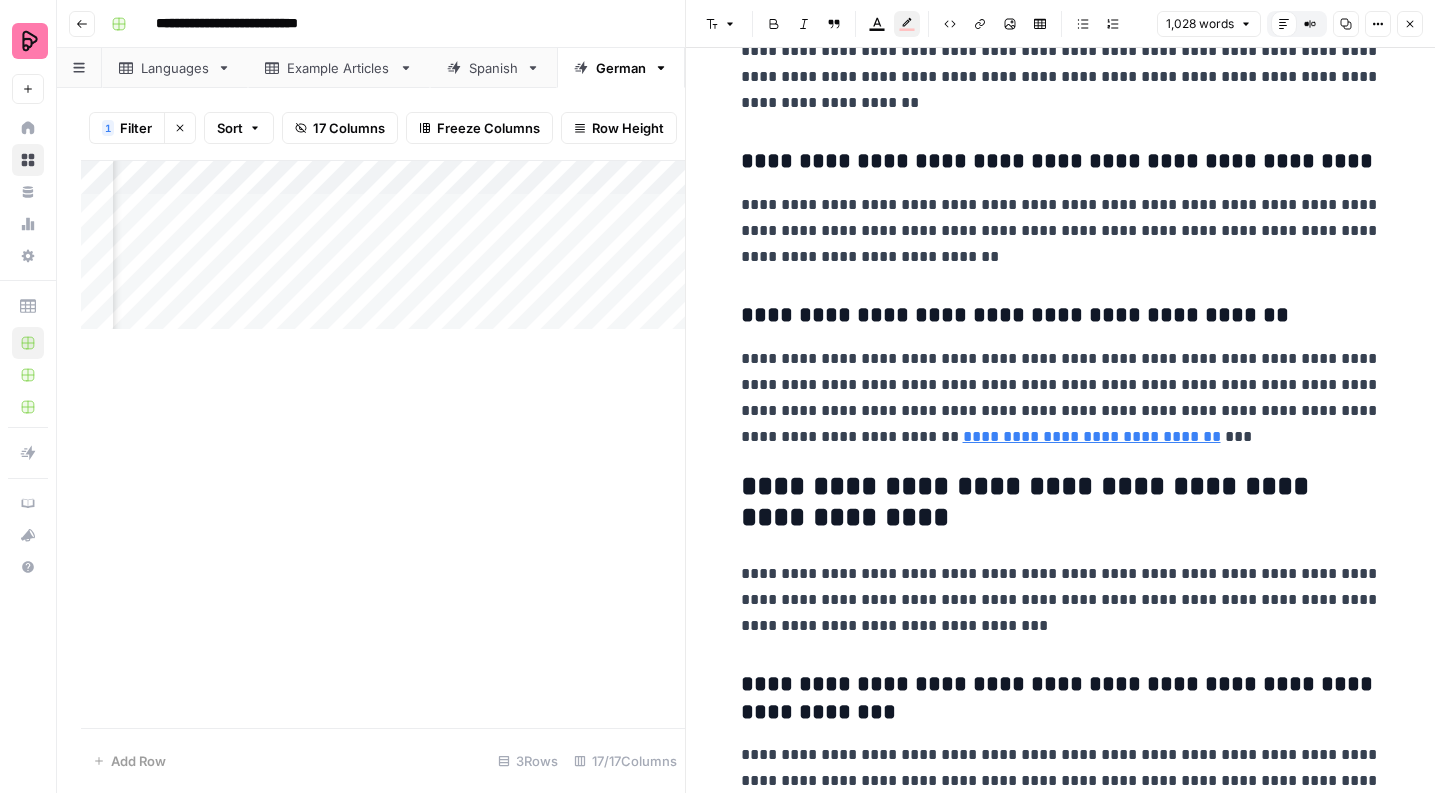 scroll, scrollTop: 2310, scrollLeft: 0, axis: vertical 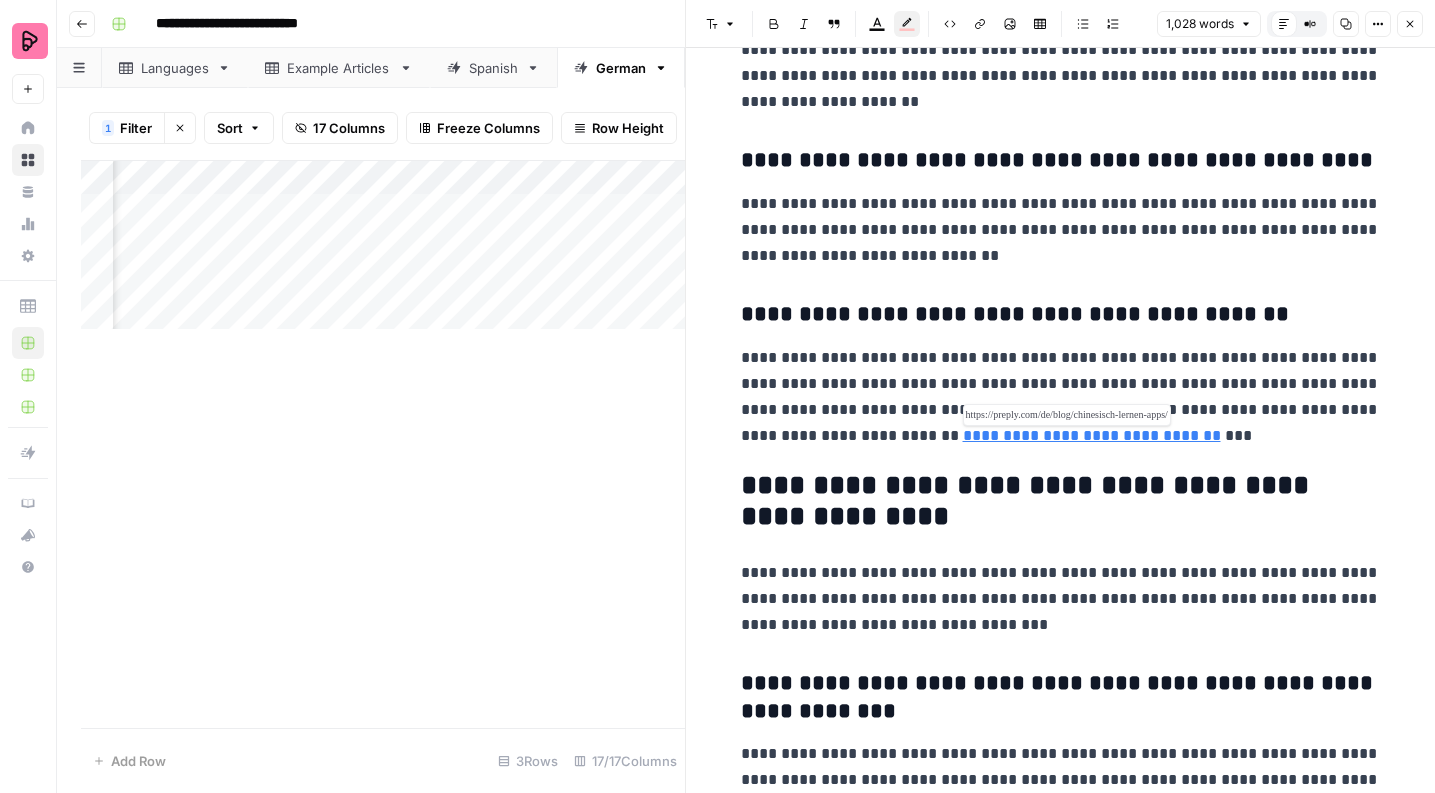 click on "**********" at bounding box center [1092, 435] 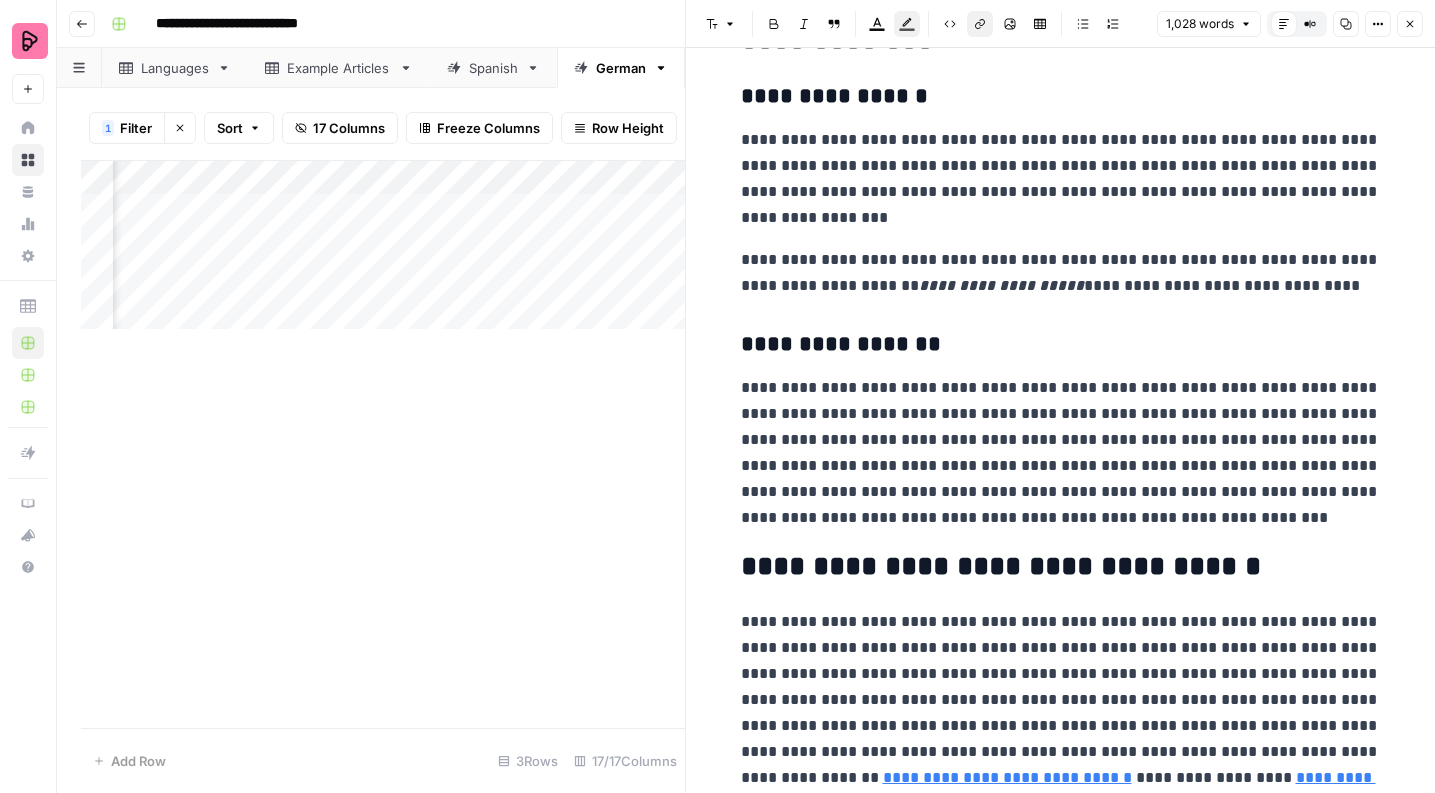 scroll, scrollTop: 3331, scrollLeft: 0, axis: vertical 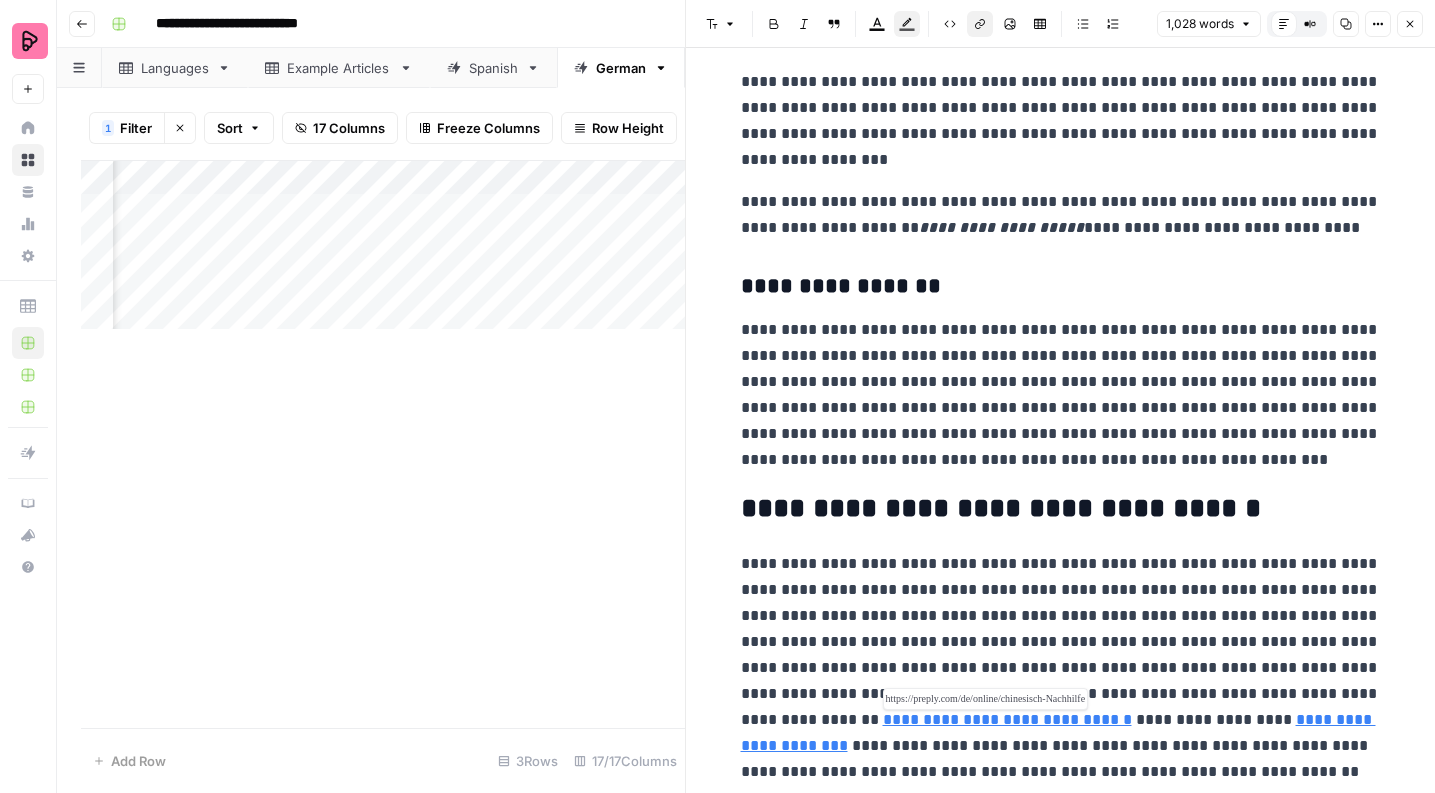 click on "**********" at bounding box center [1007, 719] 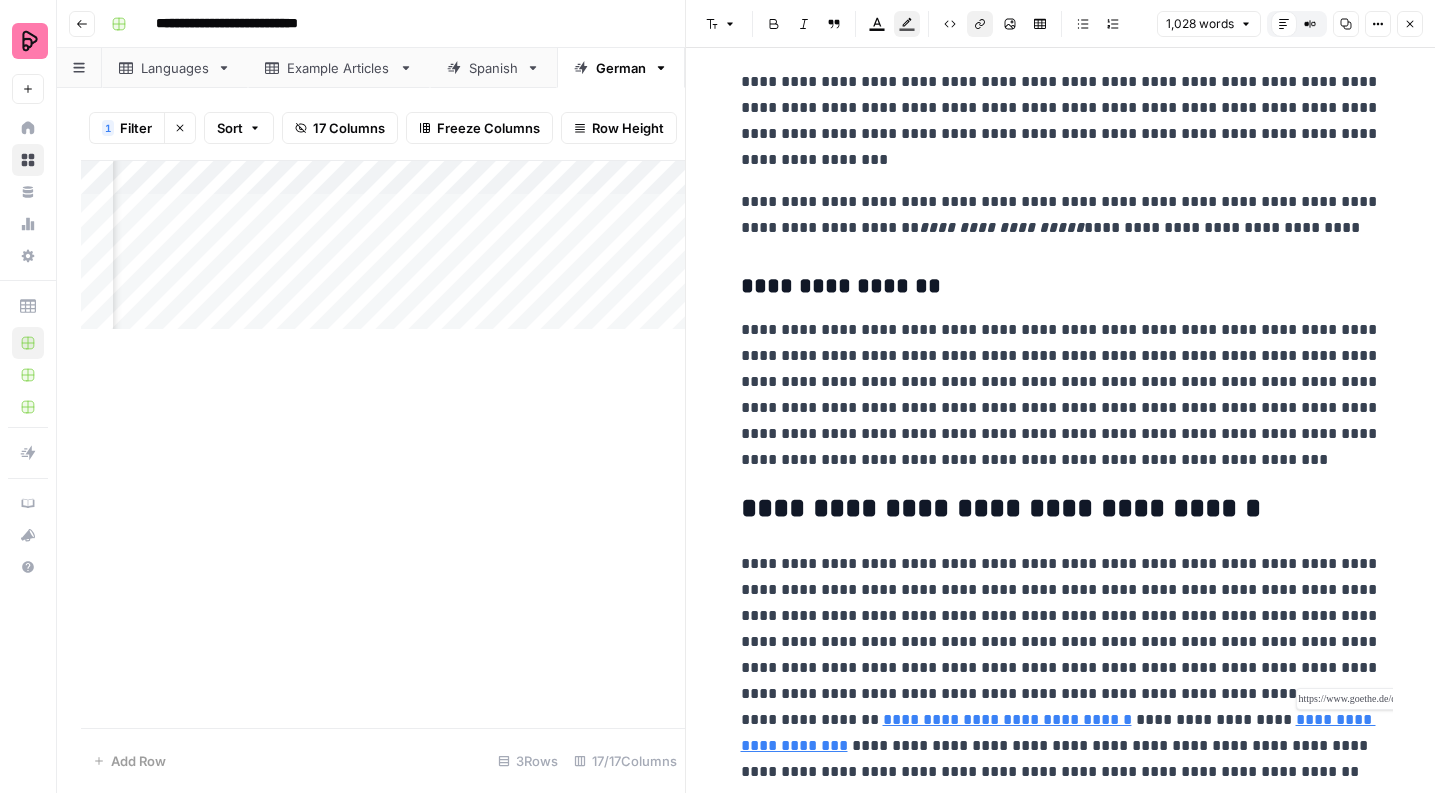 click on "**********" at bounding box center (1058, 732) 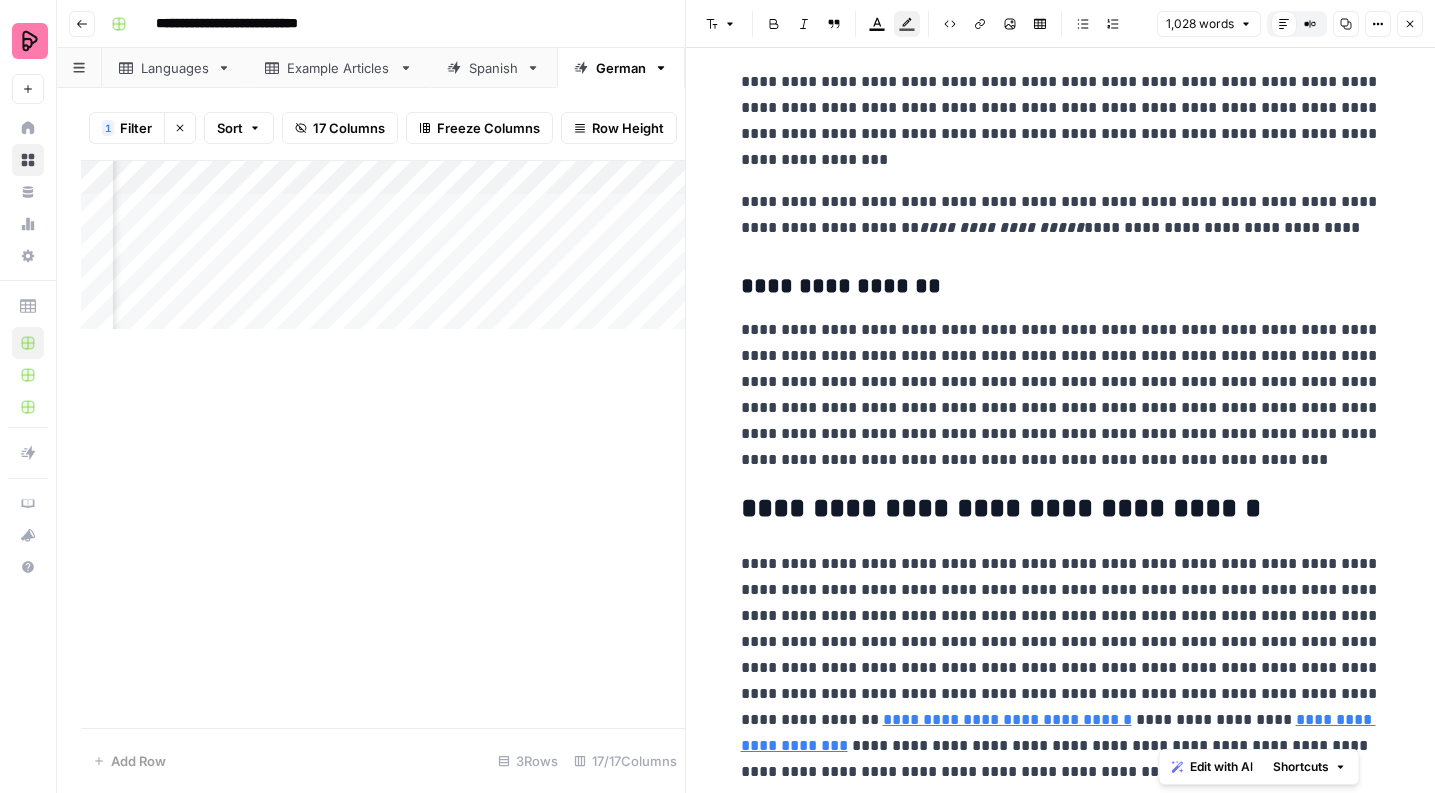 drag, startPoint x: 1279, startPoint y: 773, endPoint x: 1159, endPoint y: 711, distance: 135.07036 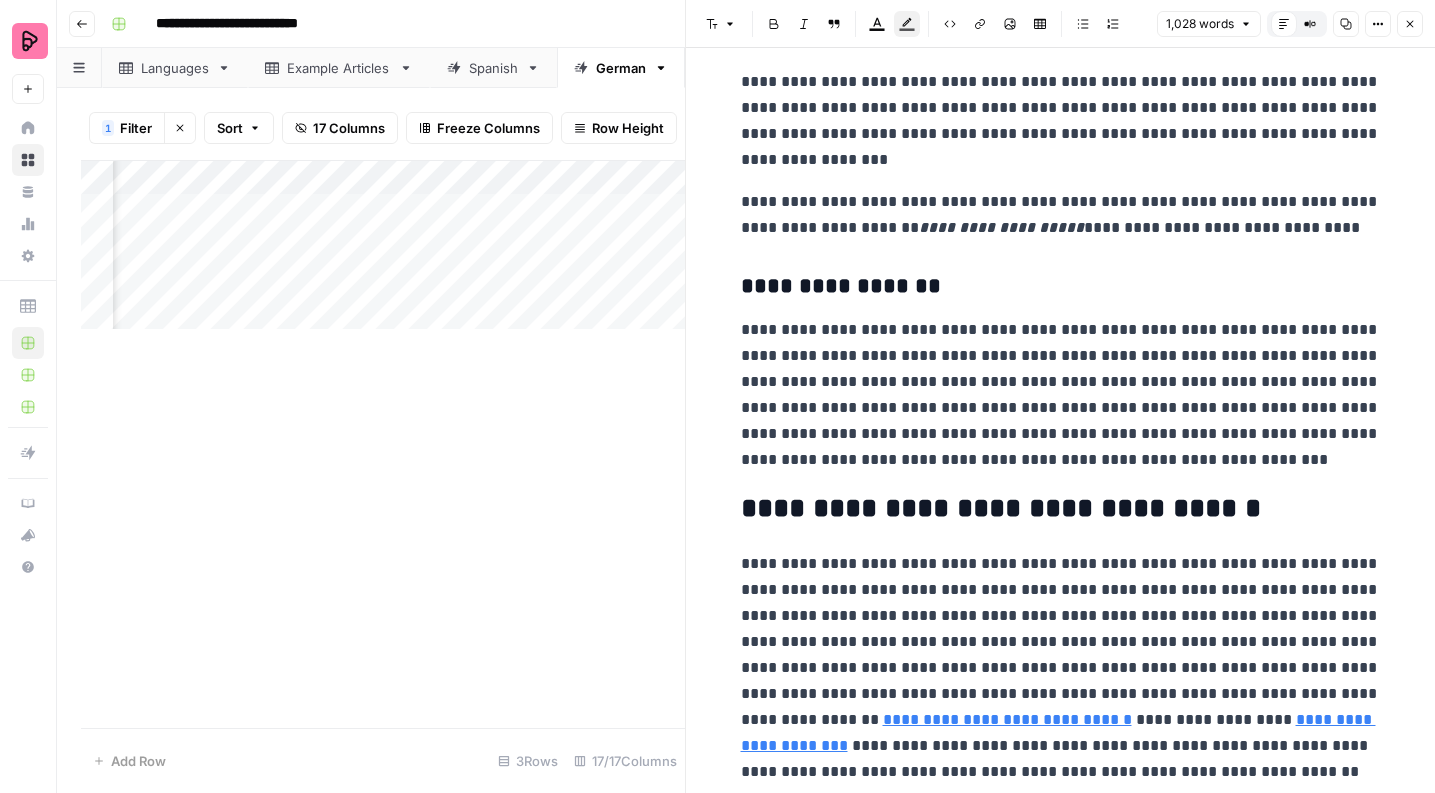 click 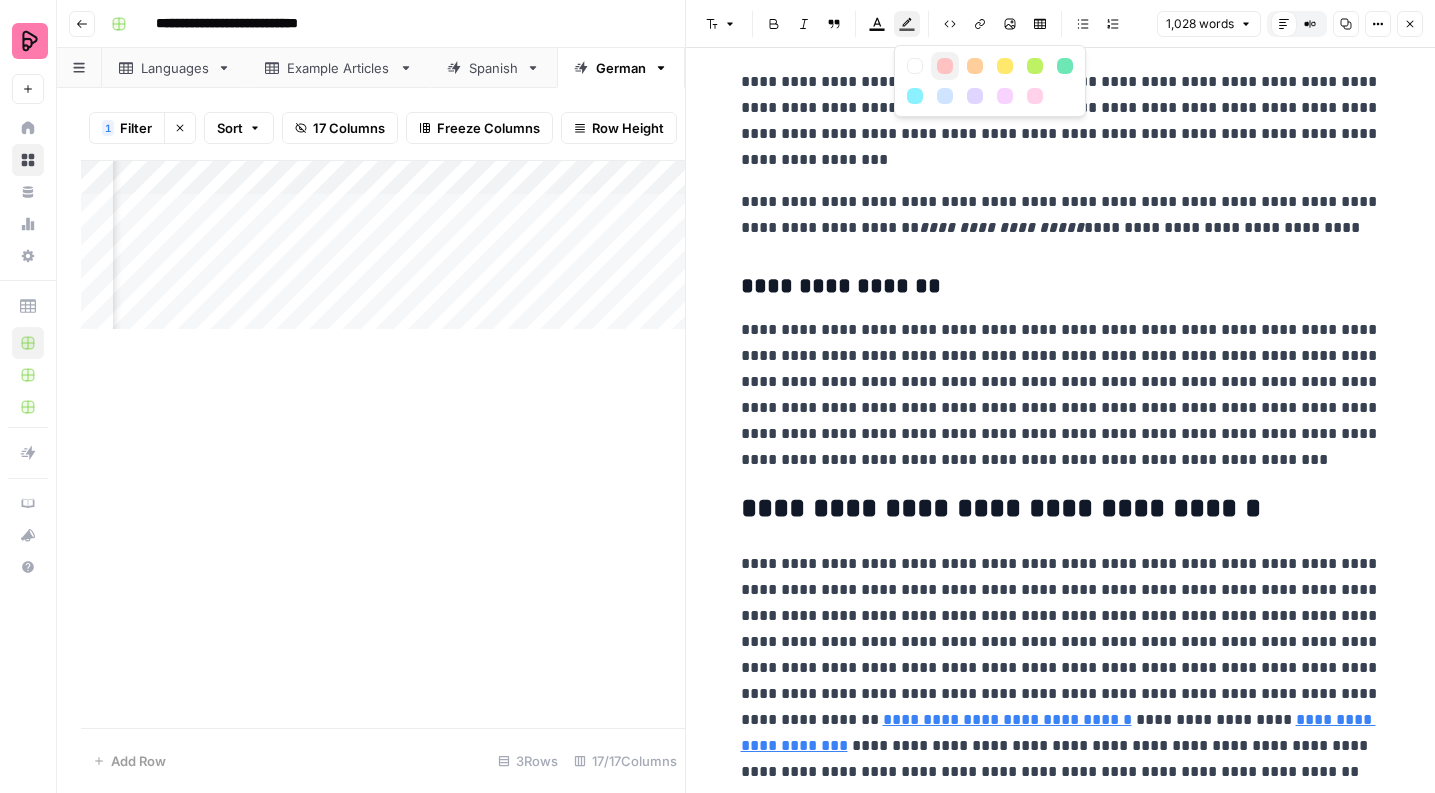 click at bounding box center [945, 66] 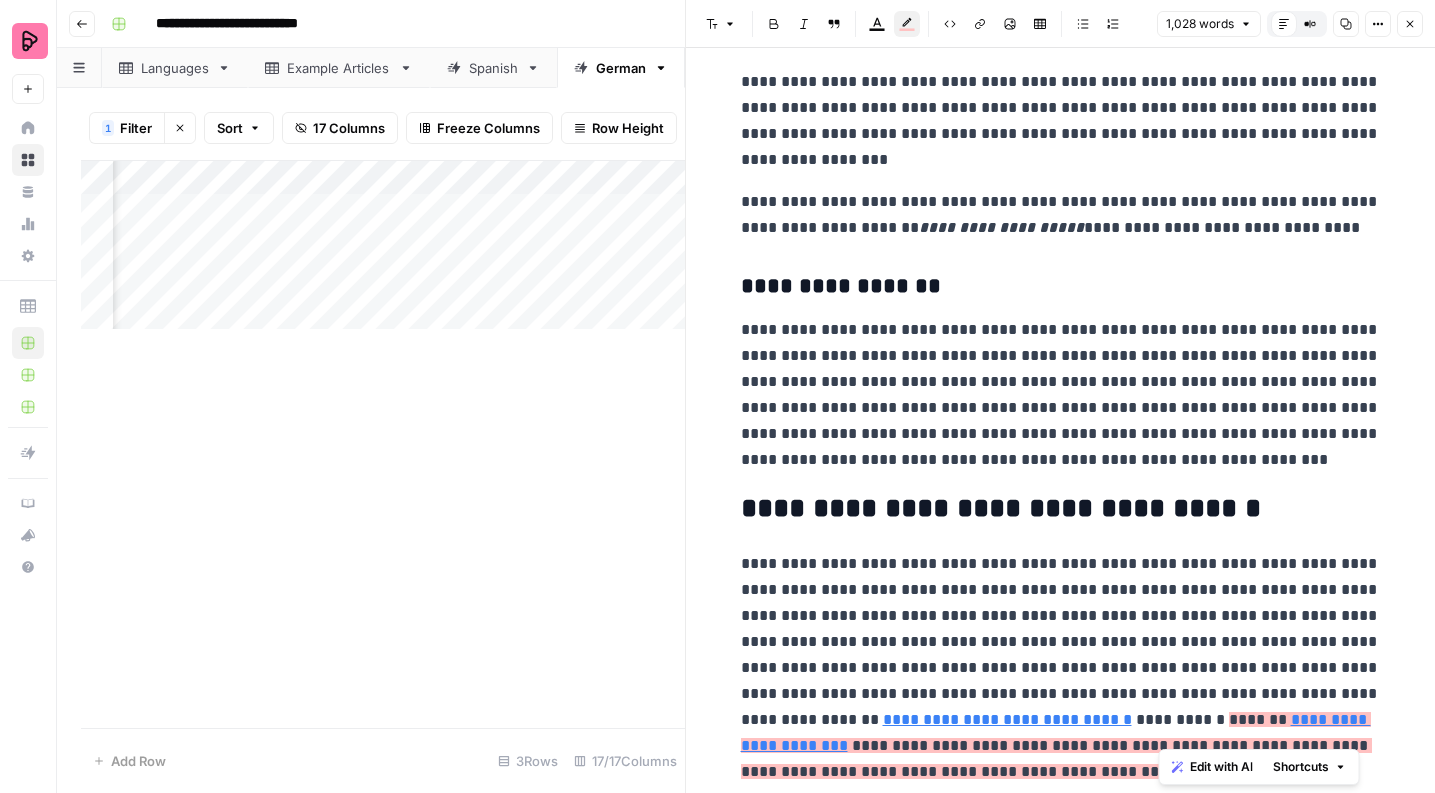click on "**********" at bounding box center [1061, 668] 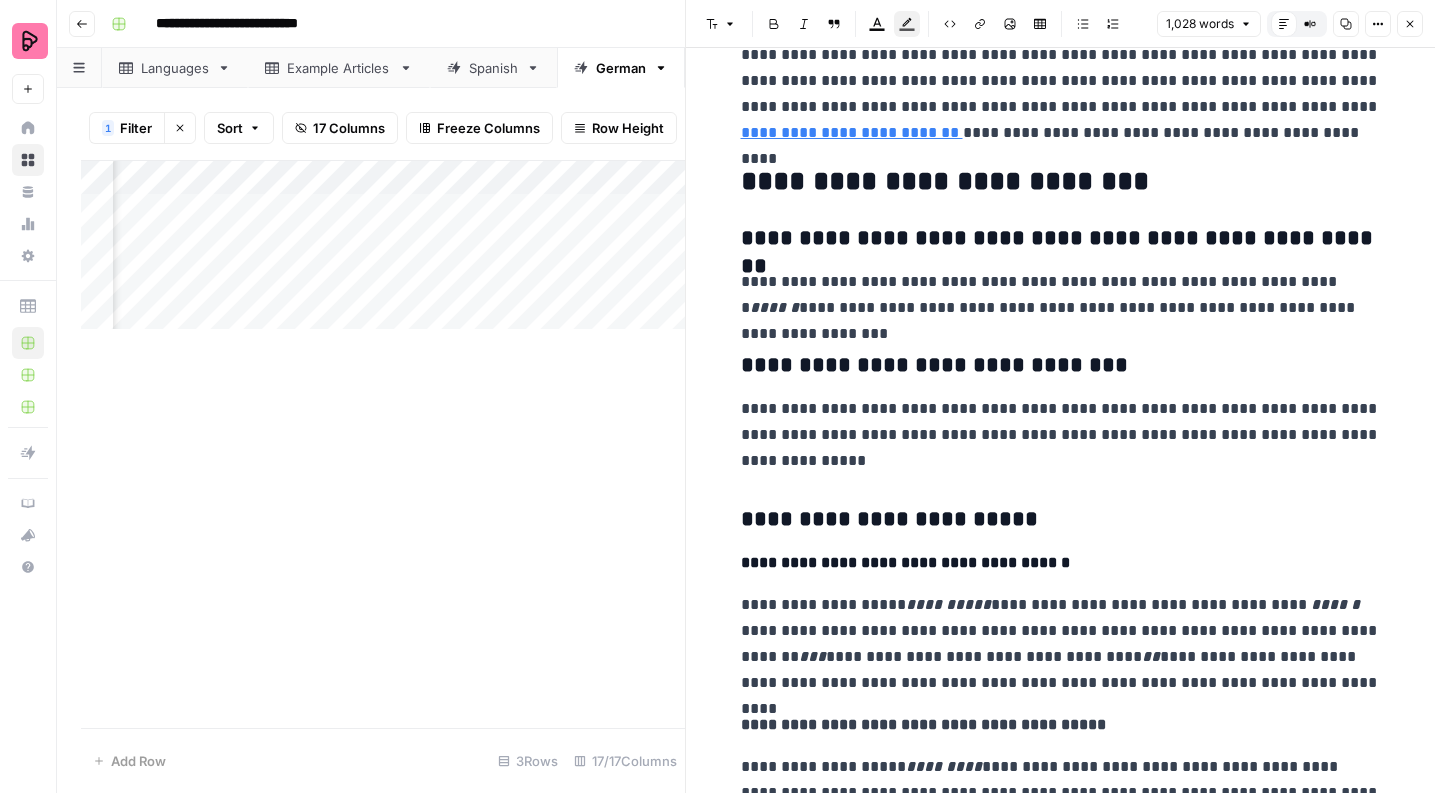 scroll, scrollTop: 0, scrollLeft: 0, axis: both 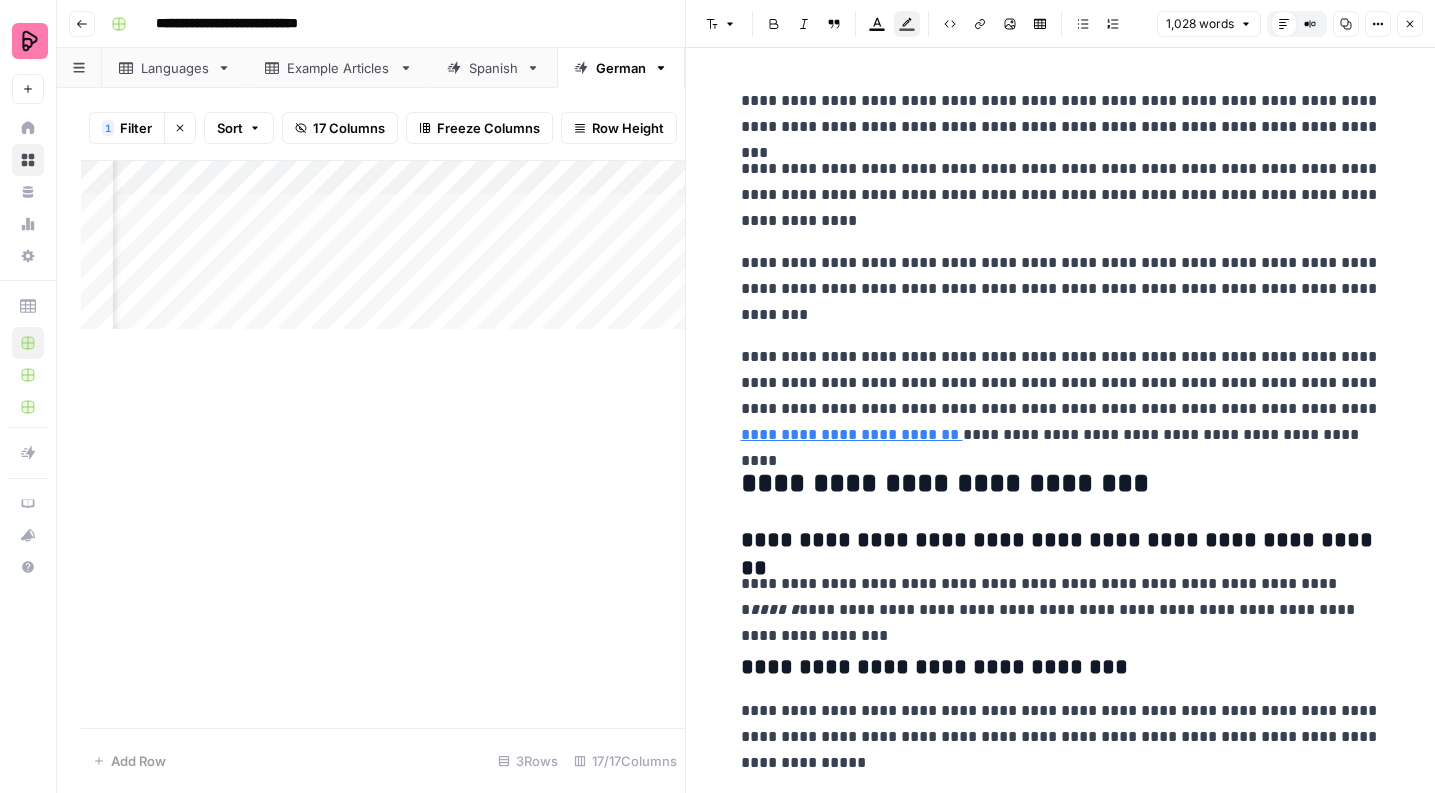 click on "Add Column" at bounding box center (383, 444) 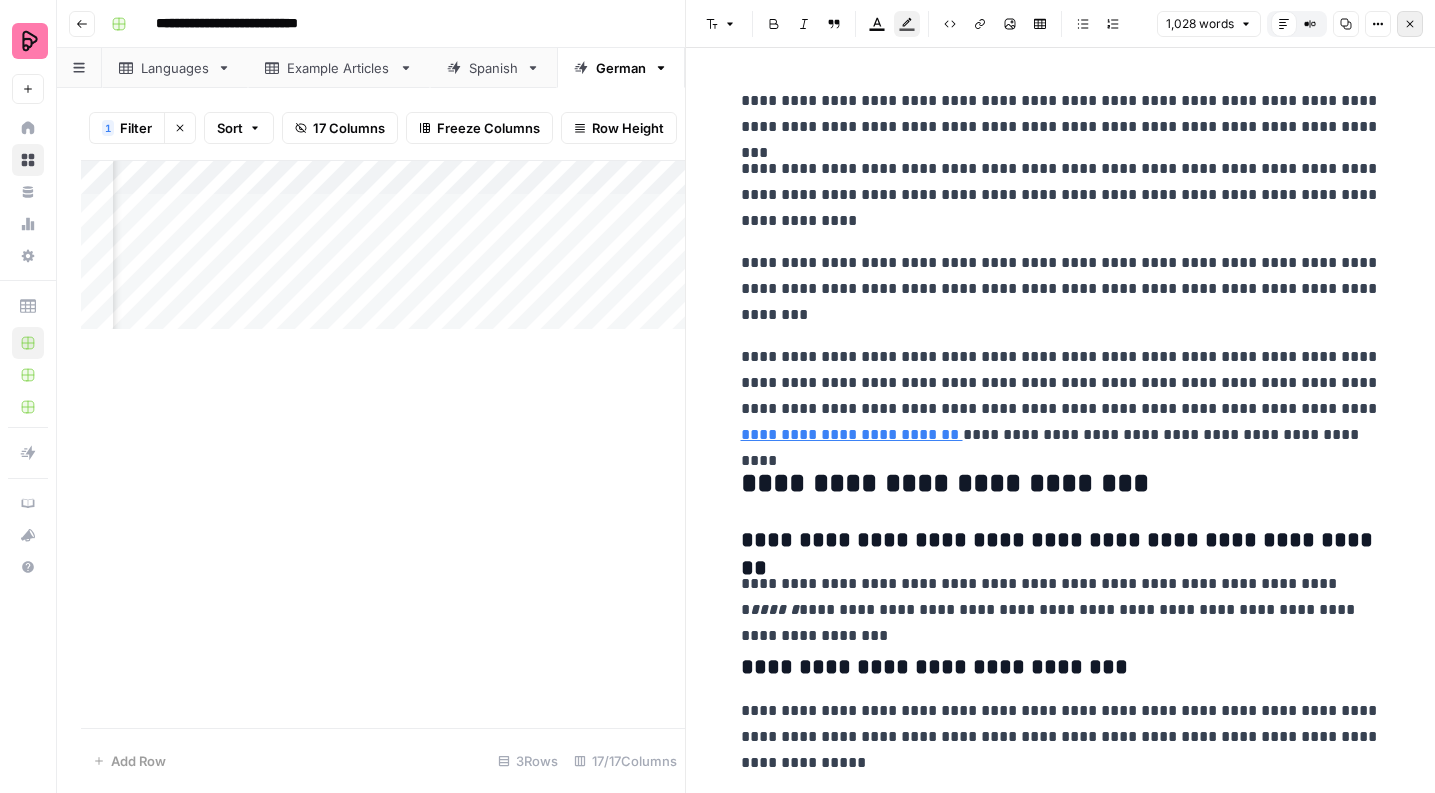 click 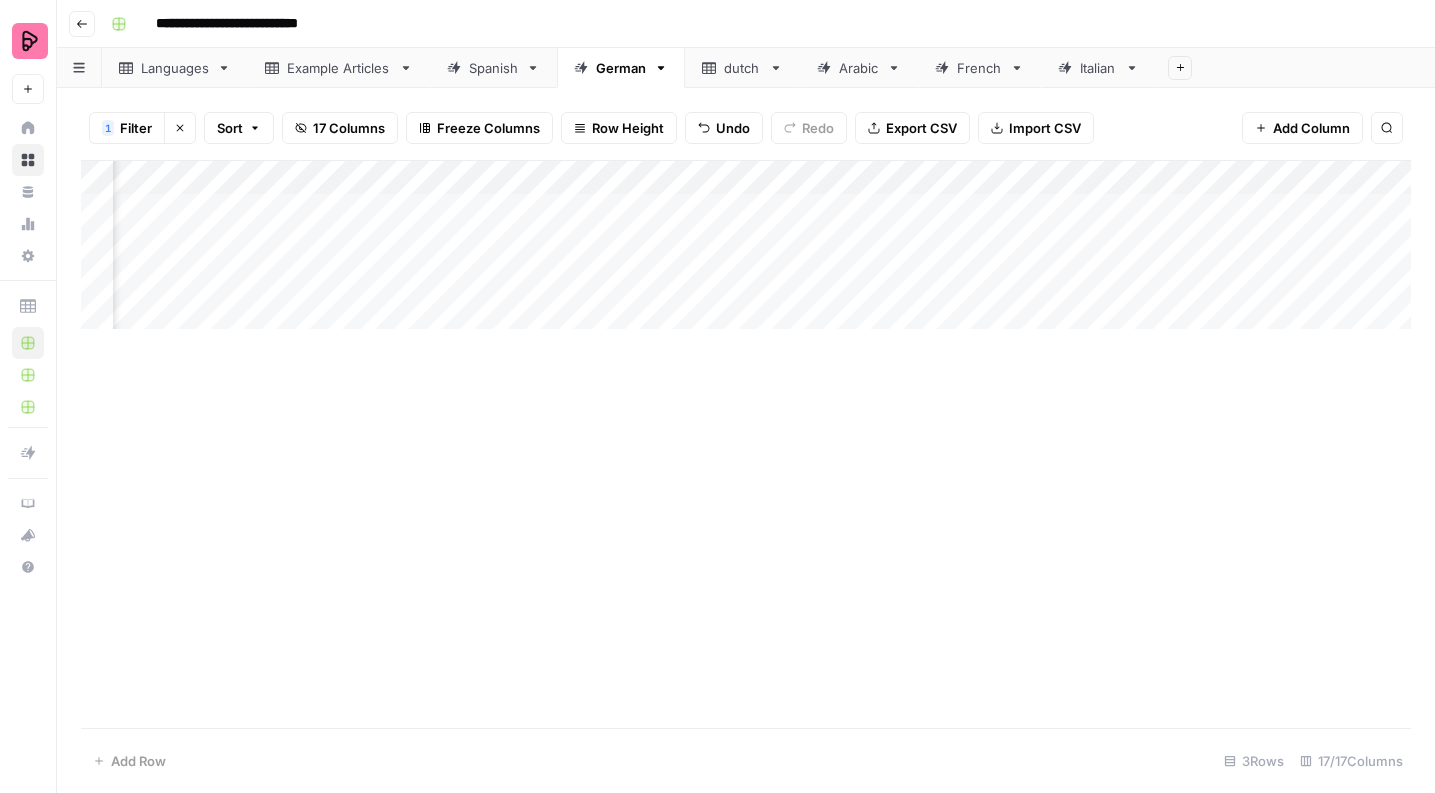 click on "Add Column" at bounding box center (746, 444) 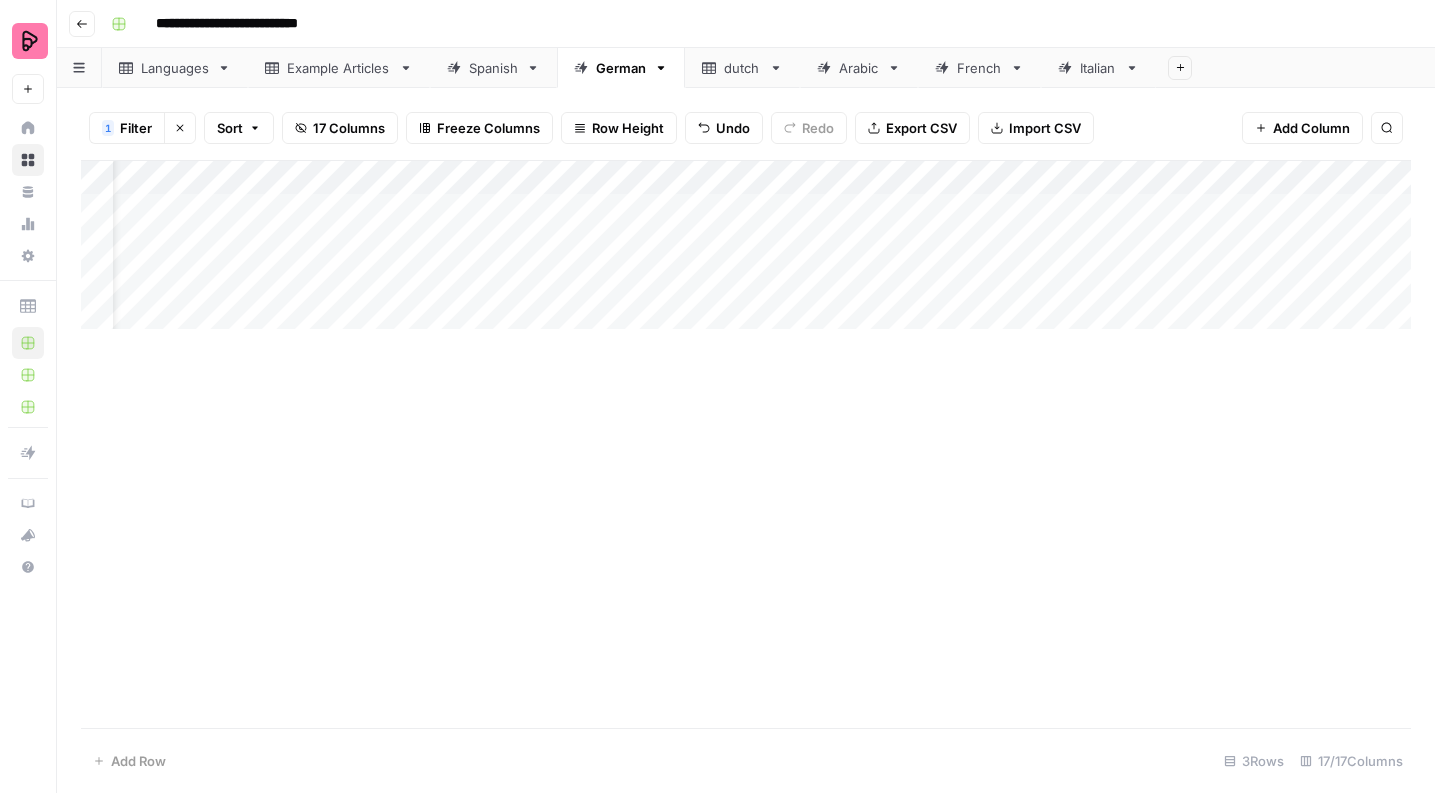 scroll, scrollTop: 0, scrollLeft: 0, axis: both 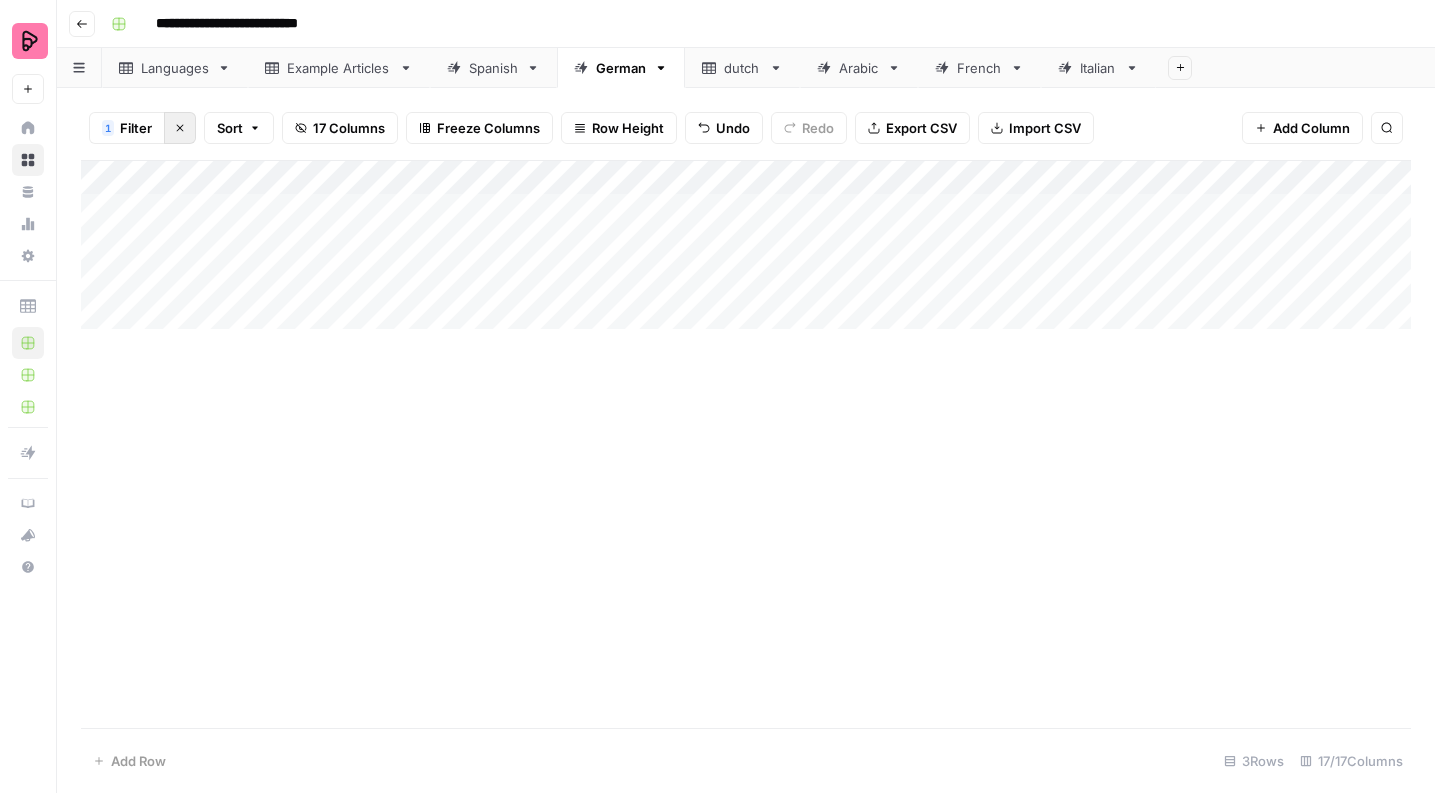 click on "Clear filters" at bounding box center [180, 128] 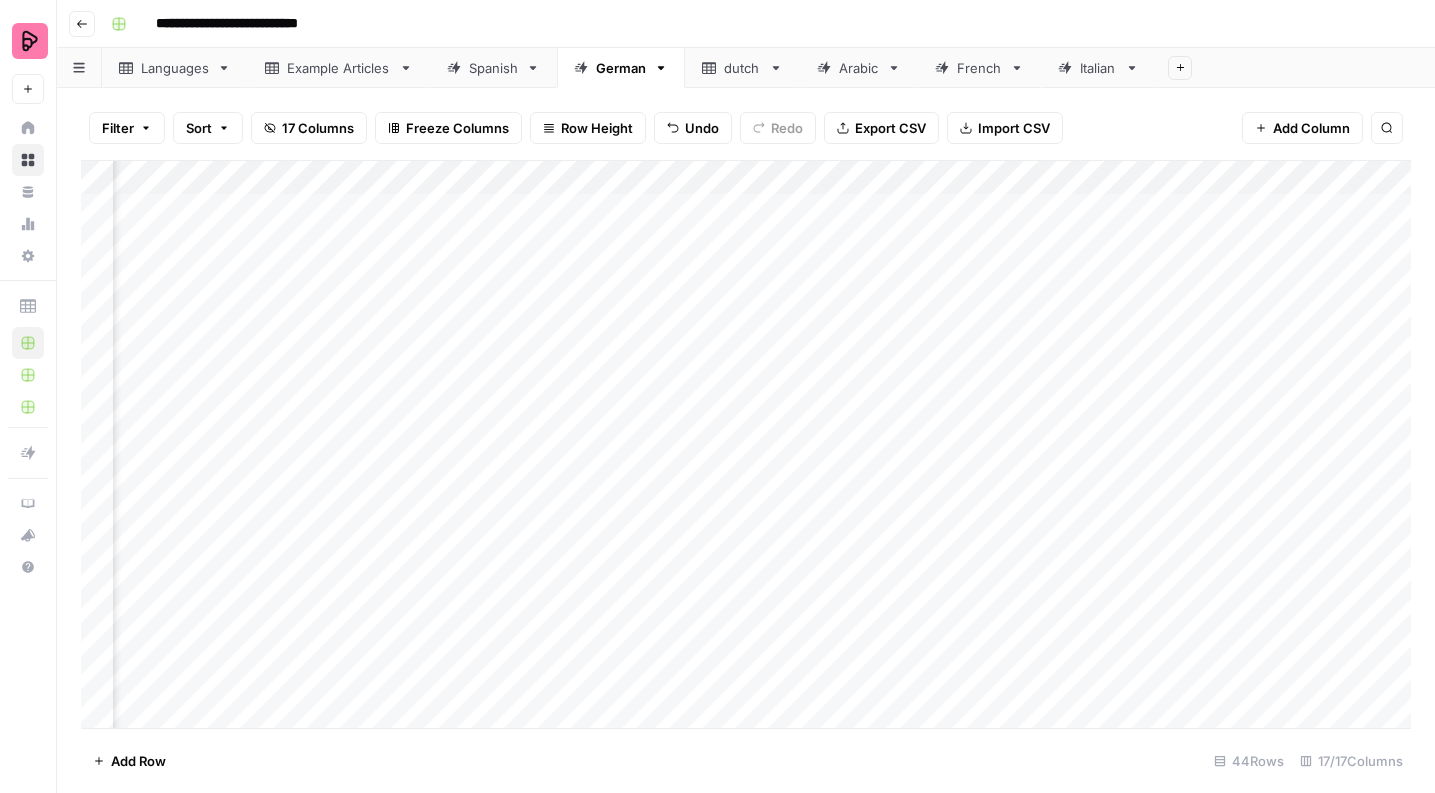 scroll, scrollTop: 0, scrollLeft: 0, axis: both 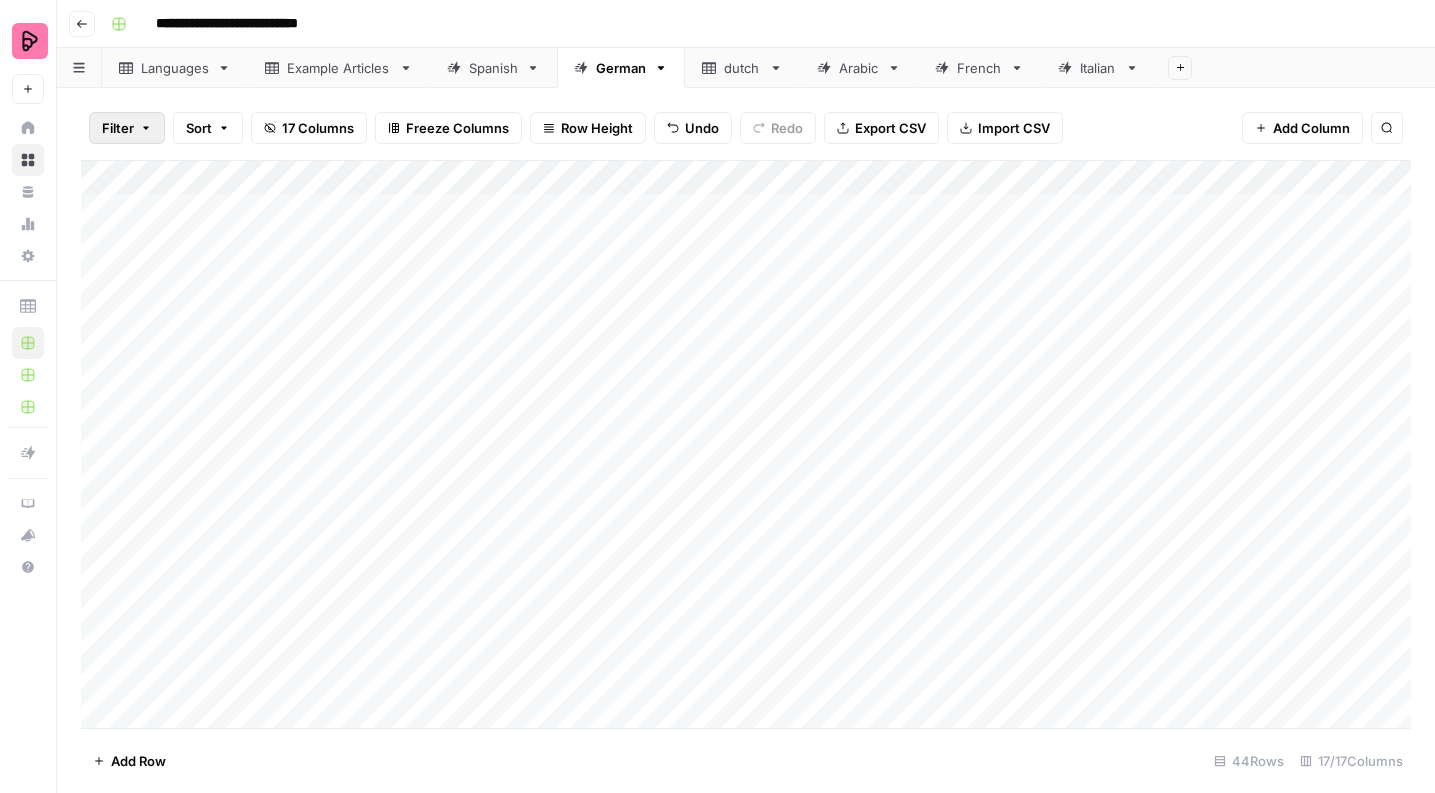 click 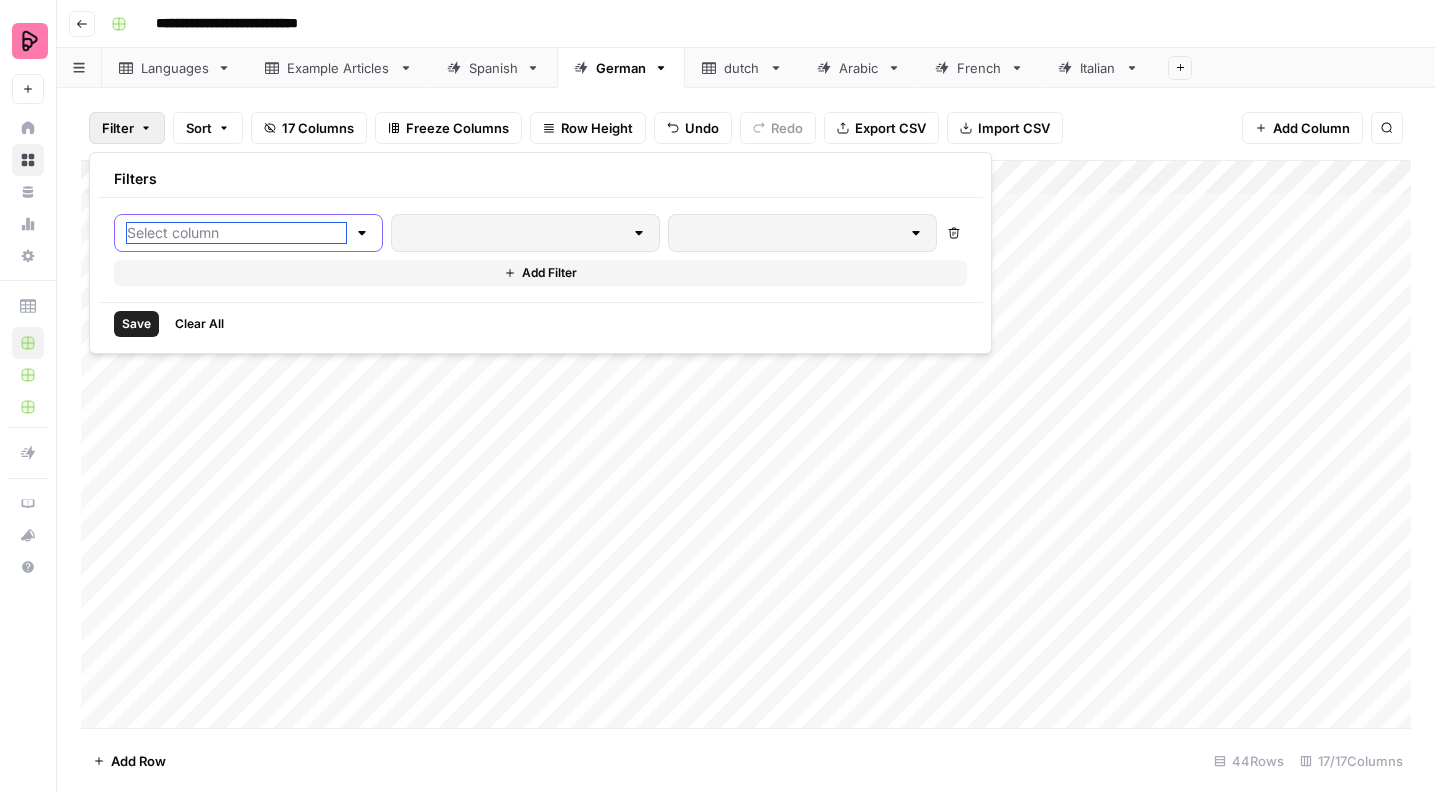 click at bounding box center (236, 233) 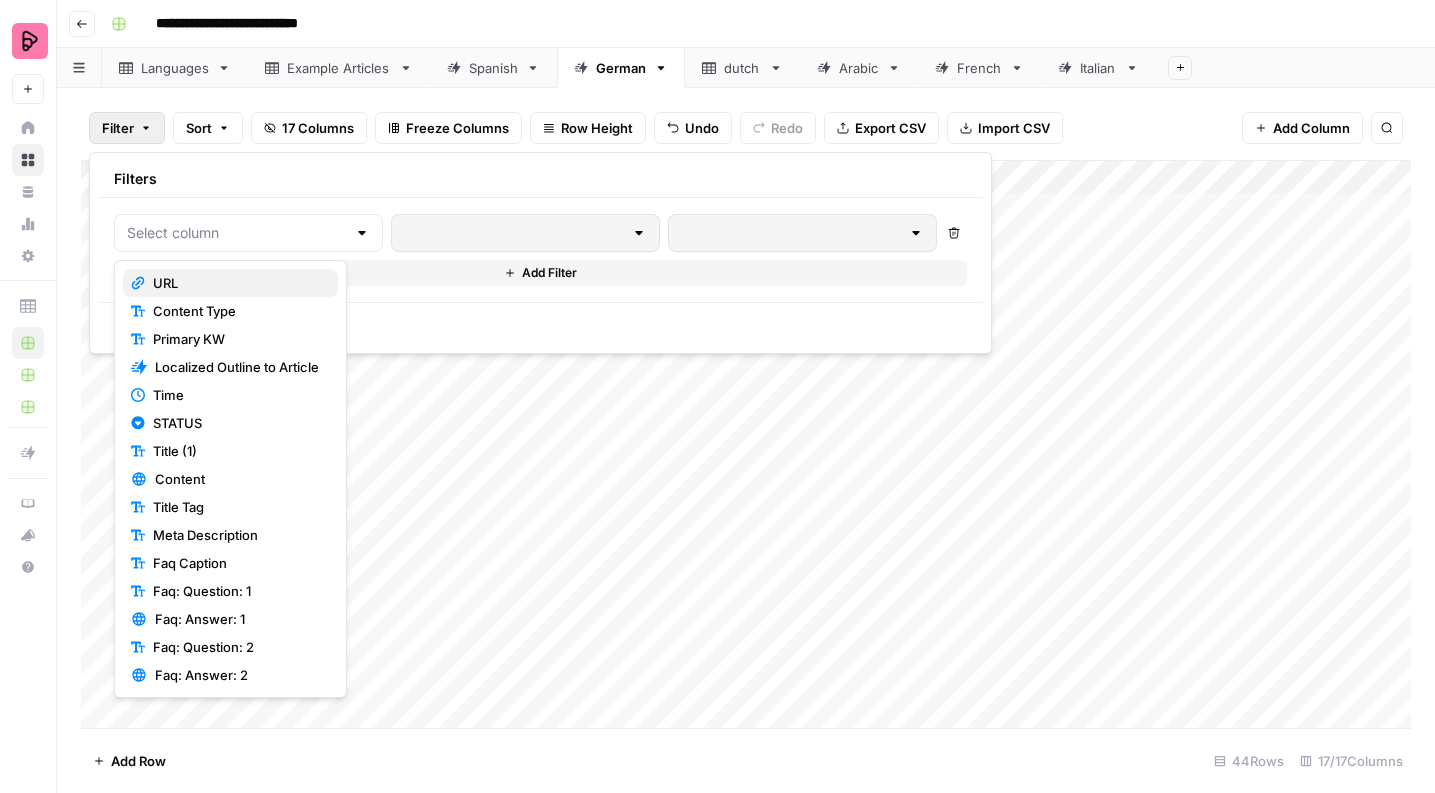 click on "URL" at bounding box center (230, 283) 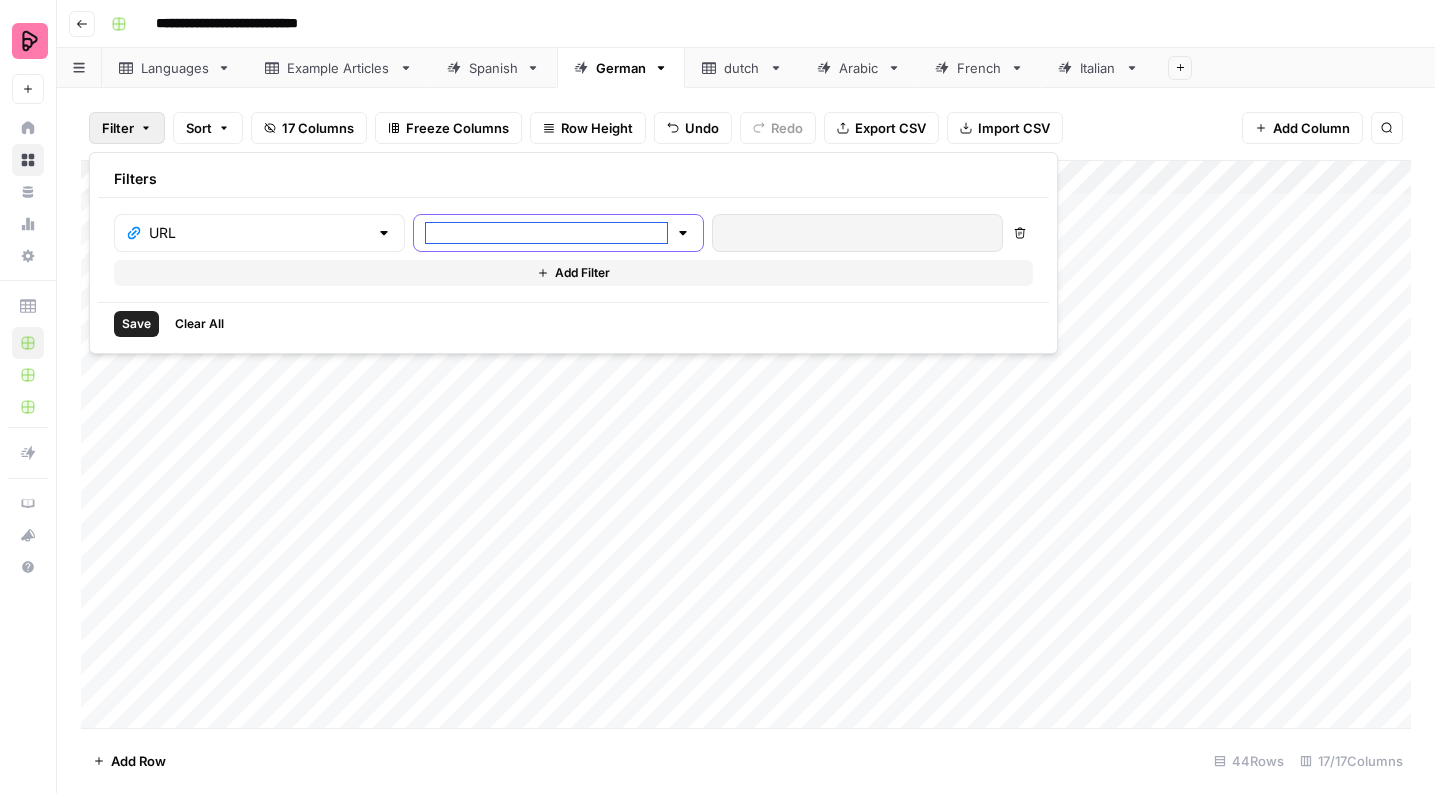 click at bounding box center (546, 233) 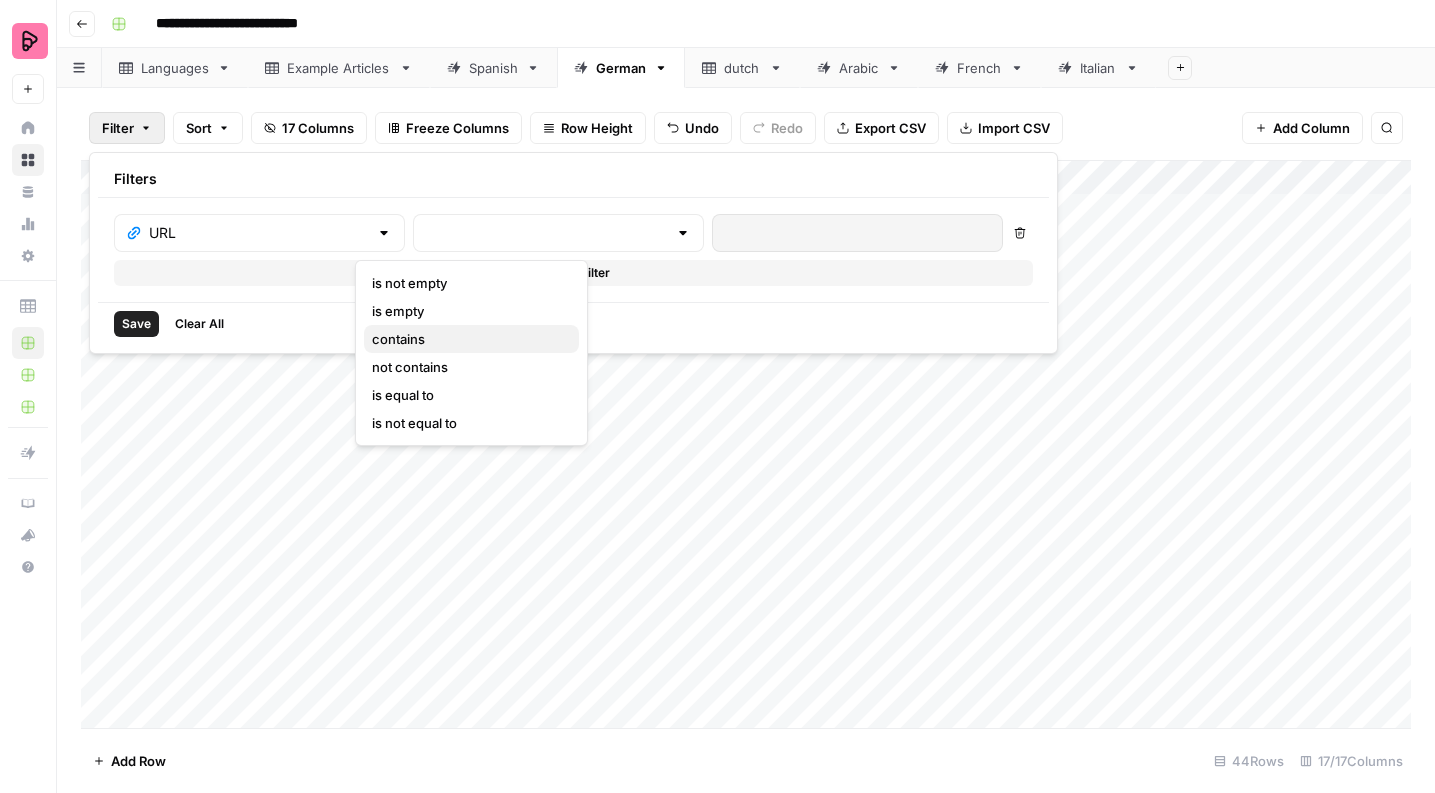 click on "contains" at bounding box center (471, 339) 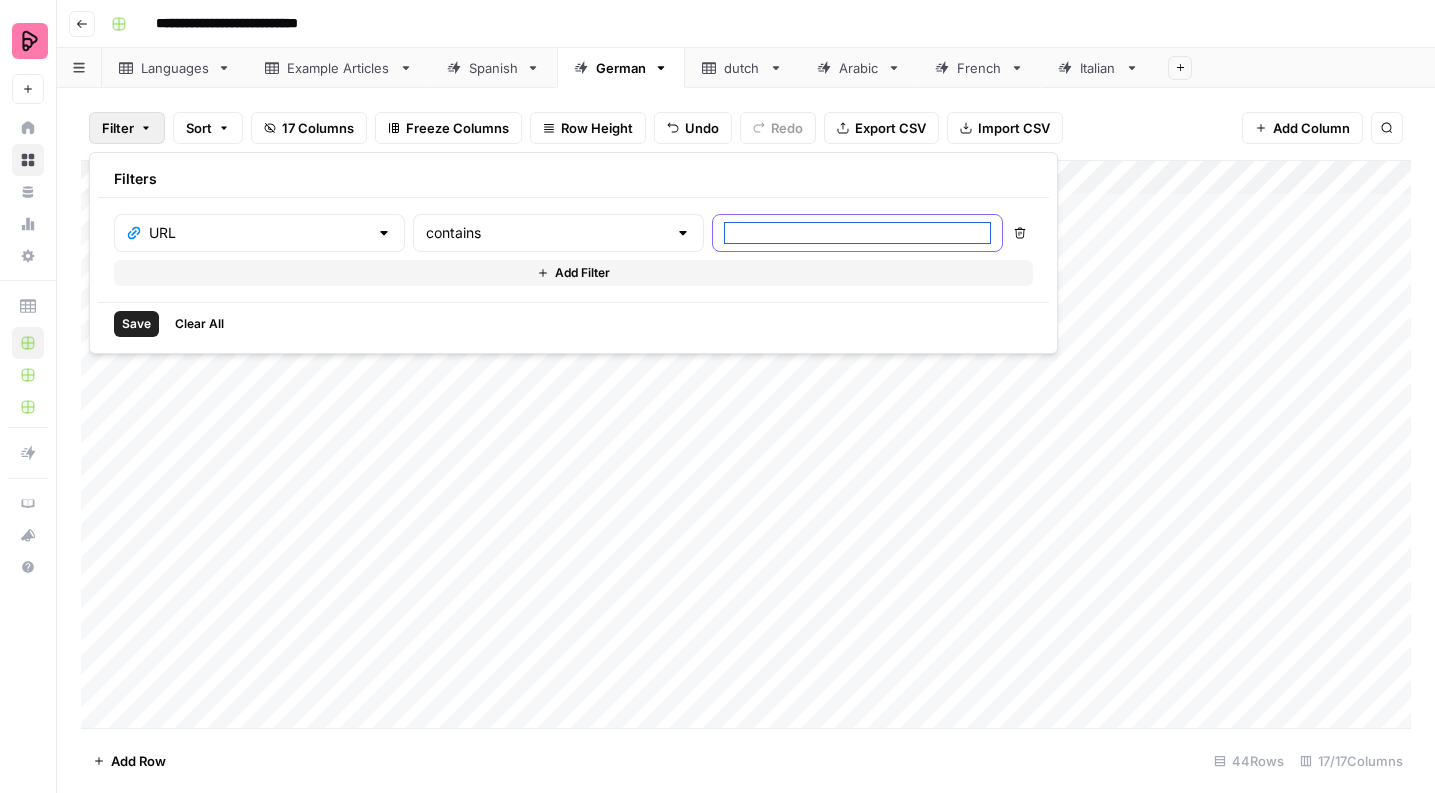click at bounding box center [857, 233] 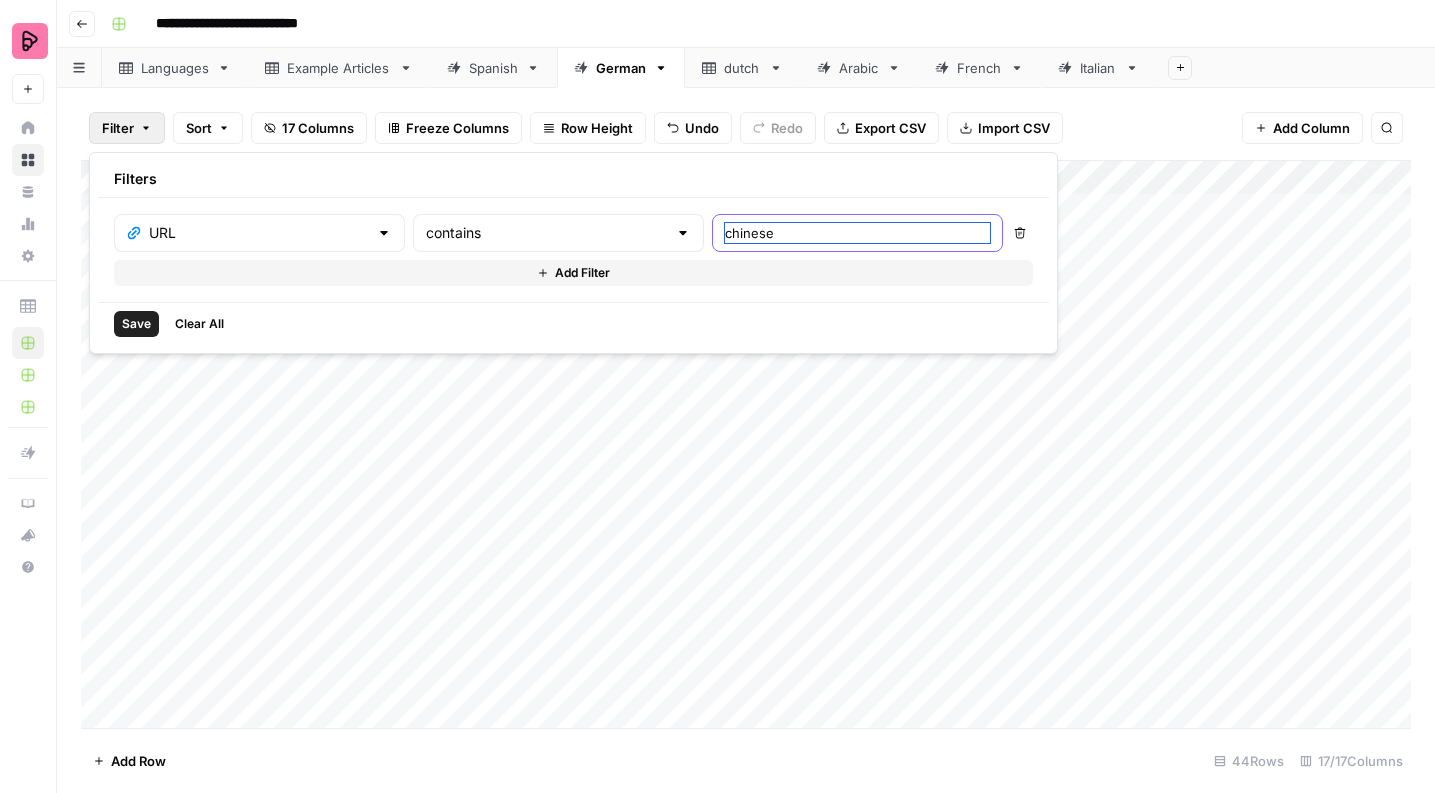 type on "chinese" 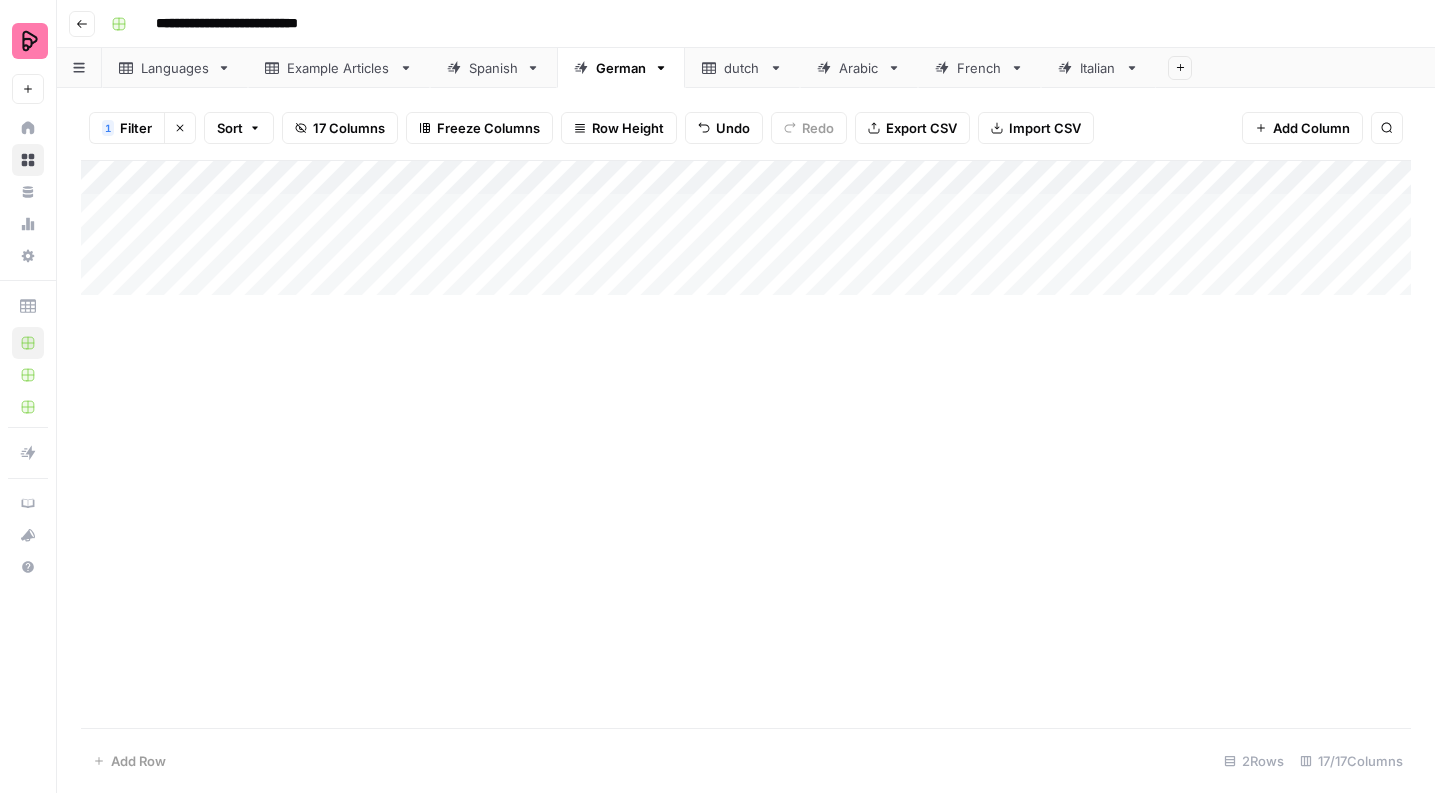 click on "Add Column" at bounding box center (746, 444) 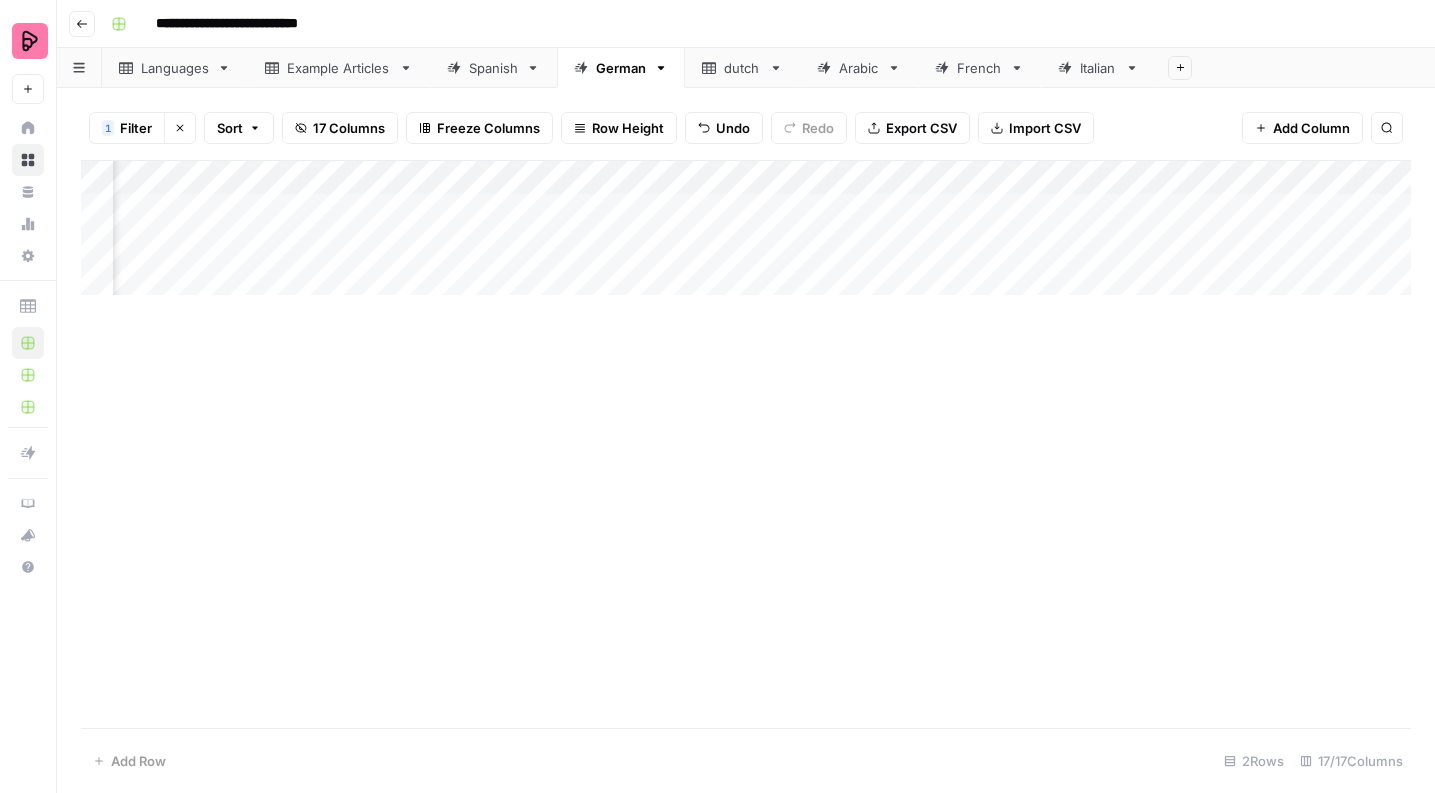 scroll, scrollTop: 0, scrollLeft: 776, axis: horizontal 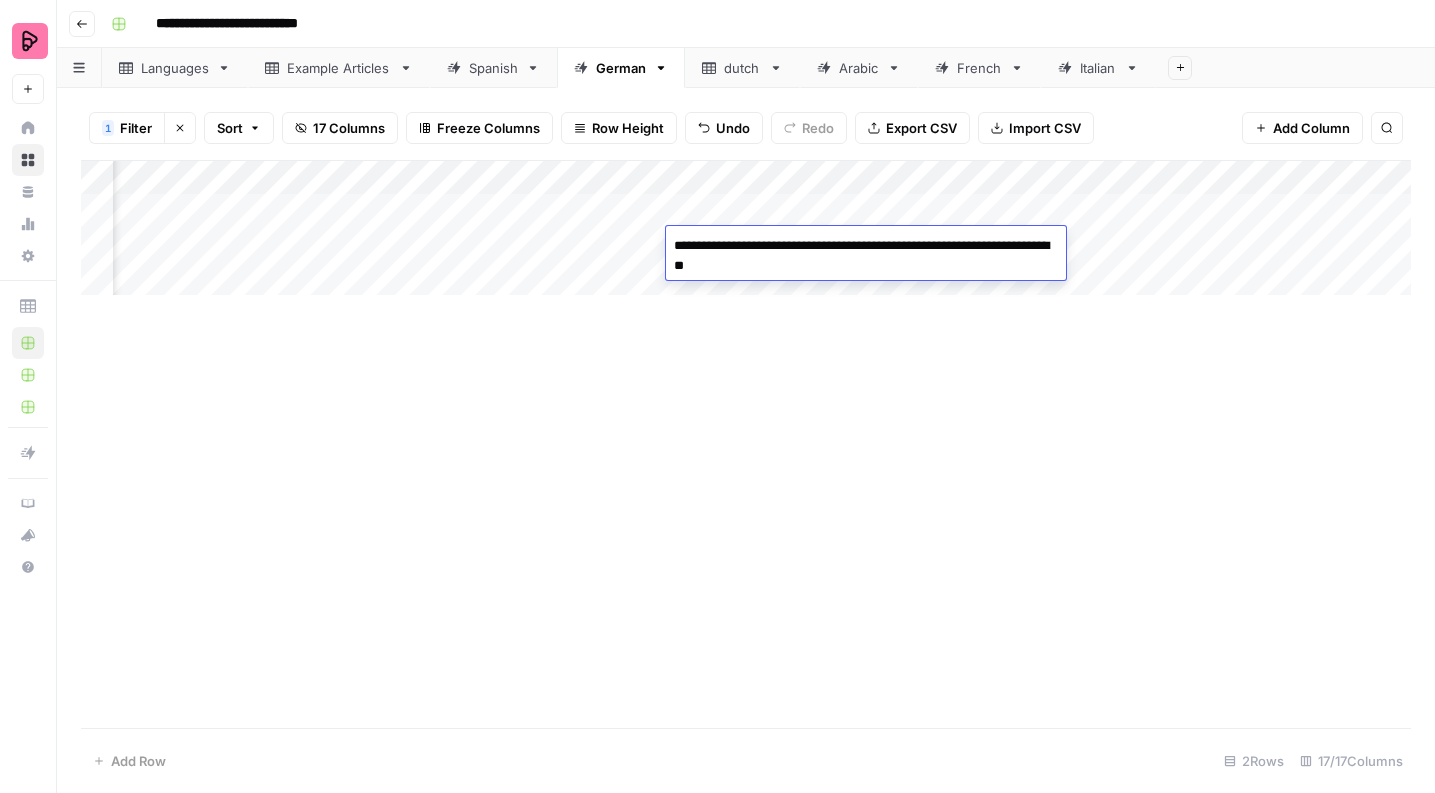 click on "Add Column" at bounding box center (746, 444) 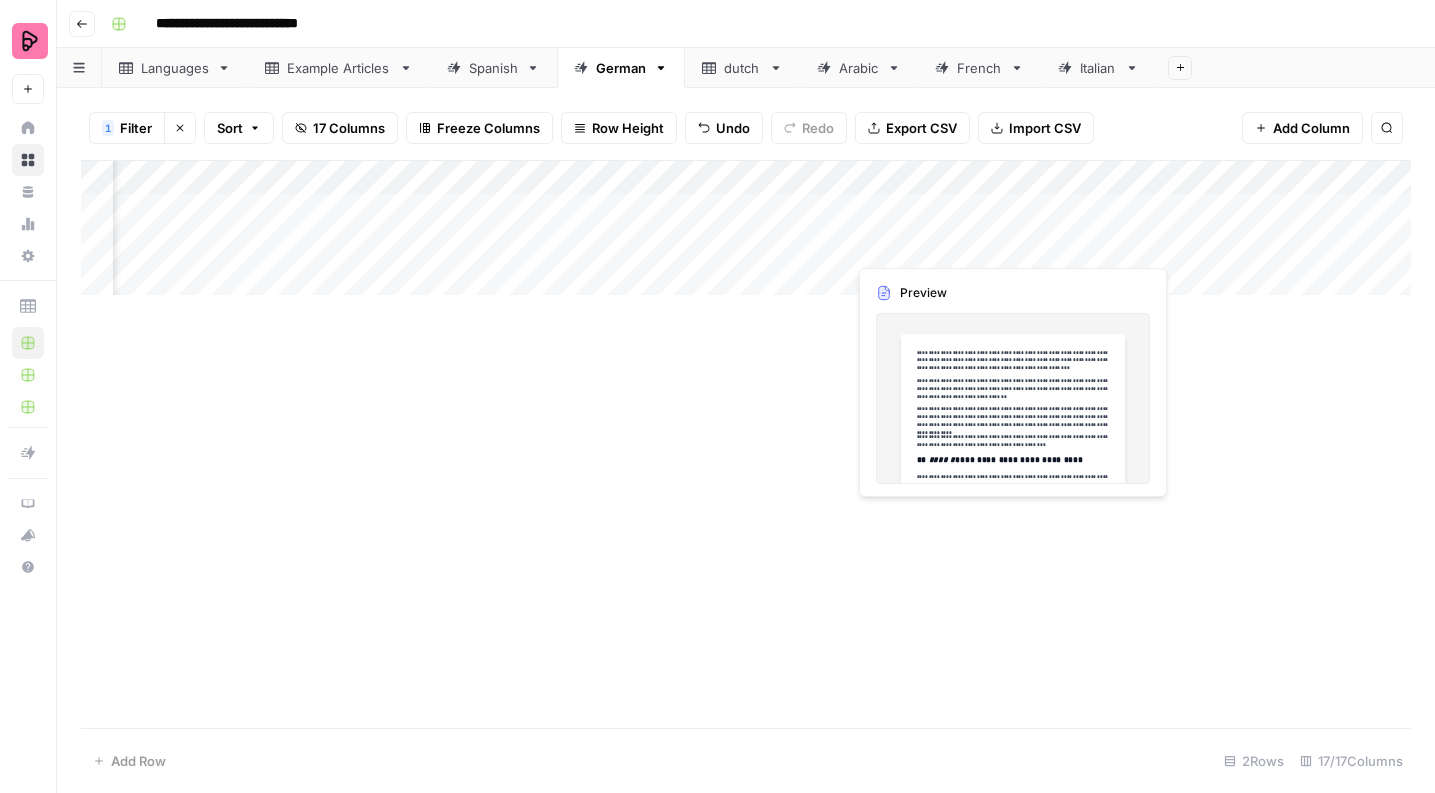 click on "Add Column" at bounding box center (746, 228) 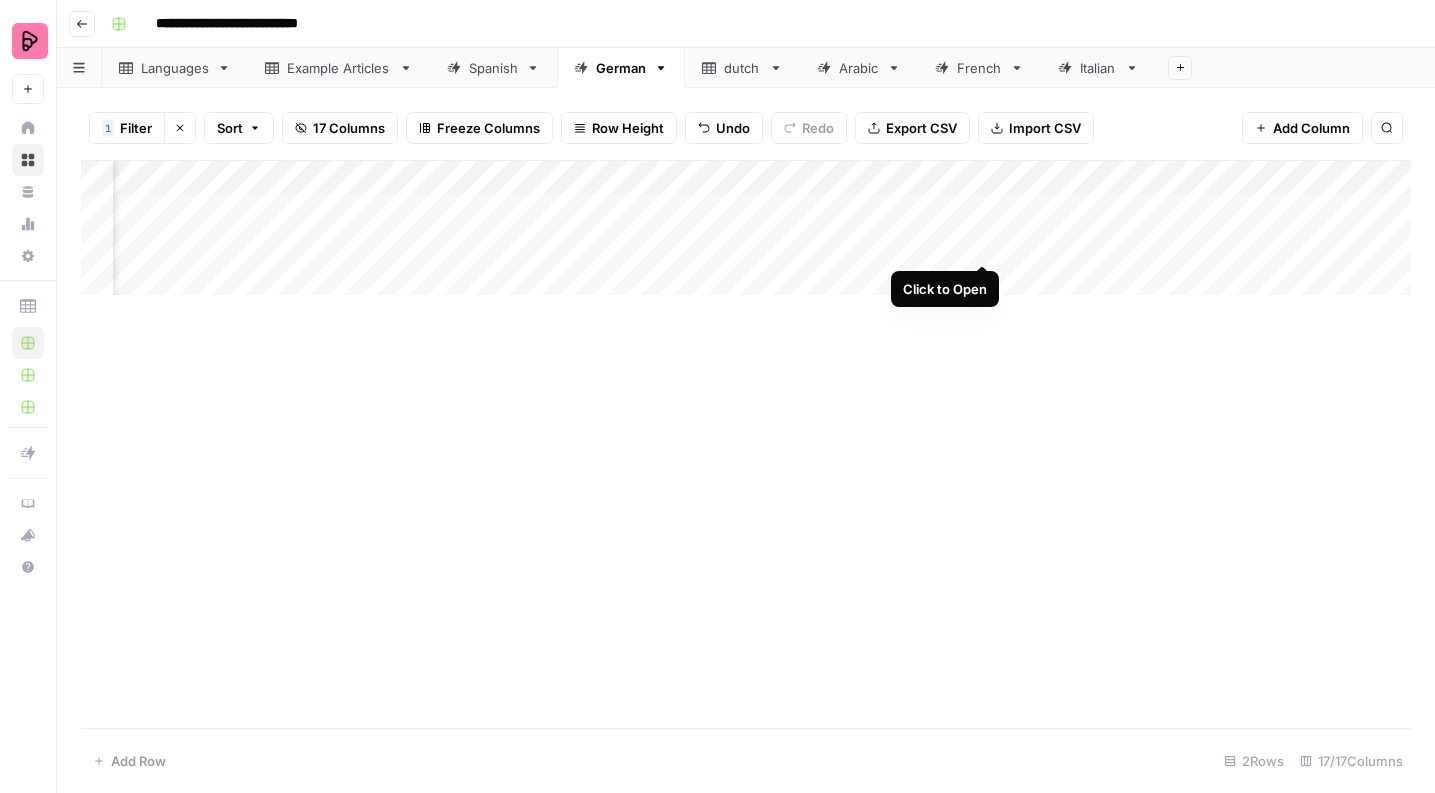 click on "Add Column" at bounding box center [746, 228] 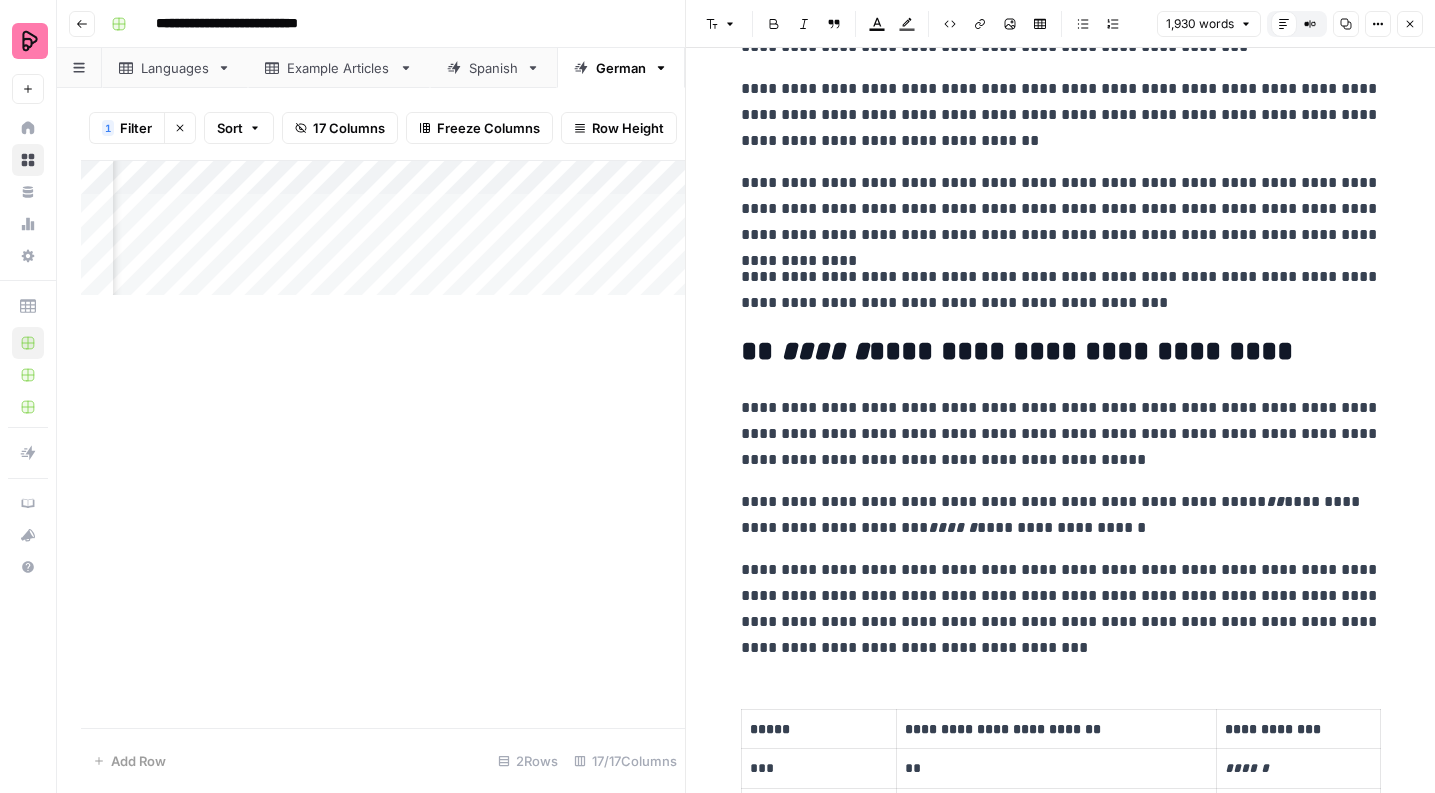 scroll, scrollTop: 139, scrollLeft: 0, axis: vertical 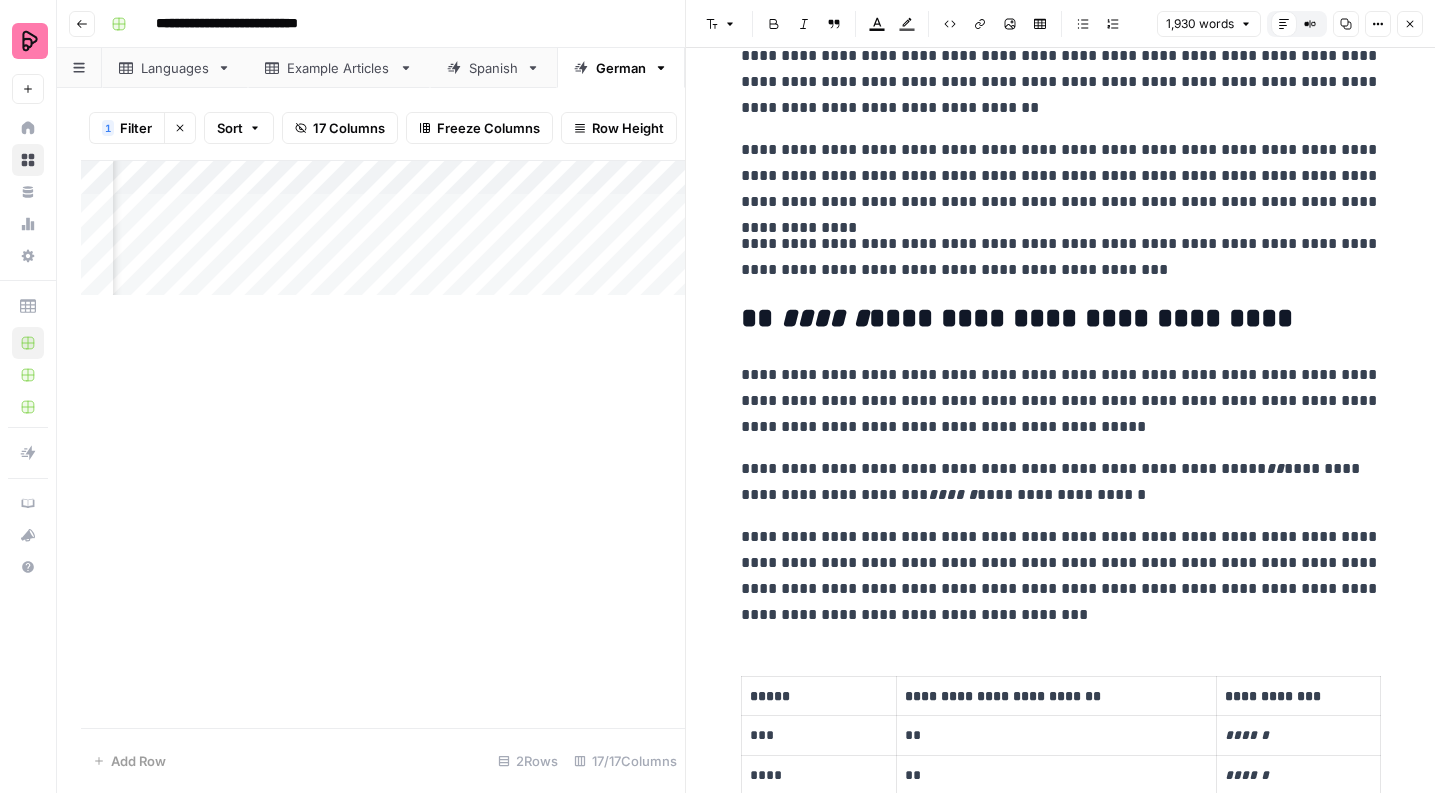 click on "**********" at bounding box center (1061, 257) 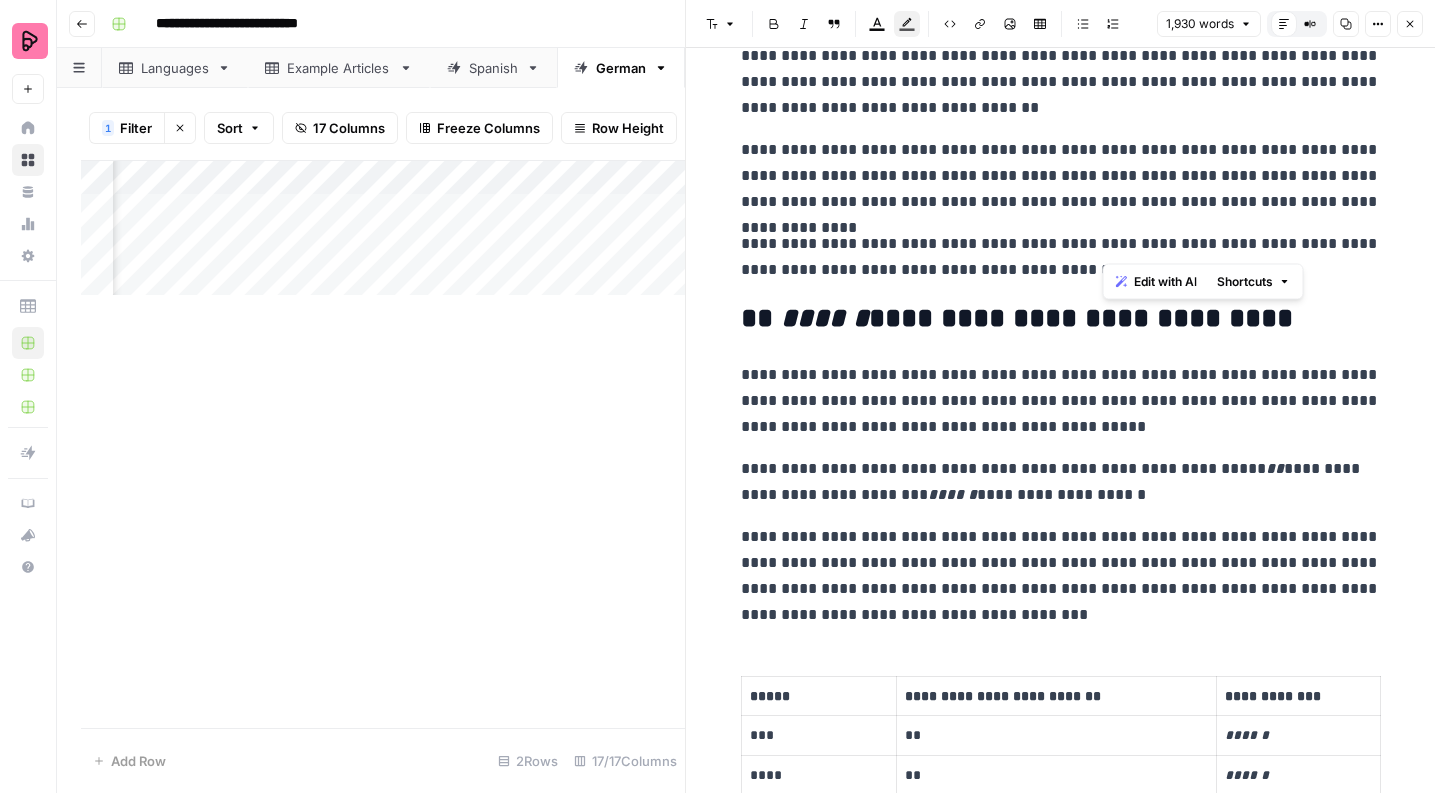 click on "Highlight color" at bounding box center (907, 24) 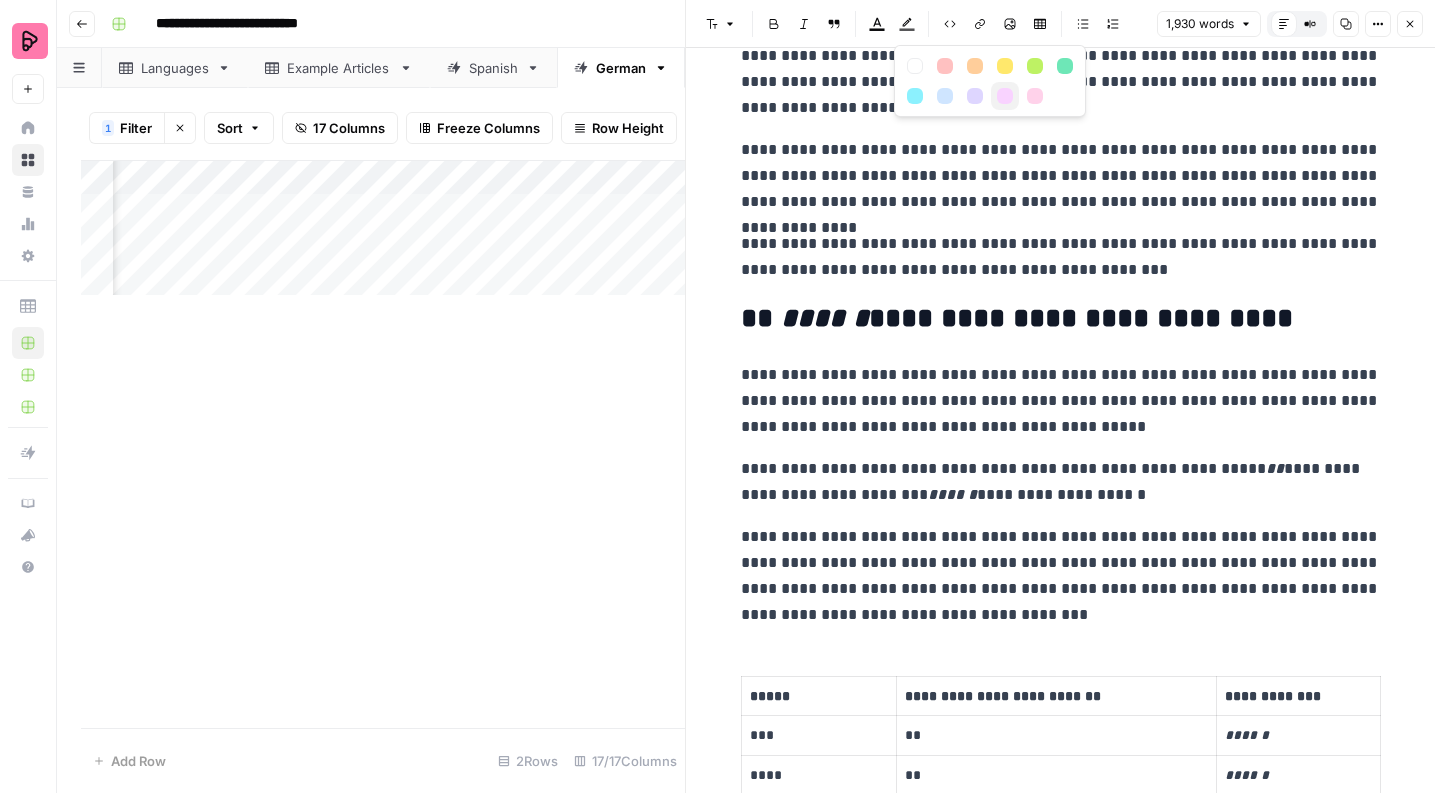 click at bounding box center (1005, 96) 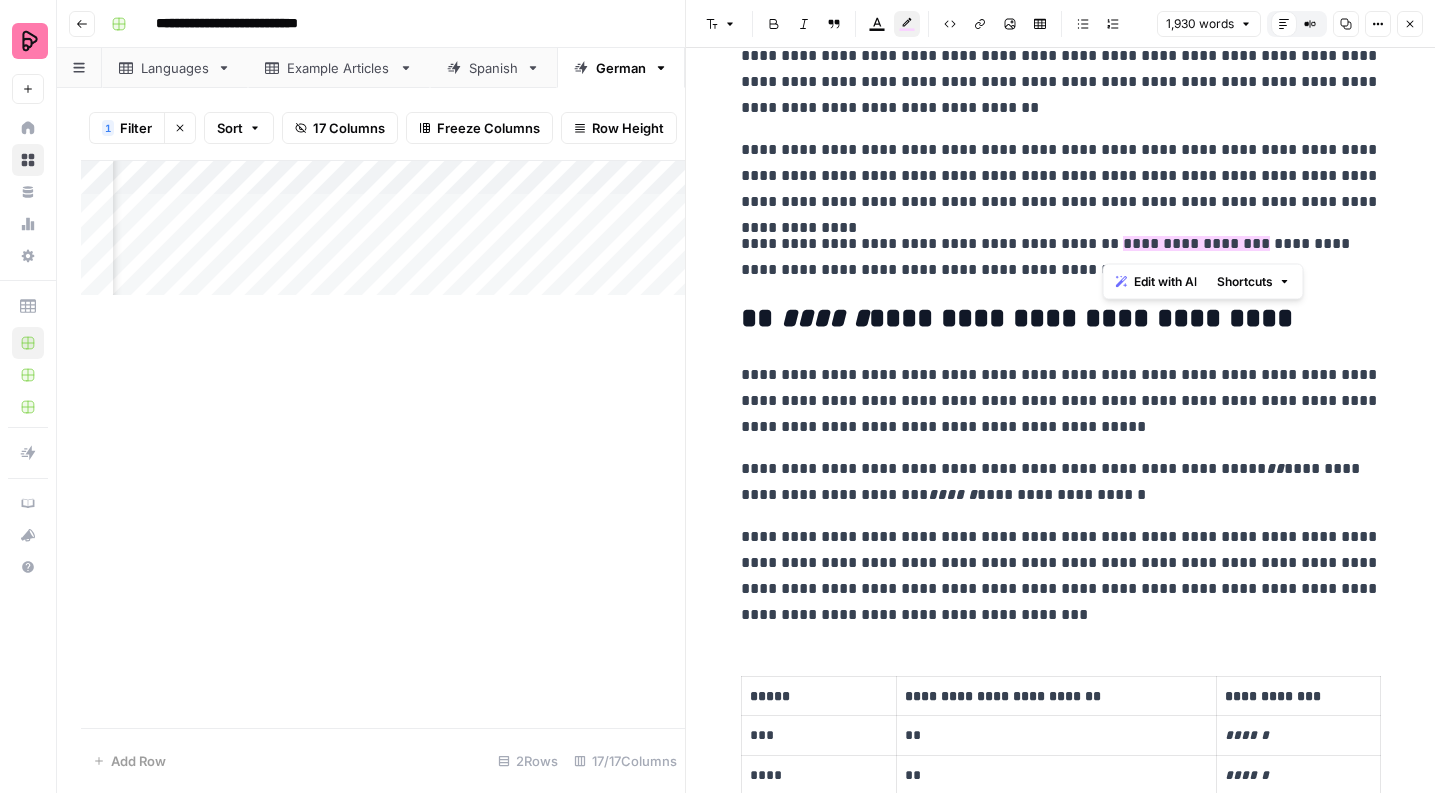 click on "**********" at bounding box center (1061, 401) 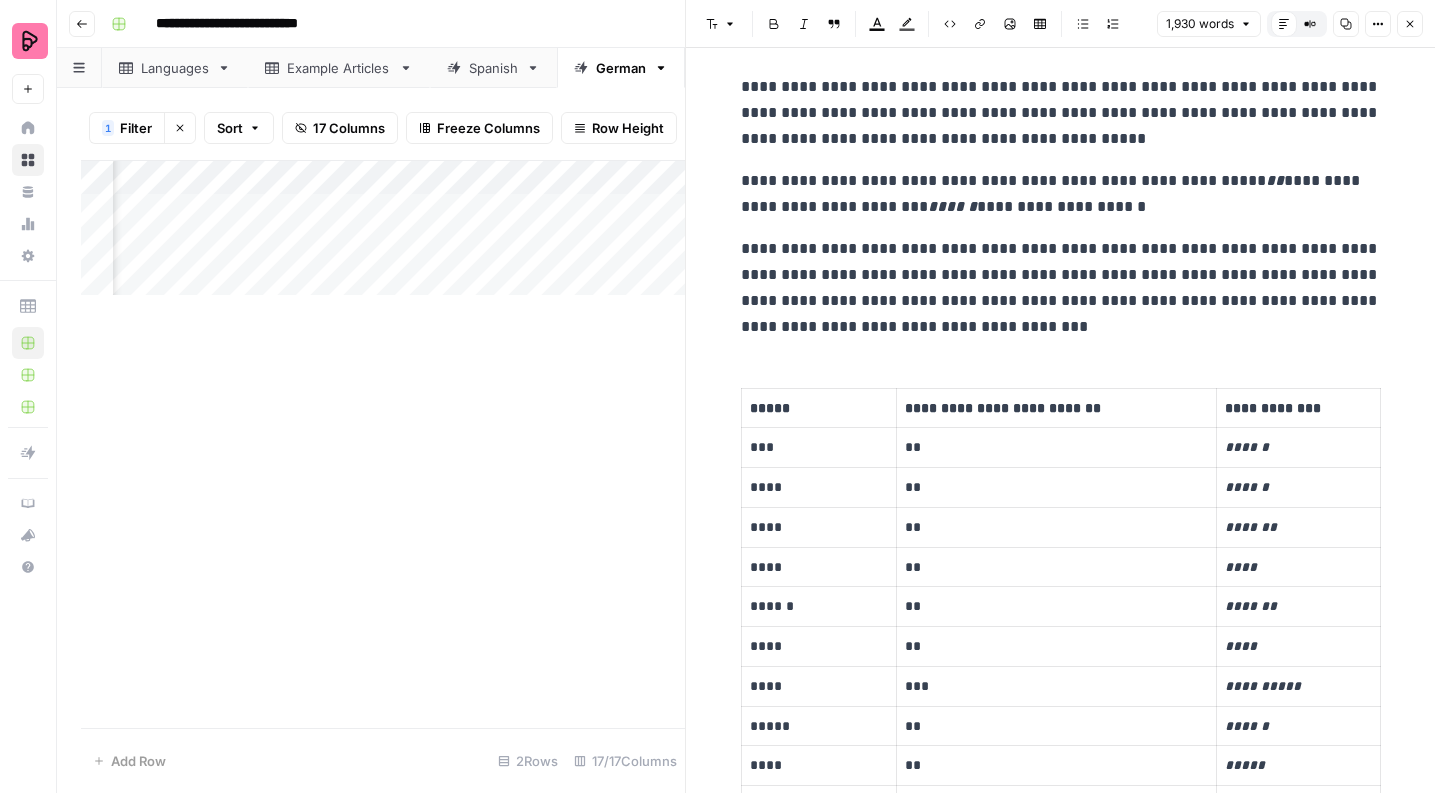 scroll, scrollTop: 405, scrollLeft: 0, axis: vertical 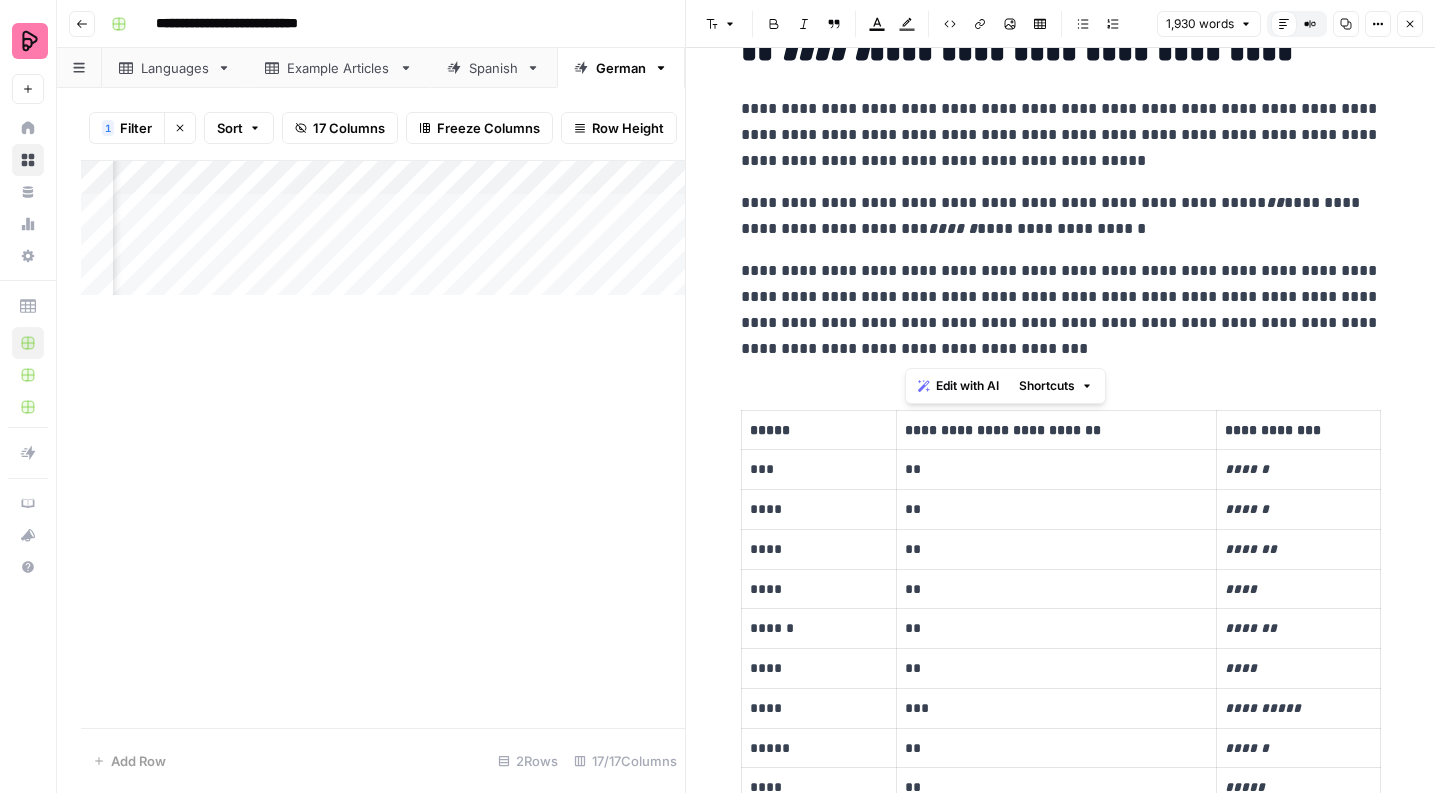 drag, startPoint x: 1053, startPoint y: 352, endPoint x: 908, endPoint y: 320, distance: 148.48906 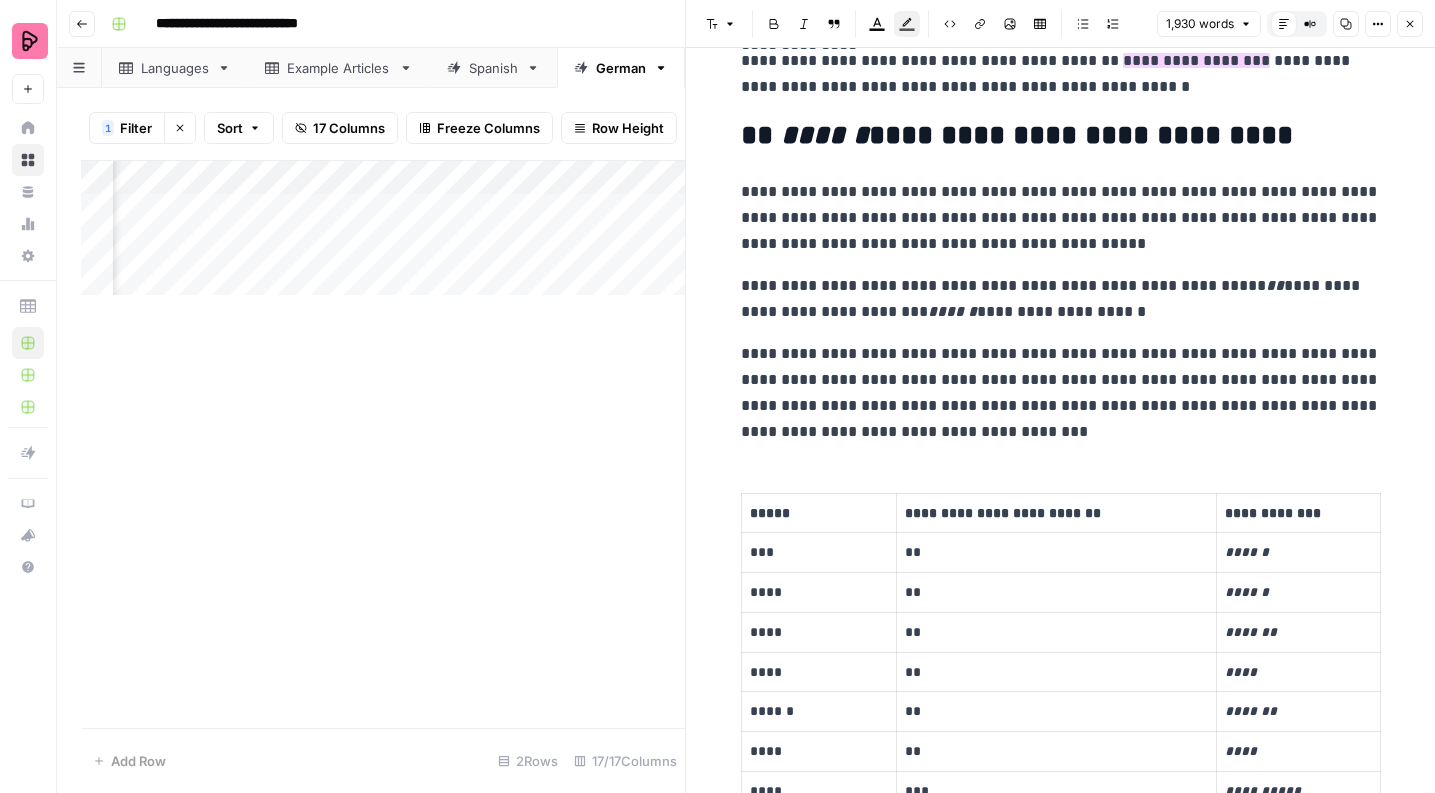 scroll, scrollTop: 306, scrollLeft: 0, axis: vertical 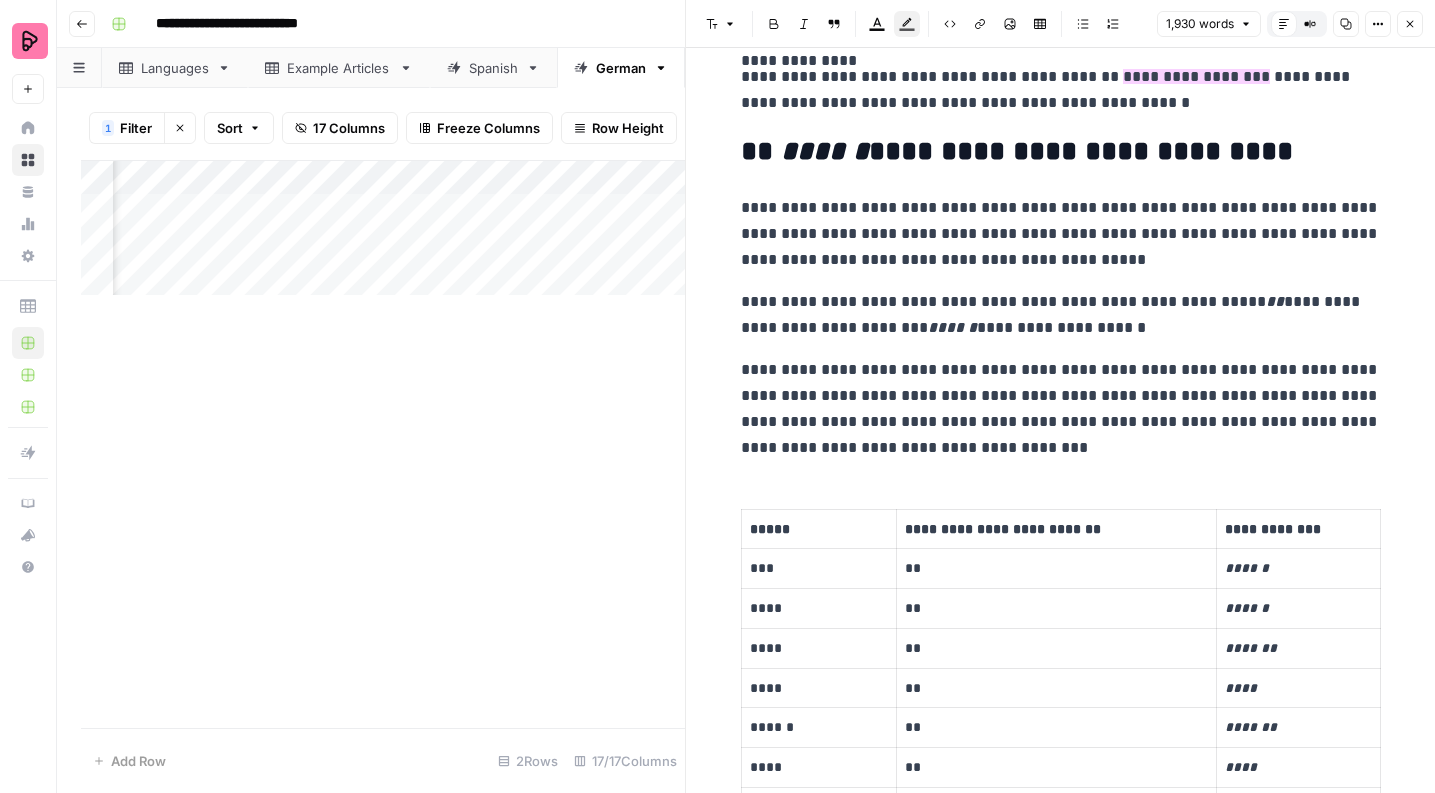 click 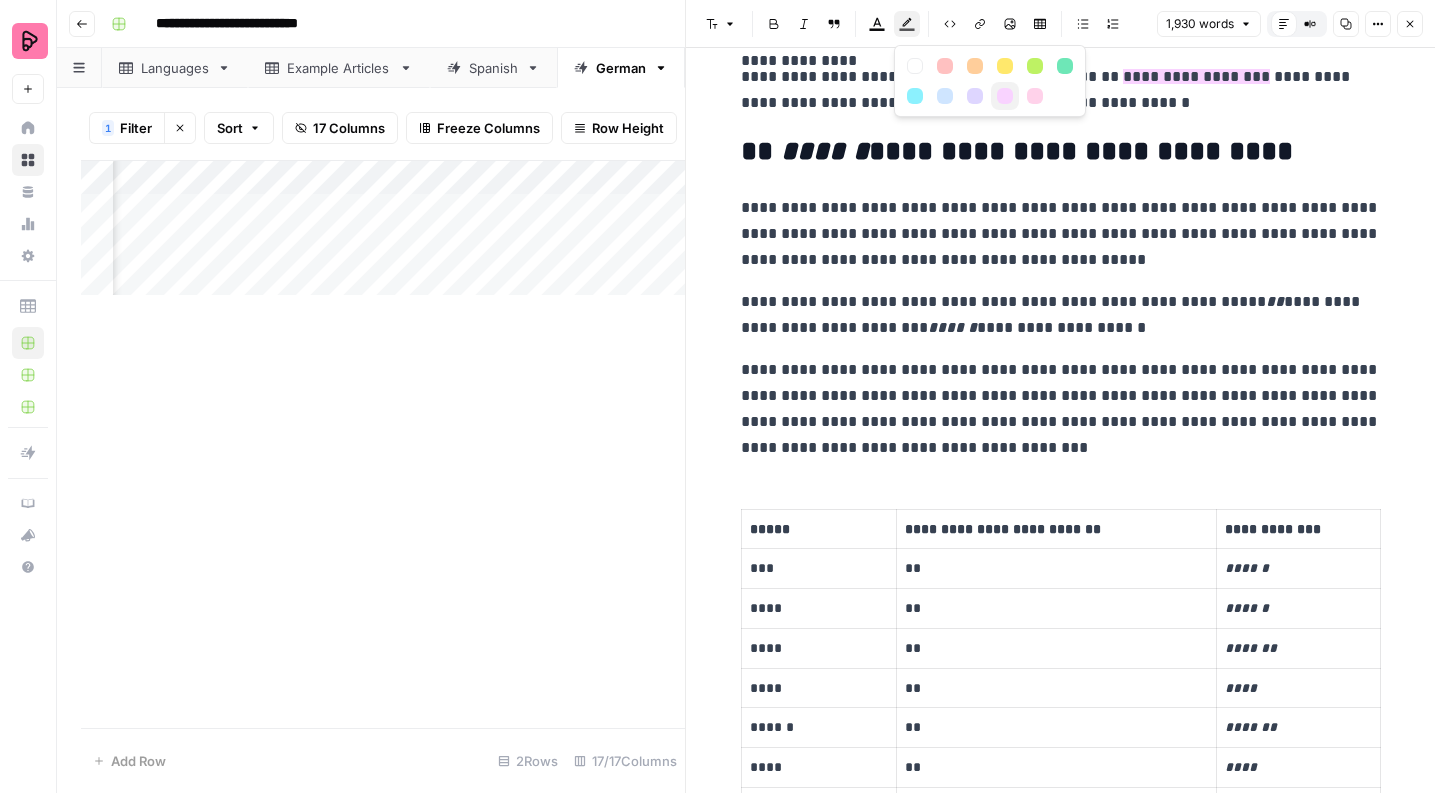 click at bounding box center (1005, 96) 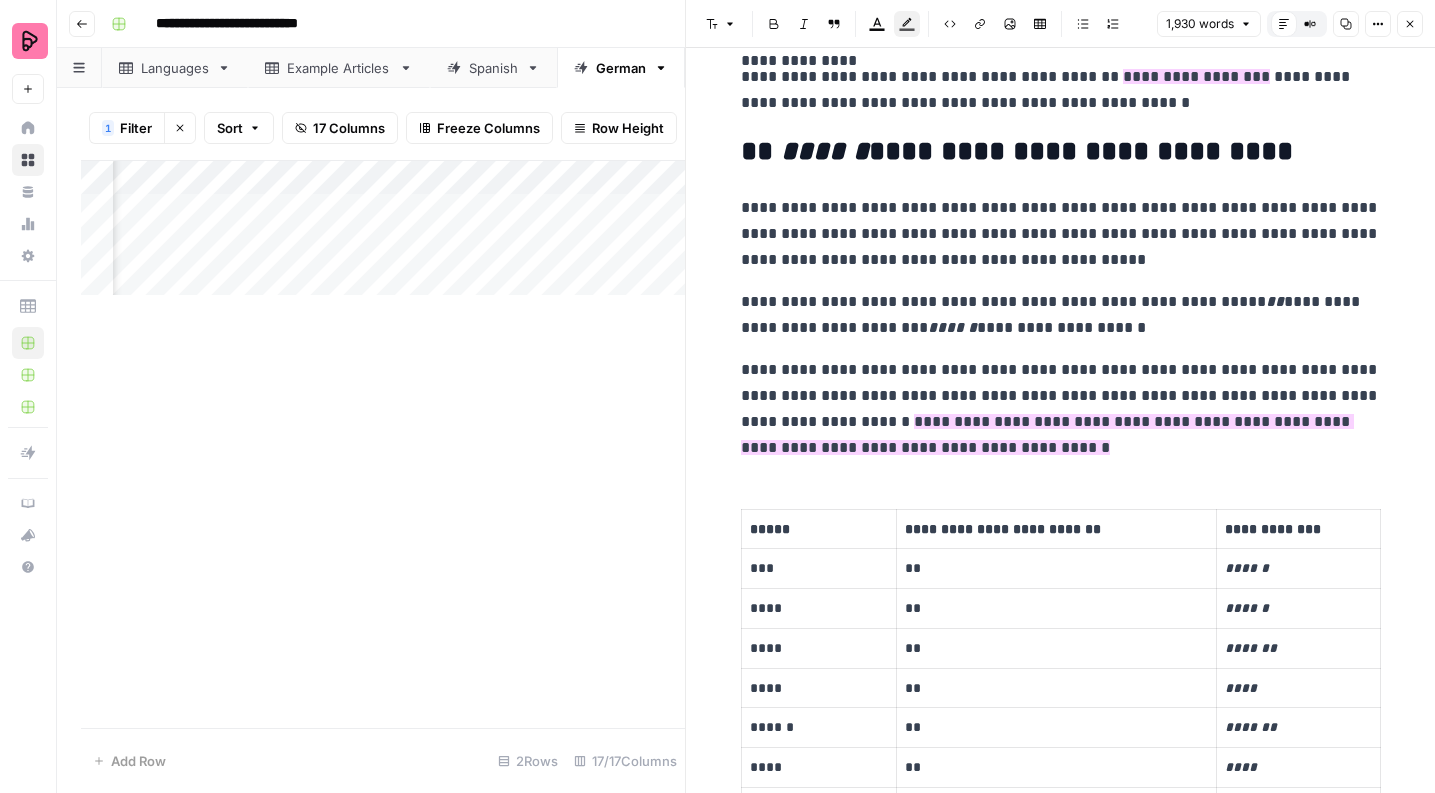 click on "**********" at bounding box center (1061, 409) 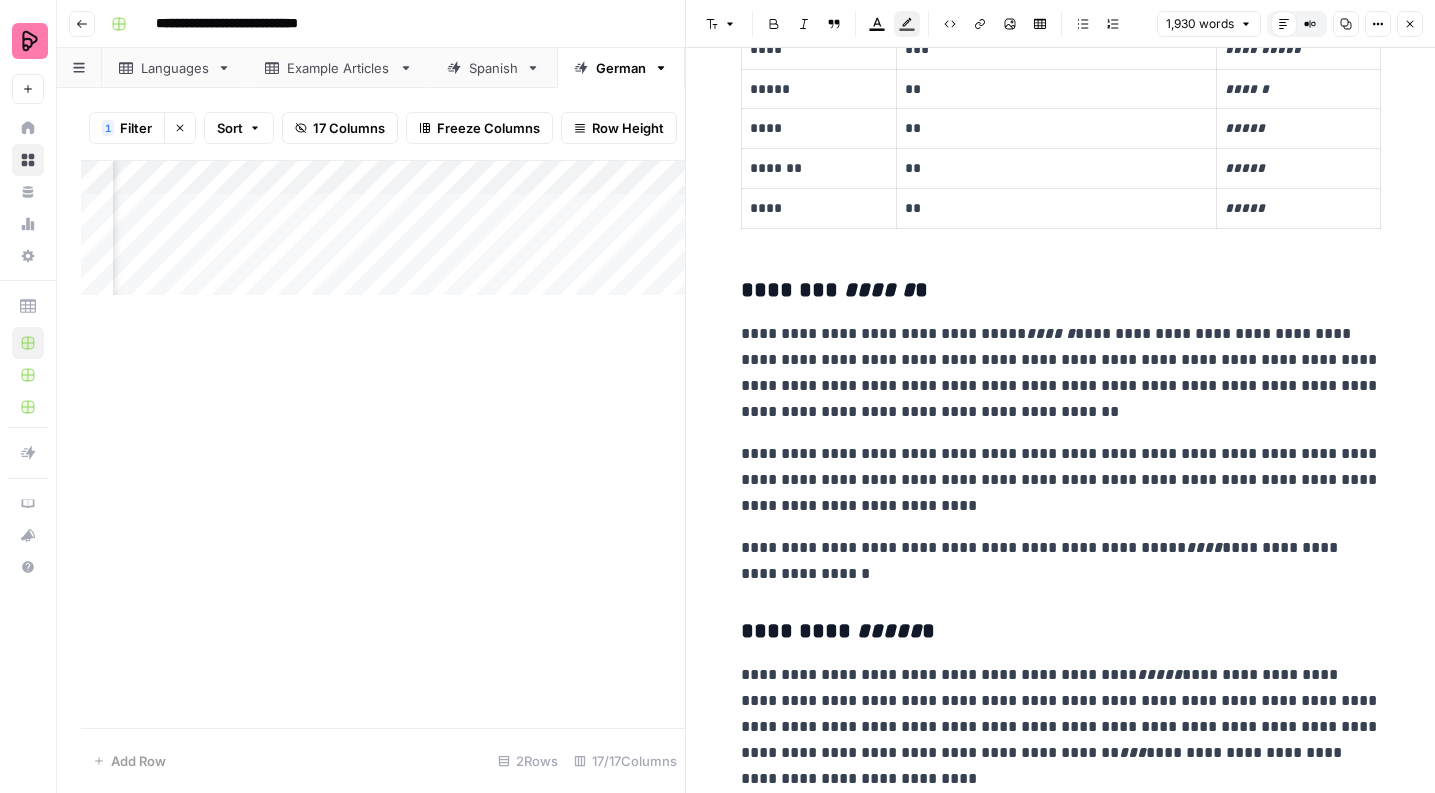 scroll, scrollTop: 1079, scrollLeft: 0, axis: vertical 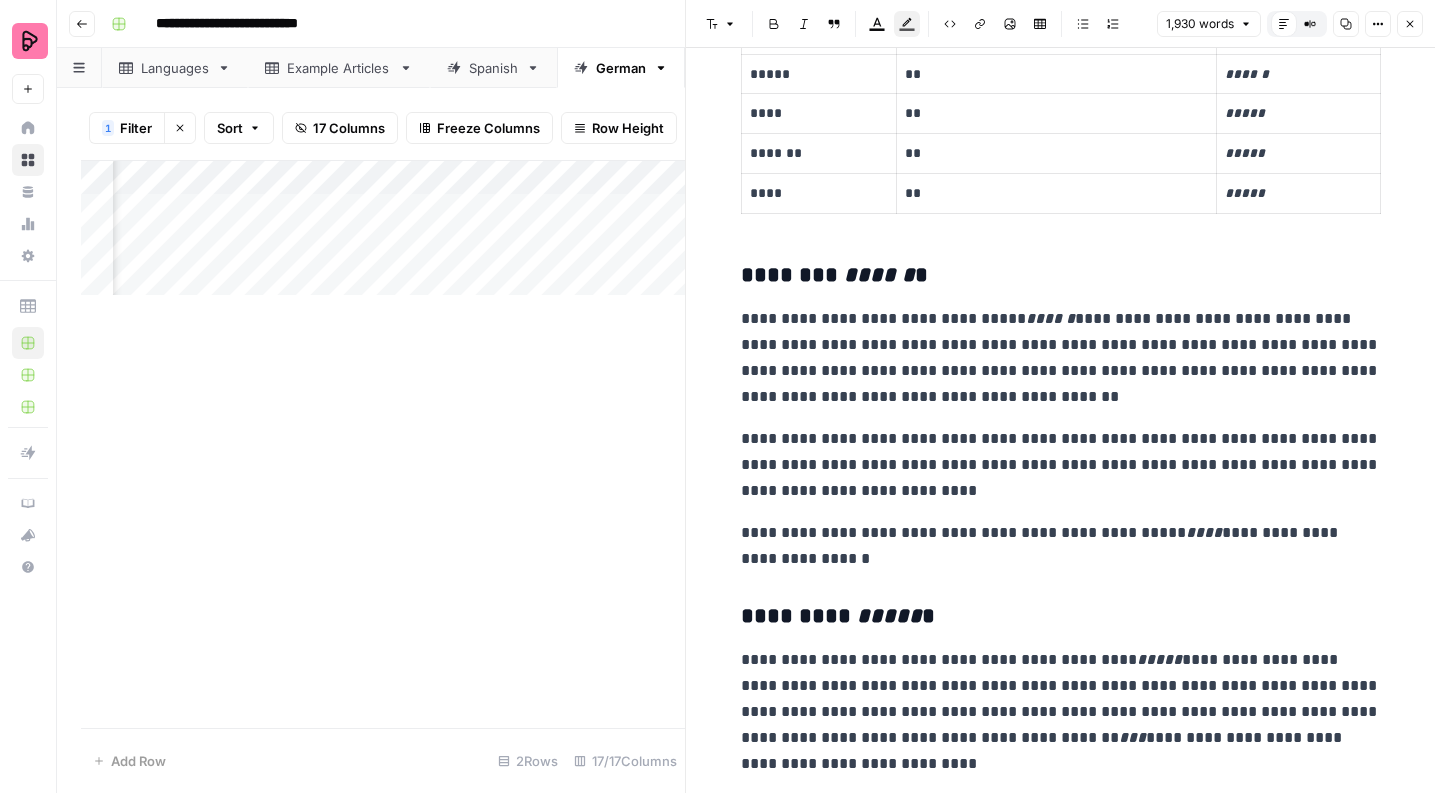 click on "**********" at bounding box center [1061, 546] 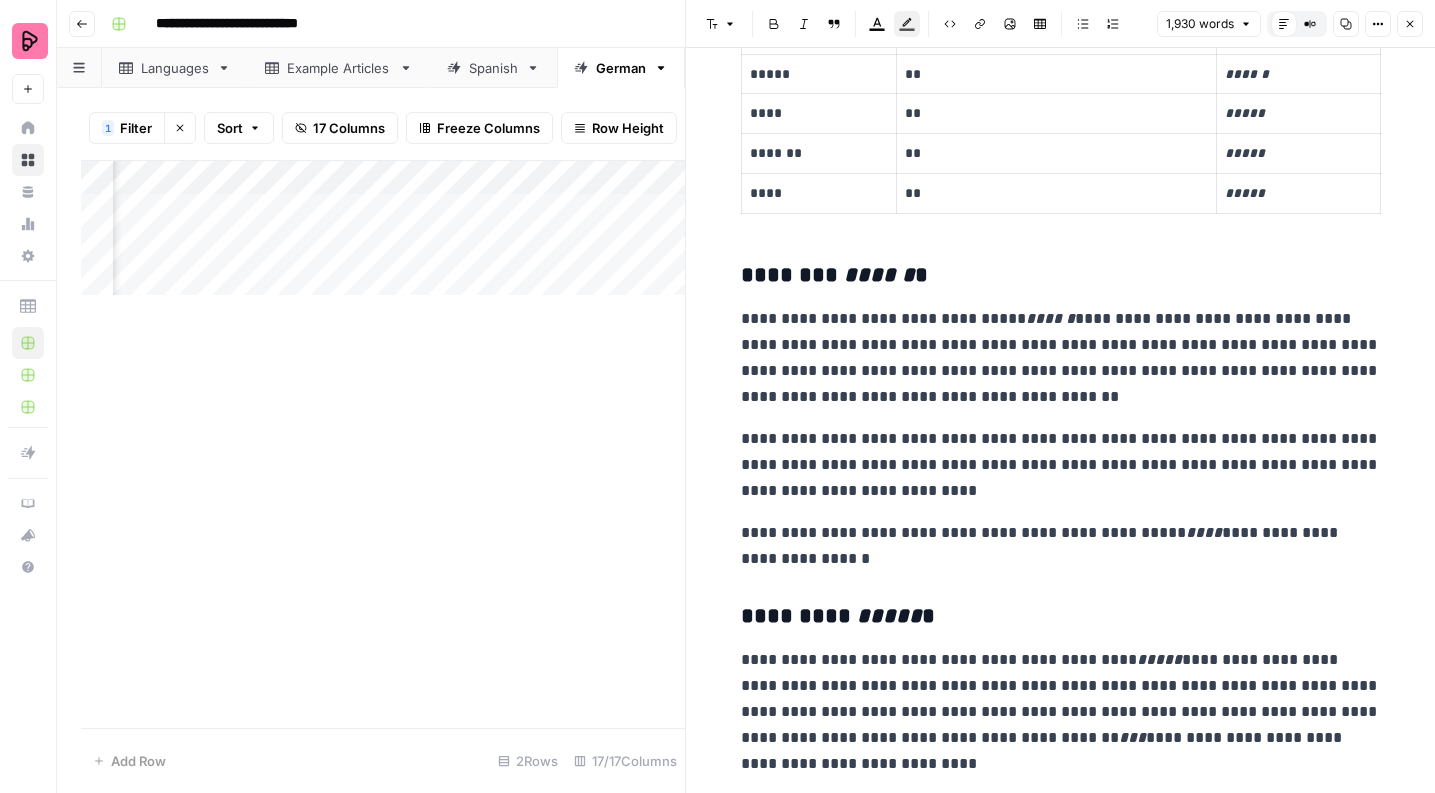 click on "**********" at bounding box center [1061, 546] 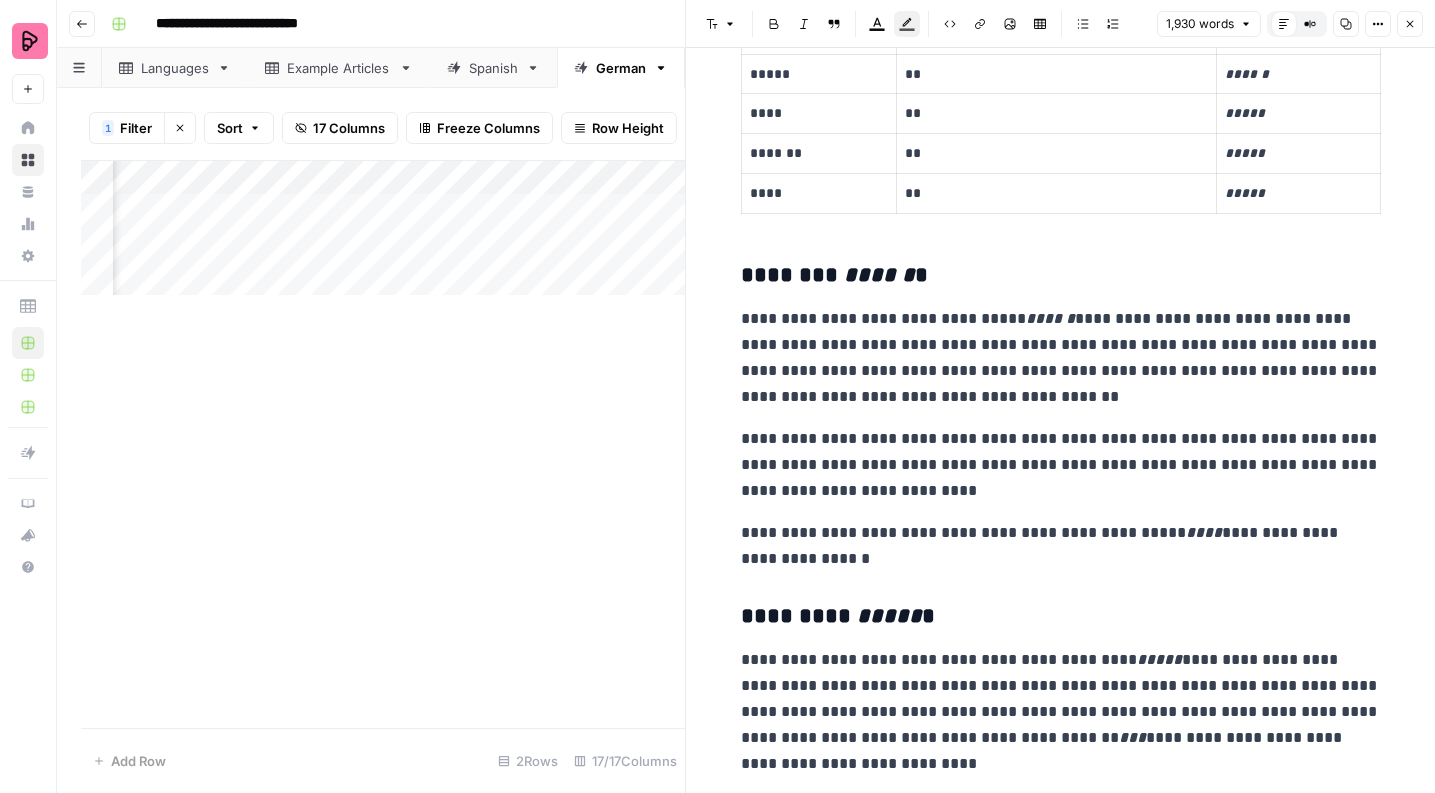 click on "**********" at bounding box center [1061, 546] 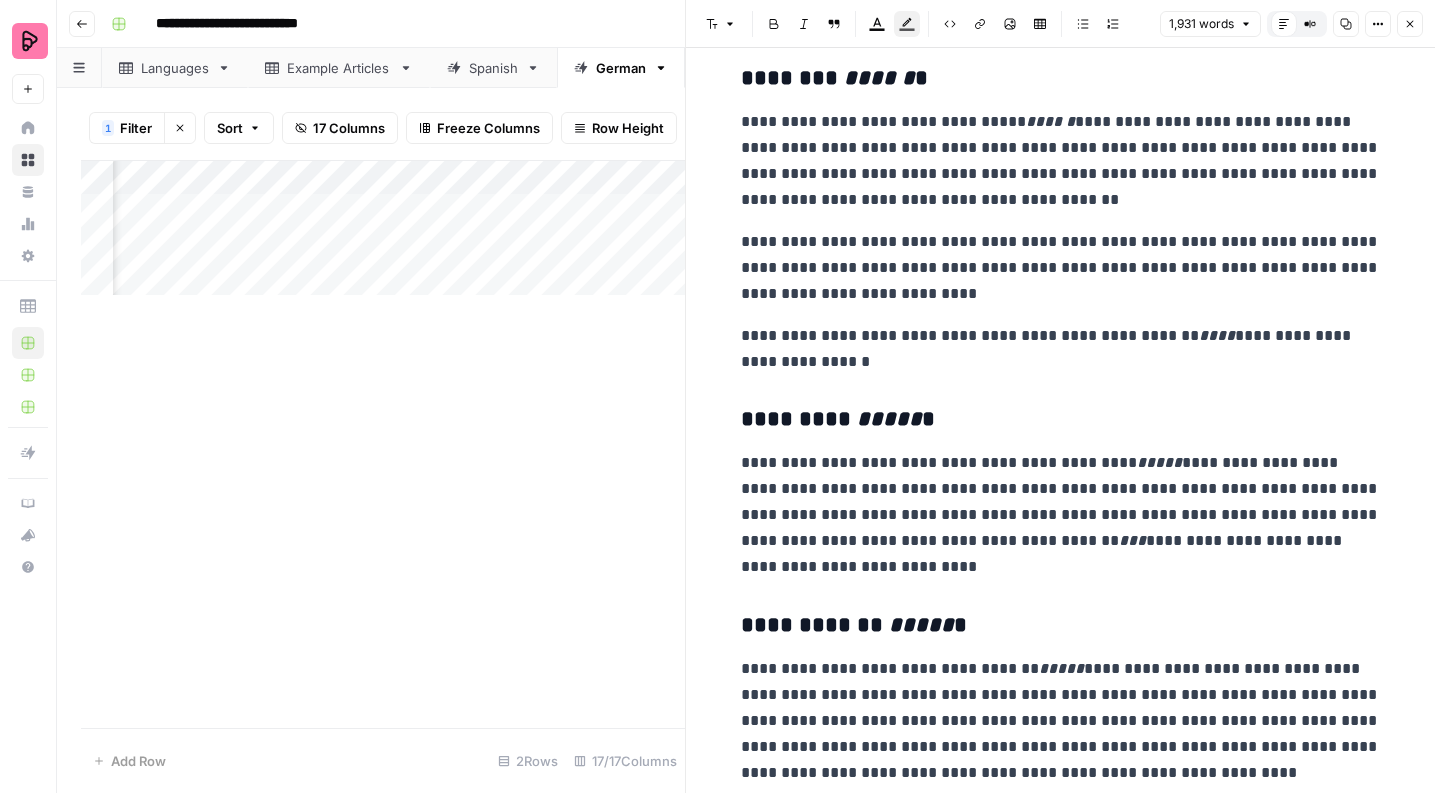 scroll, scrollTop: 1283, scrollLeft: 0, axis: vertical 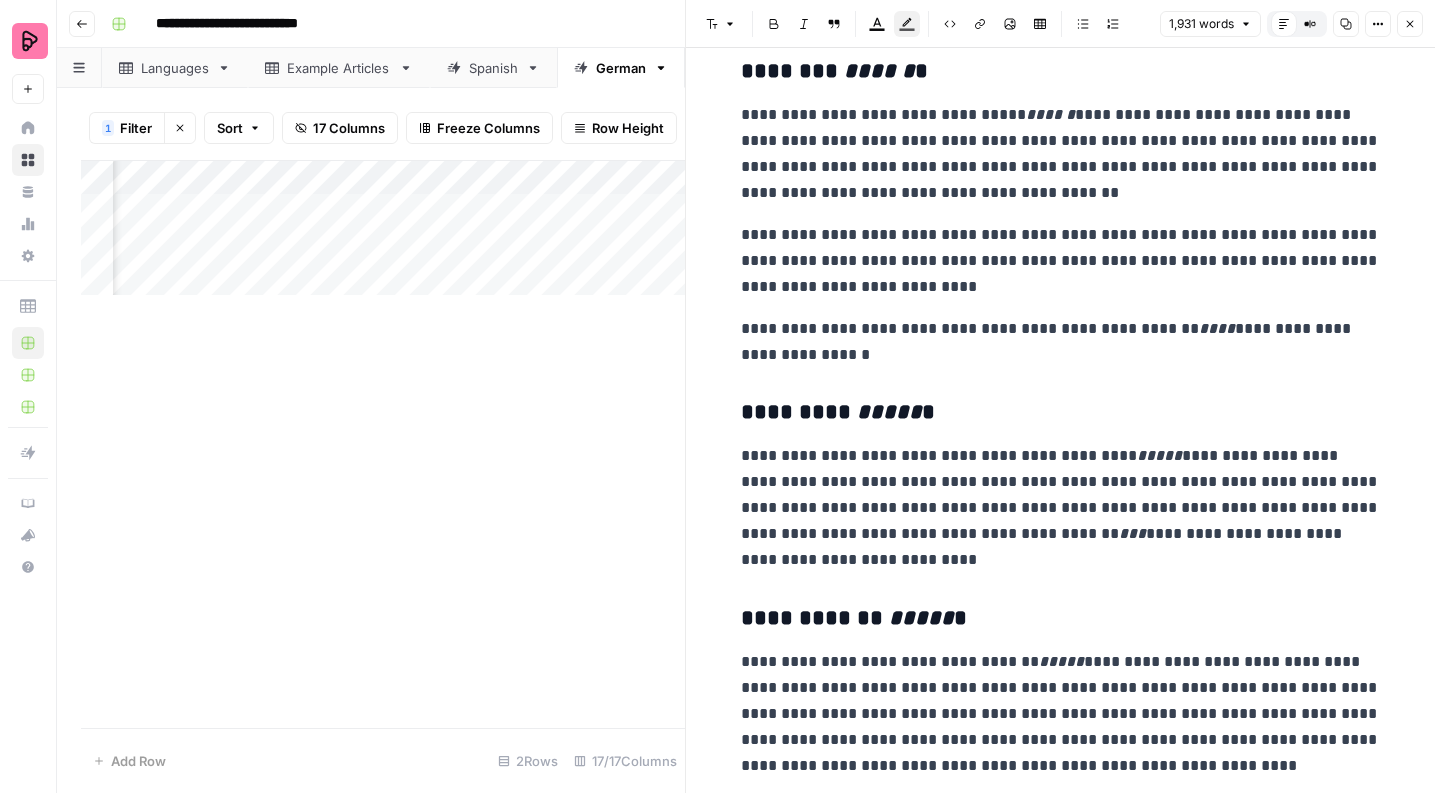 click on "**********" at bounding box center [1061, 508] 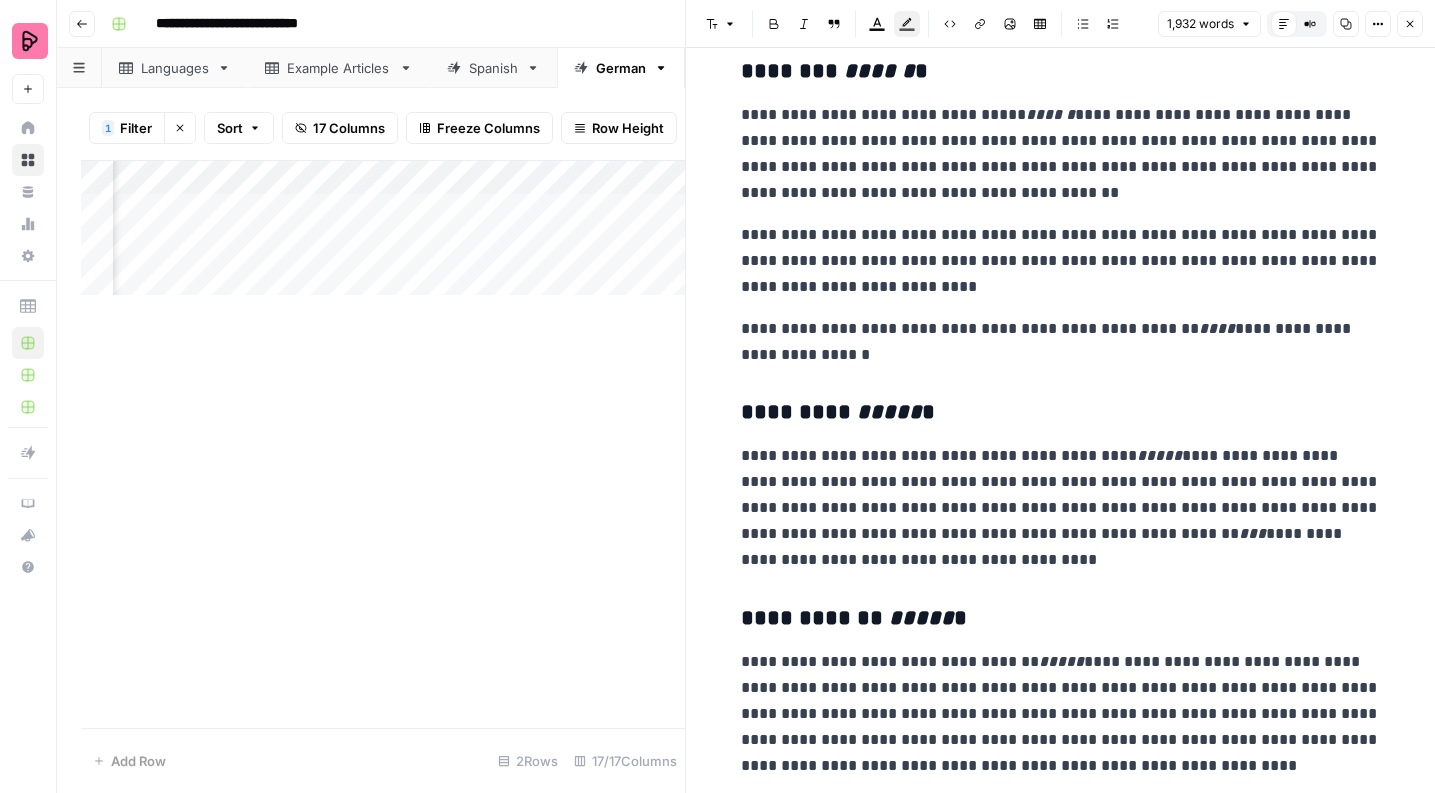 click on "**********" at bounding box center [1061, 508] 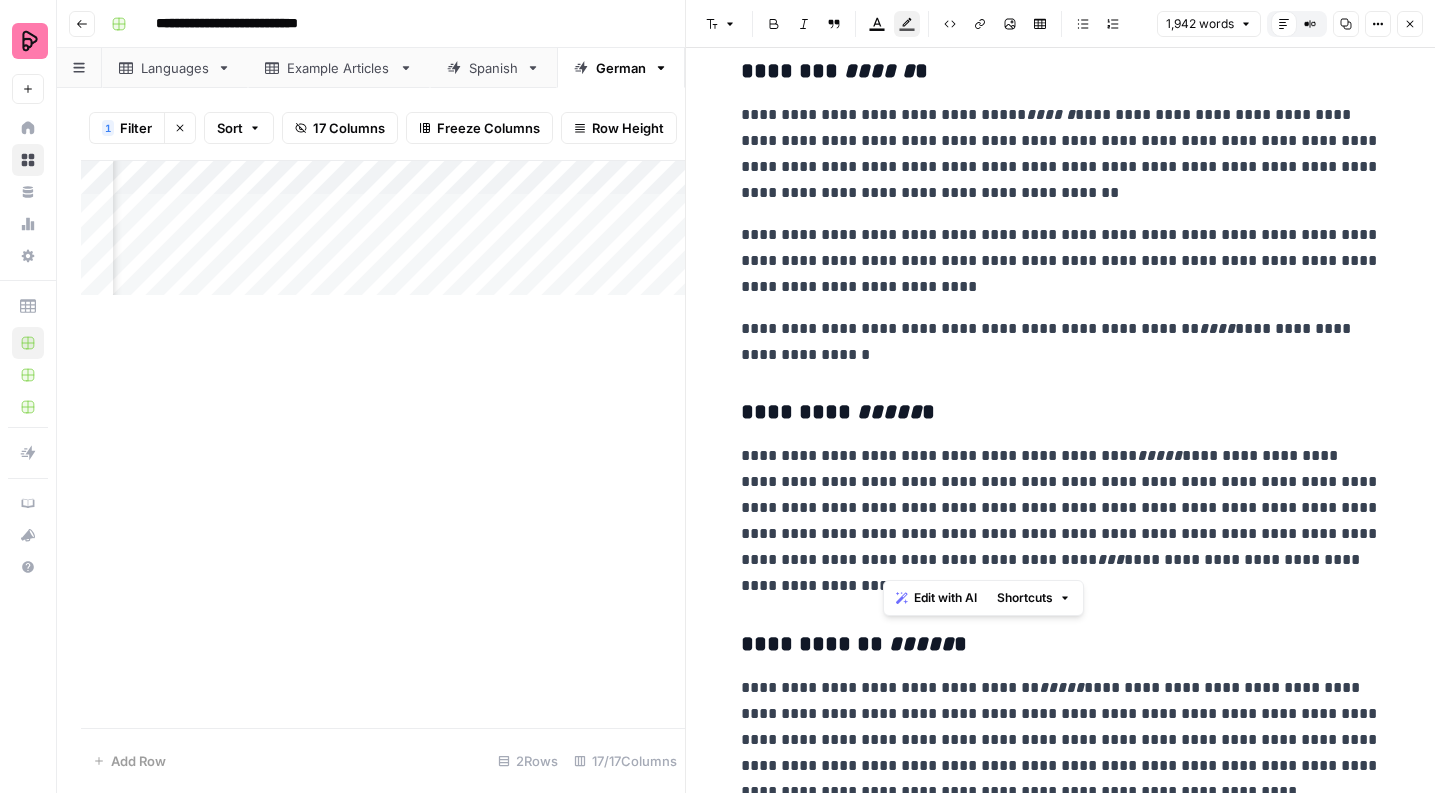 drag, startPoint x: 988, startPoint y: 535, endPoint x: 885, endPoint y: 564, distance: 107.00467 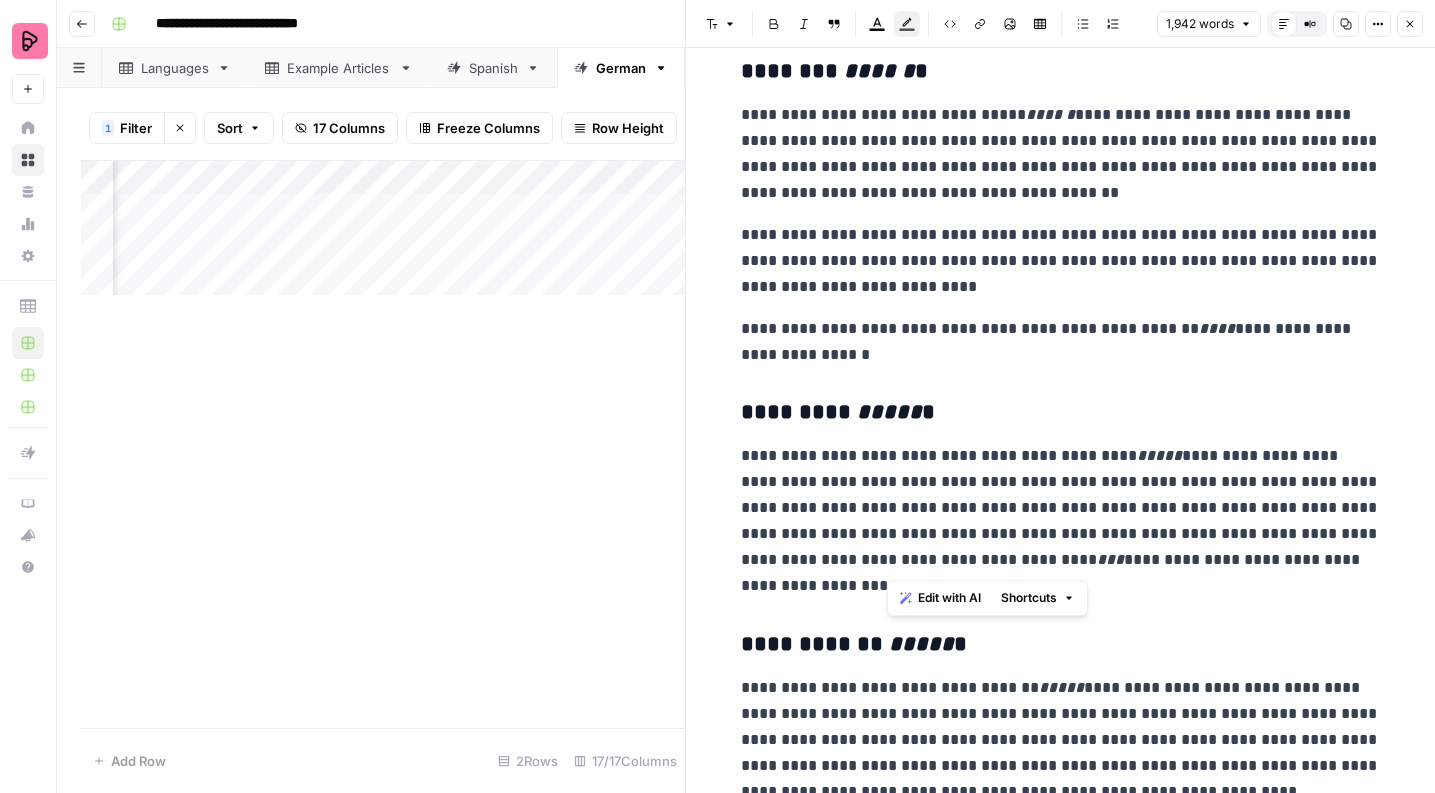 click on "Highlight color" at bounding box center [907, 24] 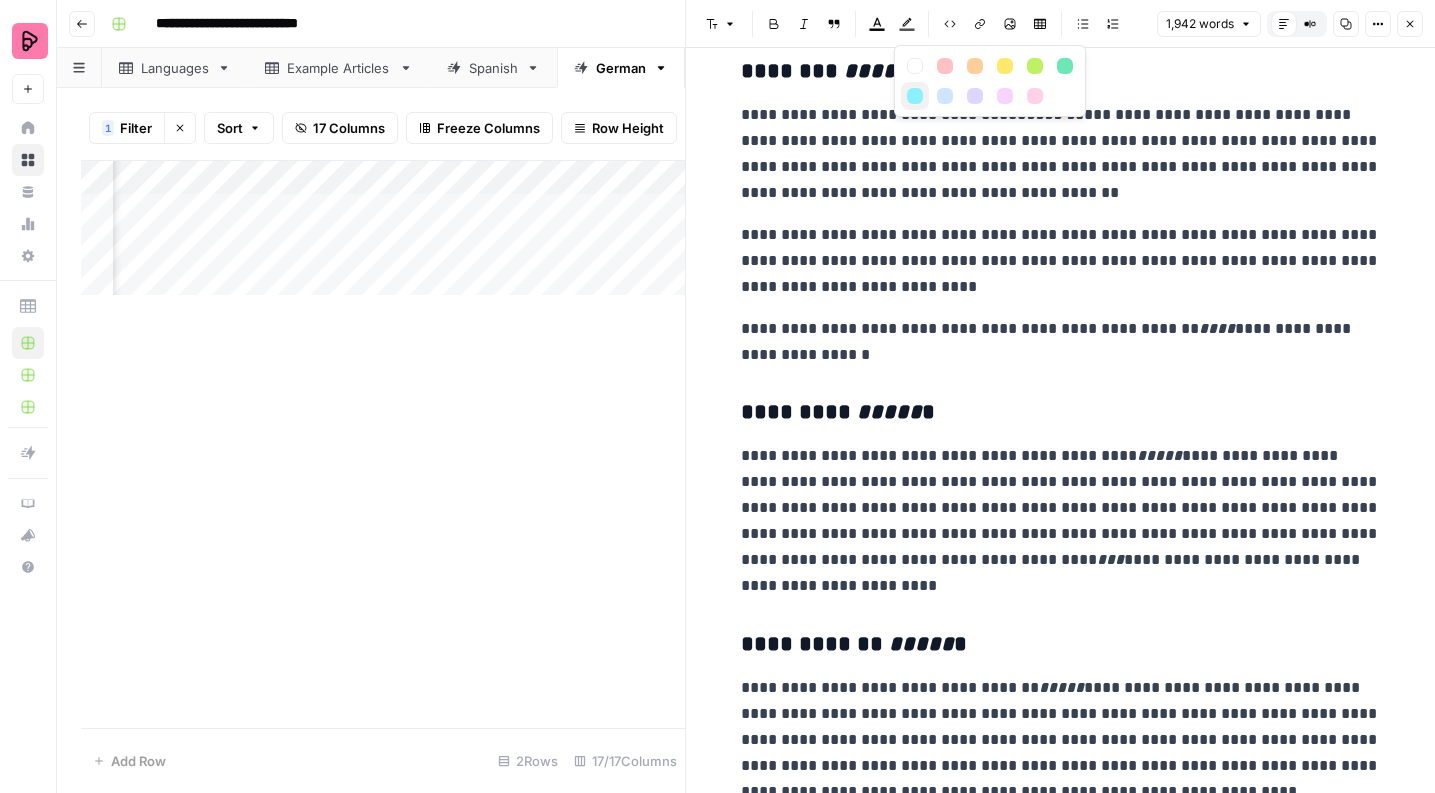 click at bounding box center [915, 96] 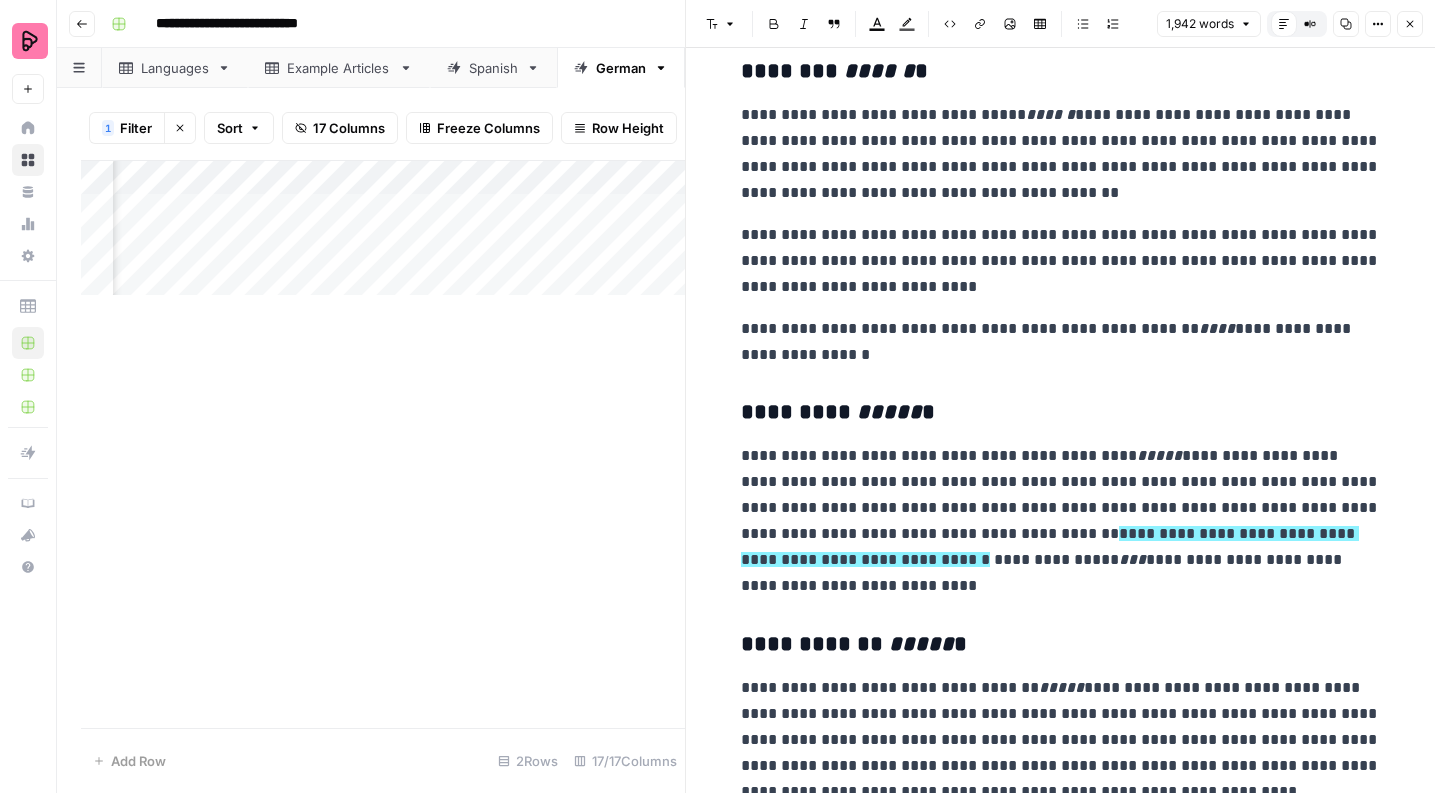 click on "**********" at bounding box center (1061, 740) 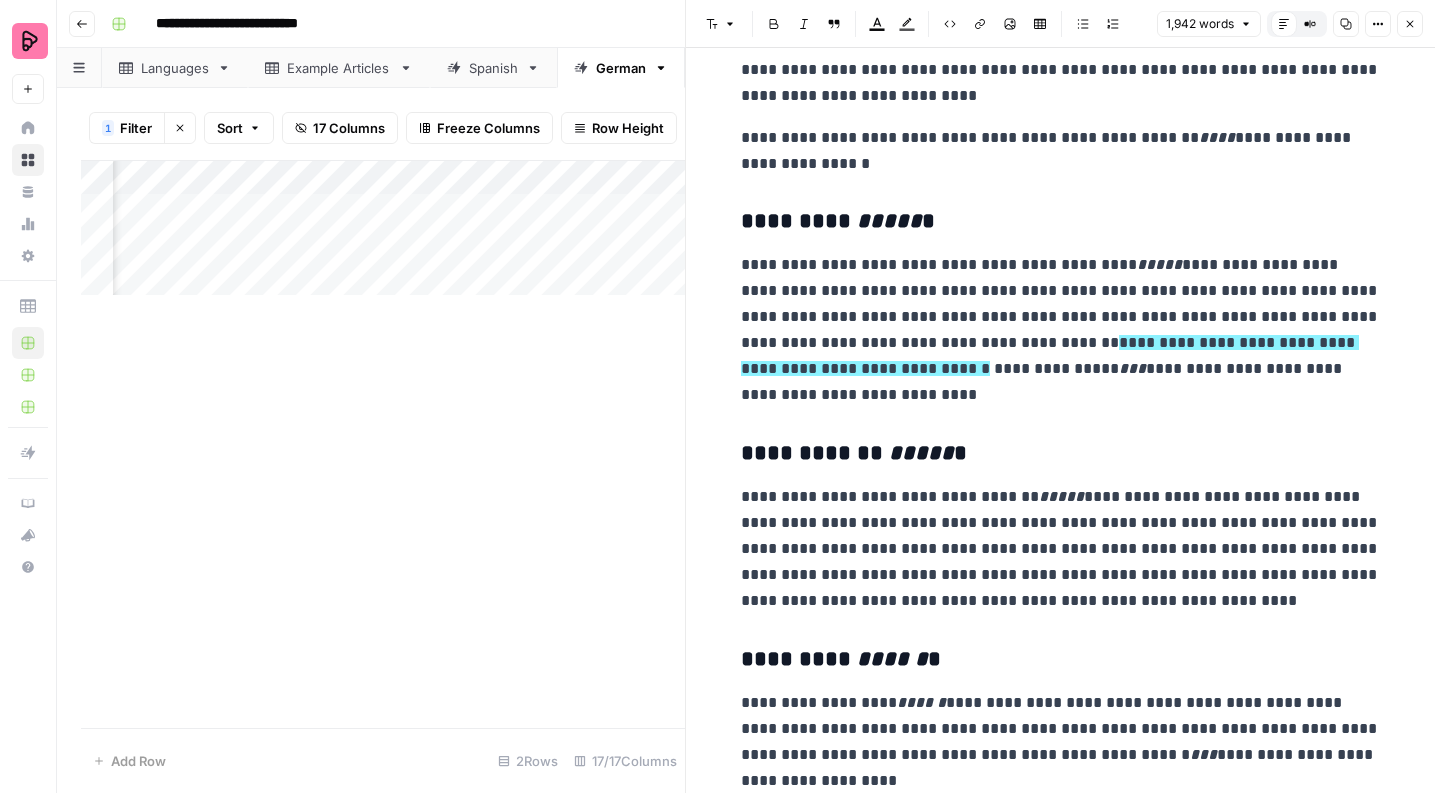 scroll, scrollTop: 1487, scrollLeft: 0, axis: vertical 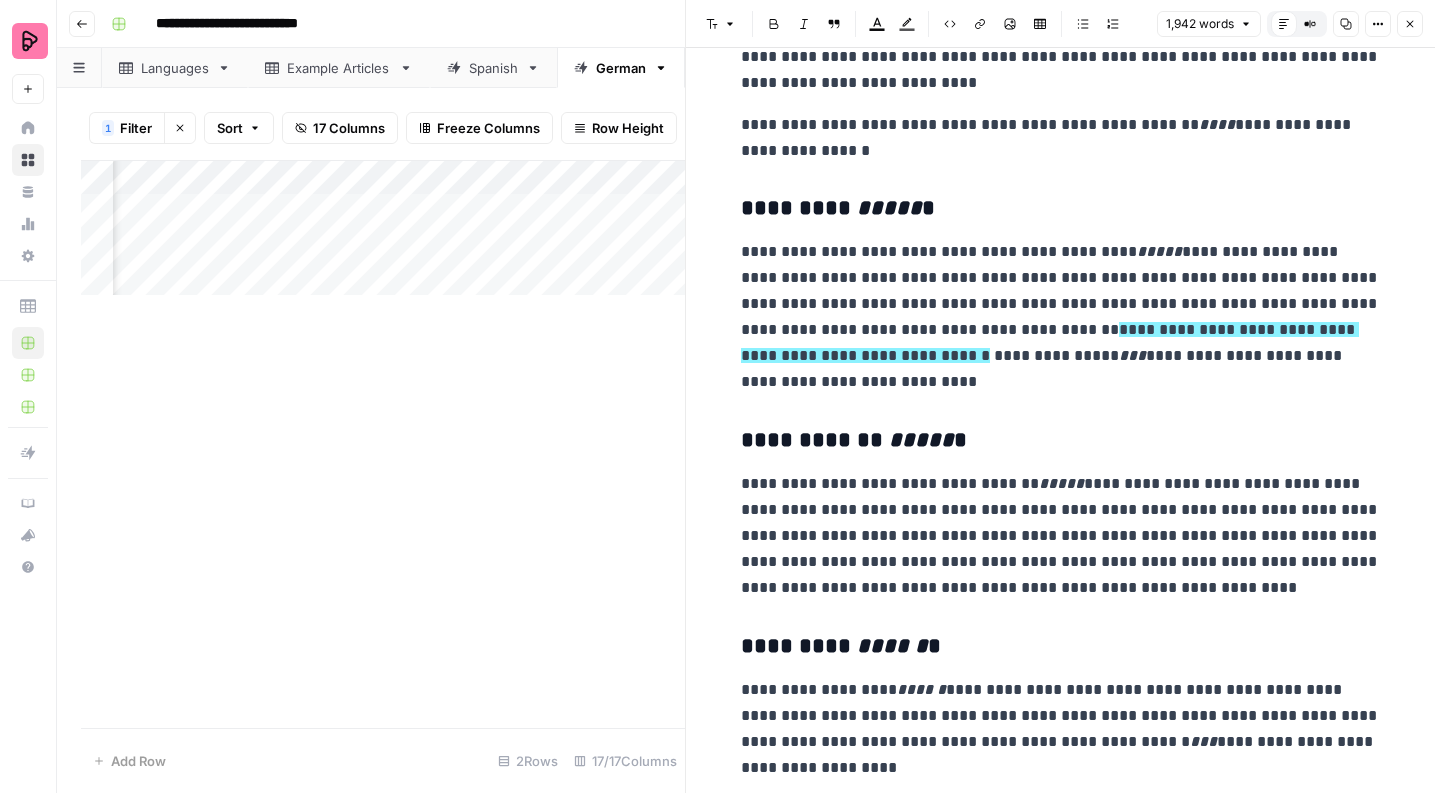 click on "**********" at bounding box center [1061, 536] 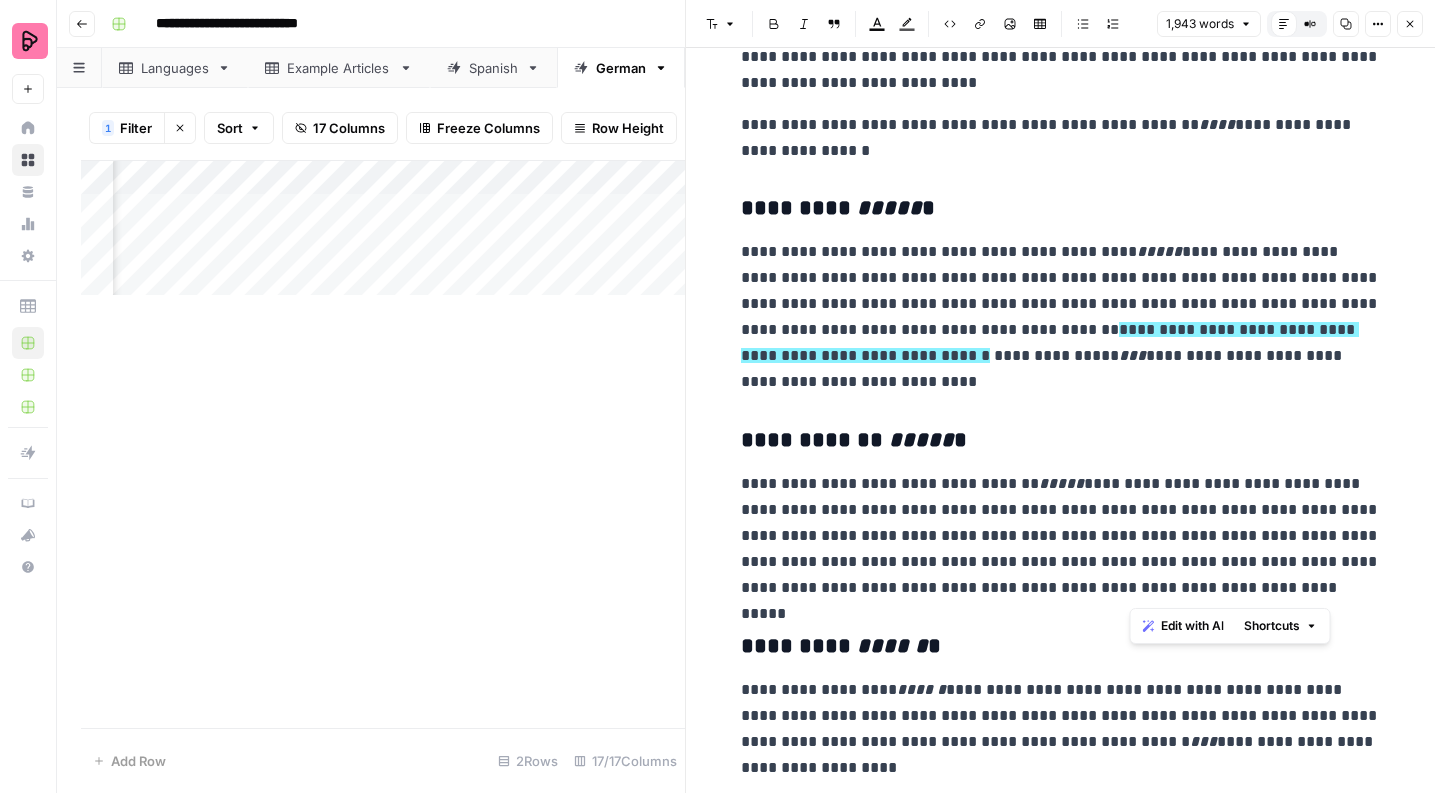 drag, startPoint x: 1130, startPoint y: 590, endPoint x: 1231, endPoint y: 592, distance: 101.0198 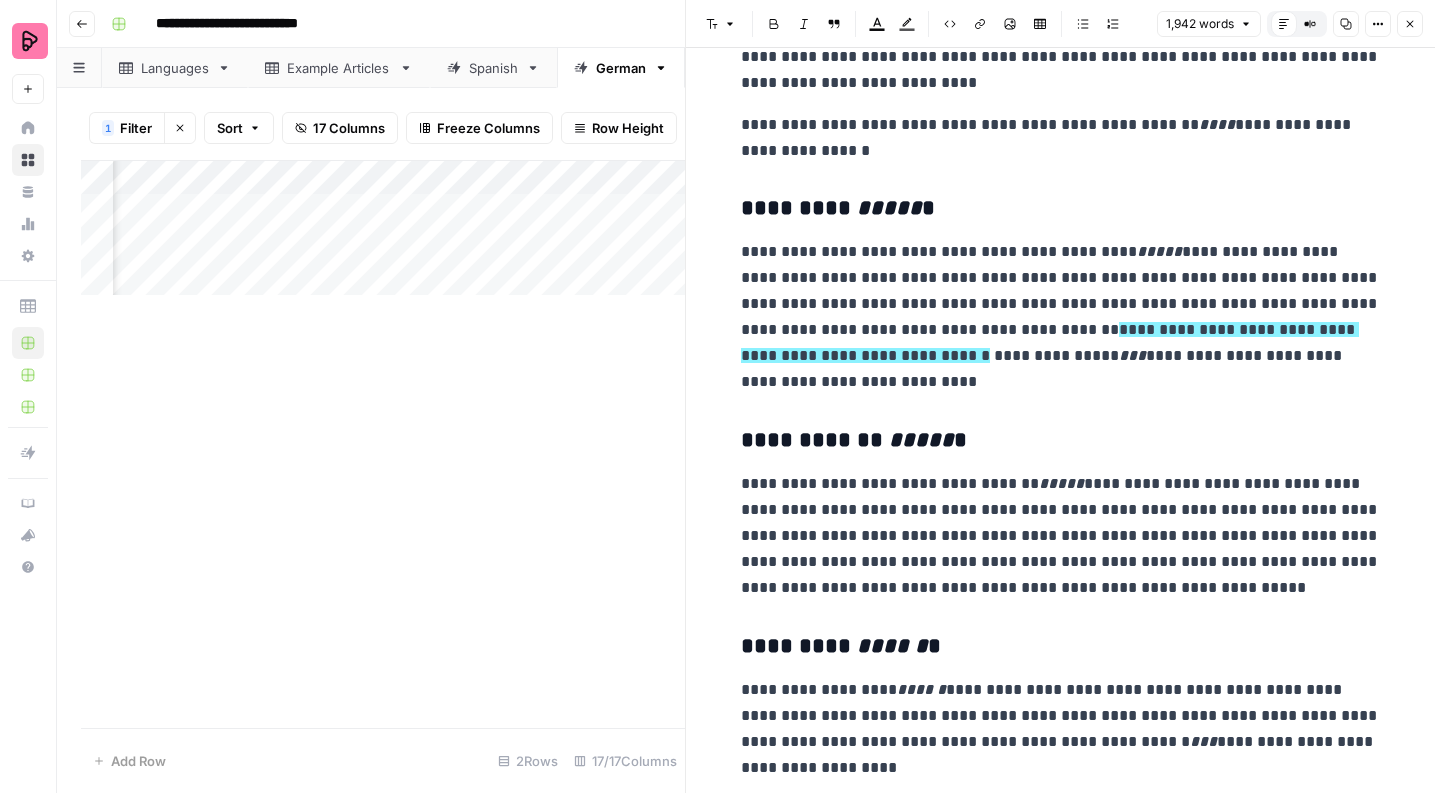 click on "**********" at bounding box center [1061, 536] 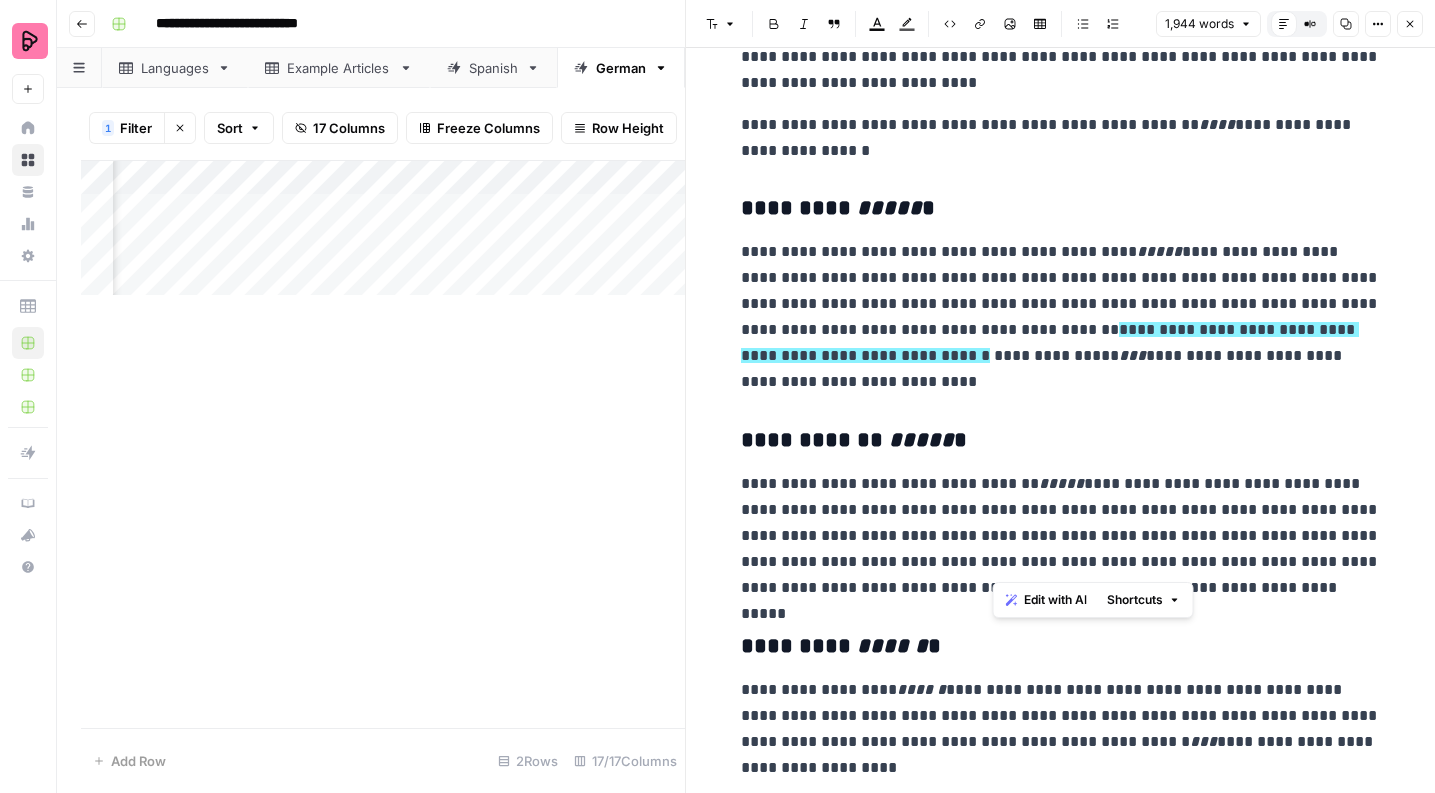 drag, startPoint x: 991, startPoint y: 566, endPoint x: 1070, endPoint y: 568, distance: 79.025314 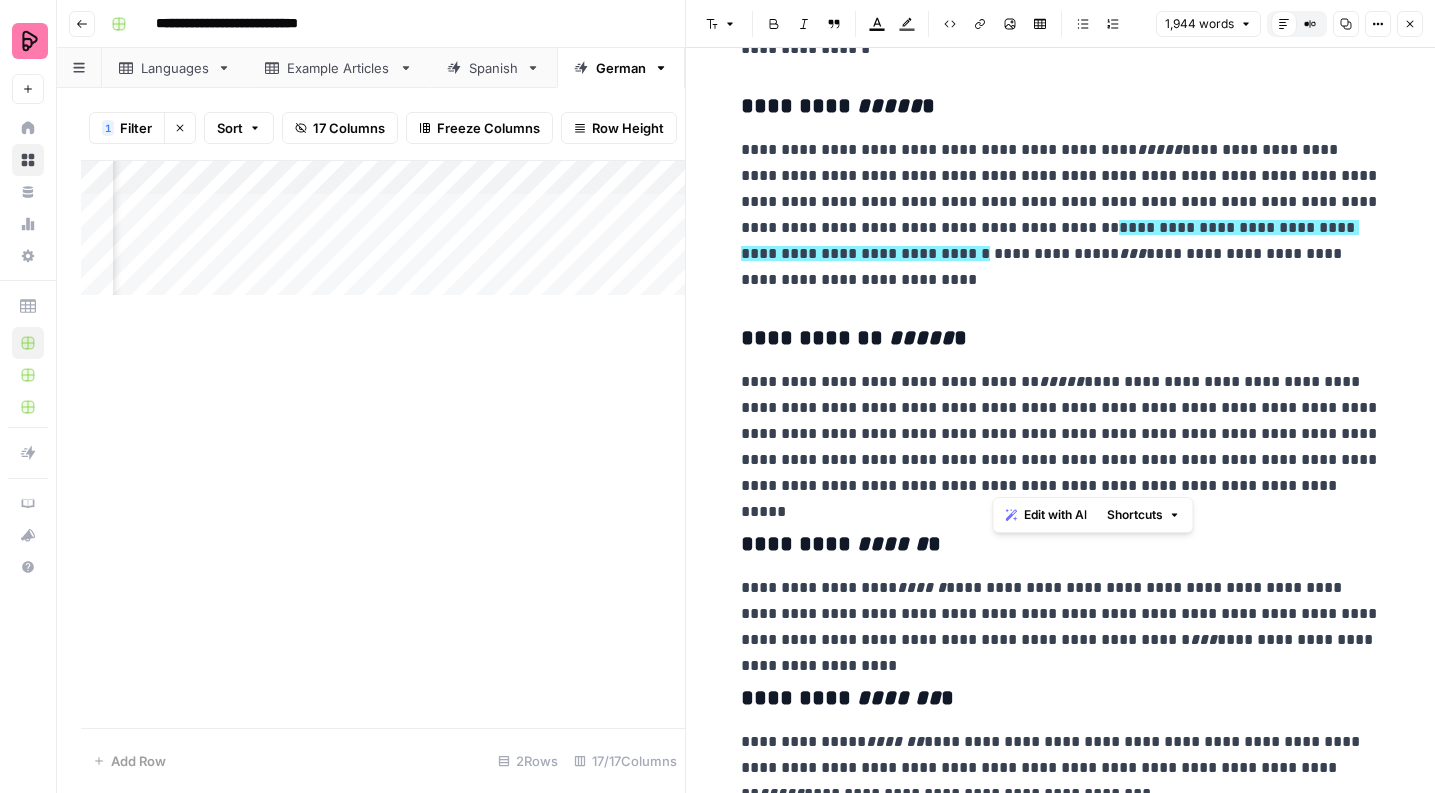 scroll, scrollTop: 1596, scrollLeft: 0, axis: vertical 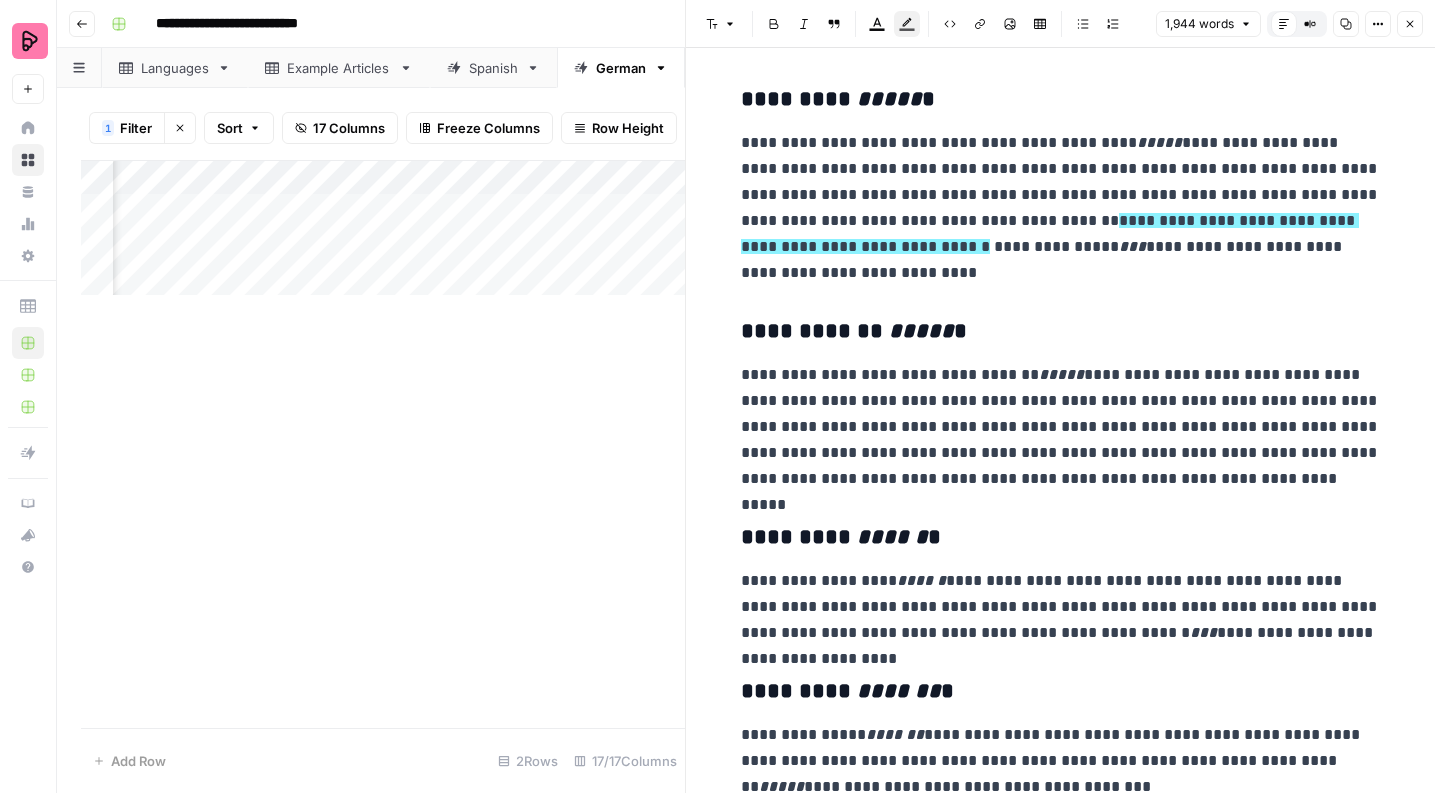 click on "Highlight color" at bounding box center (907, 24) 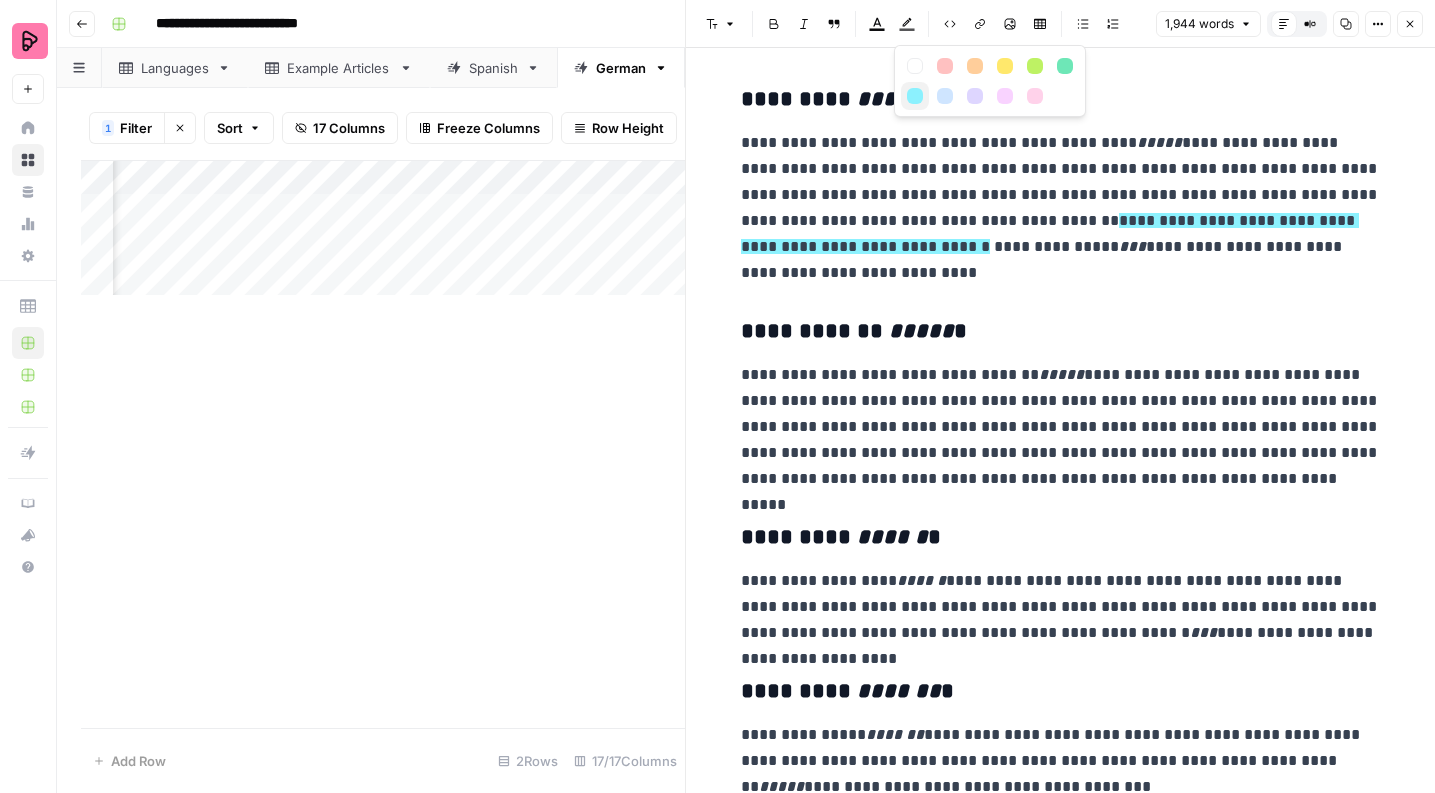 click at bounding box center [915, 96] 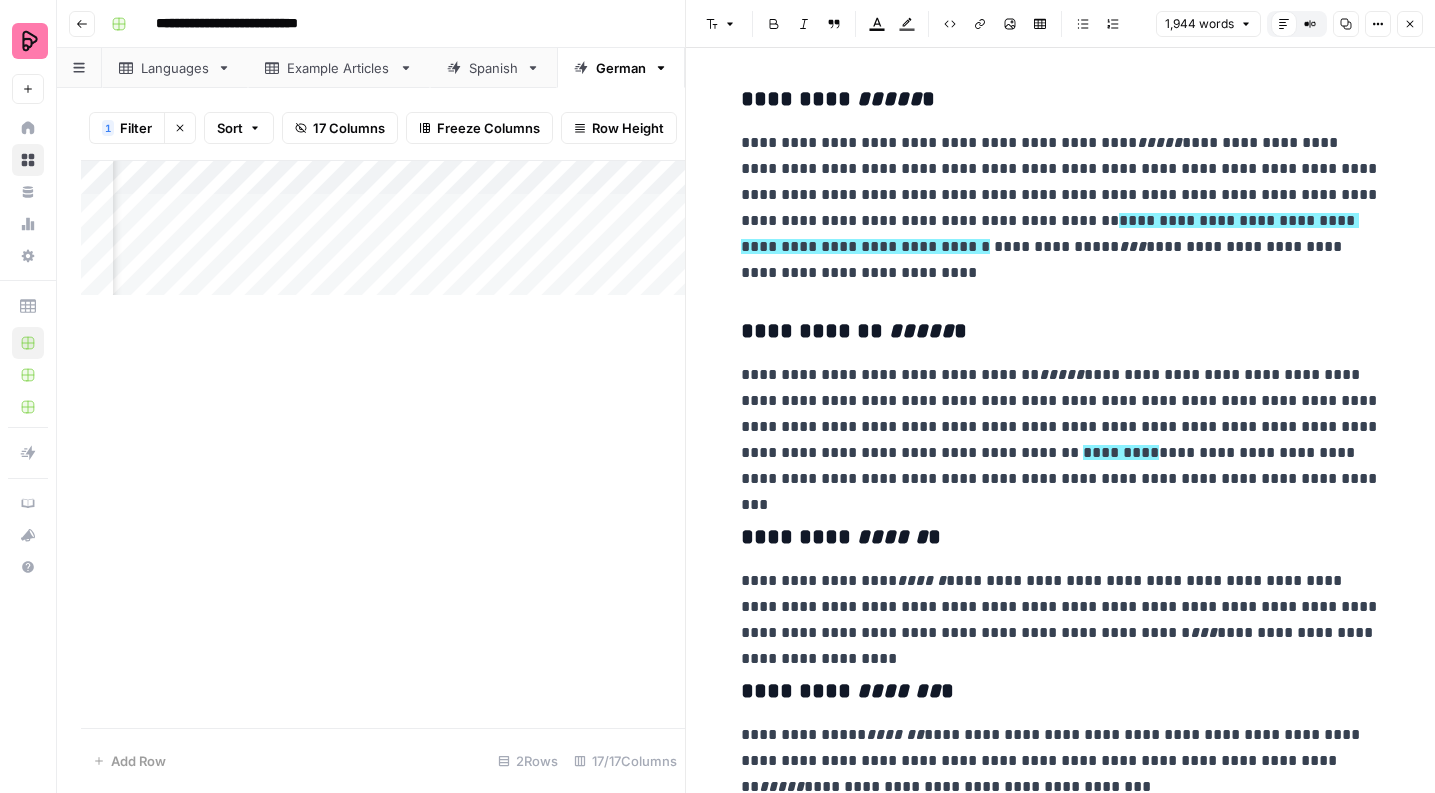 click on "**********" at bounding box center [1061, 427] 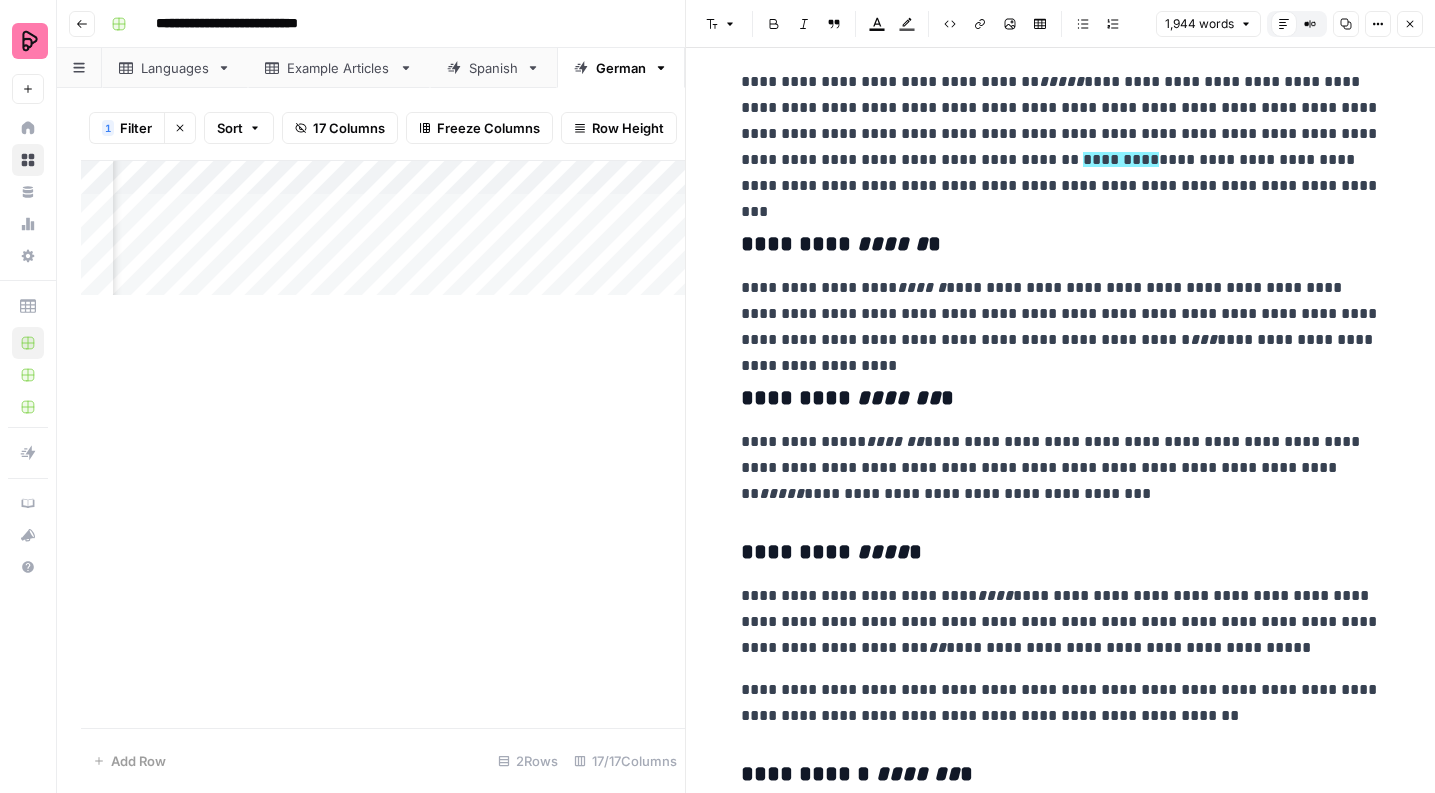 scroll, scrollTop: 1884, scrollLeft: 0, axis: vertical 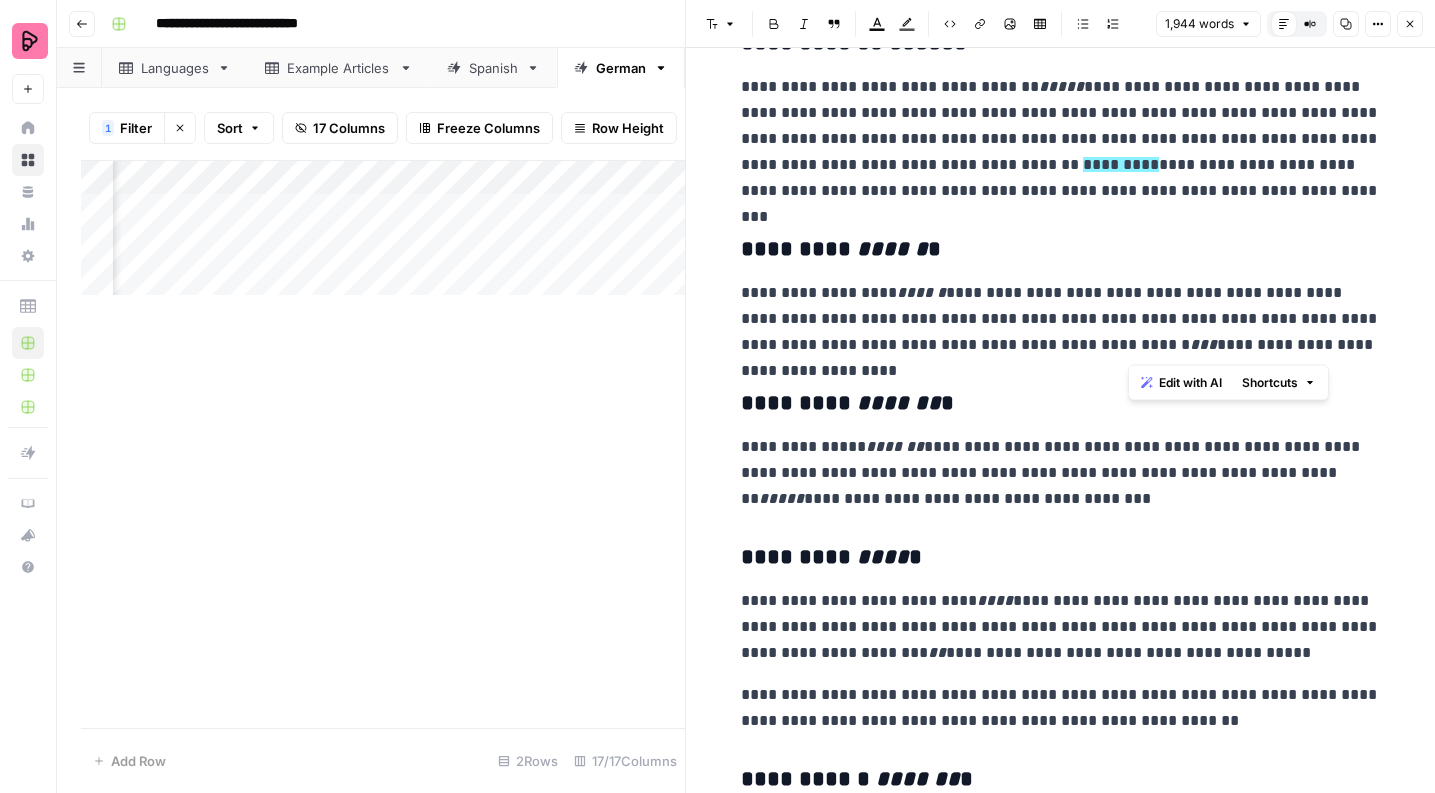 drag, startPoint x: 1127, startPoint y: 348, endPoint x: 1228, endPoint y: 358, distance: 101.49384 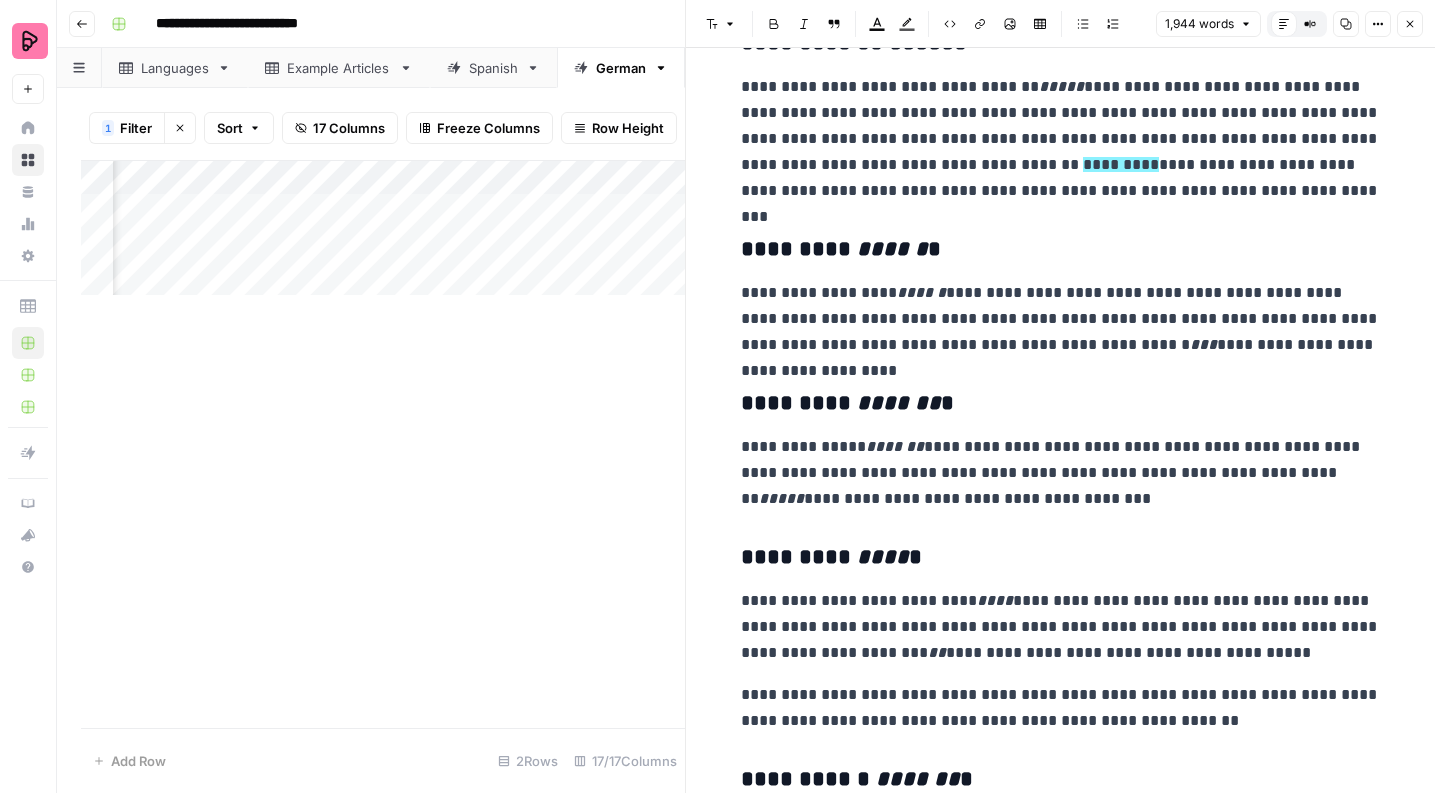 click on "**********" at bounding box center (1061, 319) 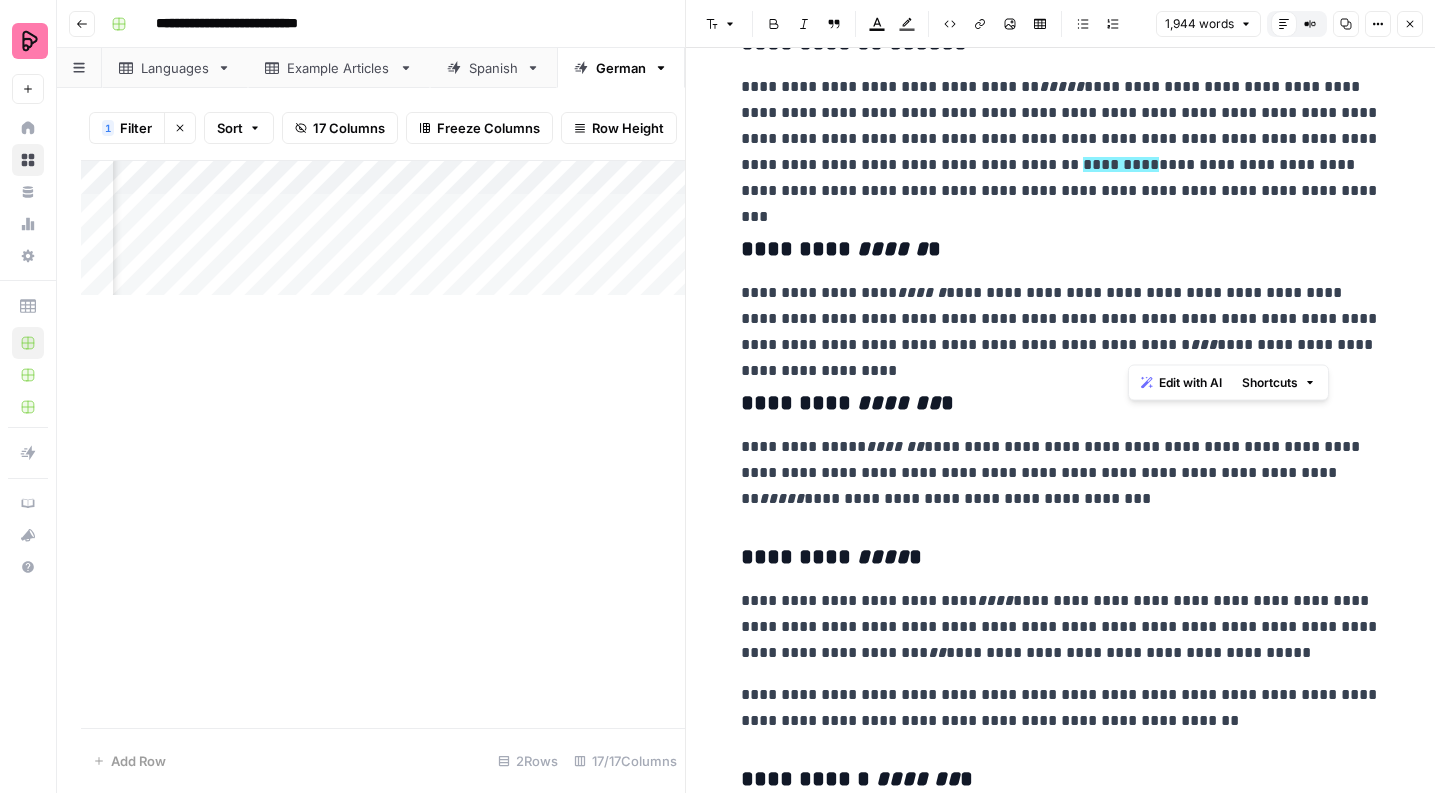drag, startPoint x: 1254, startPoint y: 349, endPoint x: 1125, endPoint y: 349, distance: 129 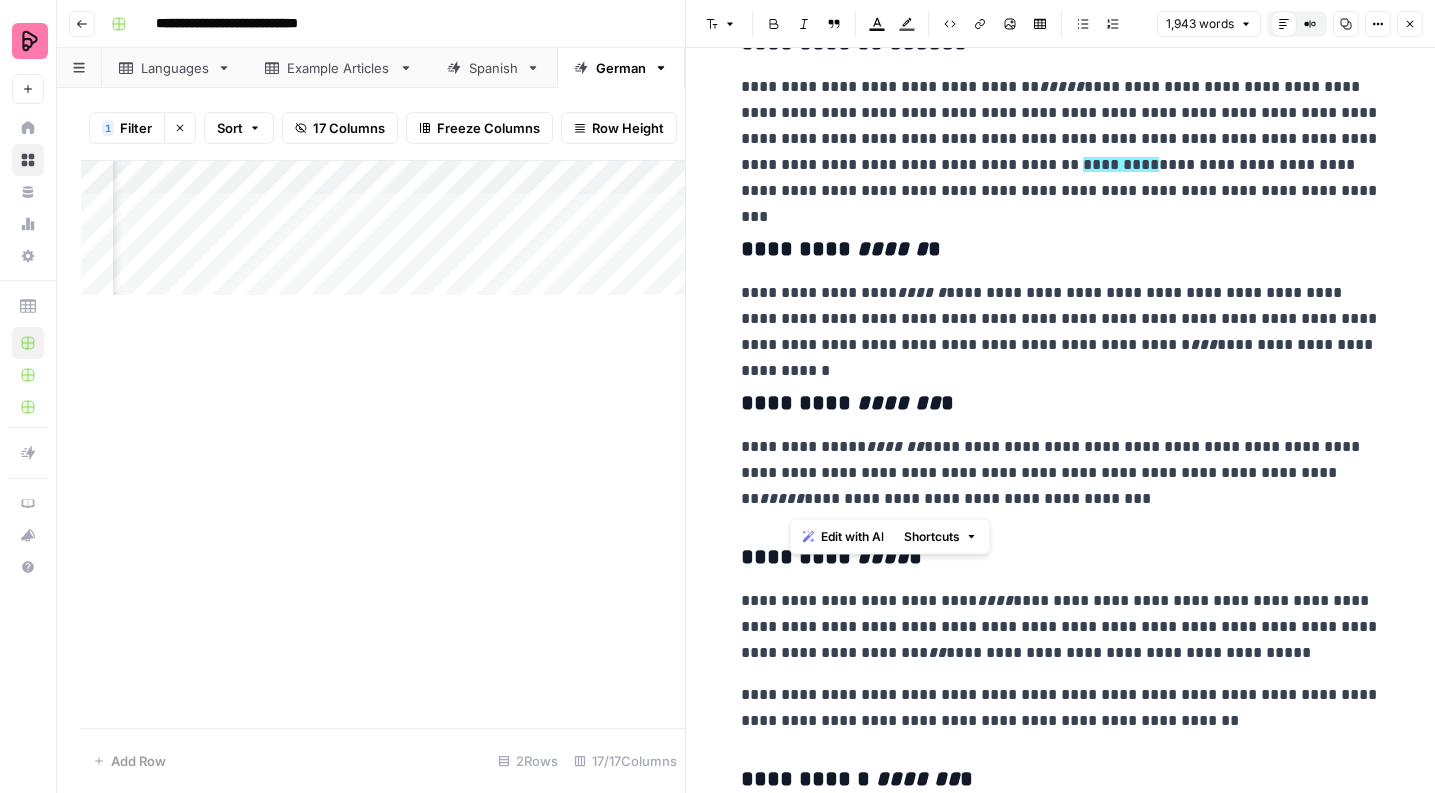 drag, startPoint x: 790, startPoint y: 502, endPoint x: 898, endPoint y: 500, distance: 108.01852 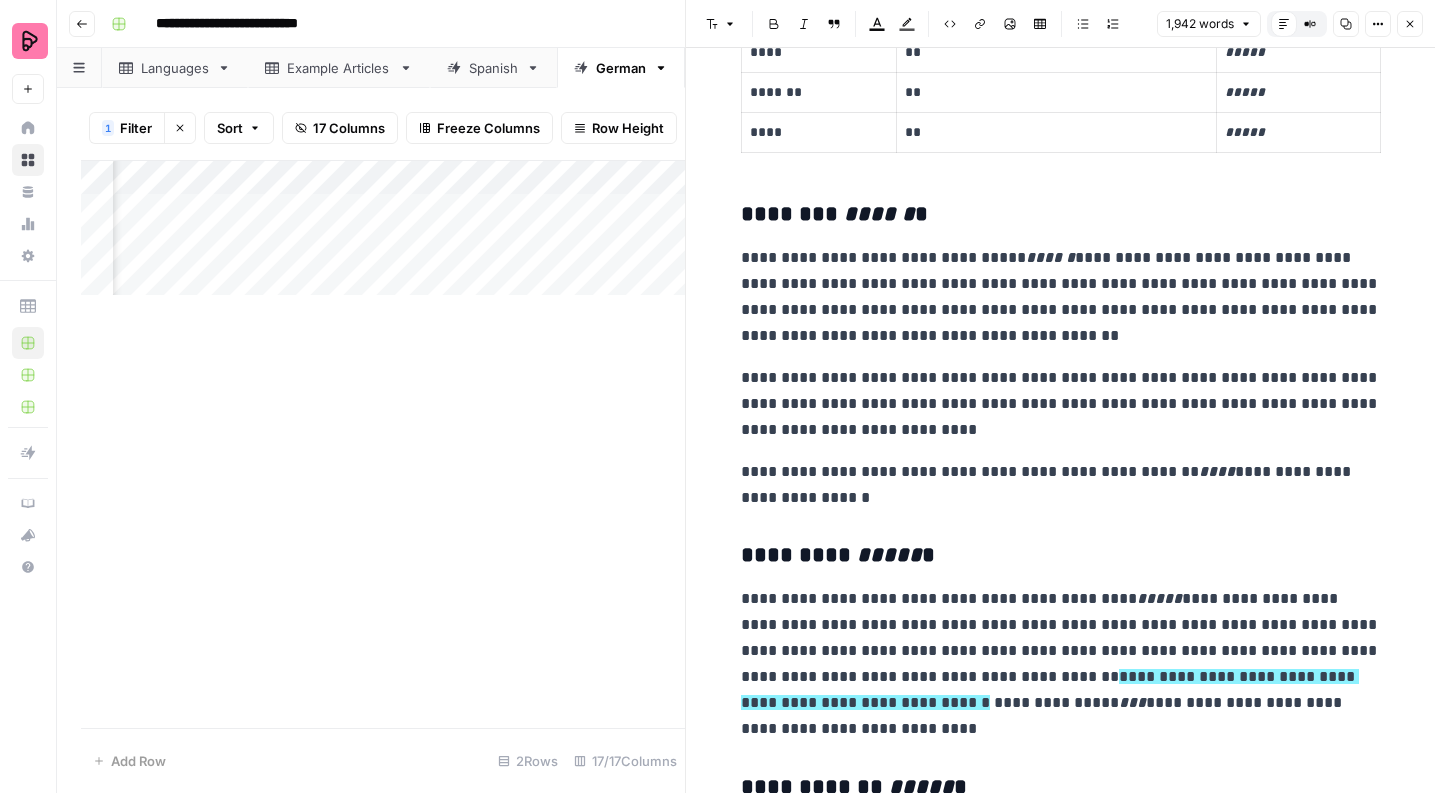 scroll, scrollTop: 1135, scrollLeft: 0, axis: vertical 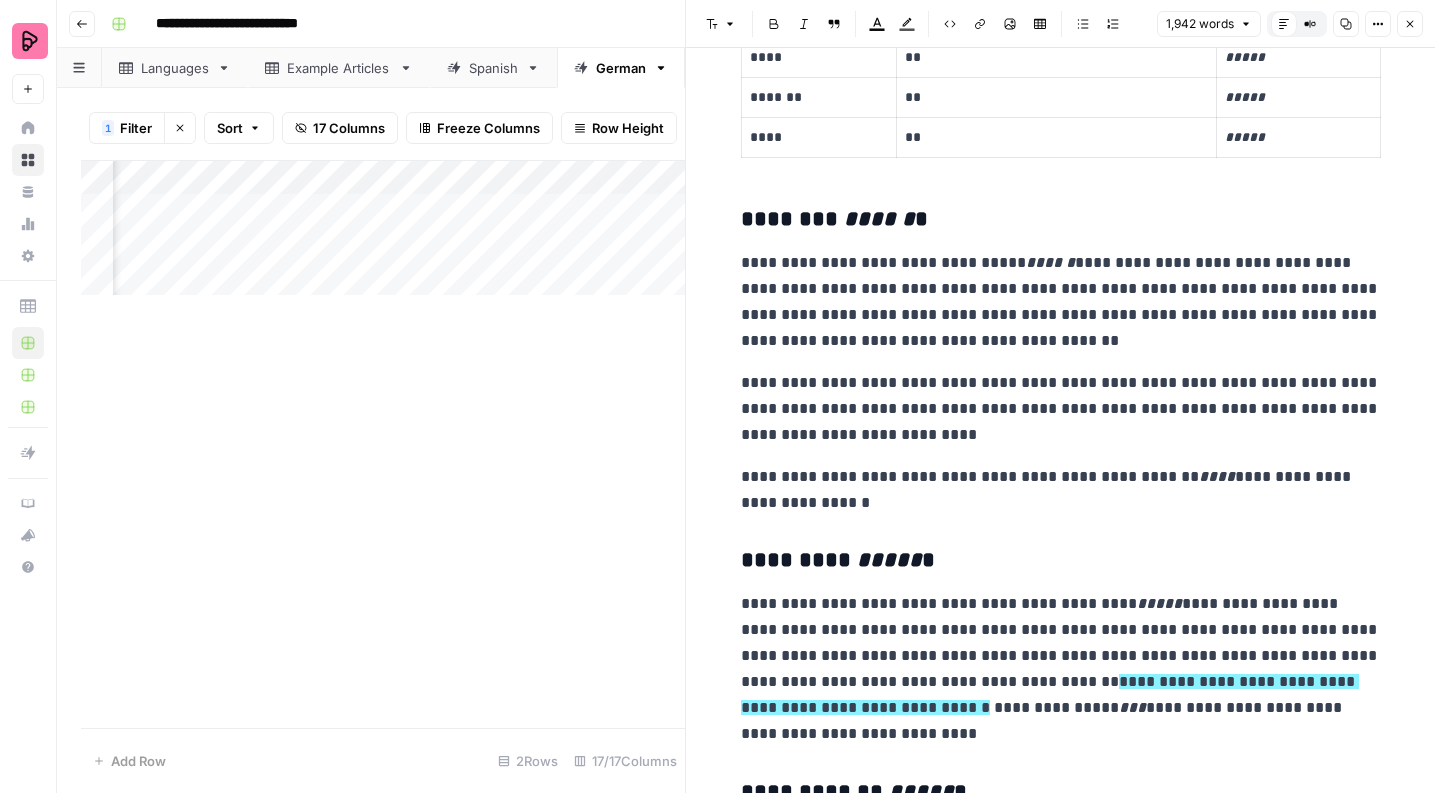 click on "**********" at bounding box center (1061, 490) 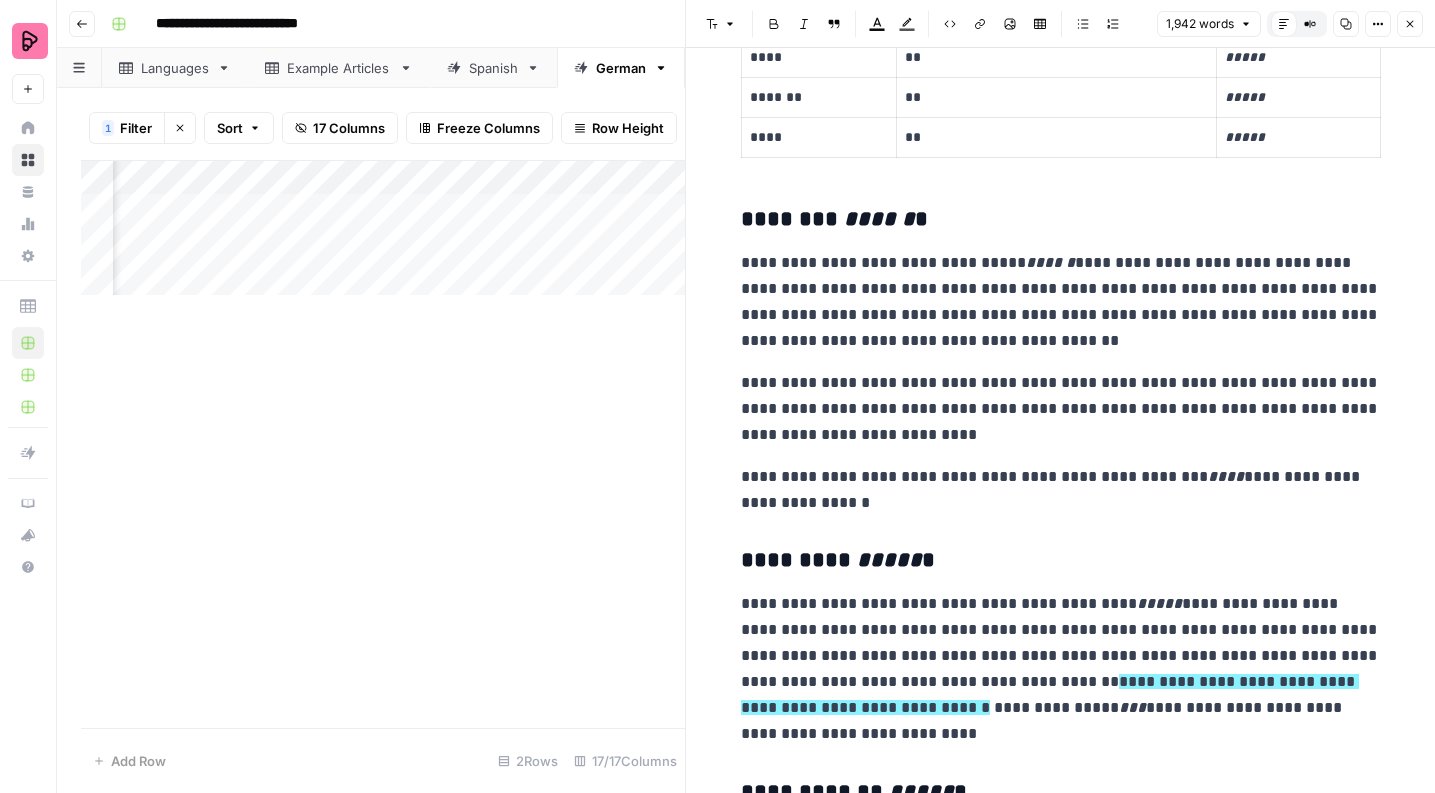 click on "**********" at bounding box center [1061, 2984] 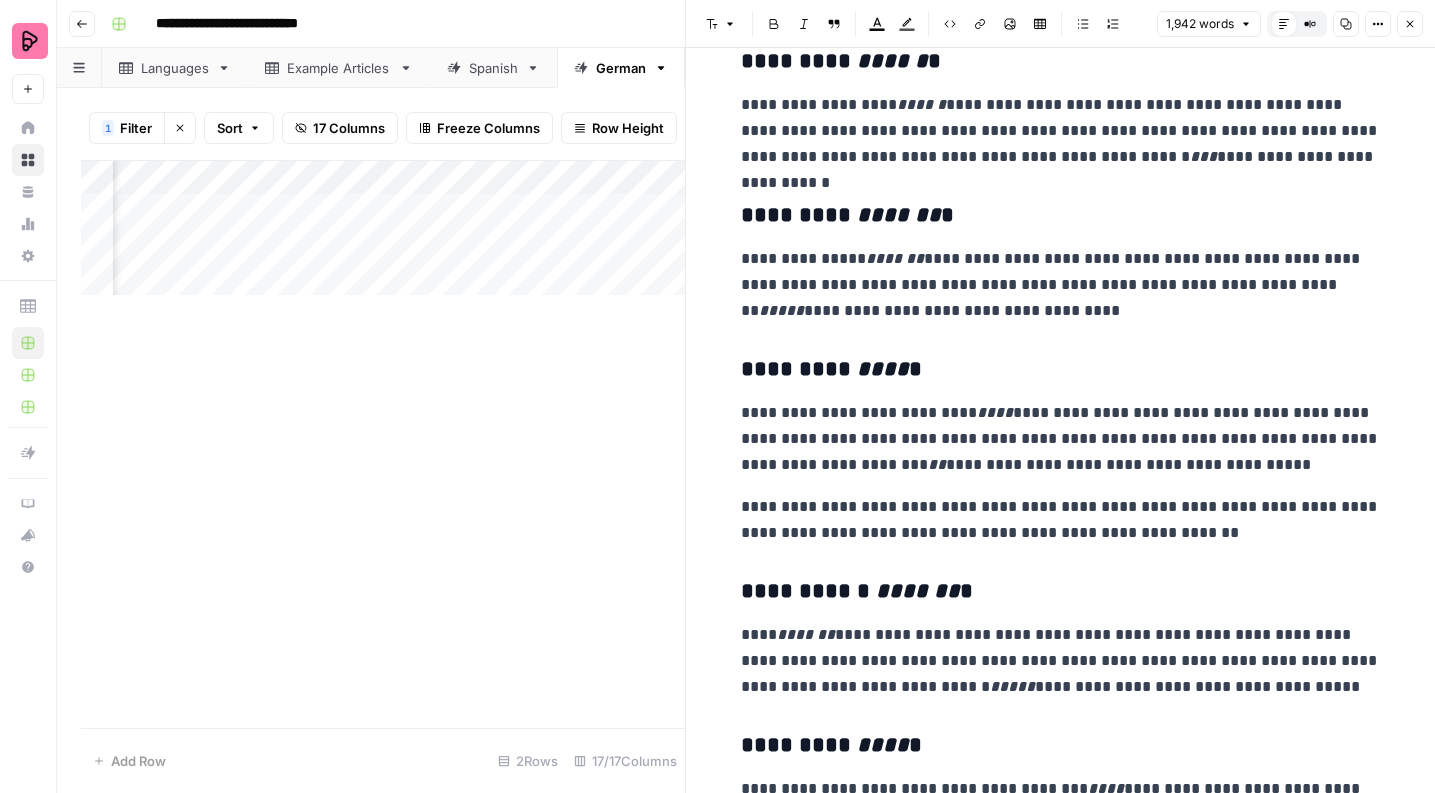 scroll, scrollTop: 2081, scrollLeft: 0, axis: vertical 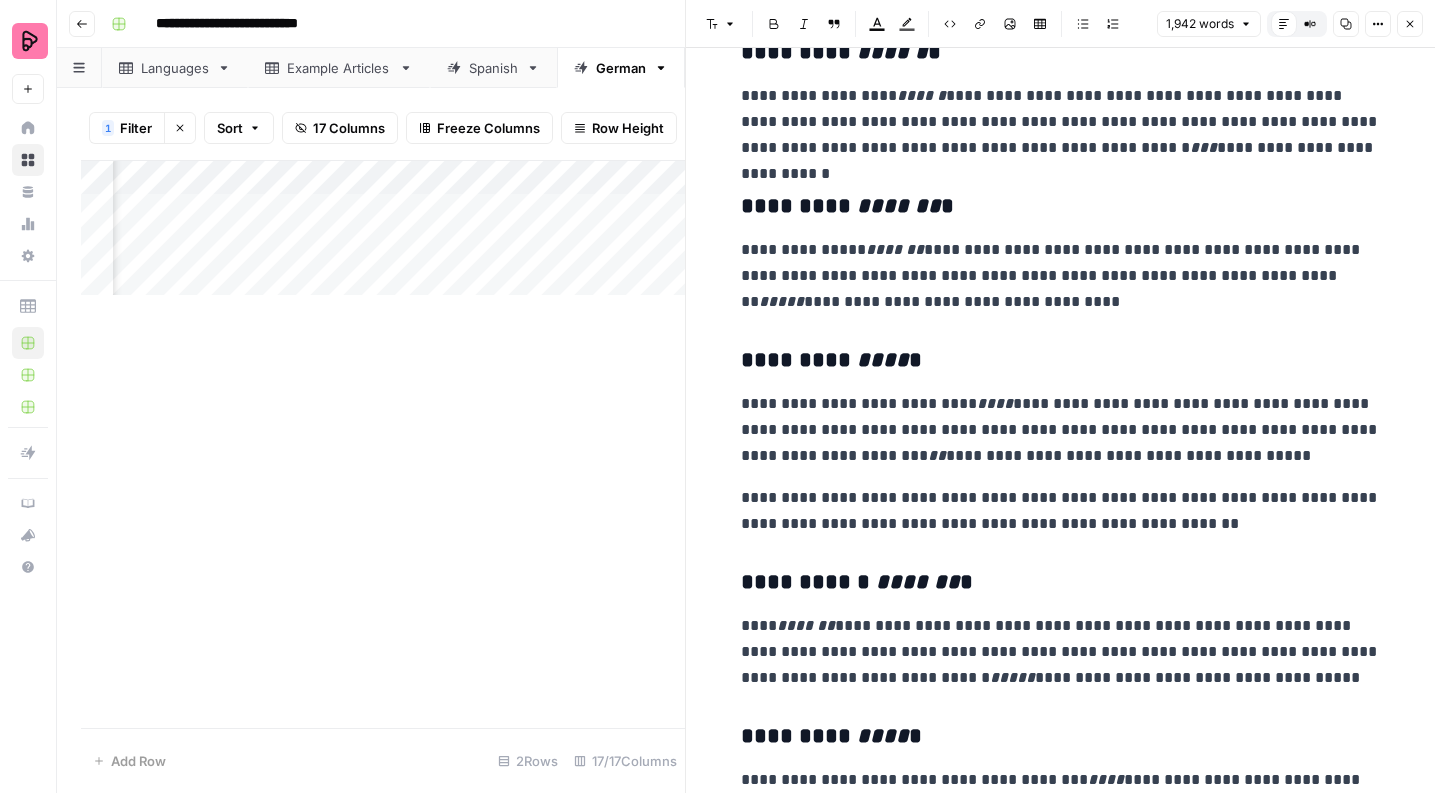 click on "**********" at bounding box center (1061, 652) 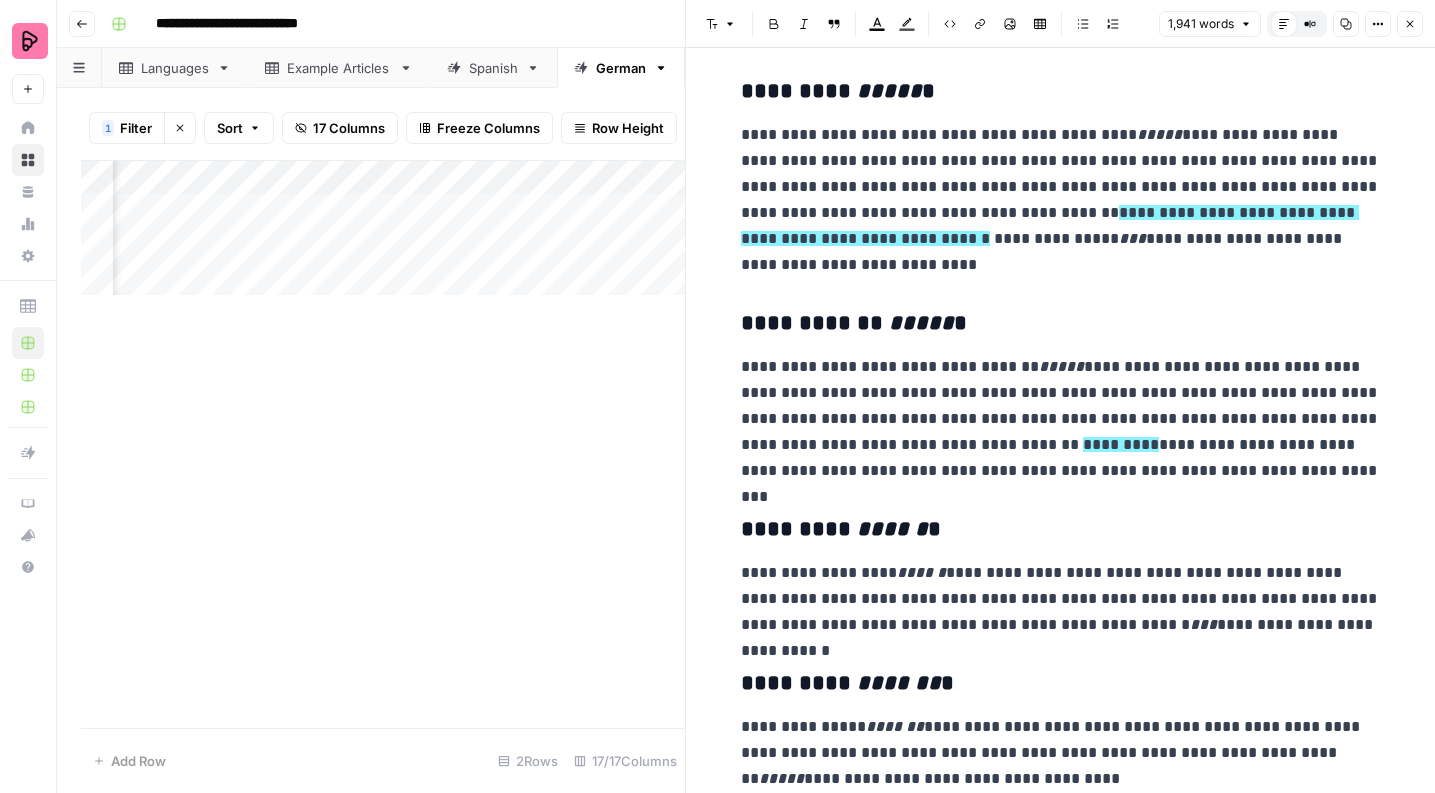 scroll, scrollTop: 1576, scrollLeft: 0, axis: vertical 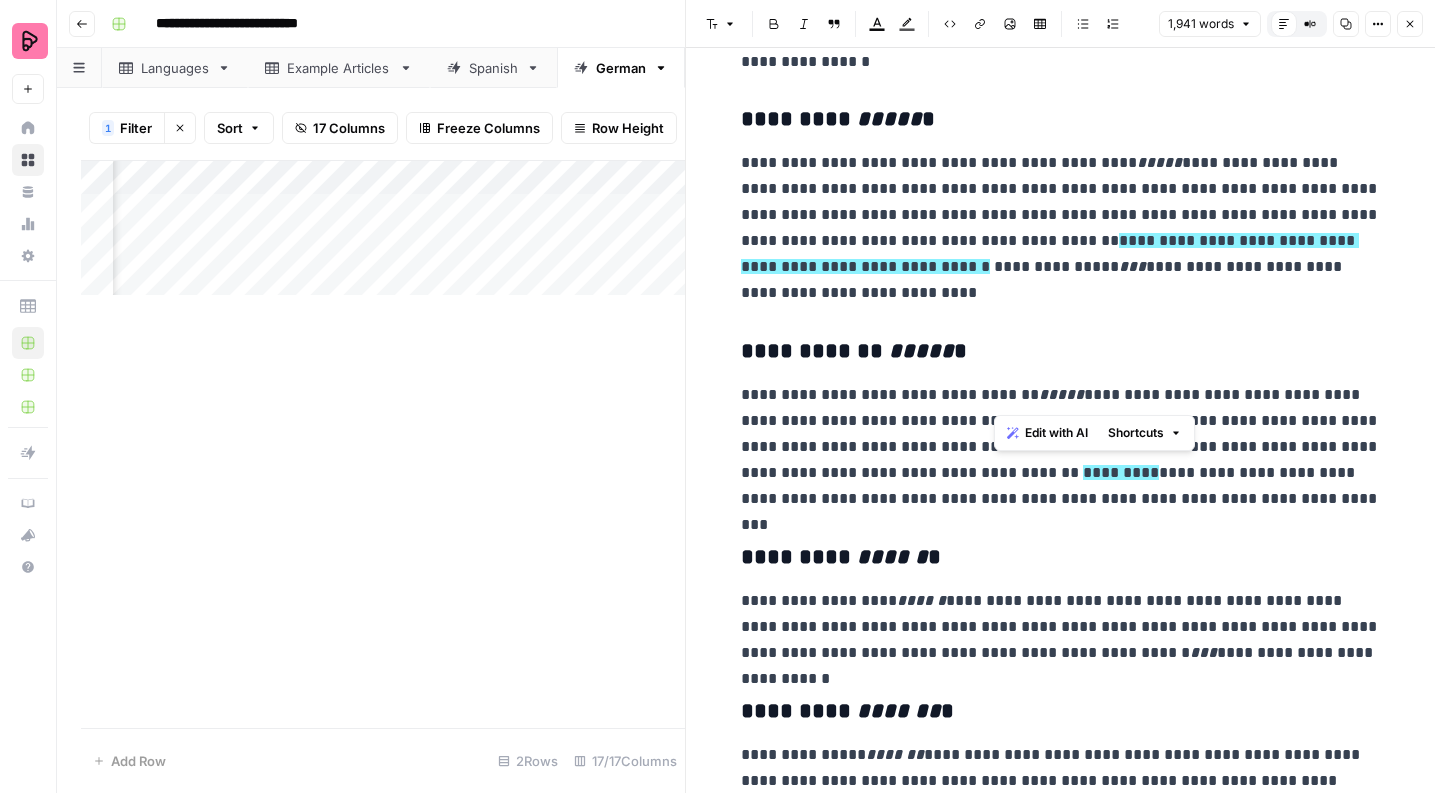drag, startPoint x: 993, startPoint y: 397, endPoint x: 1087, endPoint y: 398, distance: 94.00532 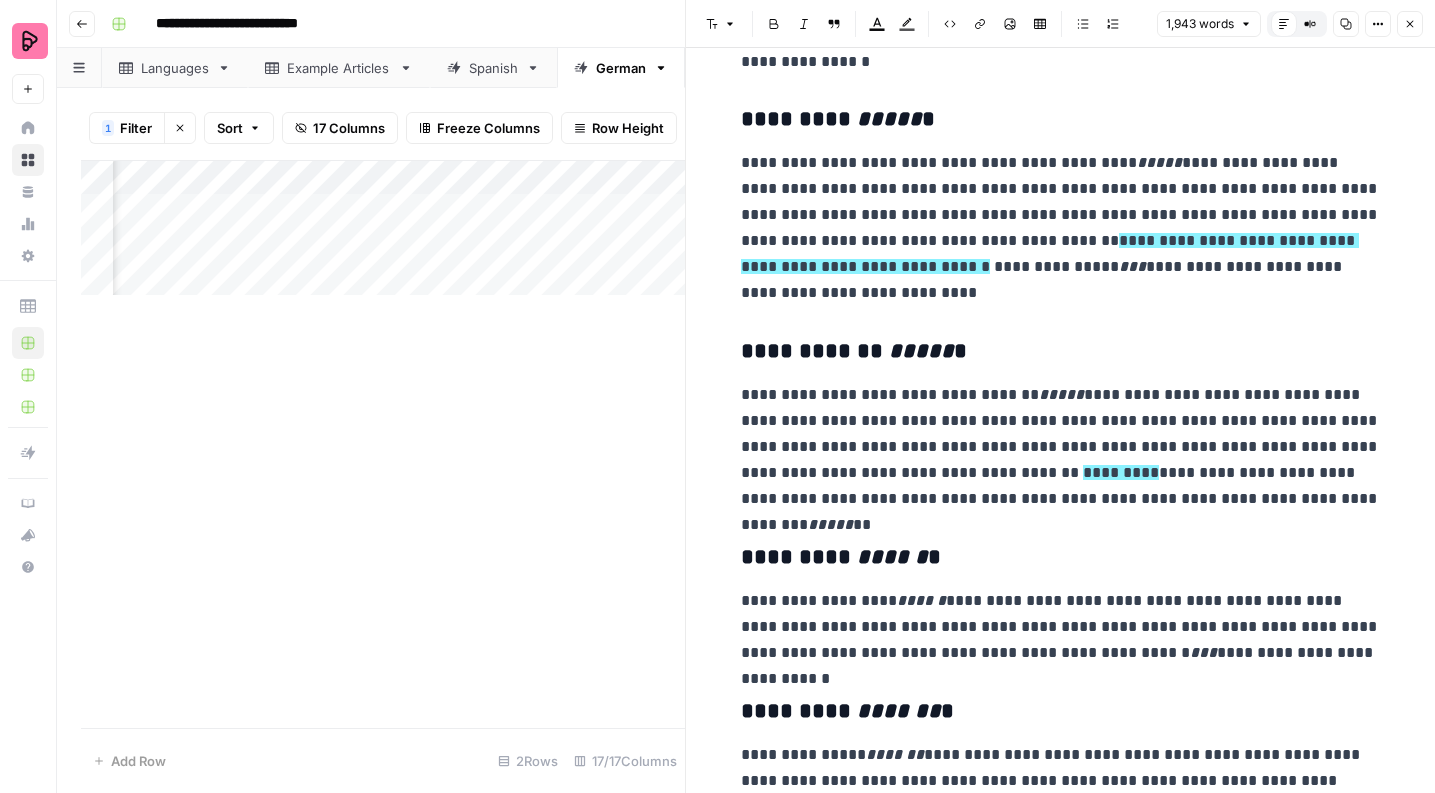 click on "**********" at bounding box center [1061, 447] 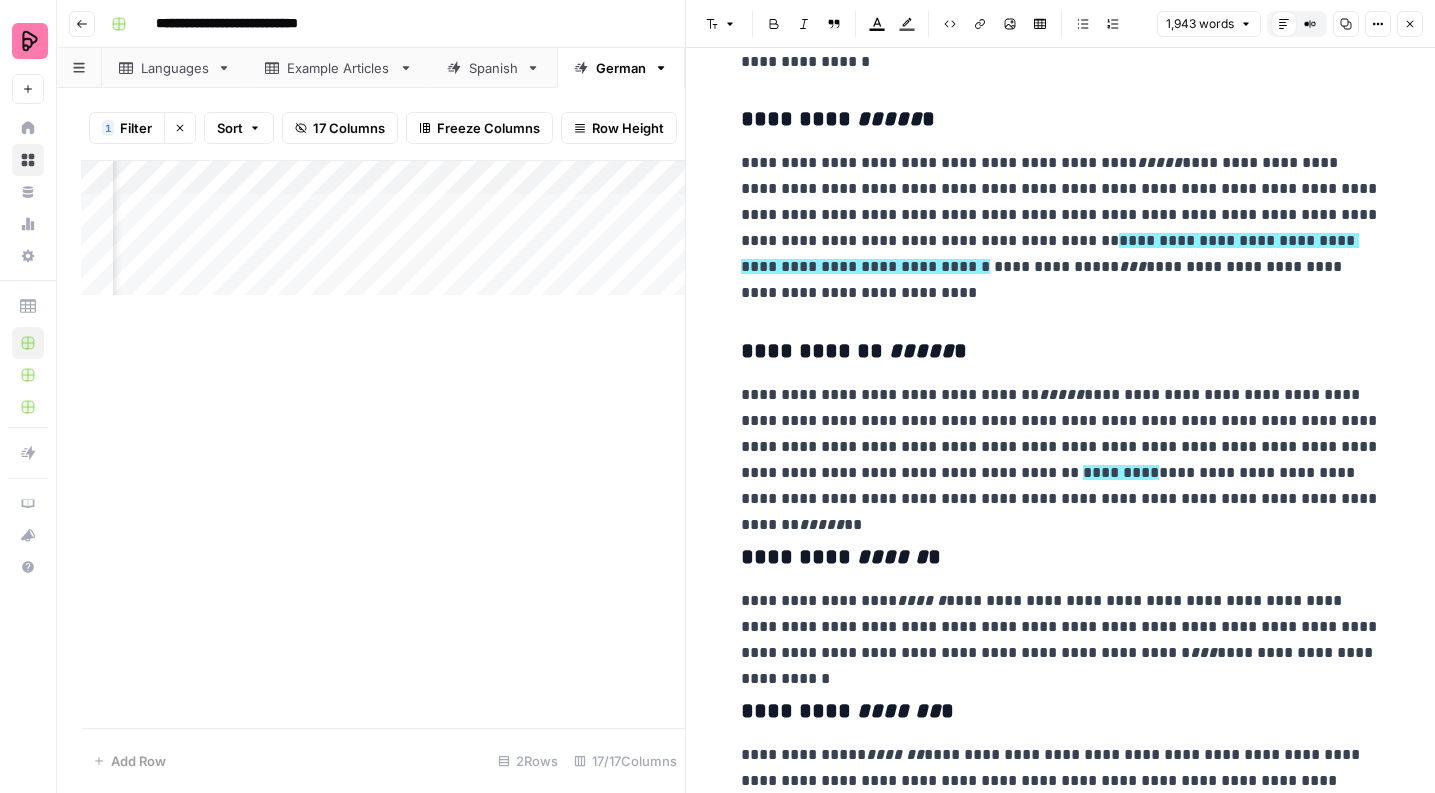 click on "*****" at bounding box center [821, 524] 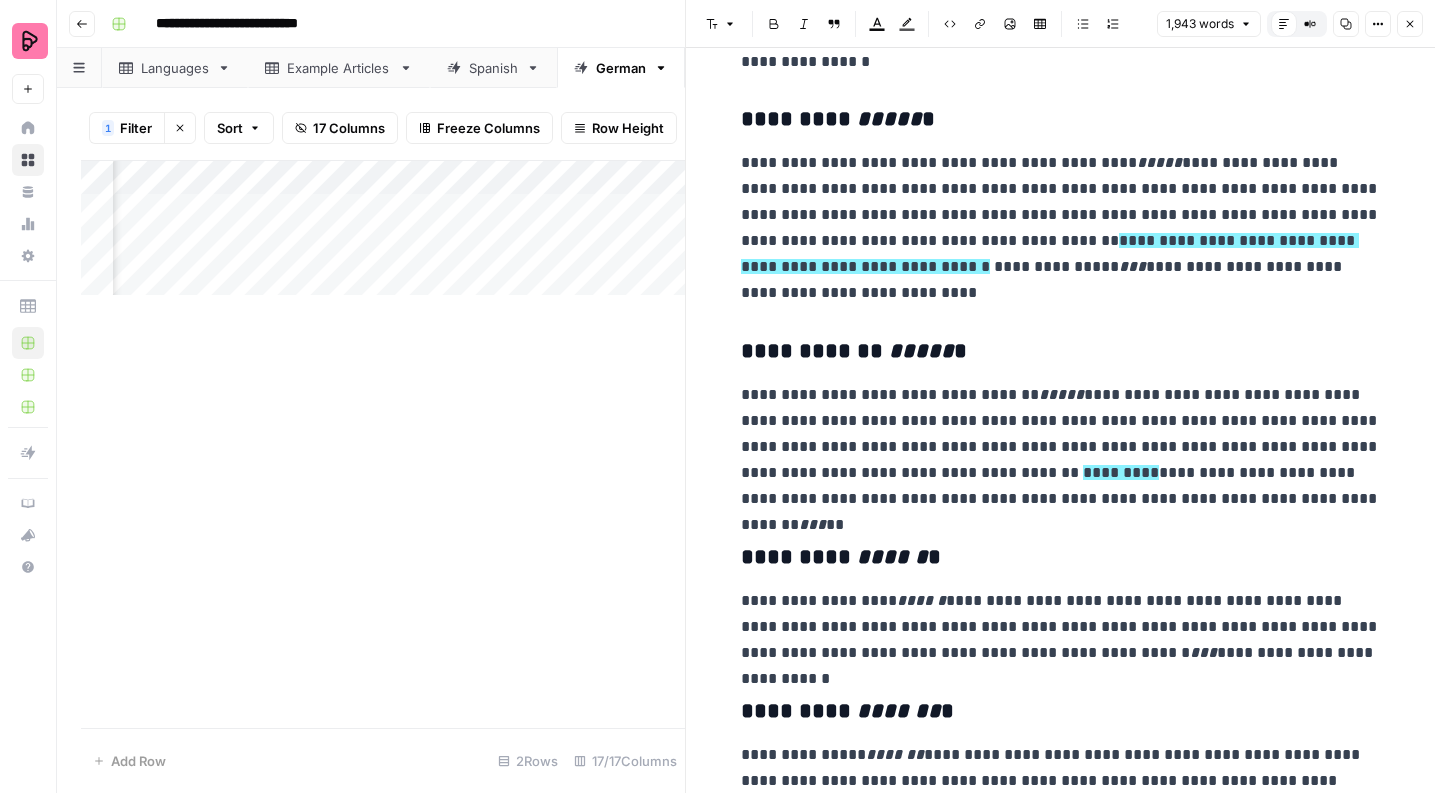 click on "**********" at bounding box center [1061, 447] 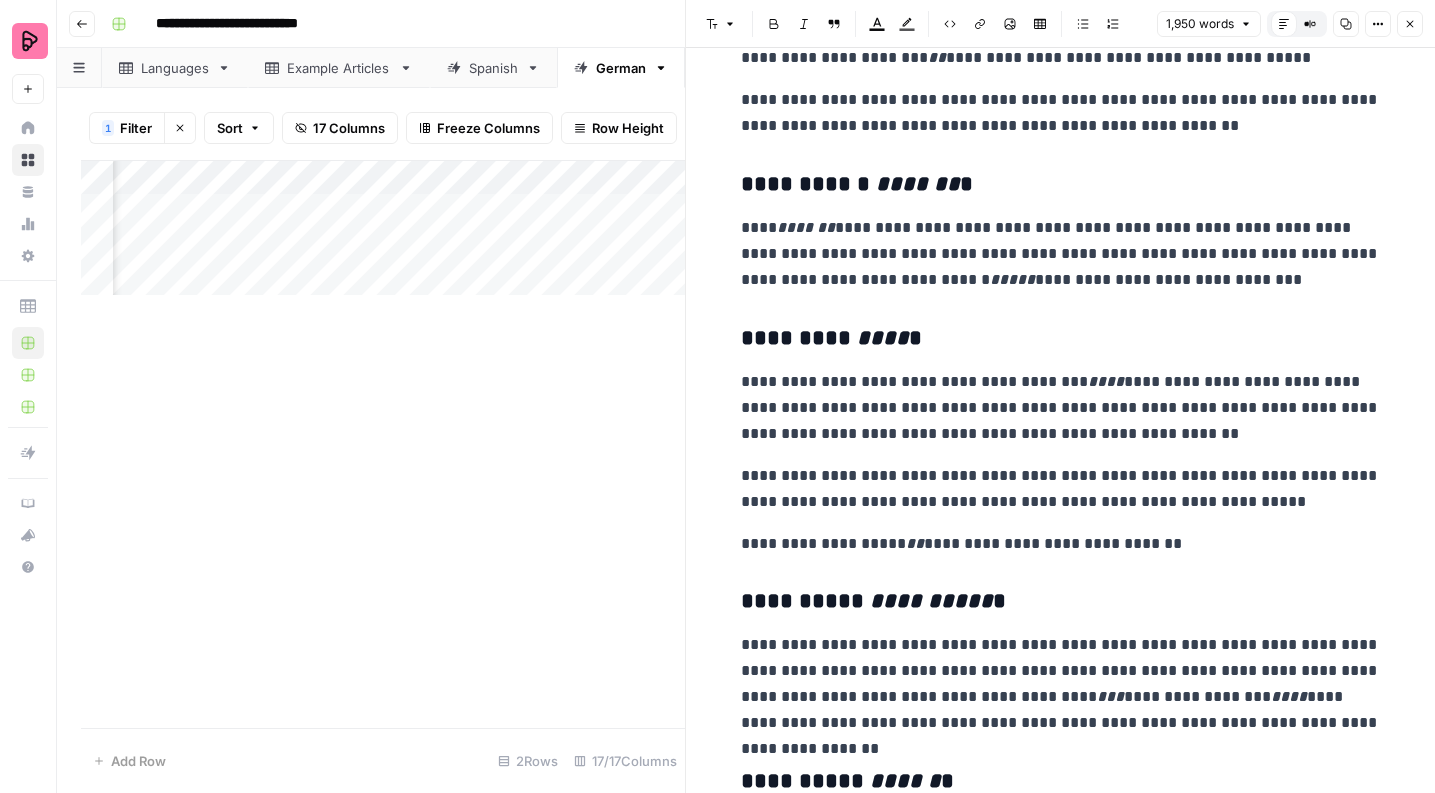 scroll, scrollTop: 2529, scrollLeft: 0, axis: vertical 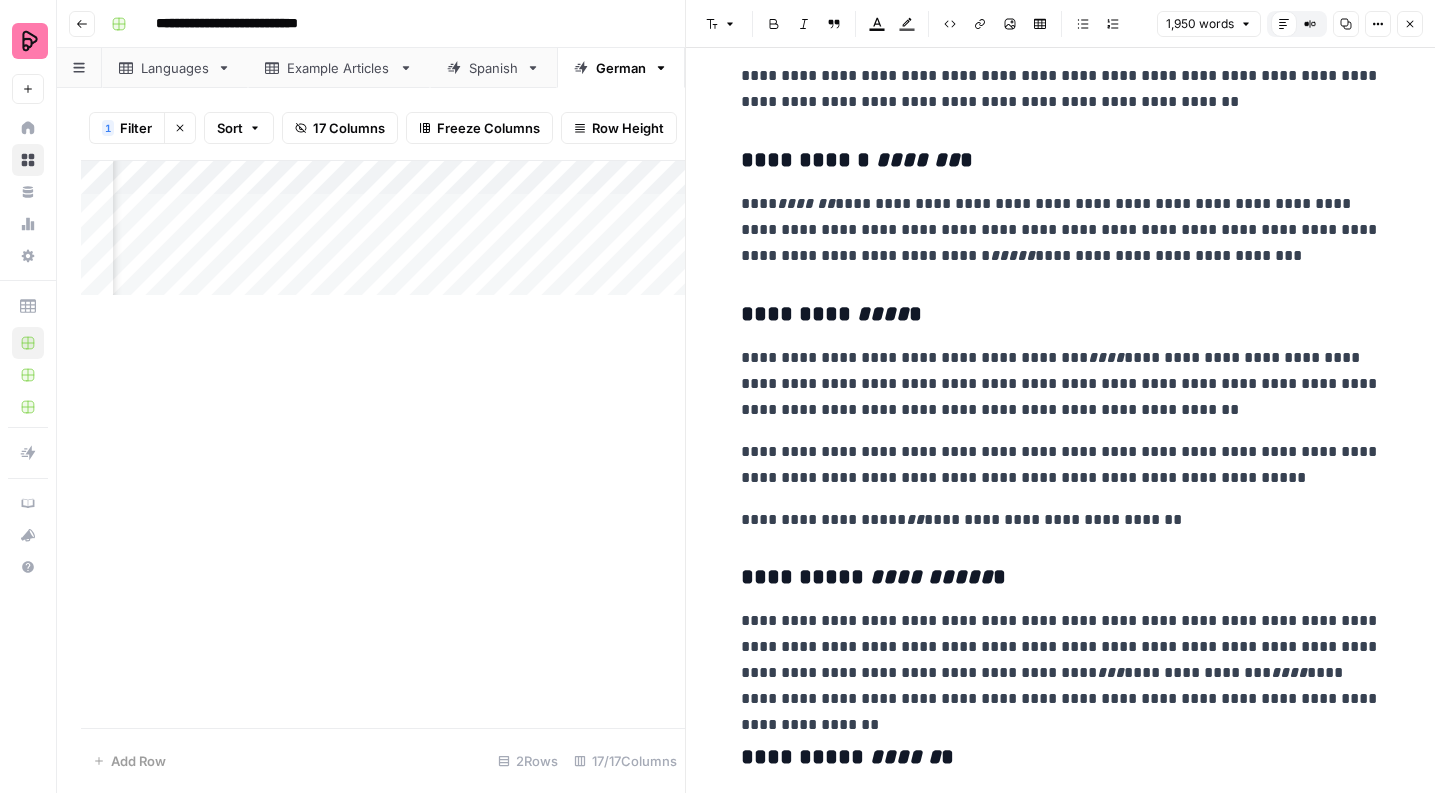 click on "**********" at bounding box center [1061, 520] 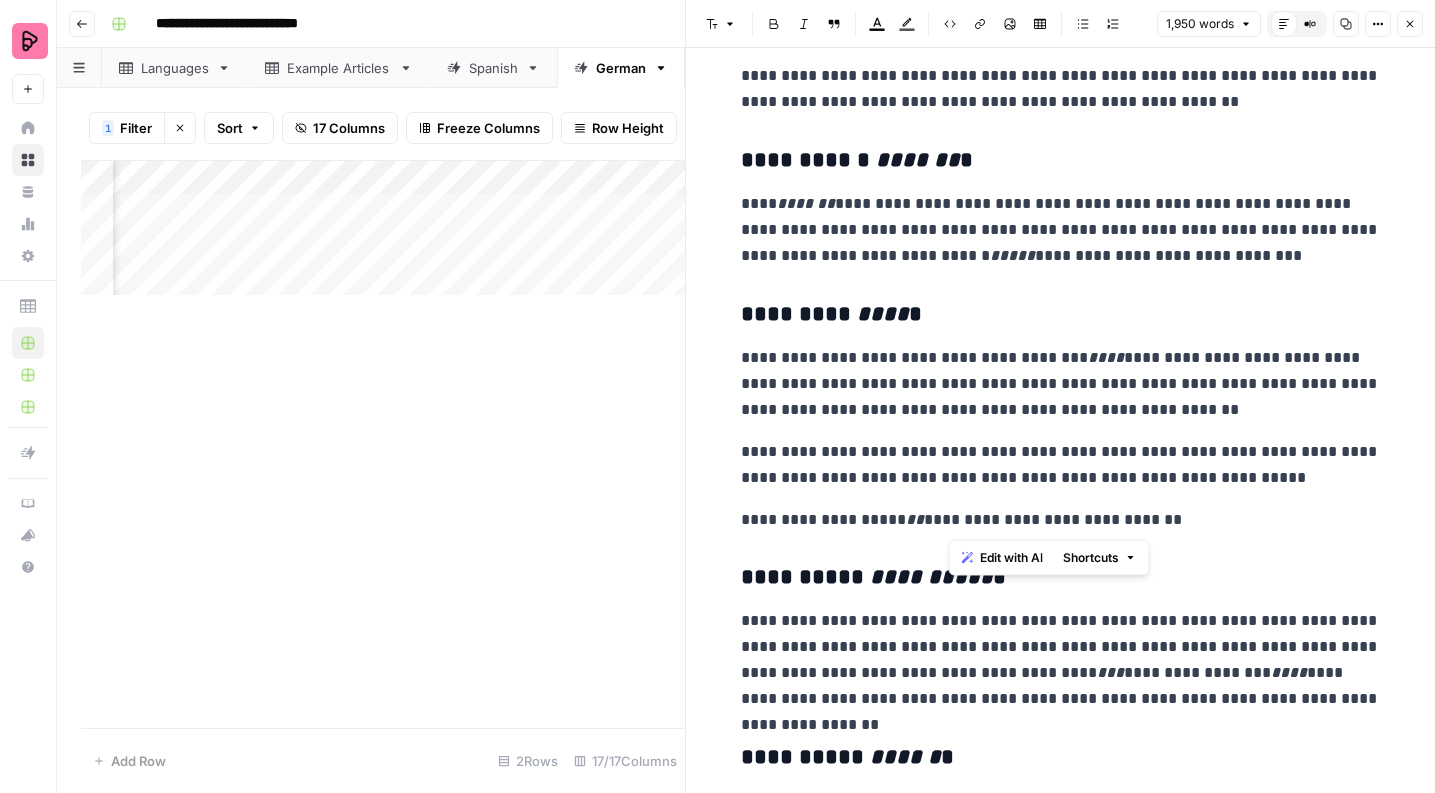 click on "**********" at bounding box center [1061, 520] 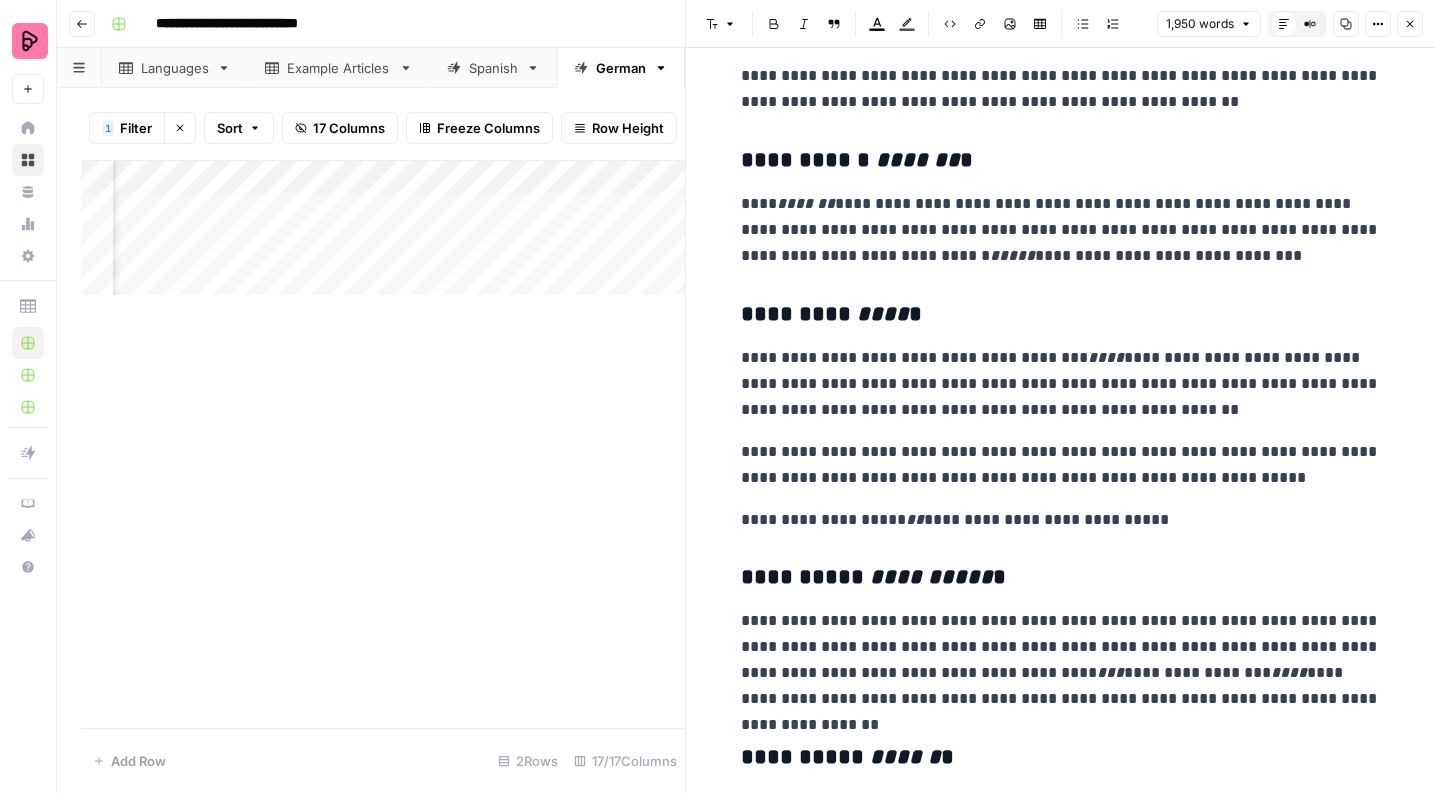 click on "**********" at bounding box center [1061, 520] 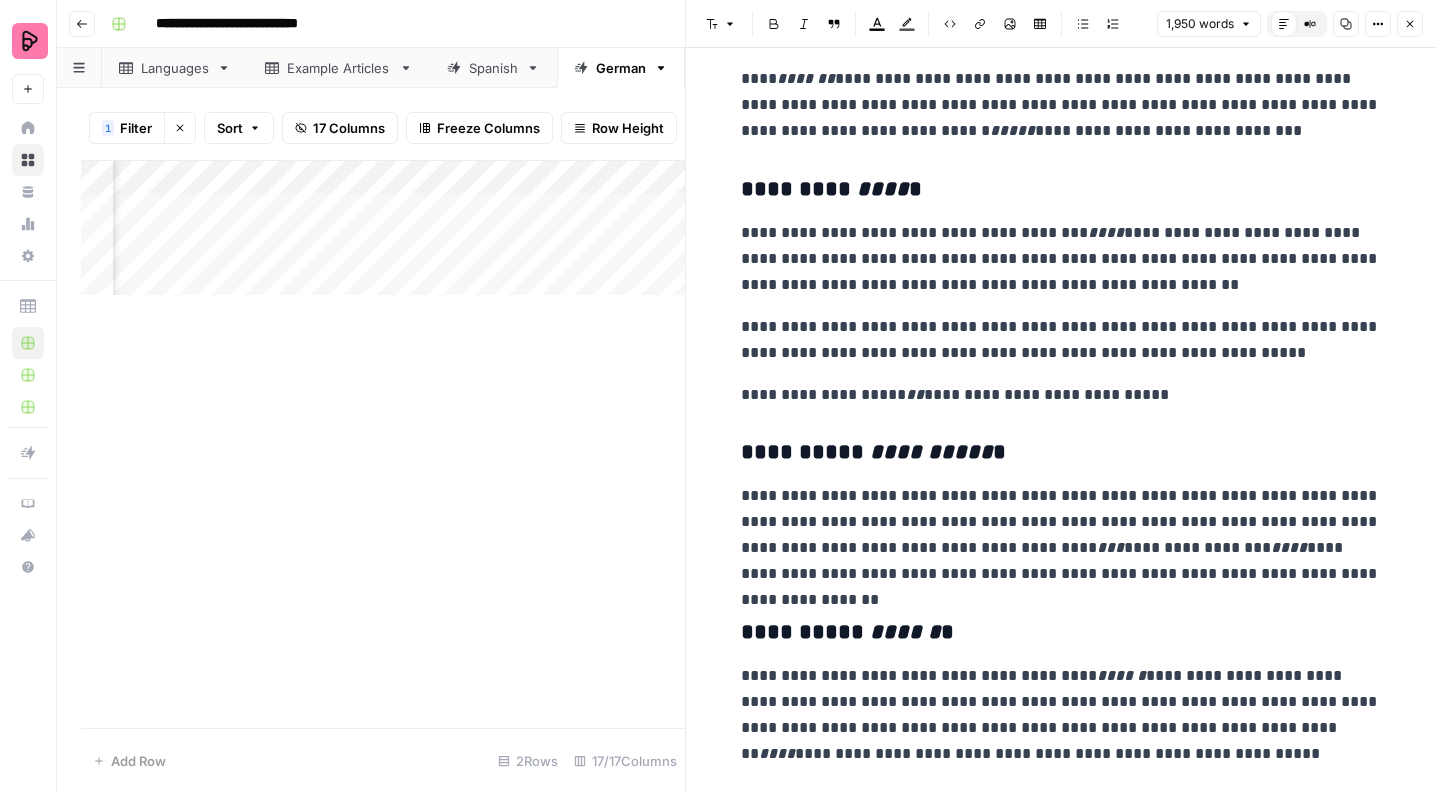 scroll, scrollTop: 2667, scrollLeft: 0, axis: vertical 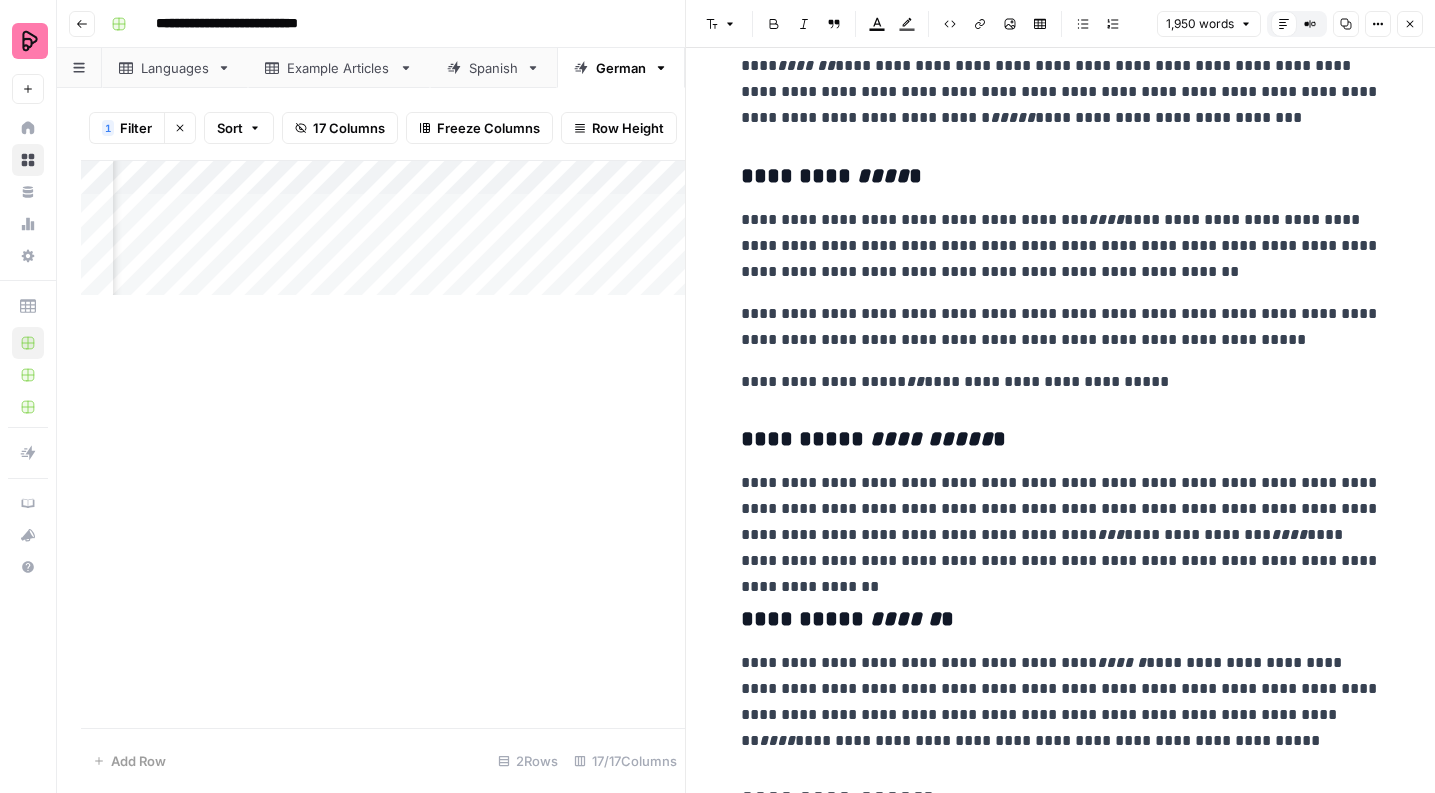 click on "**********" at bounding box center (1061, 522) 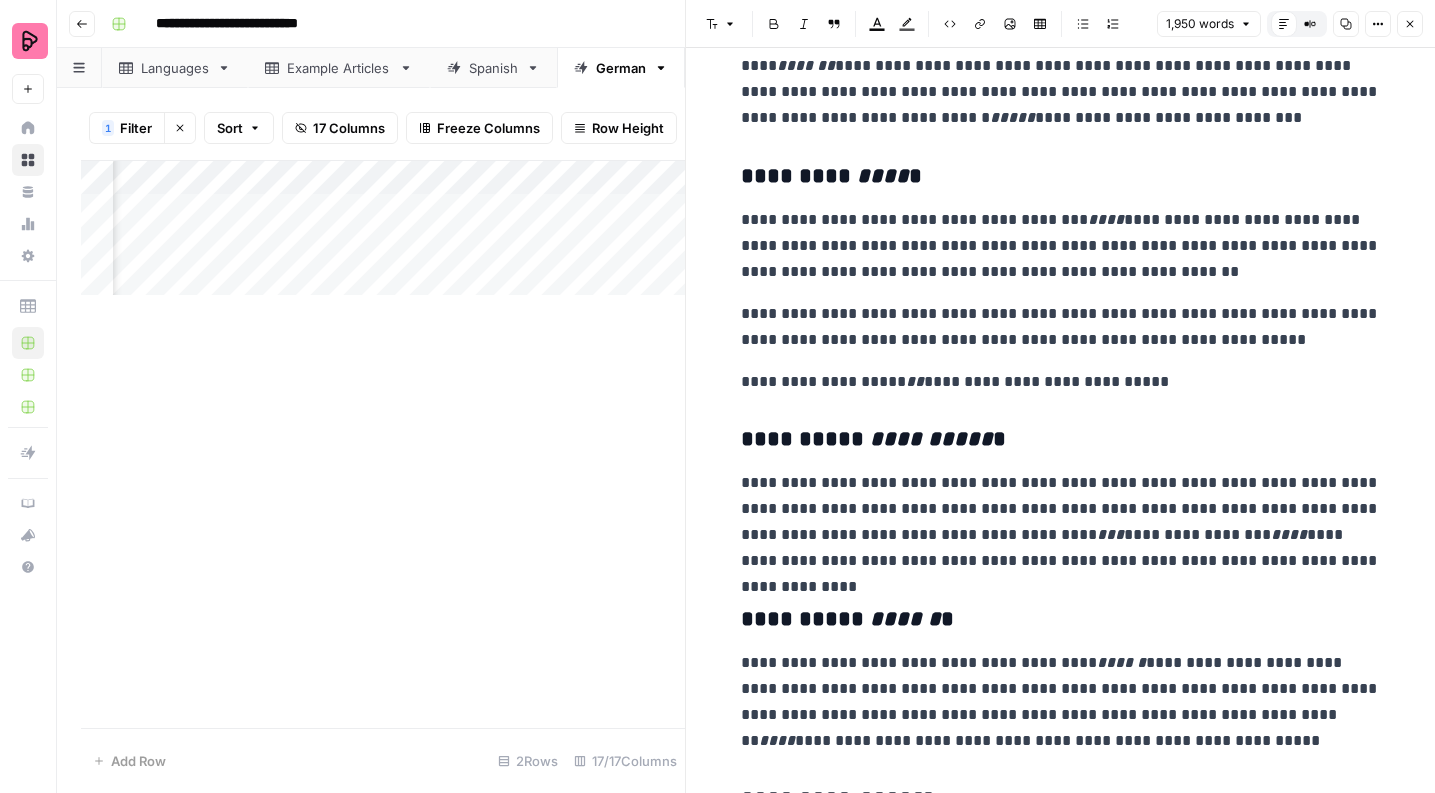 click on "**********" at bounding box center [1061, 522] 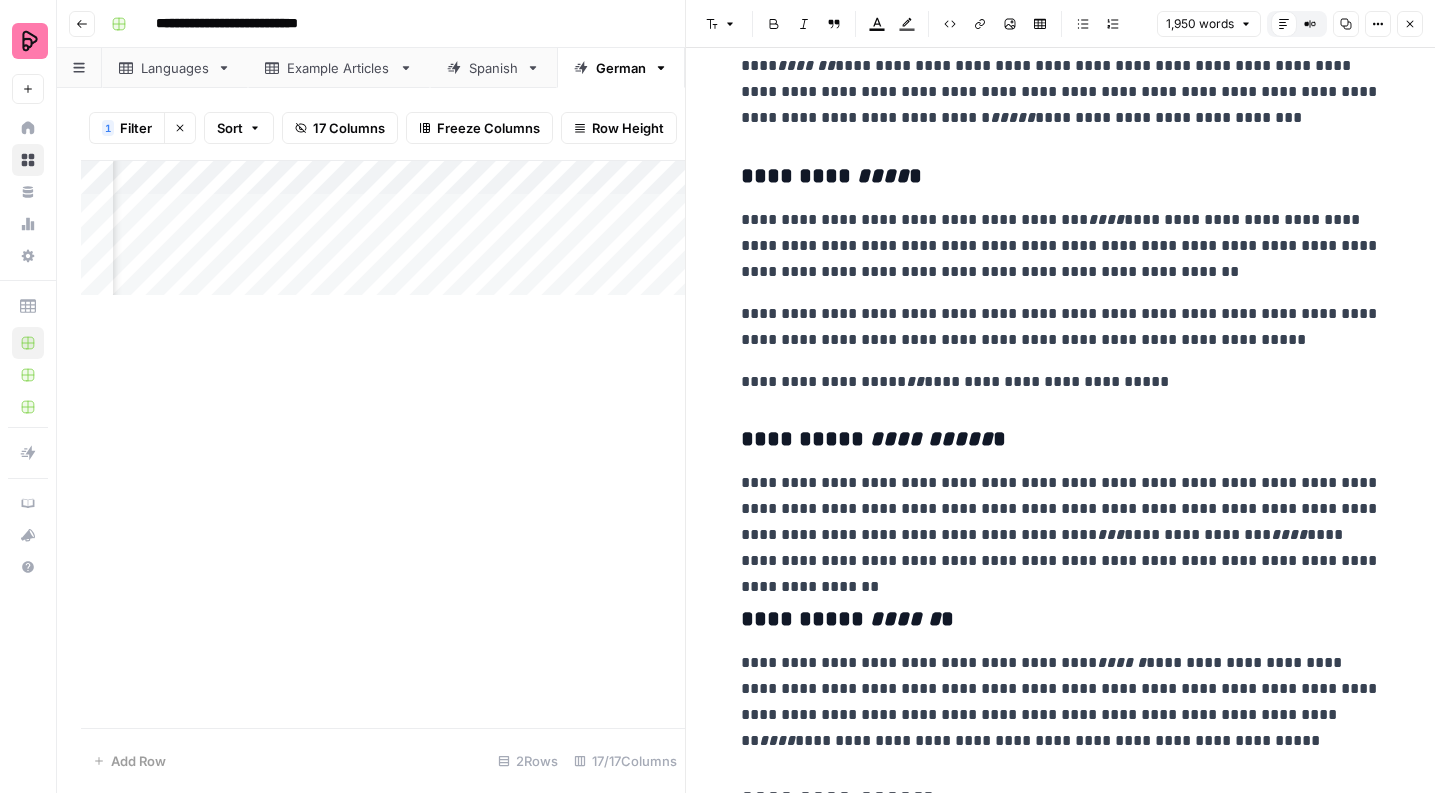 click on "**********" at bounding box center [1061, 522] 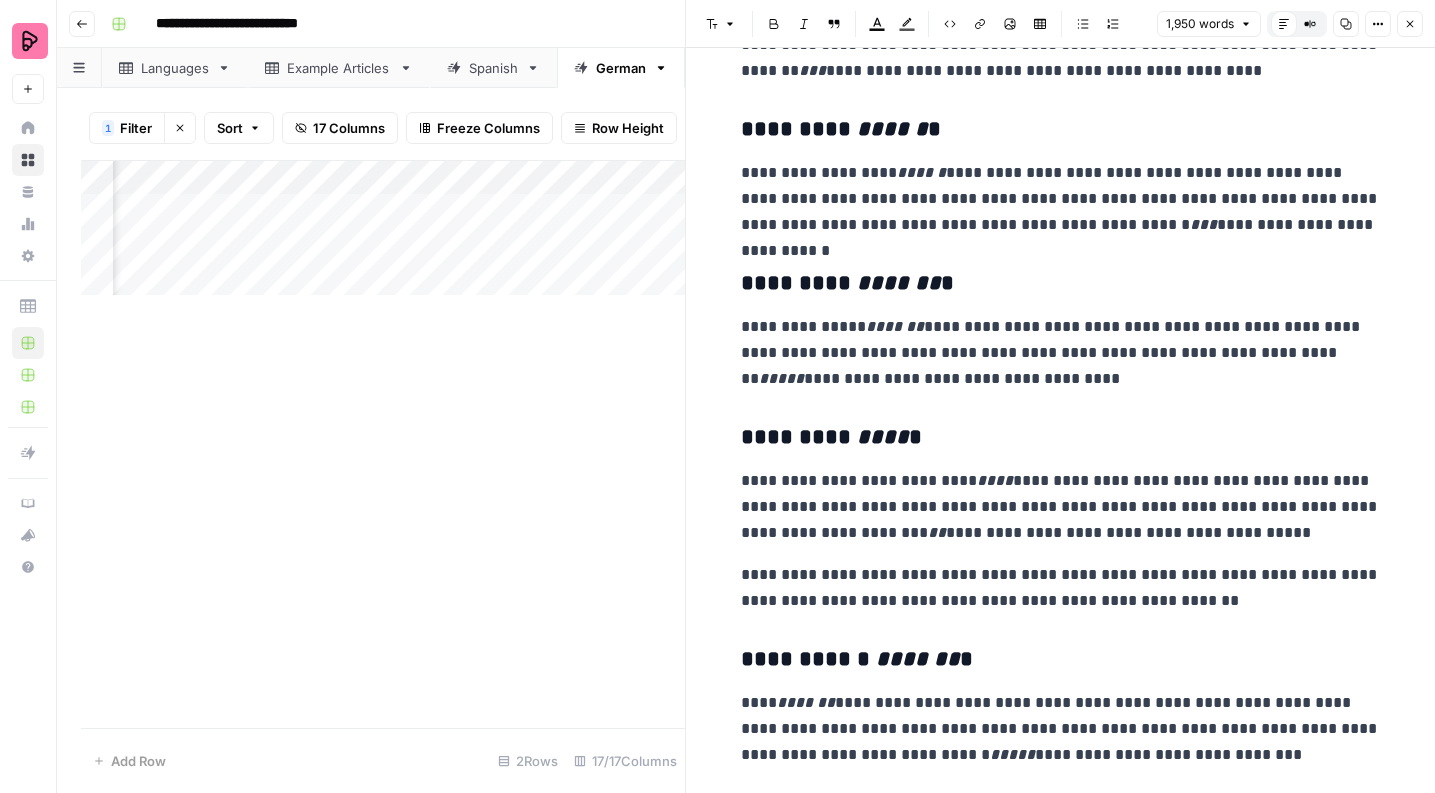 scroll, scrollTop: 2013, scrollLeft: 0, axis: vertical 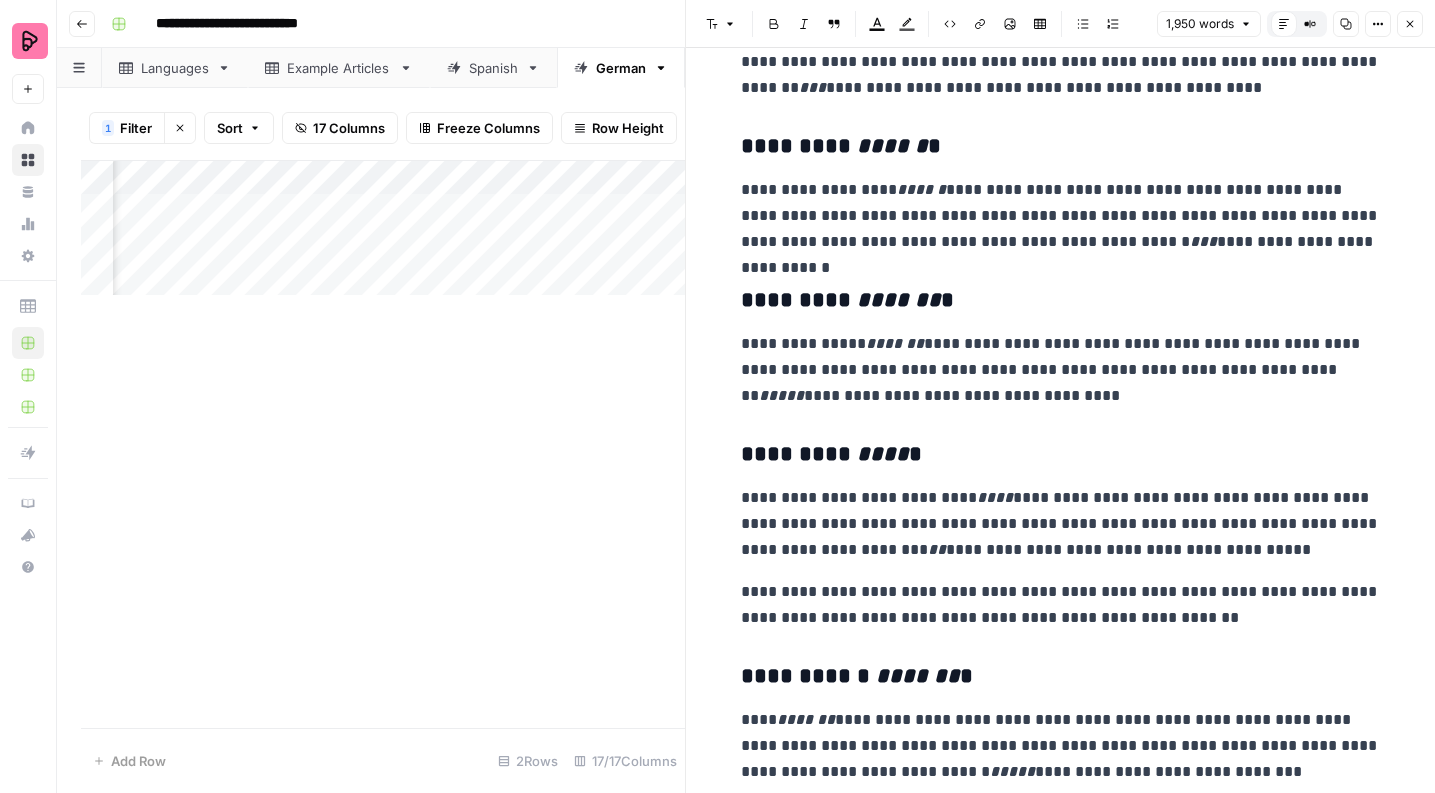 click on "**********" at bounding box center (1061, 370) 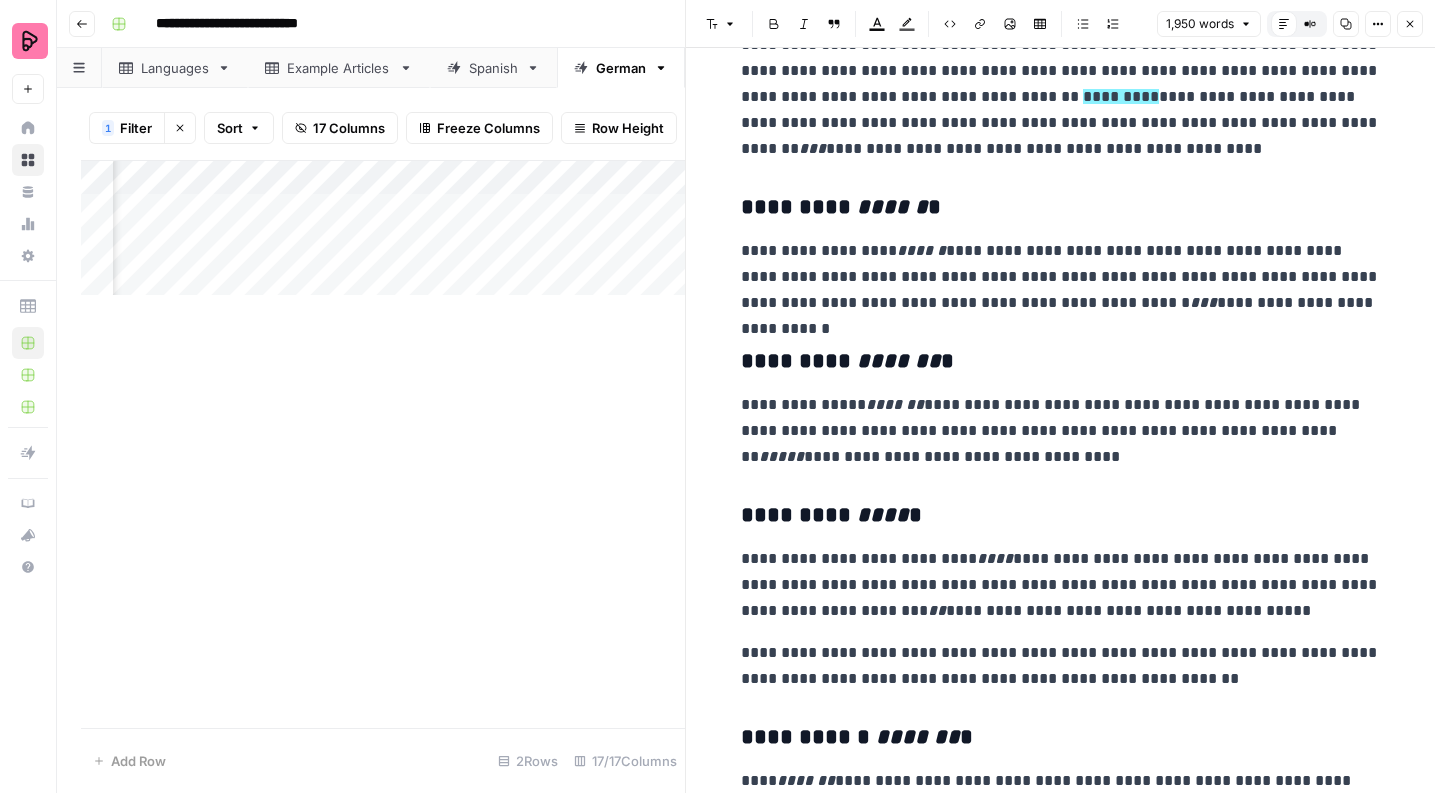 scroll, scrollTop: 1949, scrollLeft: 0, axis: vertical 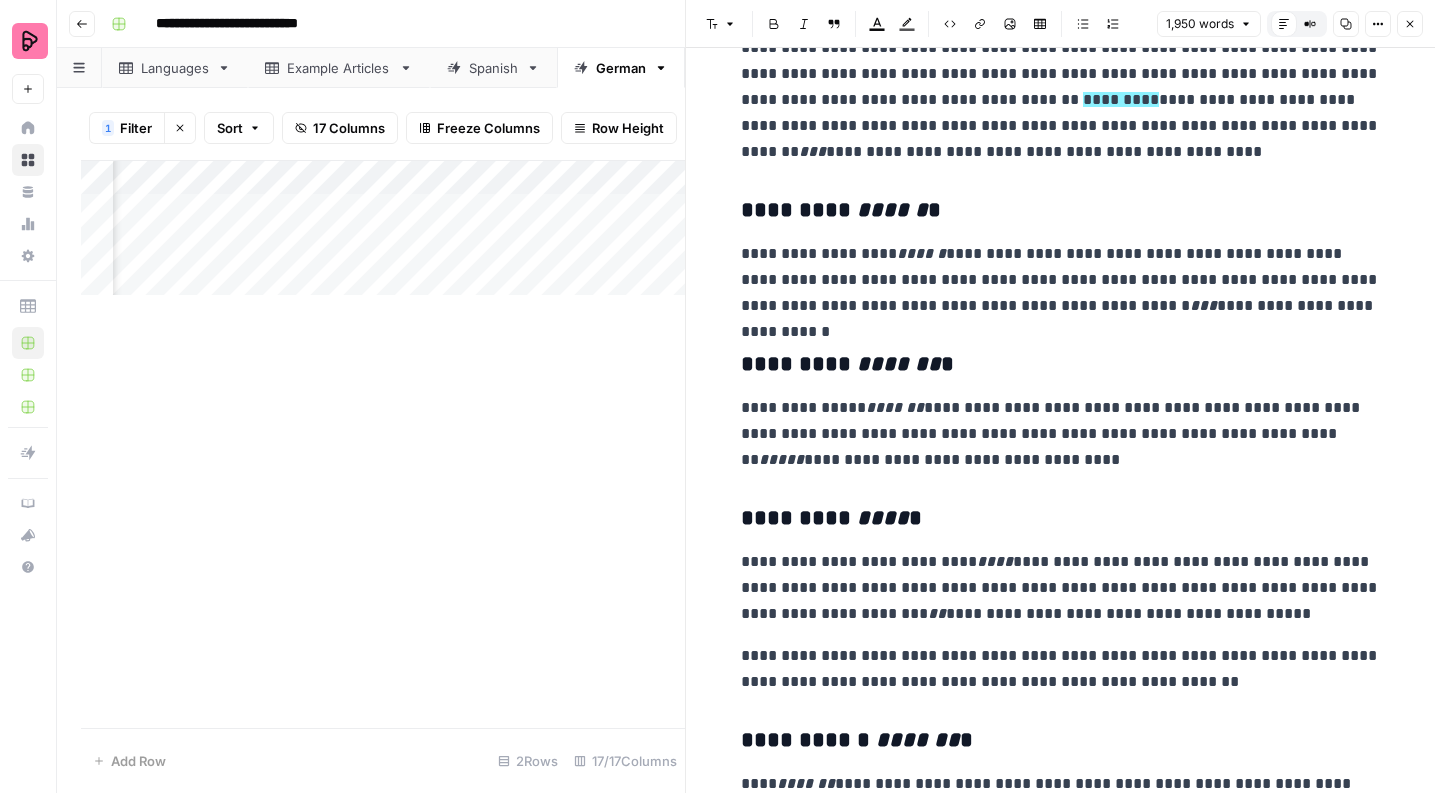 click on "**********" at bounding box center [1061, 434] 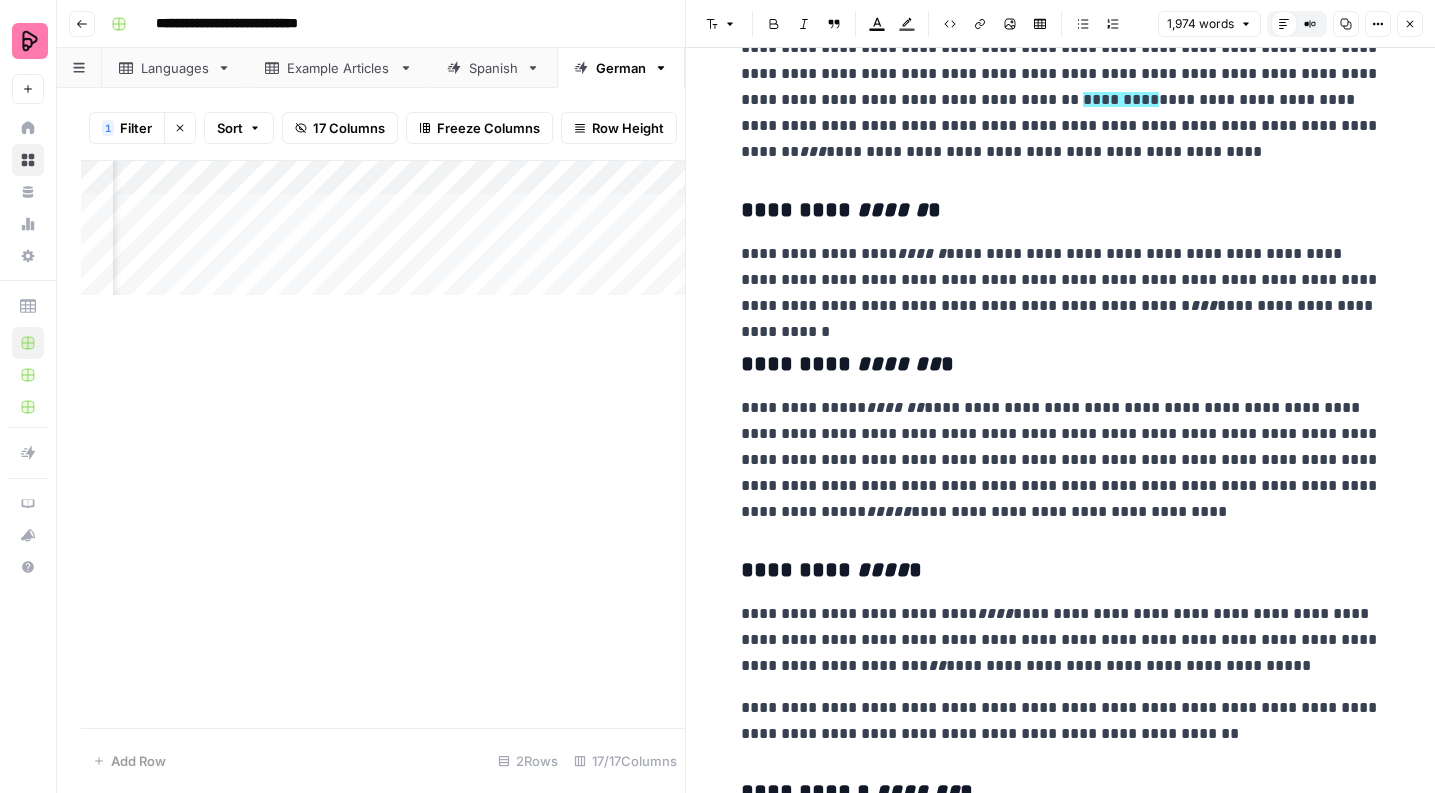 click on "**********" at bounding box center (1061, 460) 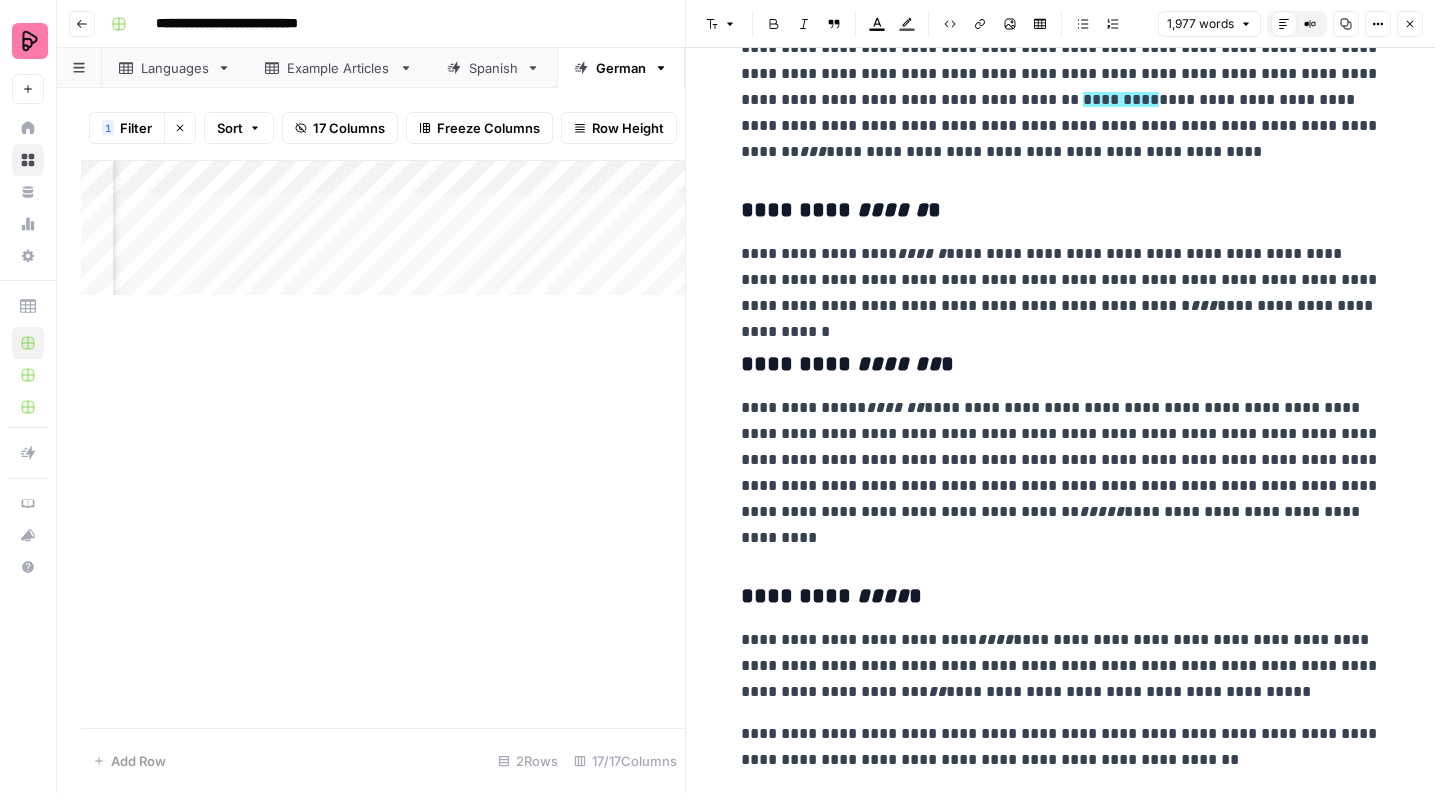 click on "**********" at bounding box center (1061, 473) 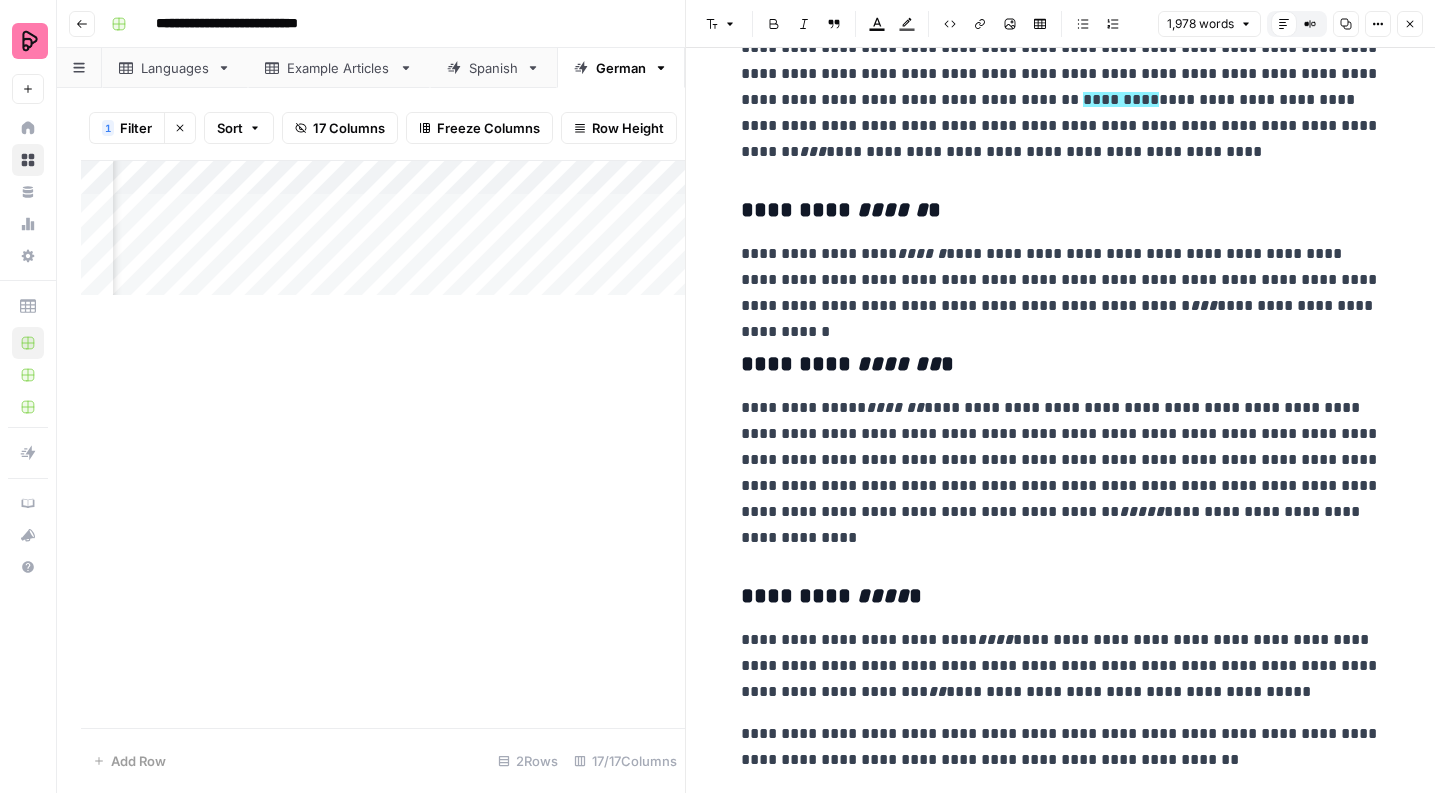 click on "**********" at bounding box center (1061, 473) 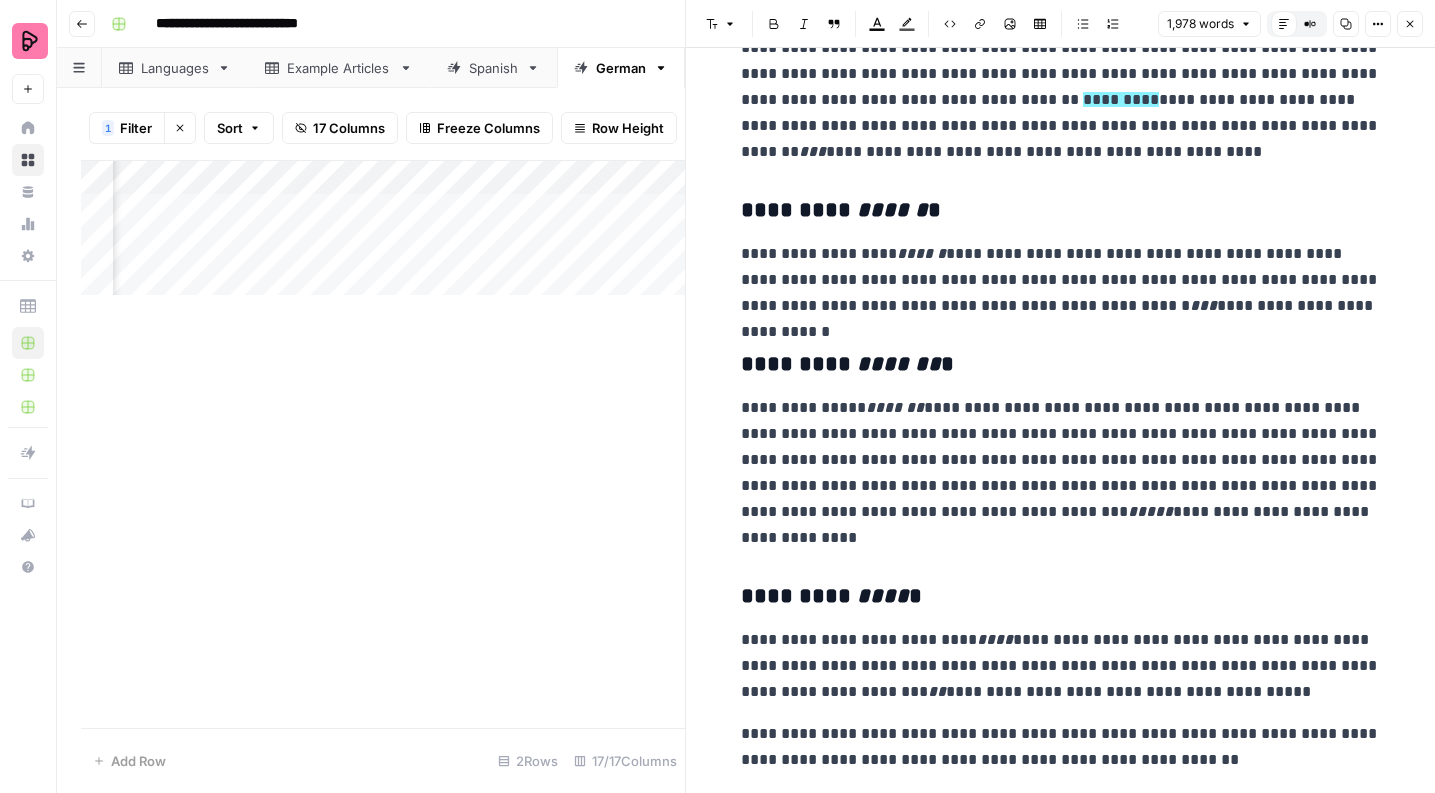 click on "**********" at bounding box center (1061, 473) 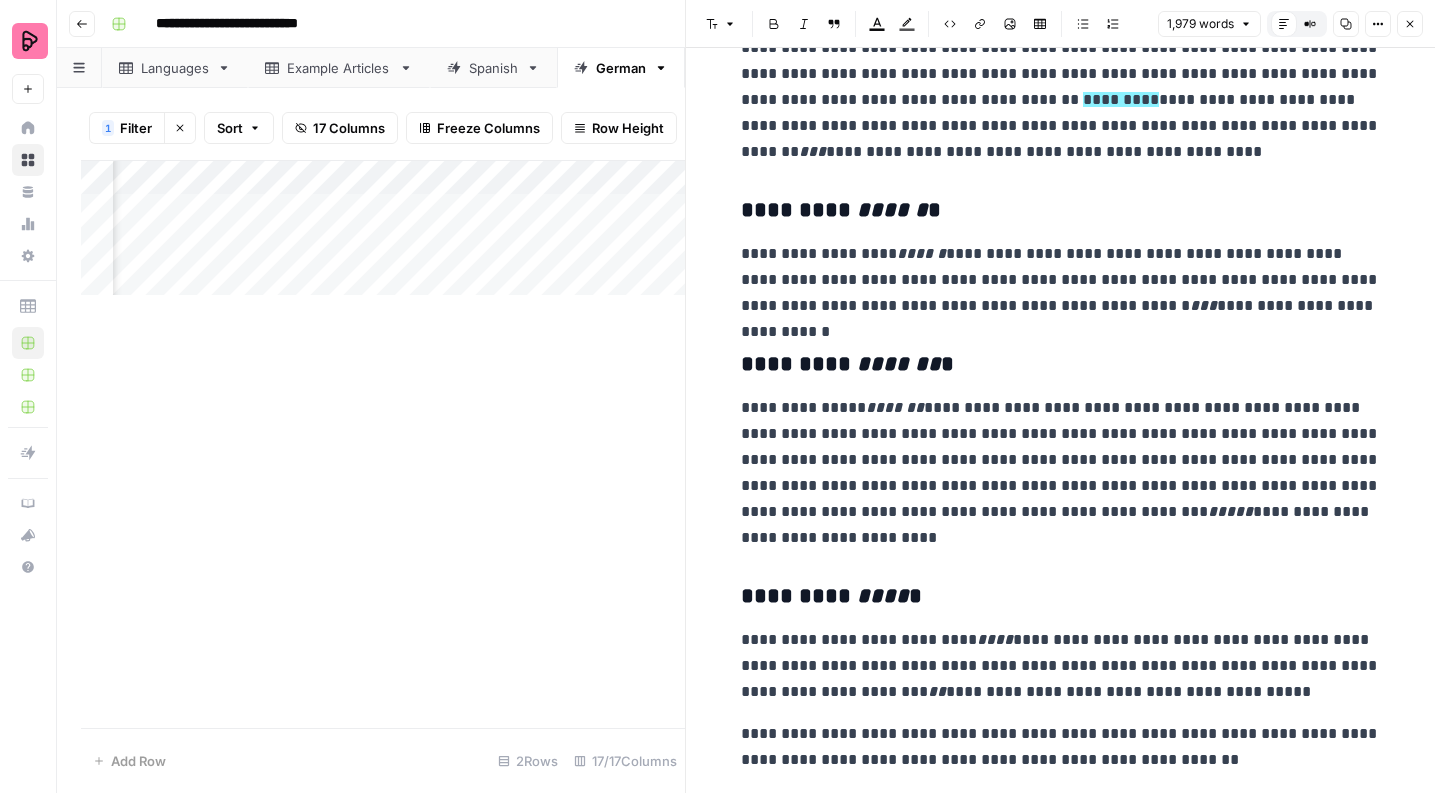 click on "**********" at bounding box center [1061, 473] 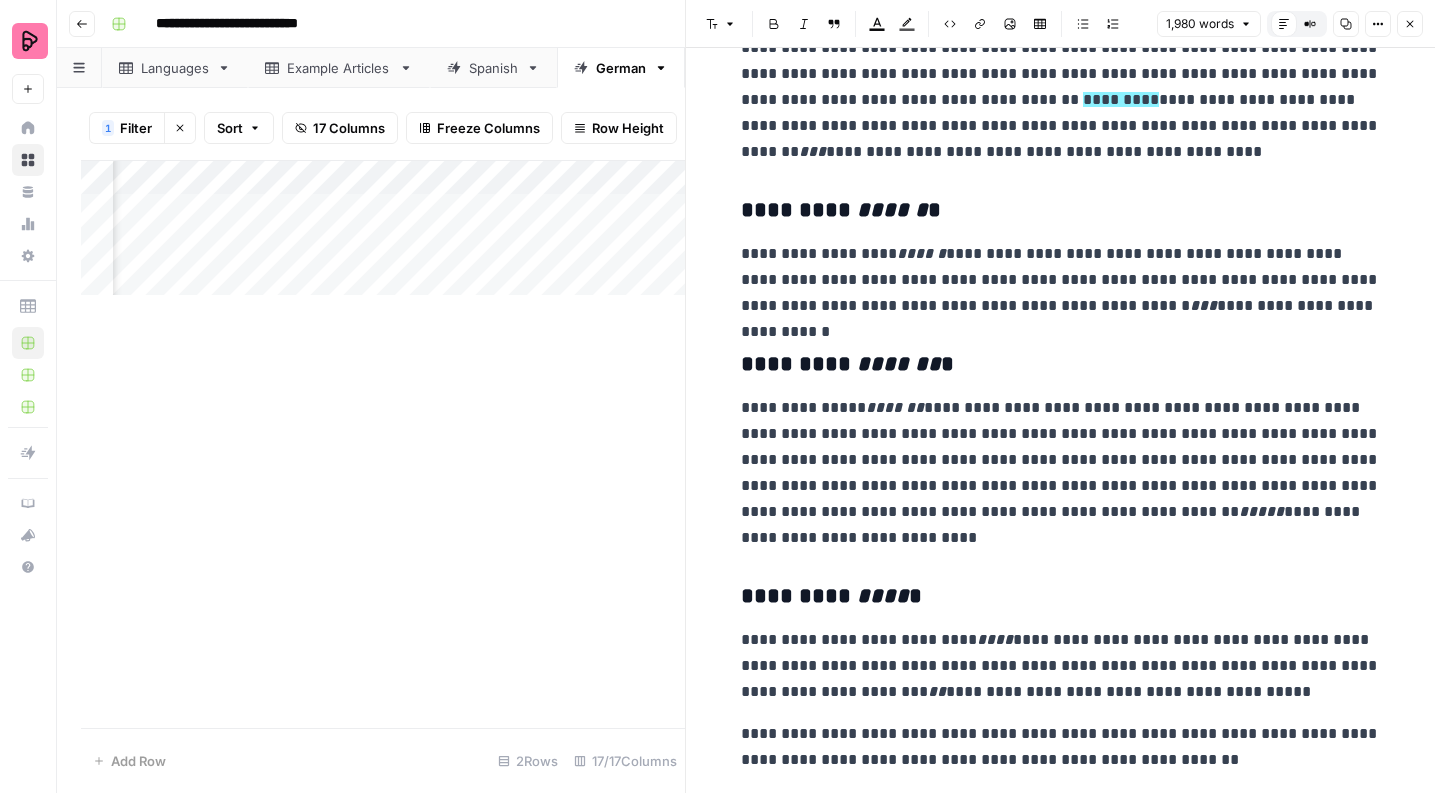 click on "**********" at bounding box center (1061, 473) 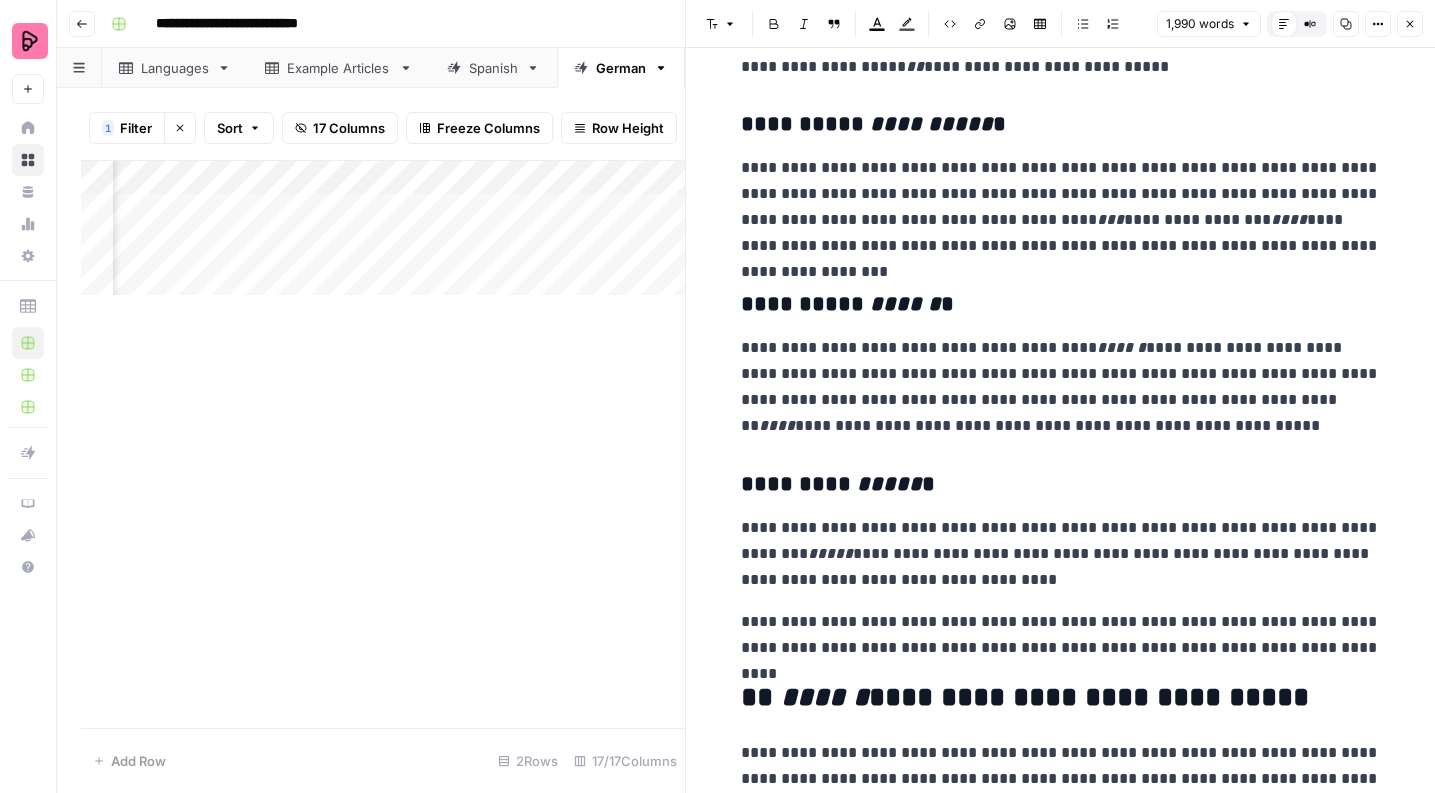 scroll, scrollTop: 3097, scrollLeft: 0, axis: vertical 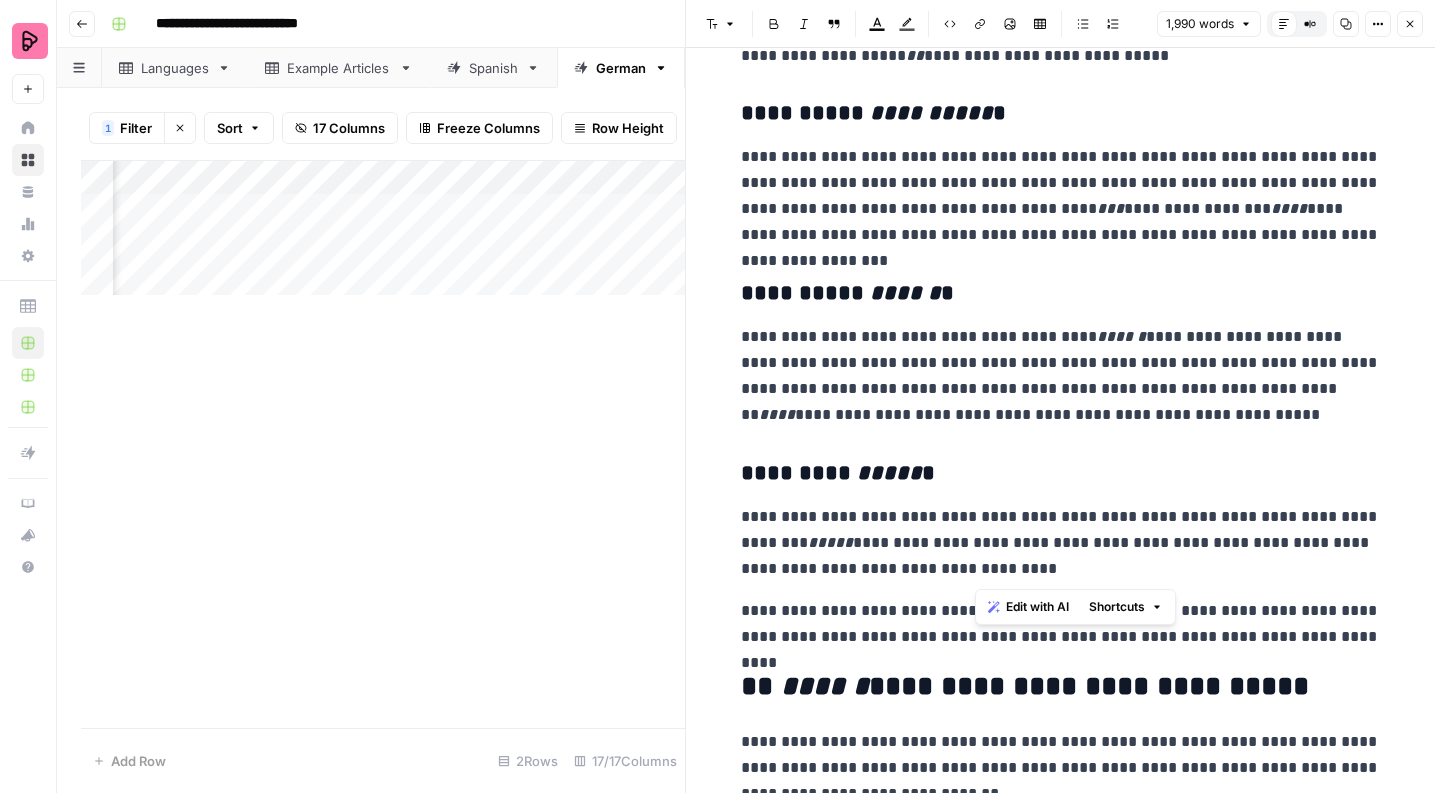 drag, startPoint x: 995, startPoint y: 573, endPoint x: 1143, endPoint y: 537, distance: 152.31546 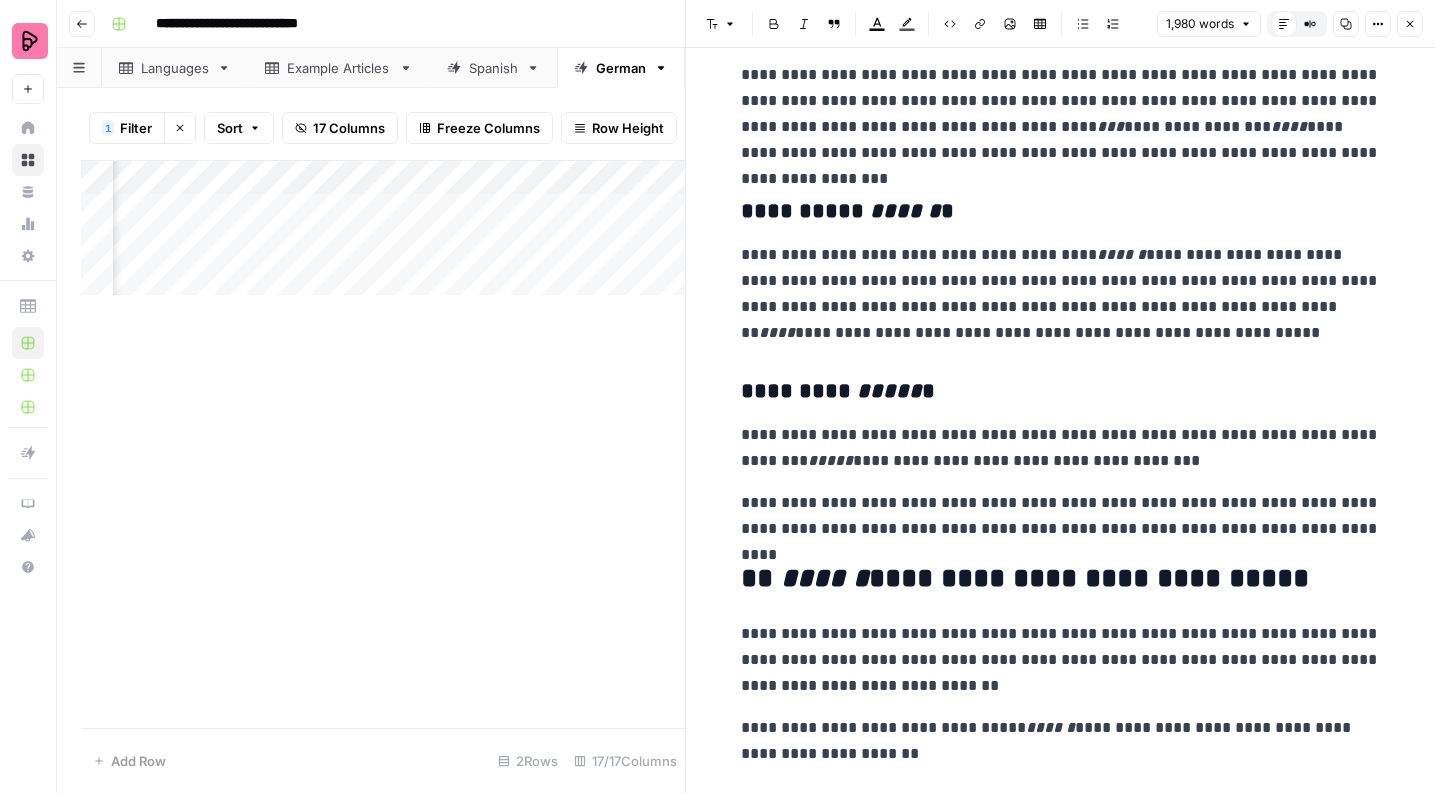scroll, scrollTop: 3199, scrollLeft: 0, axis: vertical 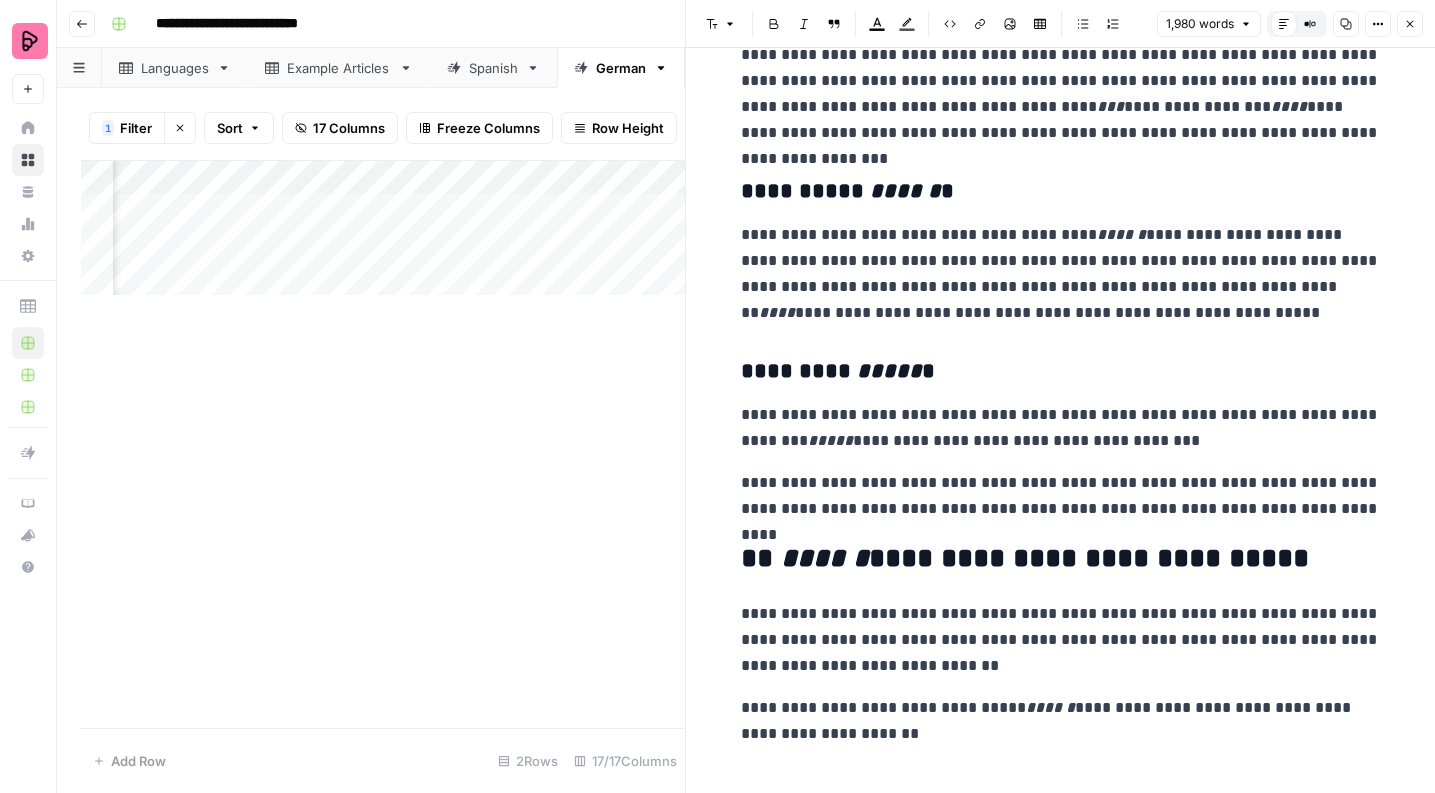 click on "**********" at bounding box center (1061, 496) 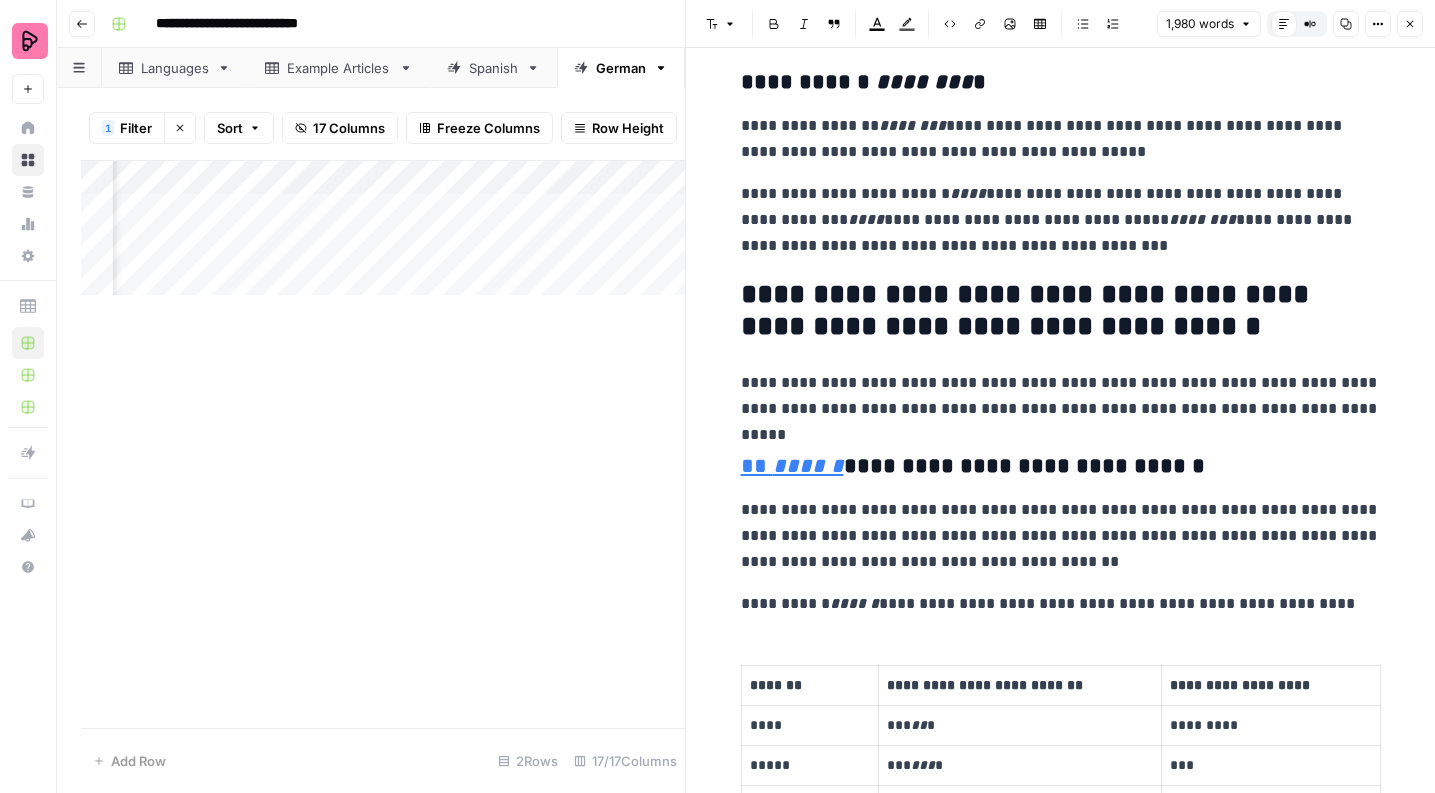 scroll, scrollTop: 4739, scrollLeft: 0, axis: vertical 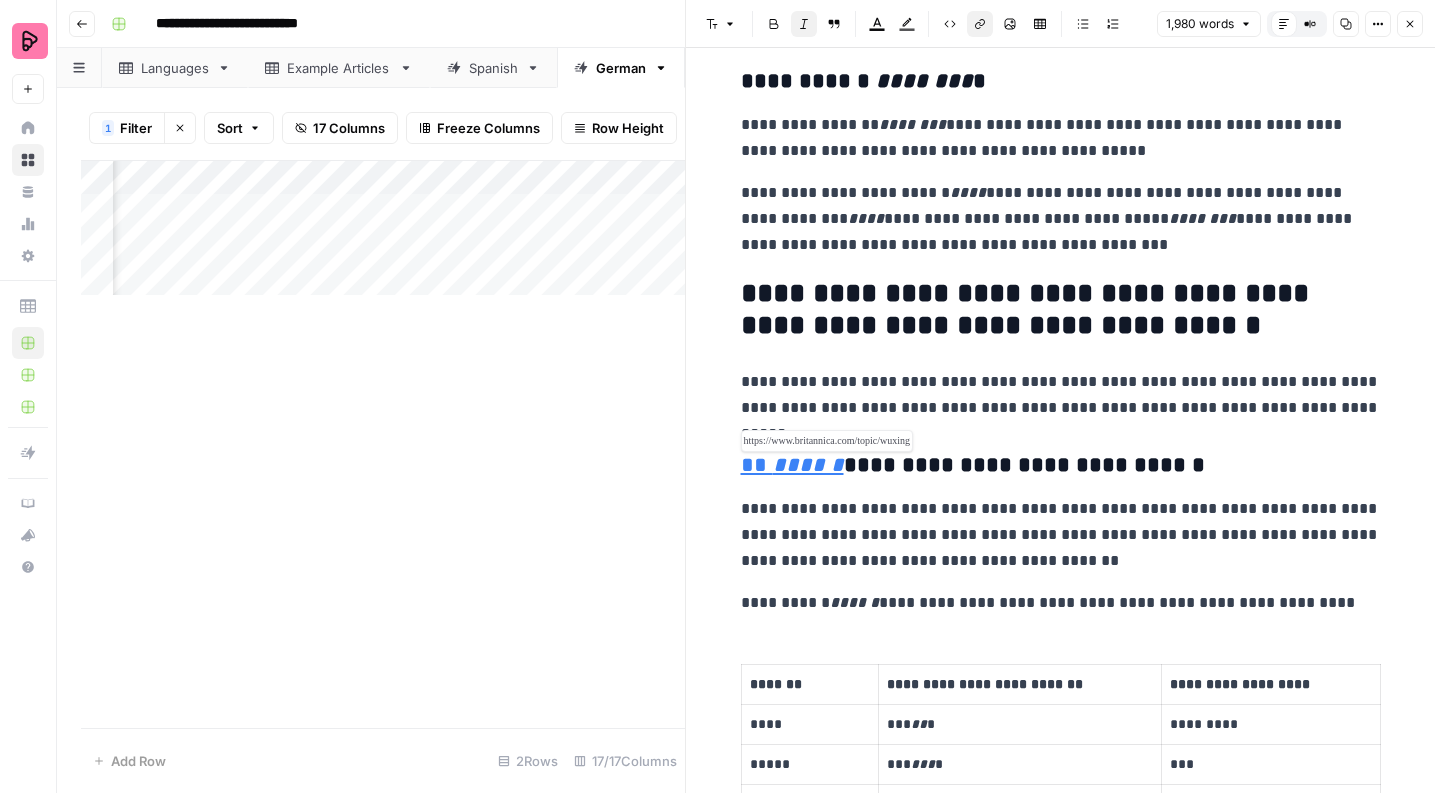 click on "******" at bounding box center [808, 465] 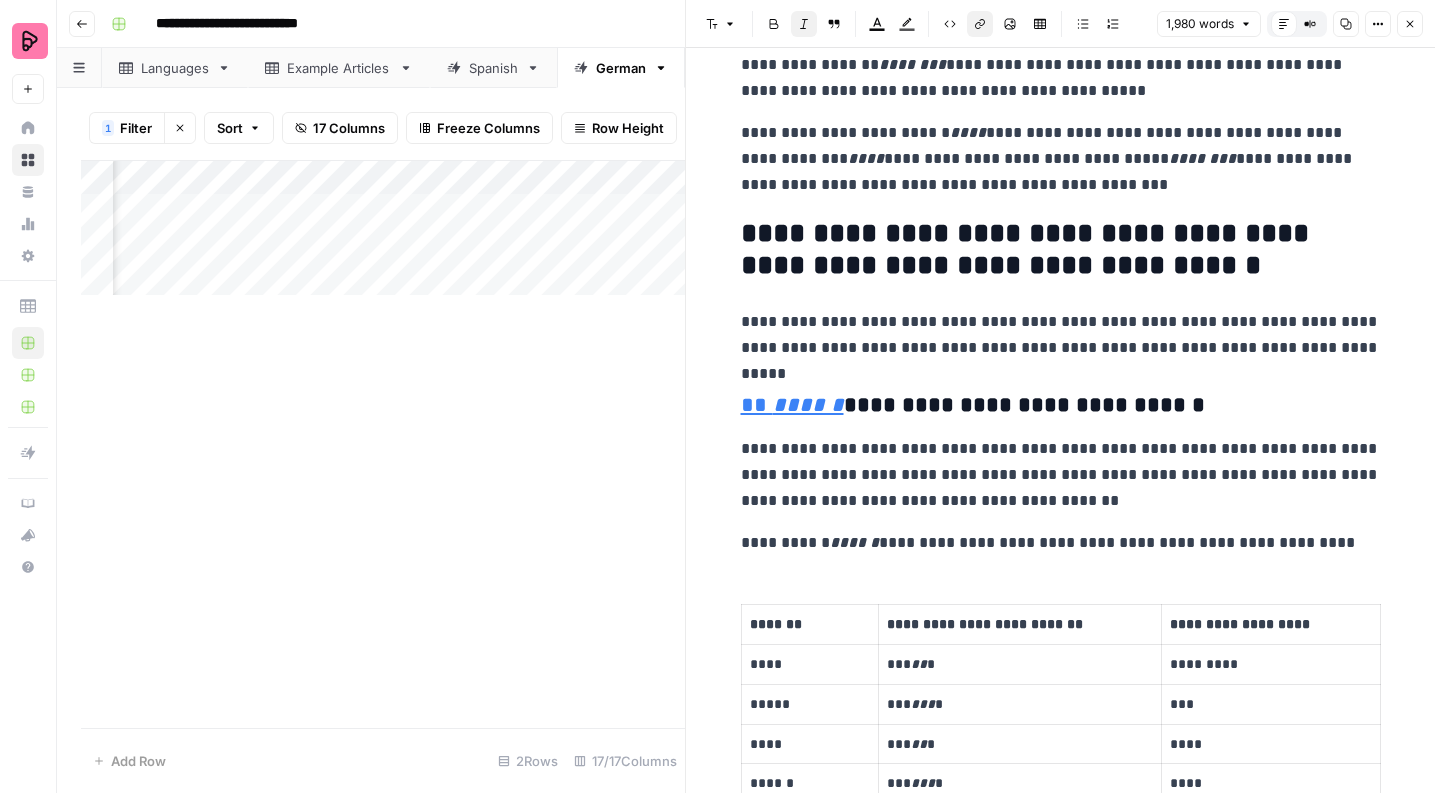scroll, scrollTop: 4802, scrollLeft: 0, axis: vertical 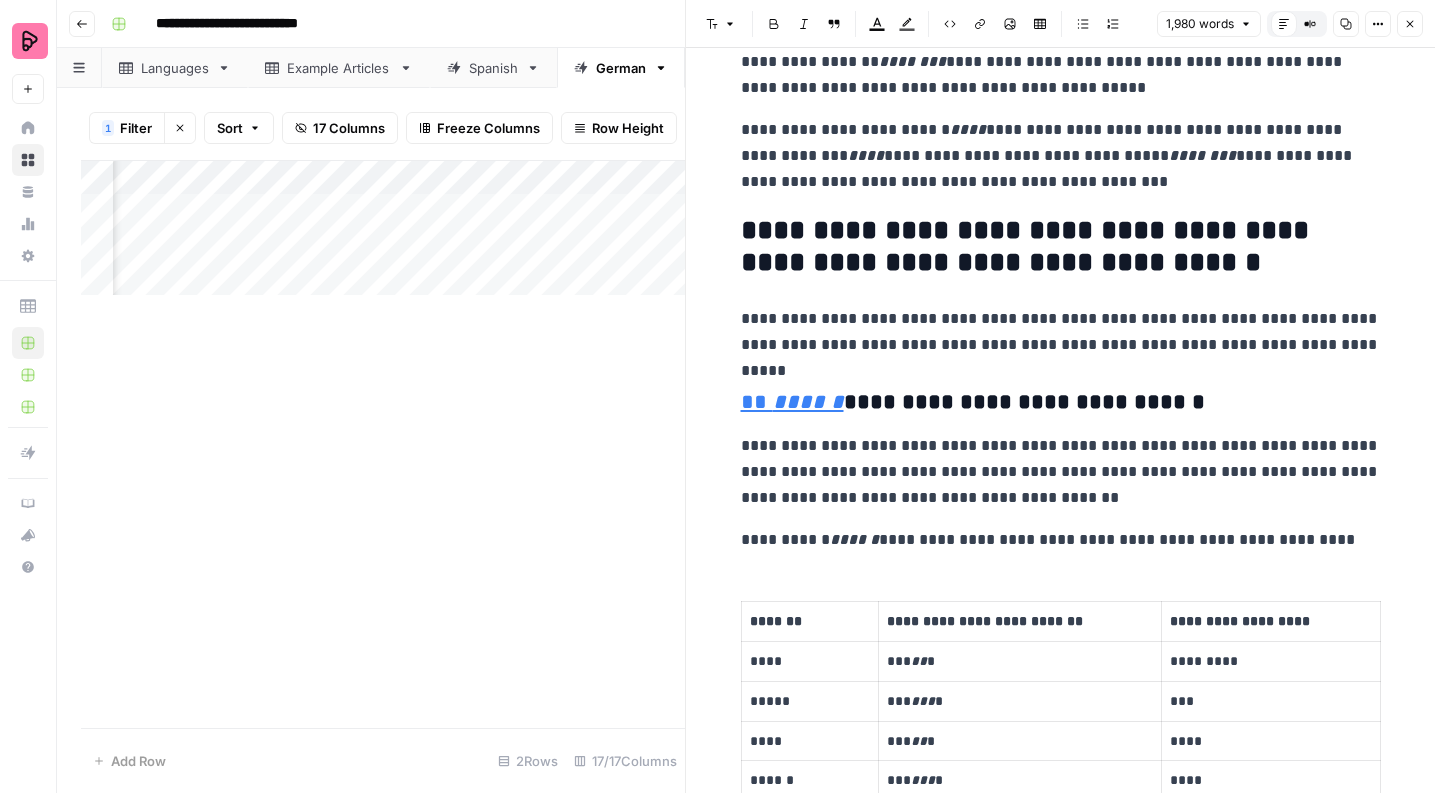 click on "**********" at bounding box center [1061, 472] 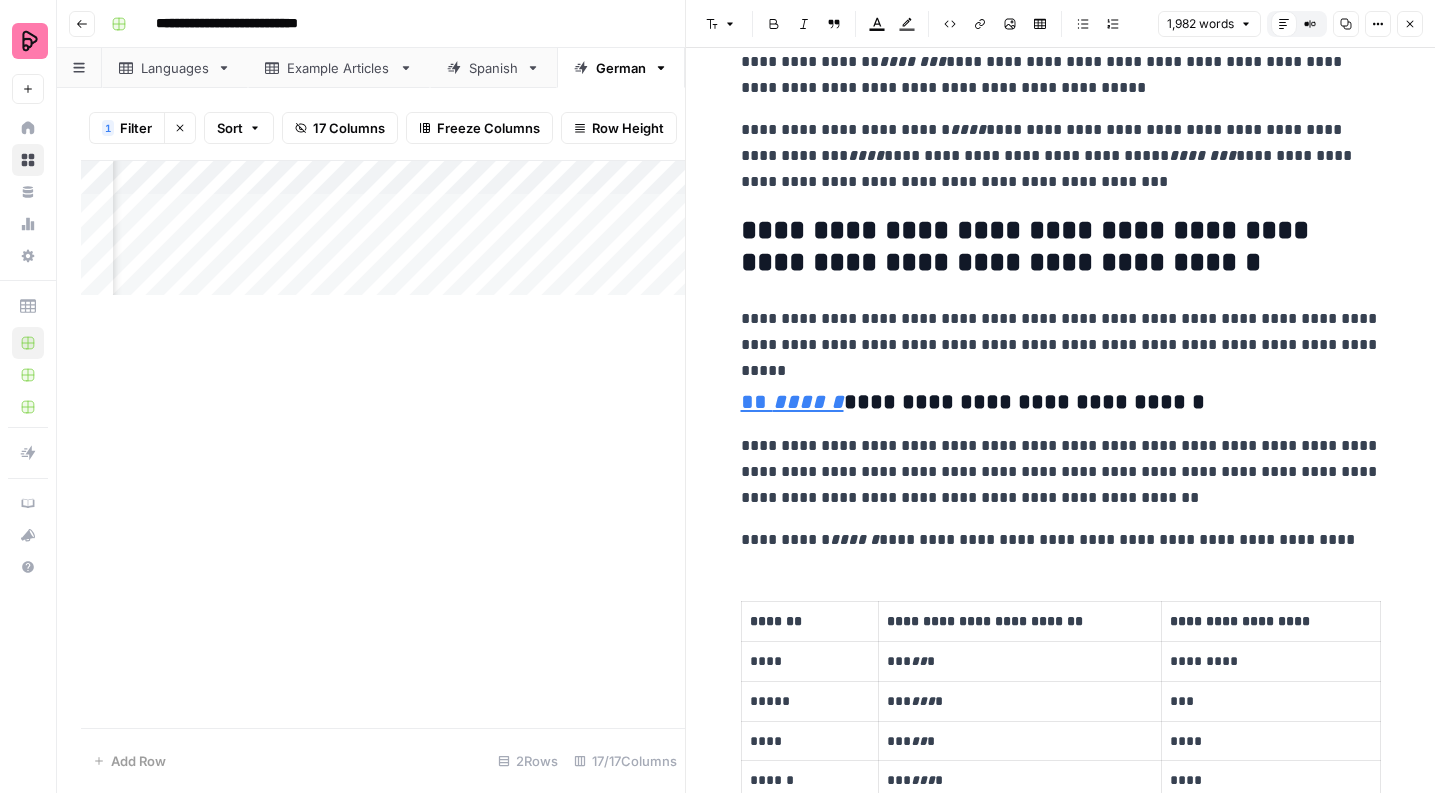 click on "**********" at bounding box center (1061, 472) 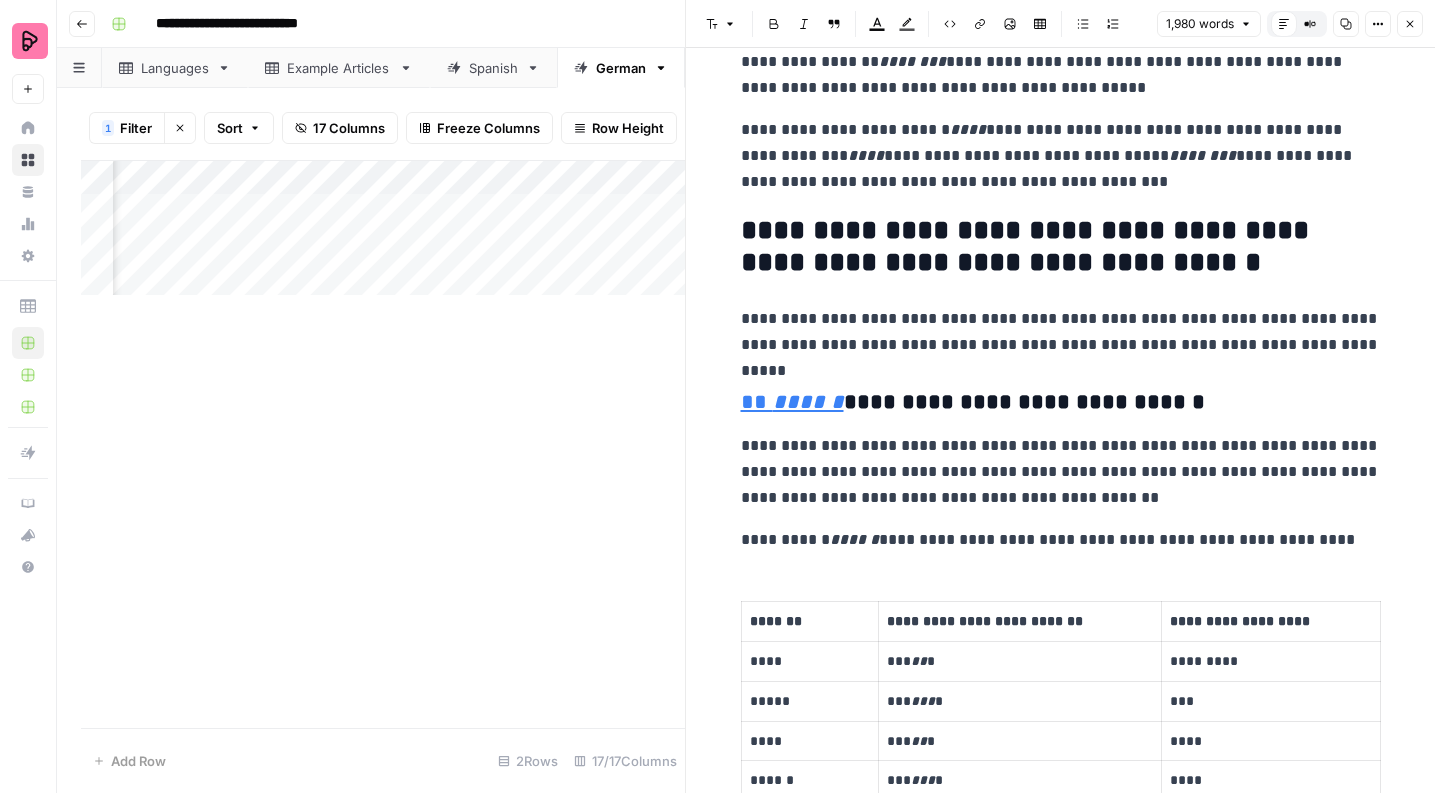 click on "**********" at bounding box center [1061, 472] 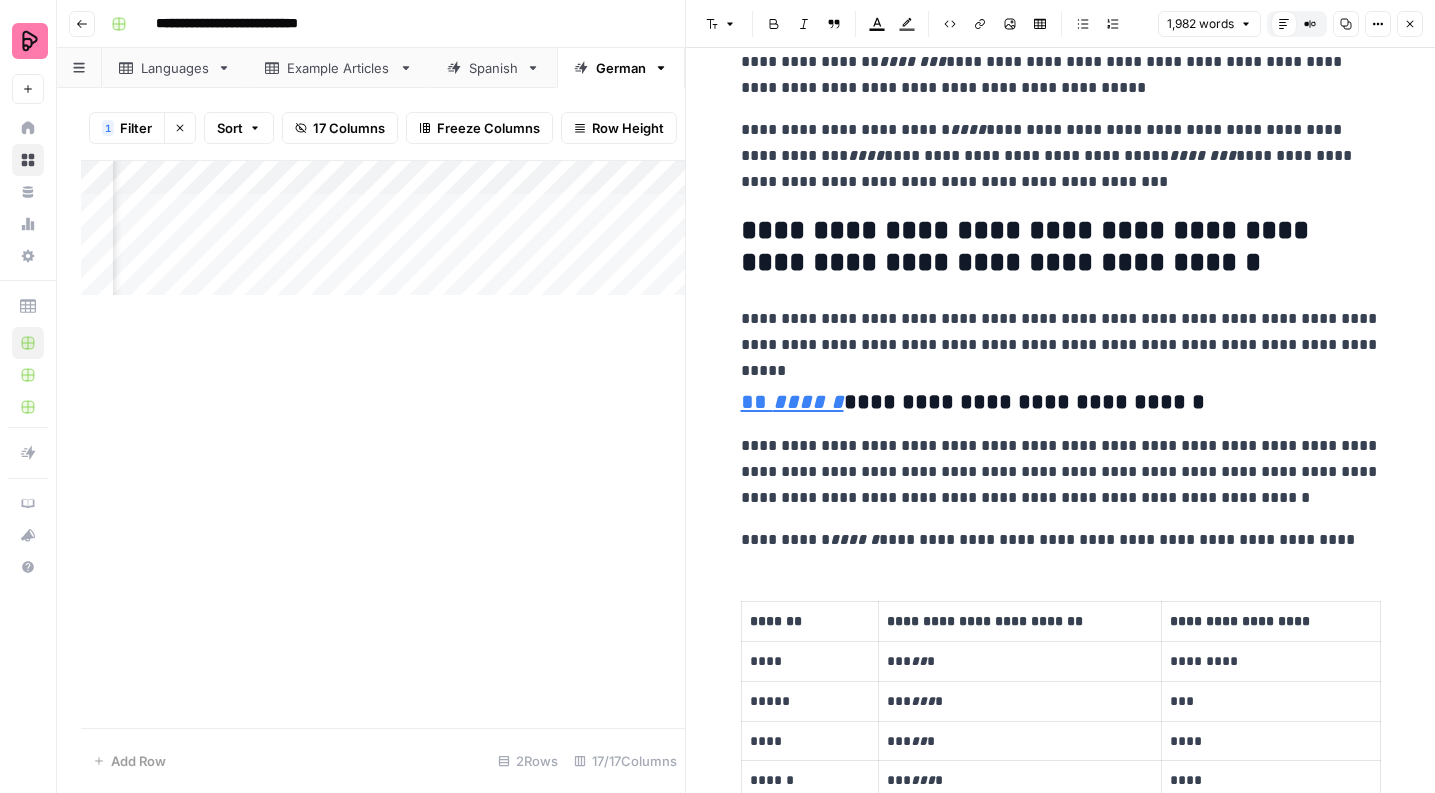 click on "**********" at bounding box center (1061, 472) 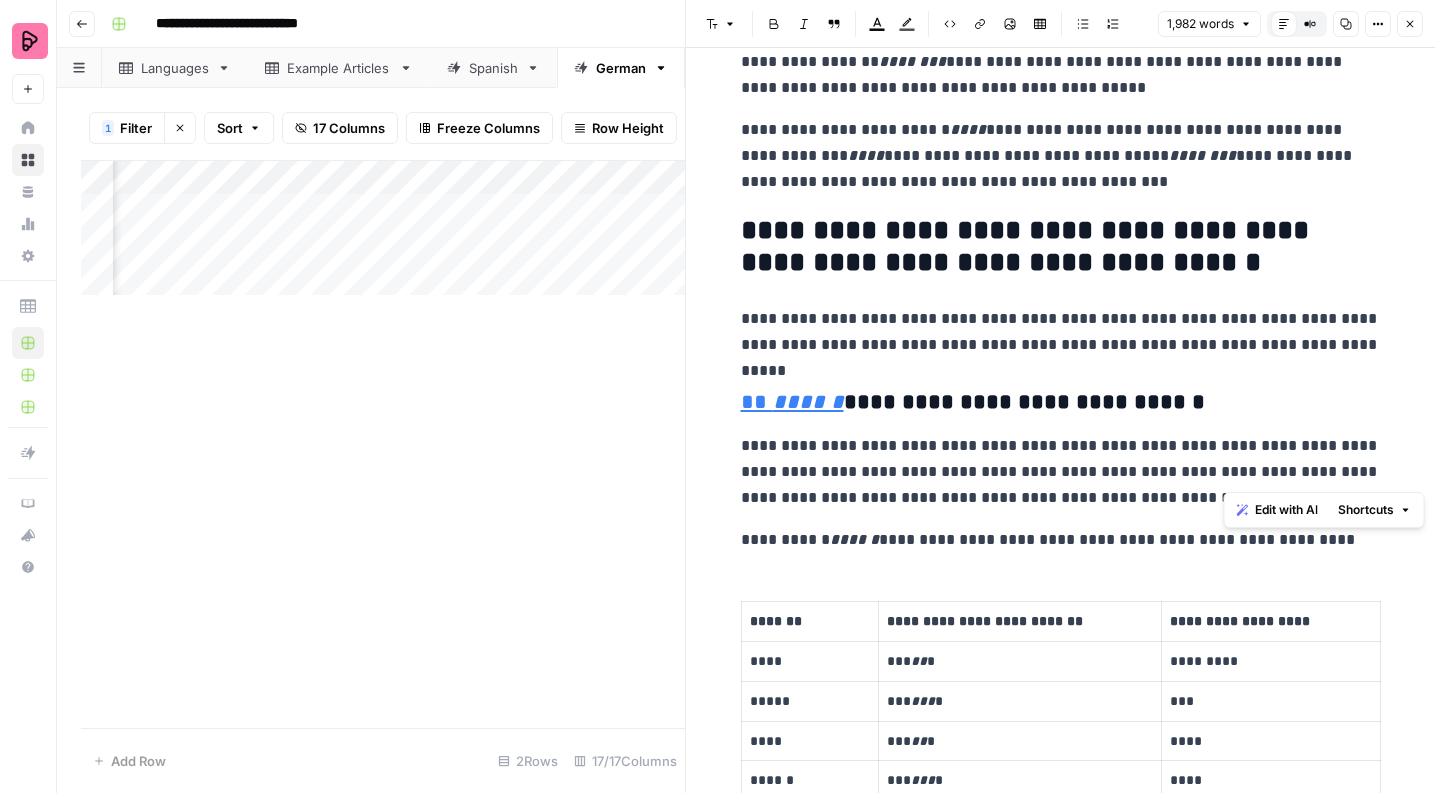 click on "**********" at bounding box center (1061, 472) 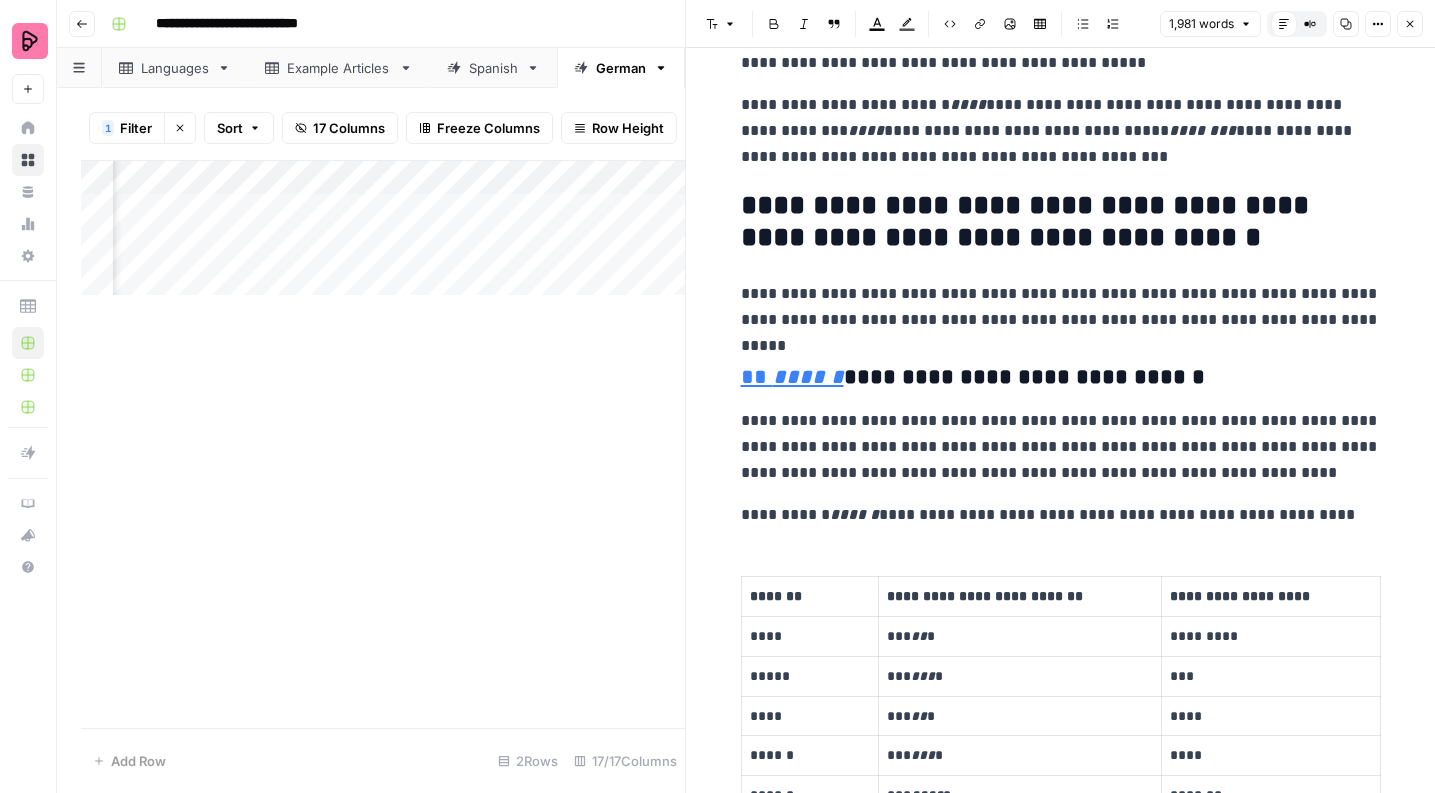 scroll, scrollTop: 4832, scrollLeft: 0, axis: vertical 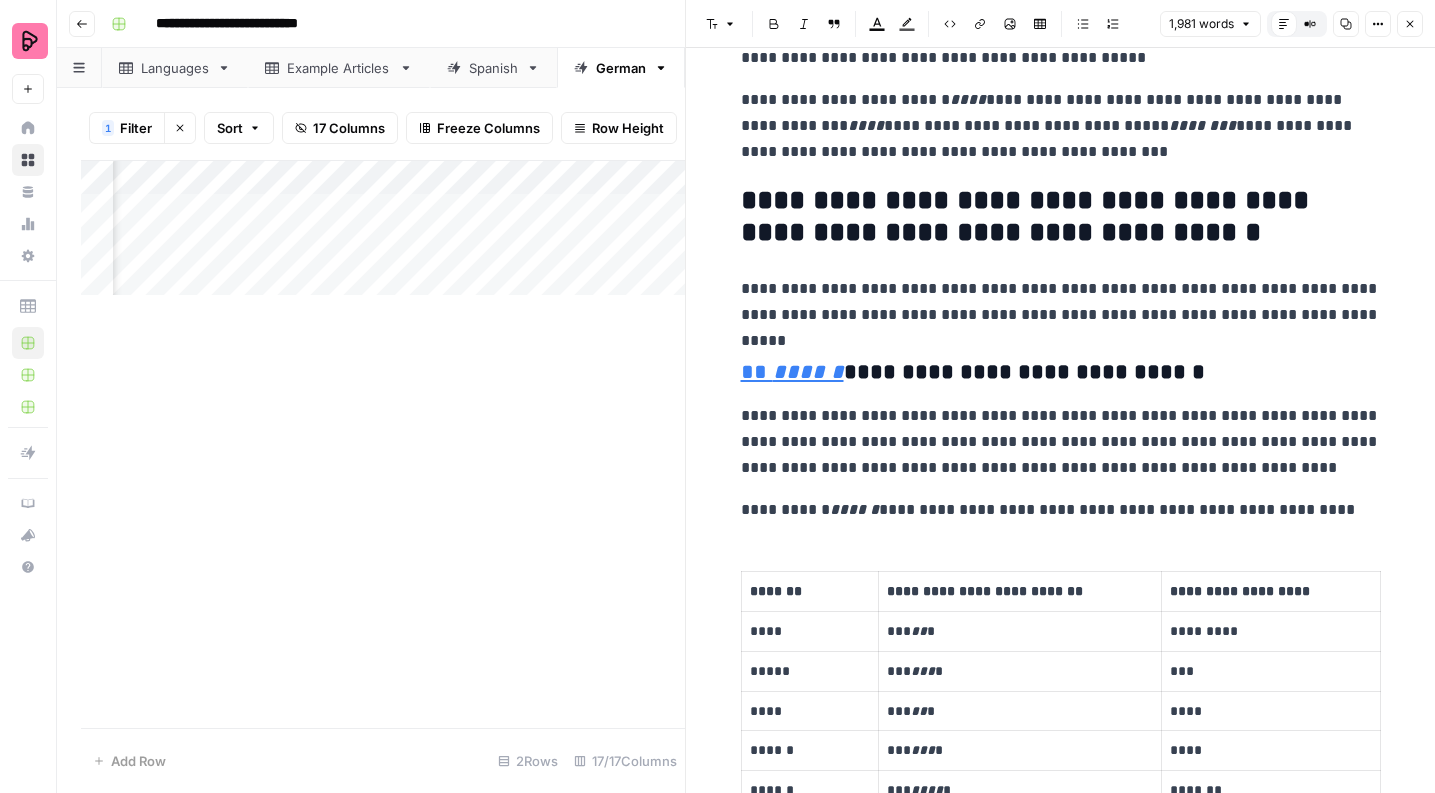 click on "**********" at bounding box center (1061, -661) 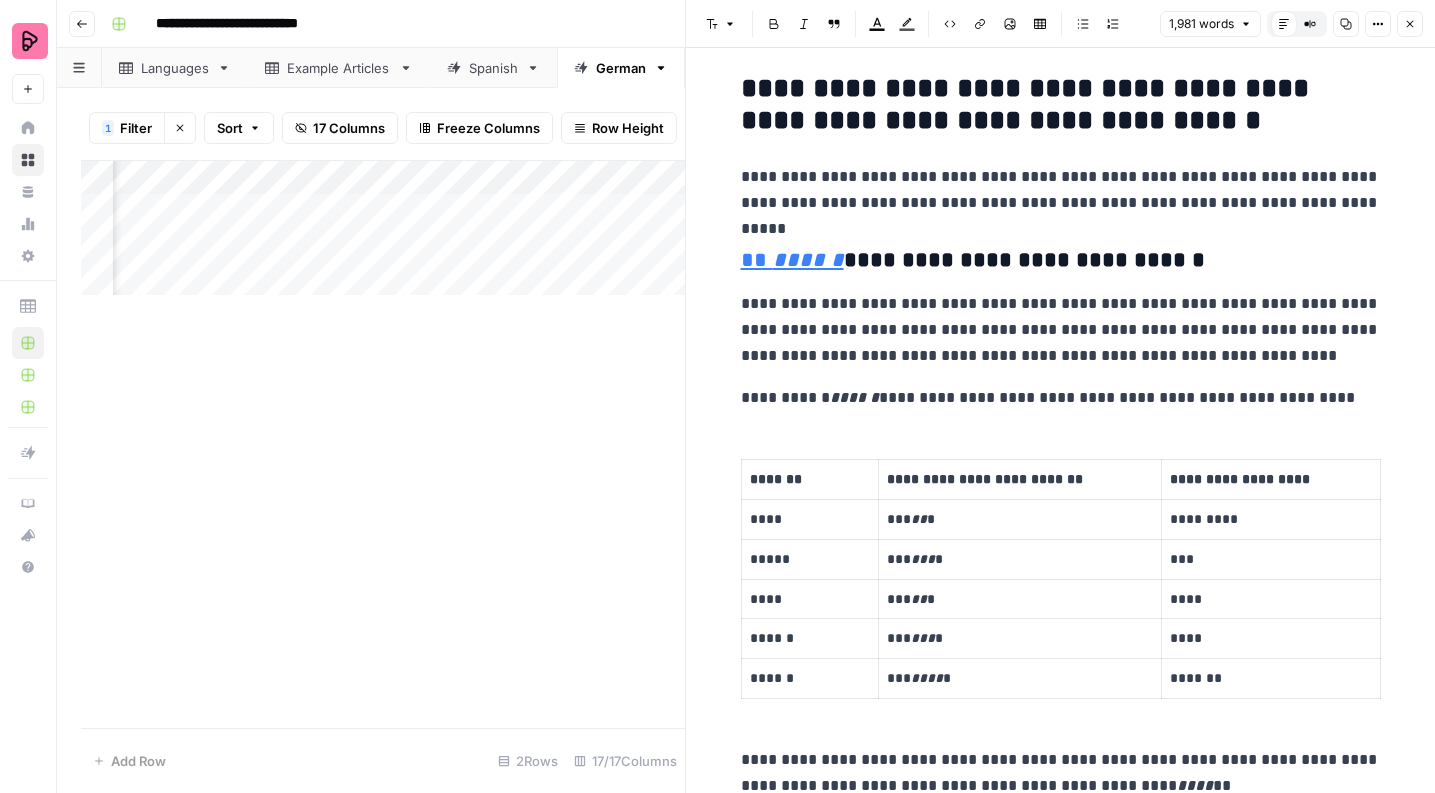 scroll, scrollTop: 4956, scrollLeft: 0, axis: vertical 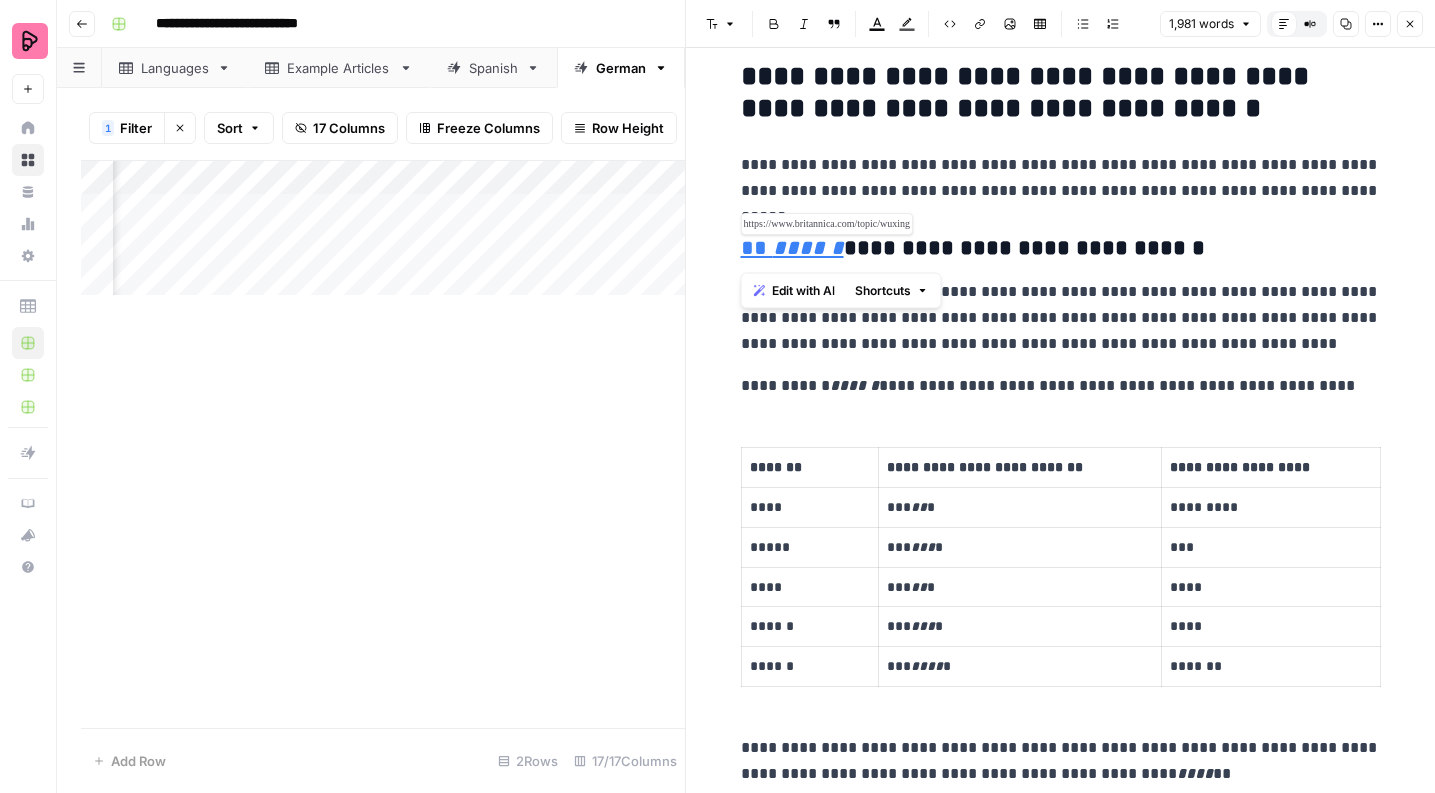 drag, startPoint x: 869, startPoint y: 252, endPoint x: 745, endPoint y: 251, distance: 124.004036 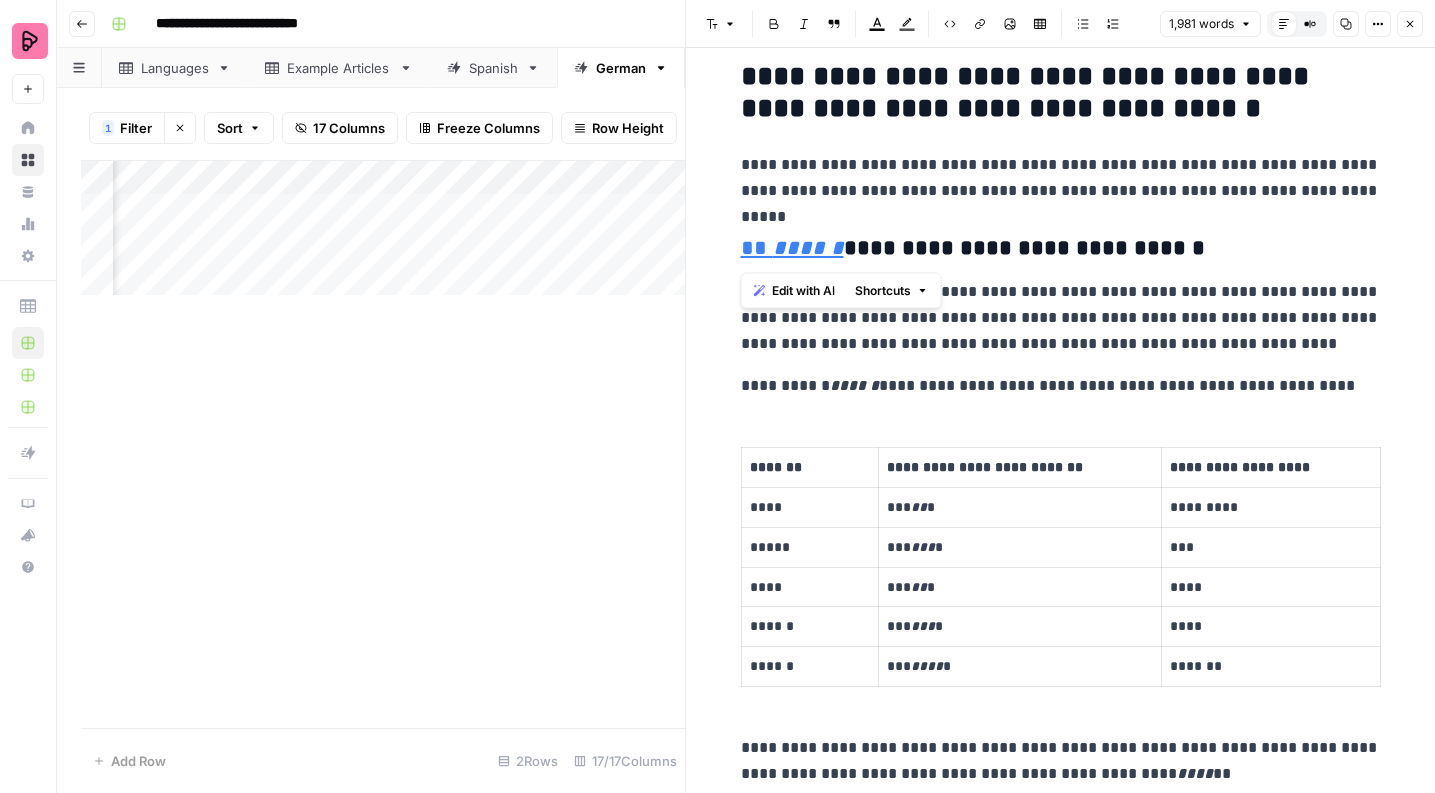 click on "Font style Bold Italic Block quote Text color Highlight color Code block Link Image Insert Table Bulleted list Numbered list" at bounding box center (912, 24) 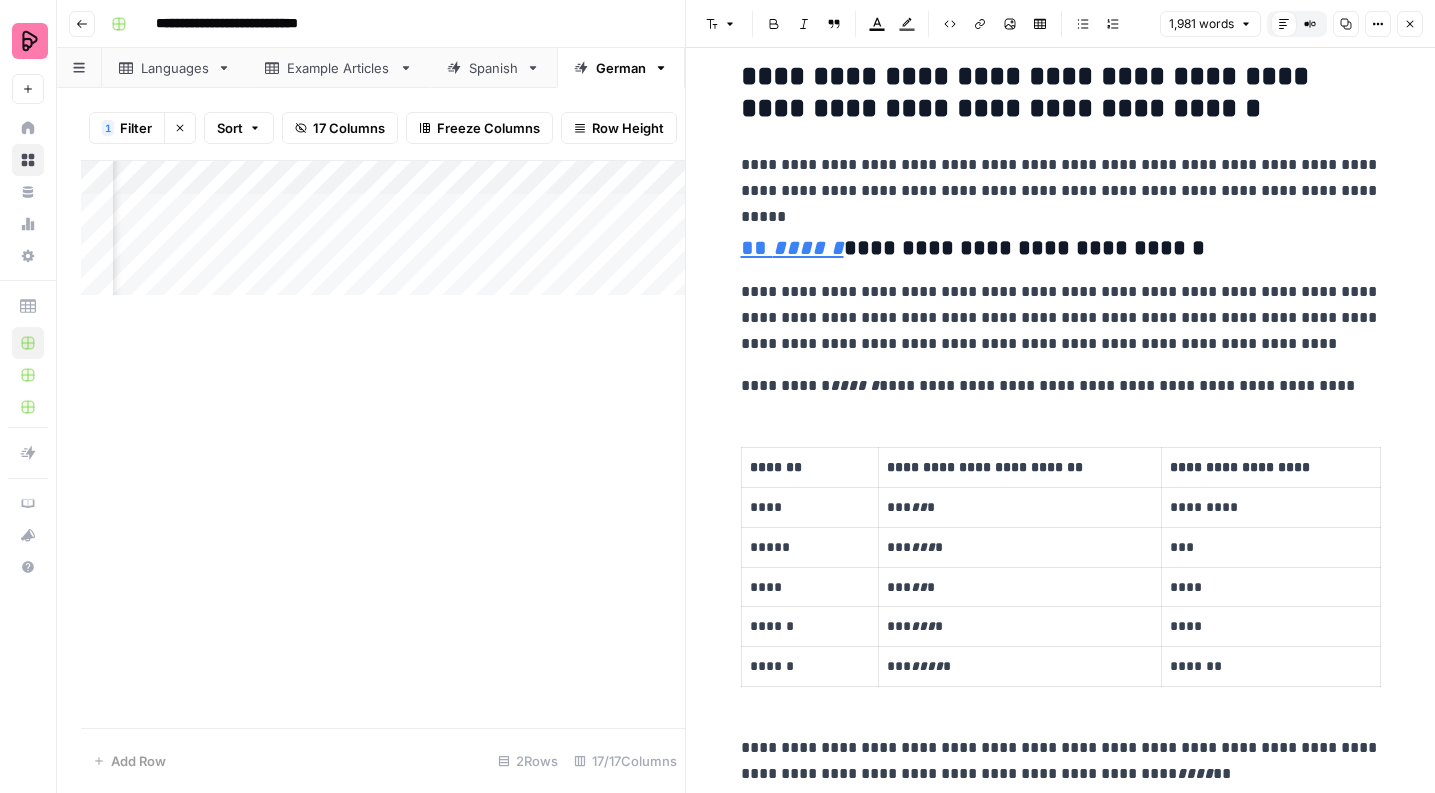 click 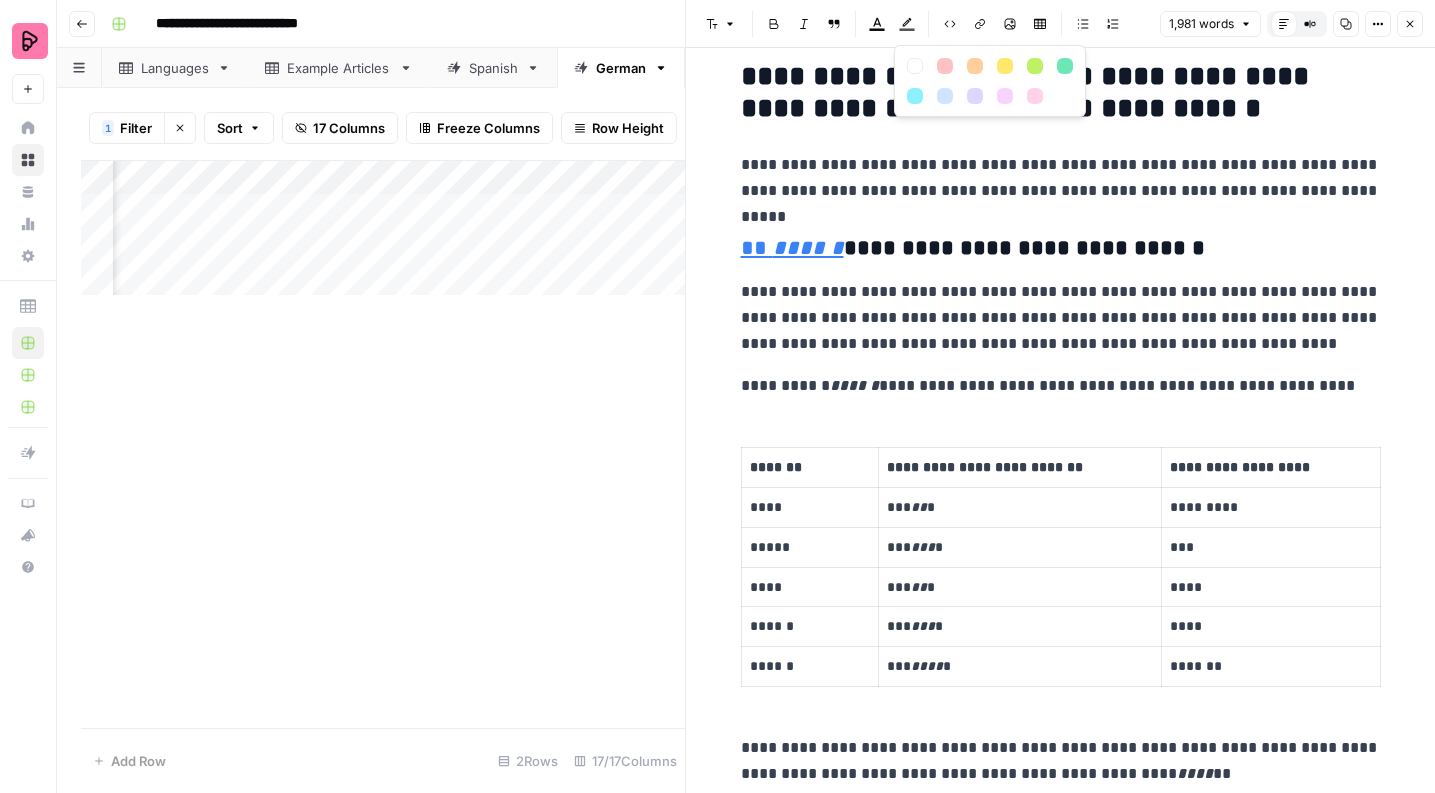 click on "**********" at bounding box center [1061, 249] 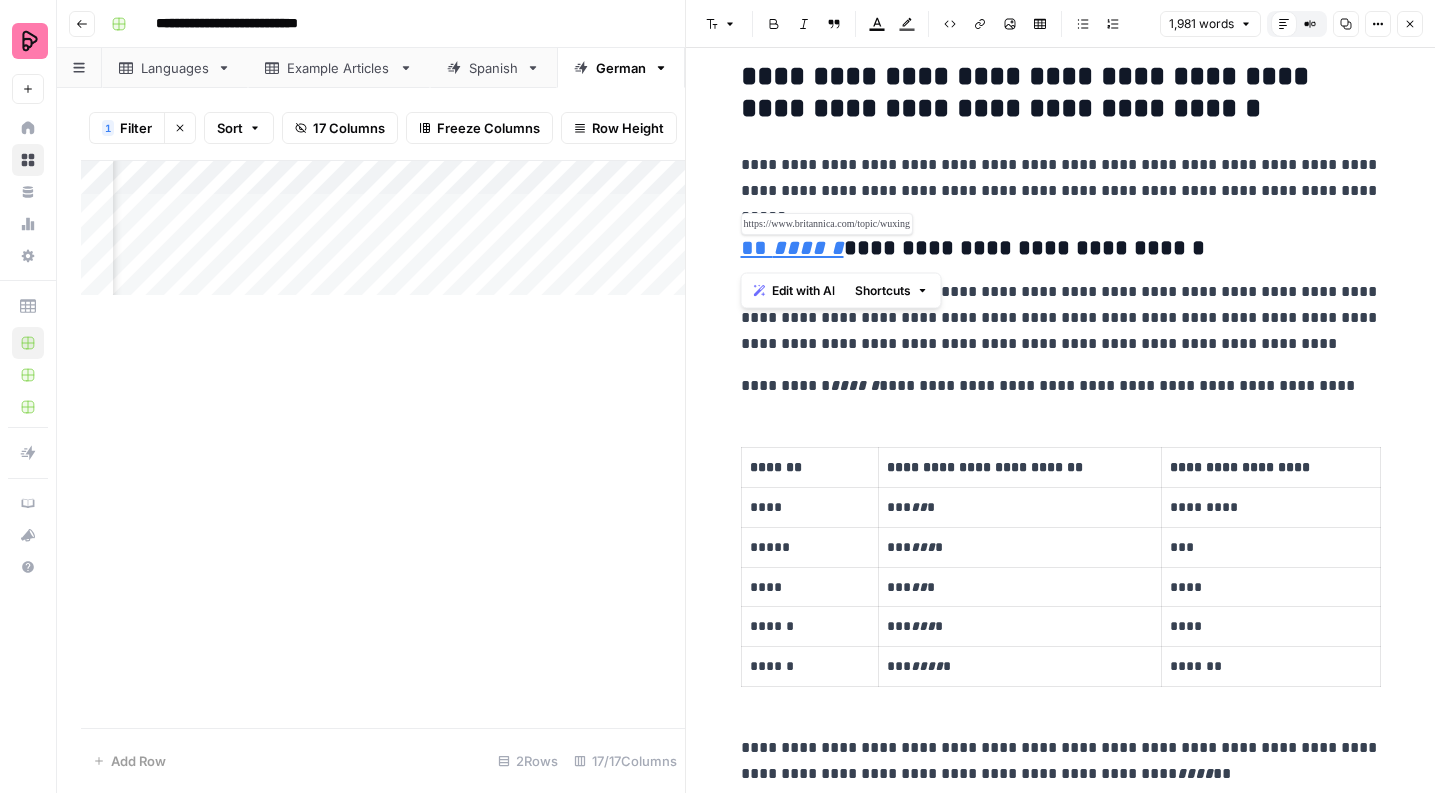 drag, startPoint x: 869, startPoint y: 249, endPoint x: 747, endPoint y: 247, distance: 122.016396 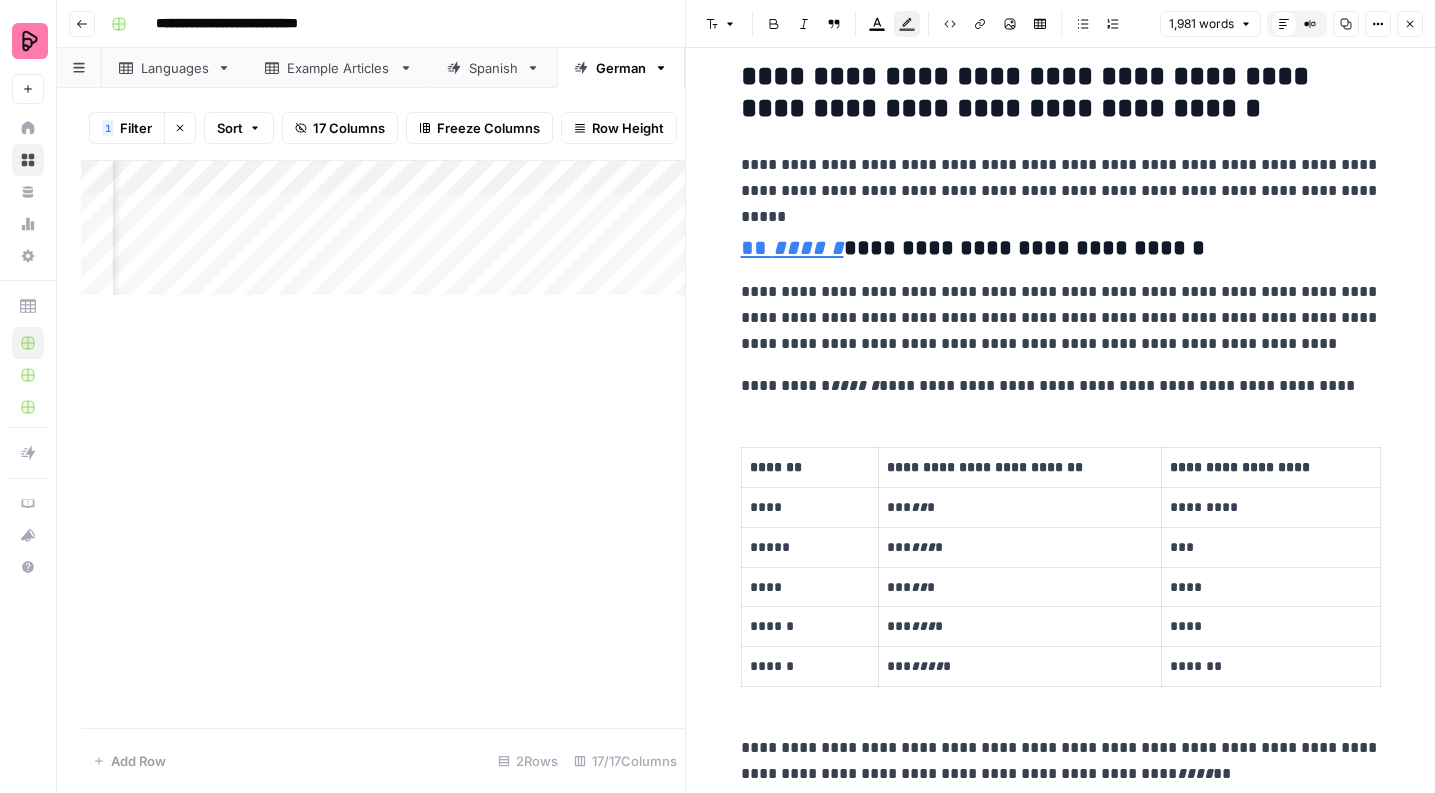 click on "Highlight color" at bounding box center (907, 24) 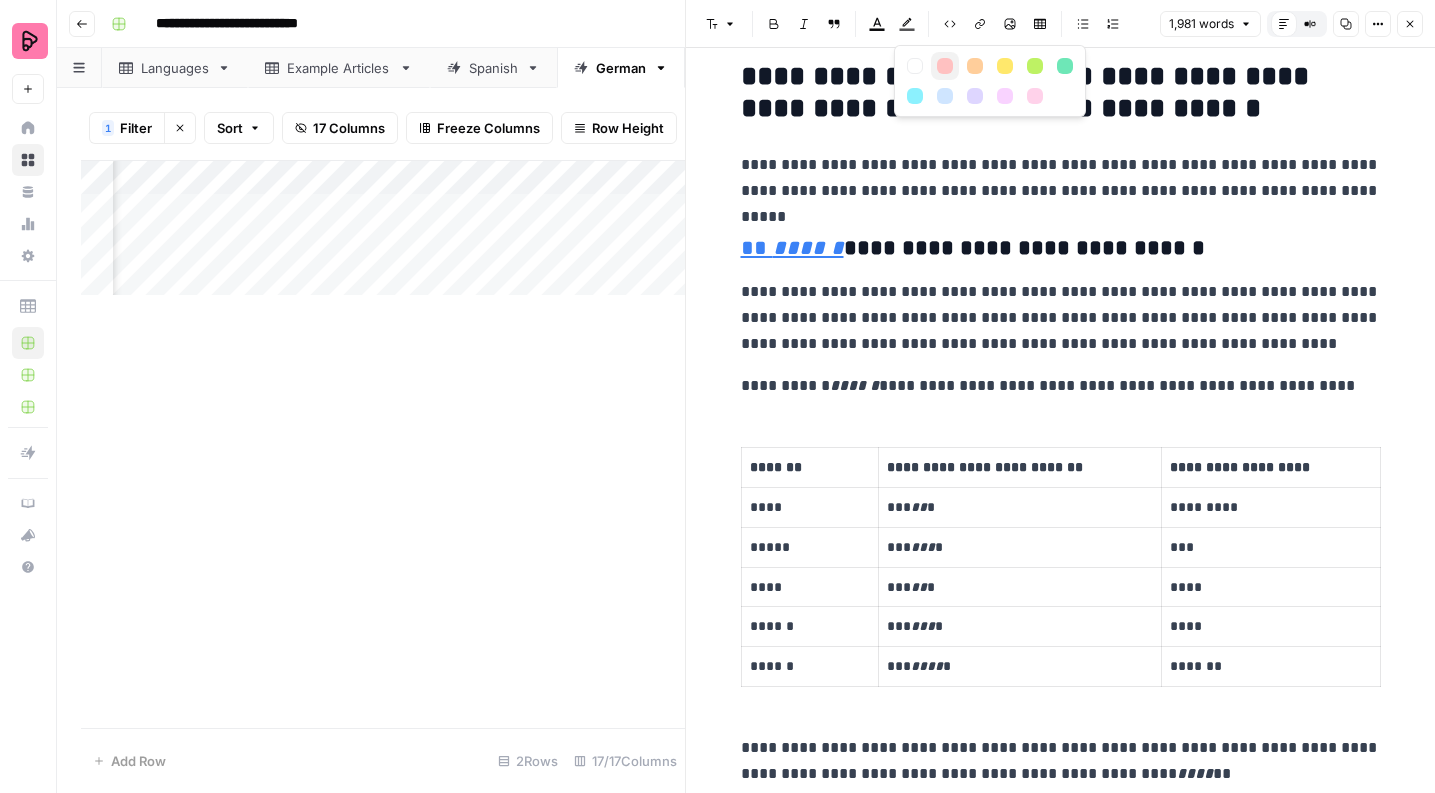 click at bounding box center [945, 66] 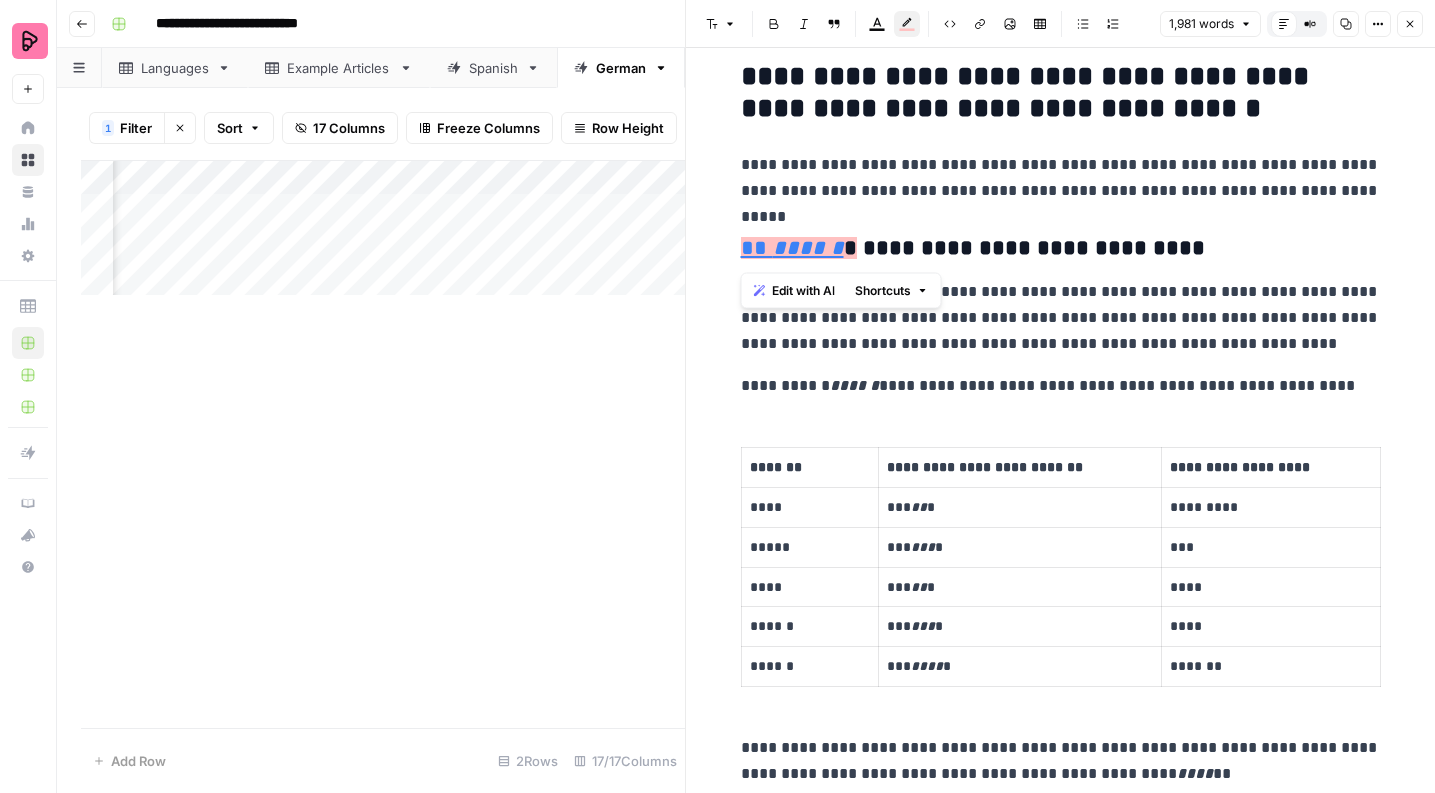 click on "**********" at bounding box center (1061, 386) 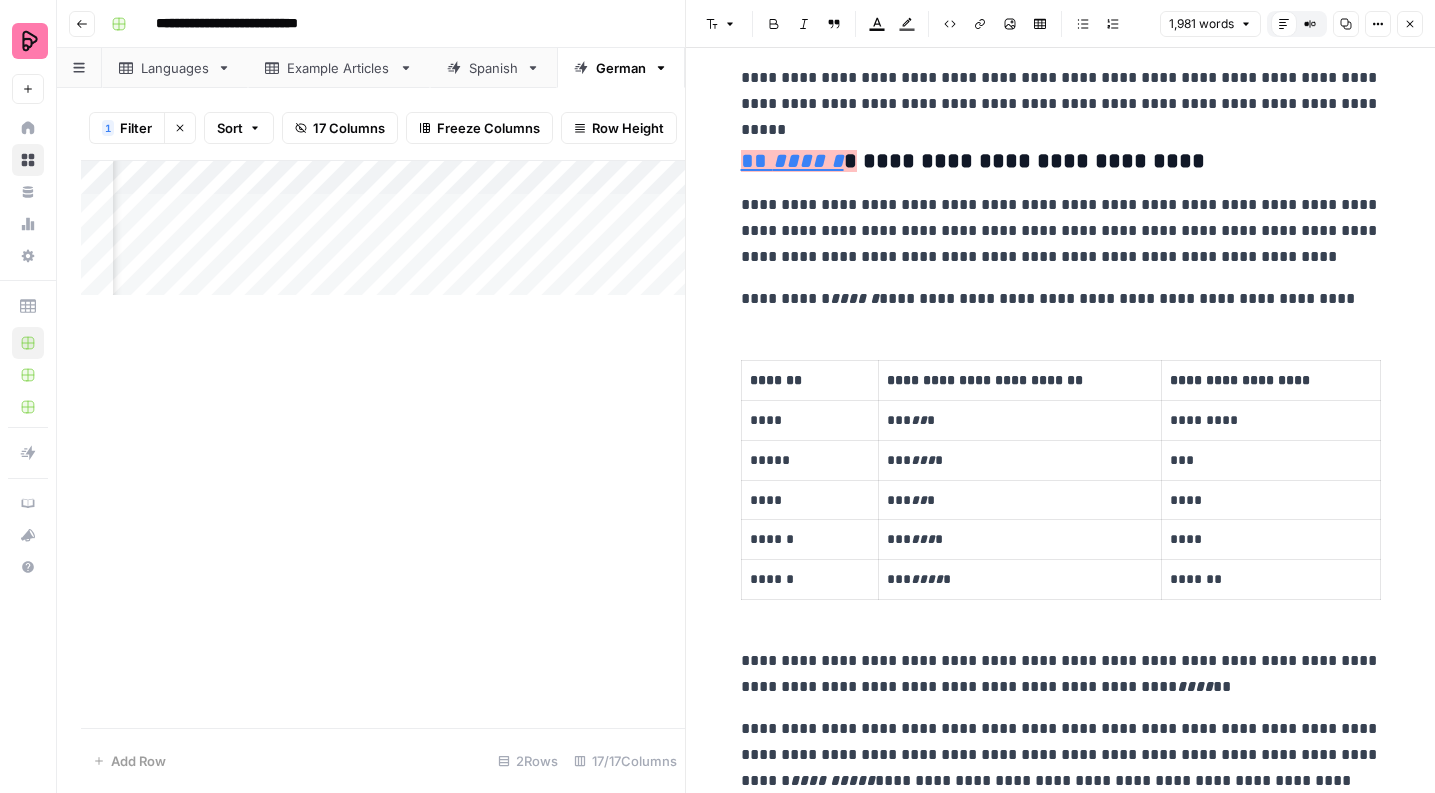 scroll, scrollTop: 5063, scrollLeft: 0, axis: vertical 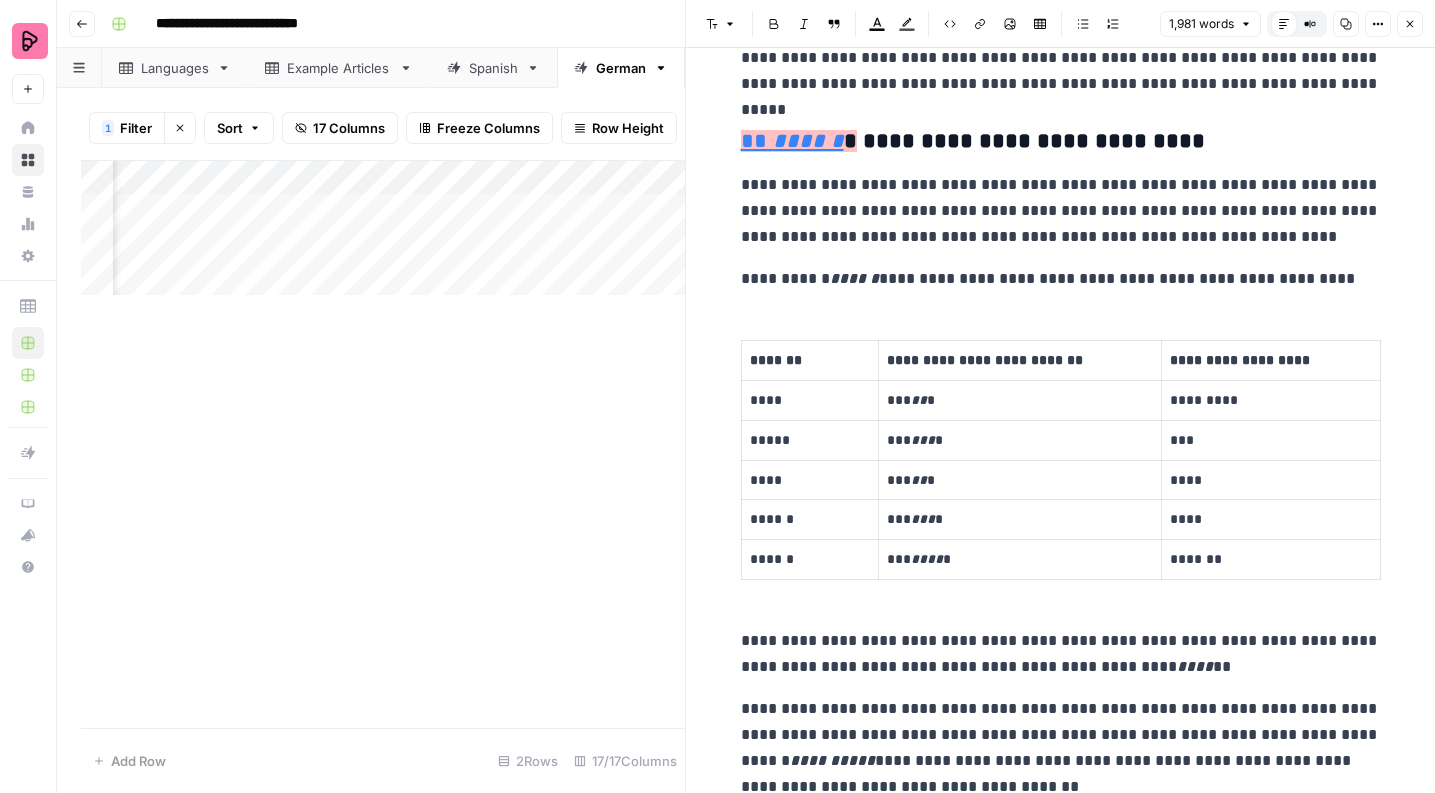 click on "**********" at bounding box center (1061, 654) 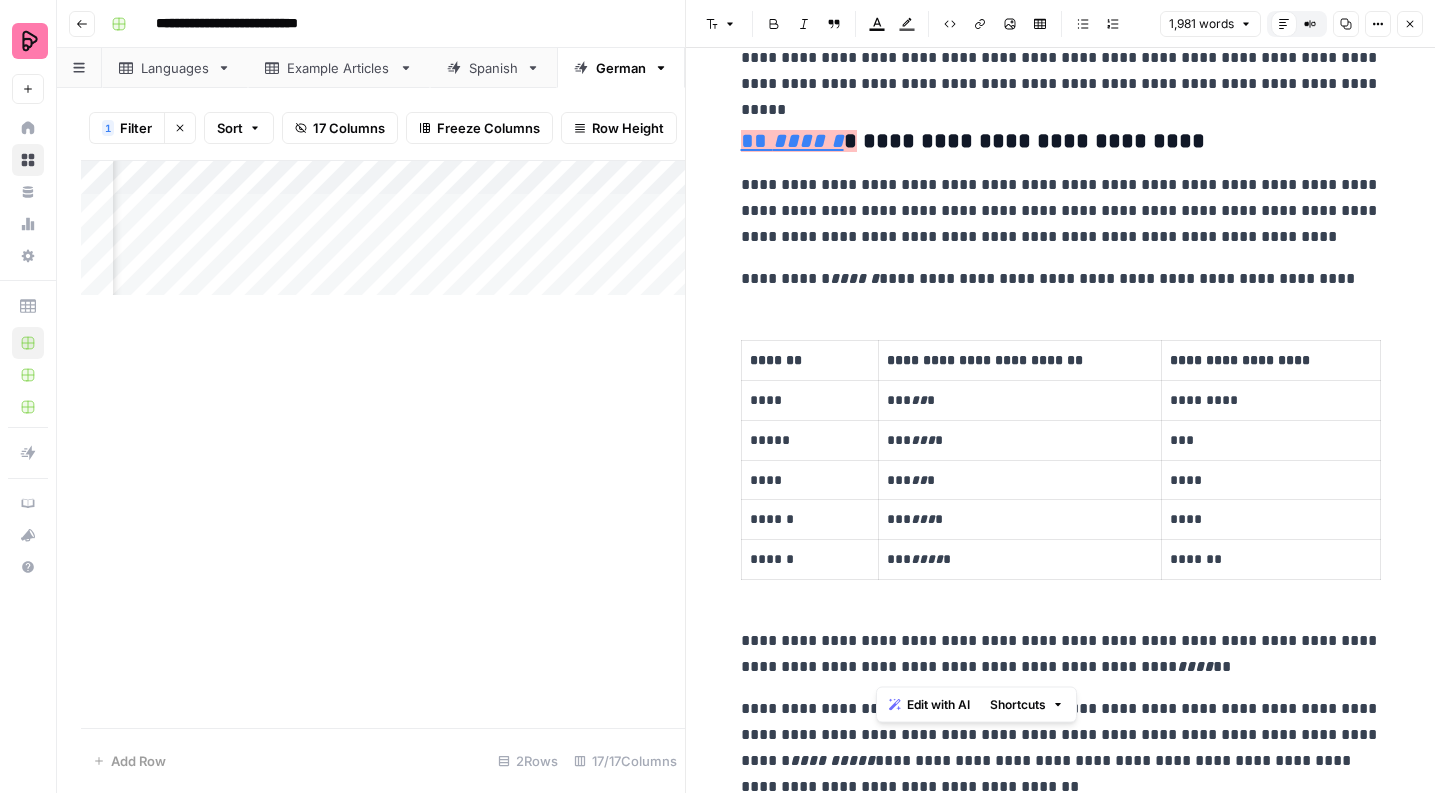 click on "**********" at bounding box center [1061, 654] 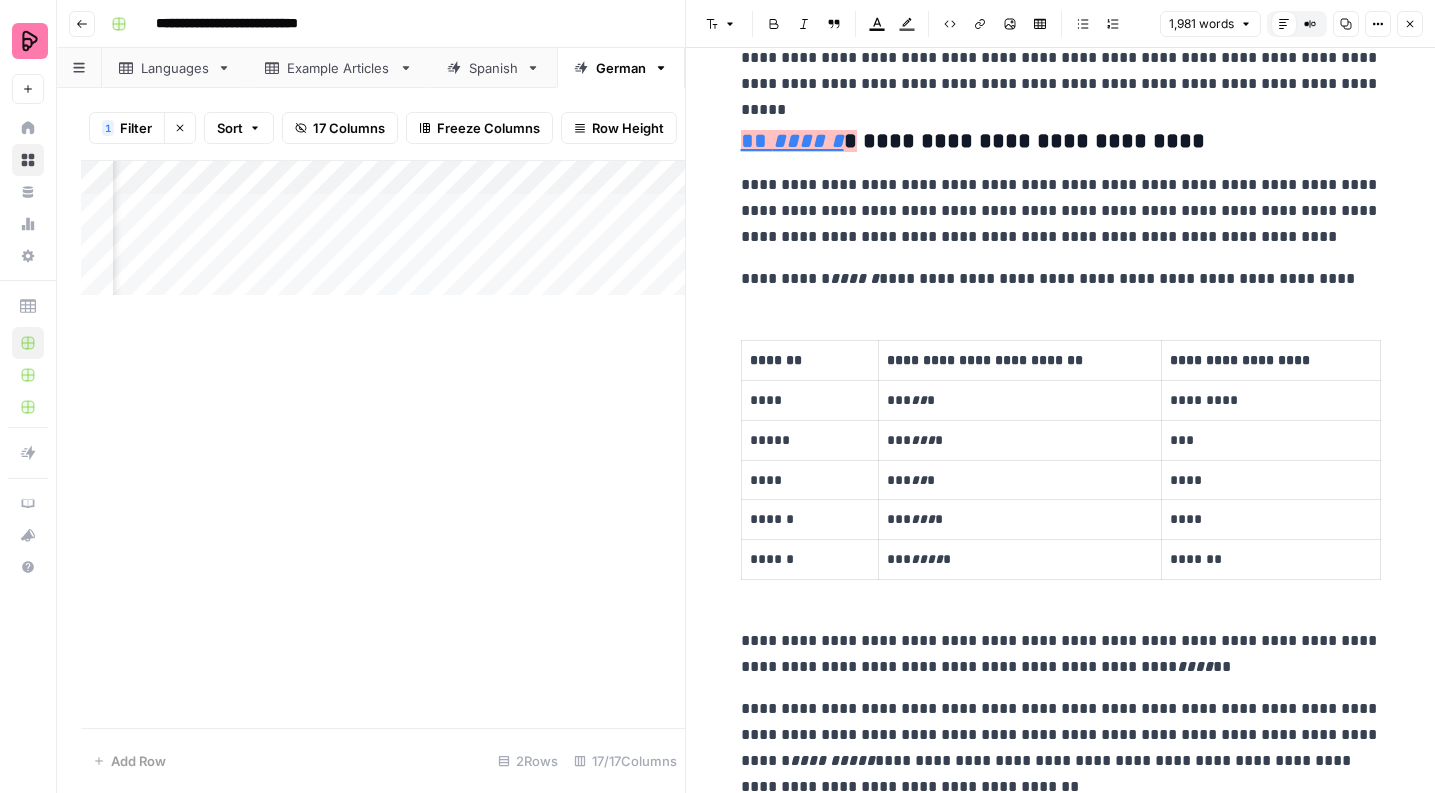click on "**********" at bounding box center (1061, 654) 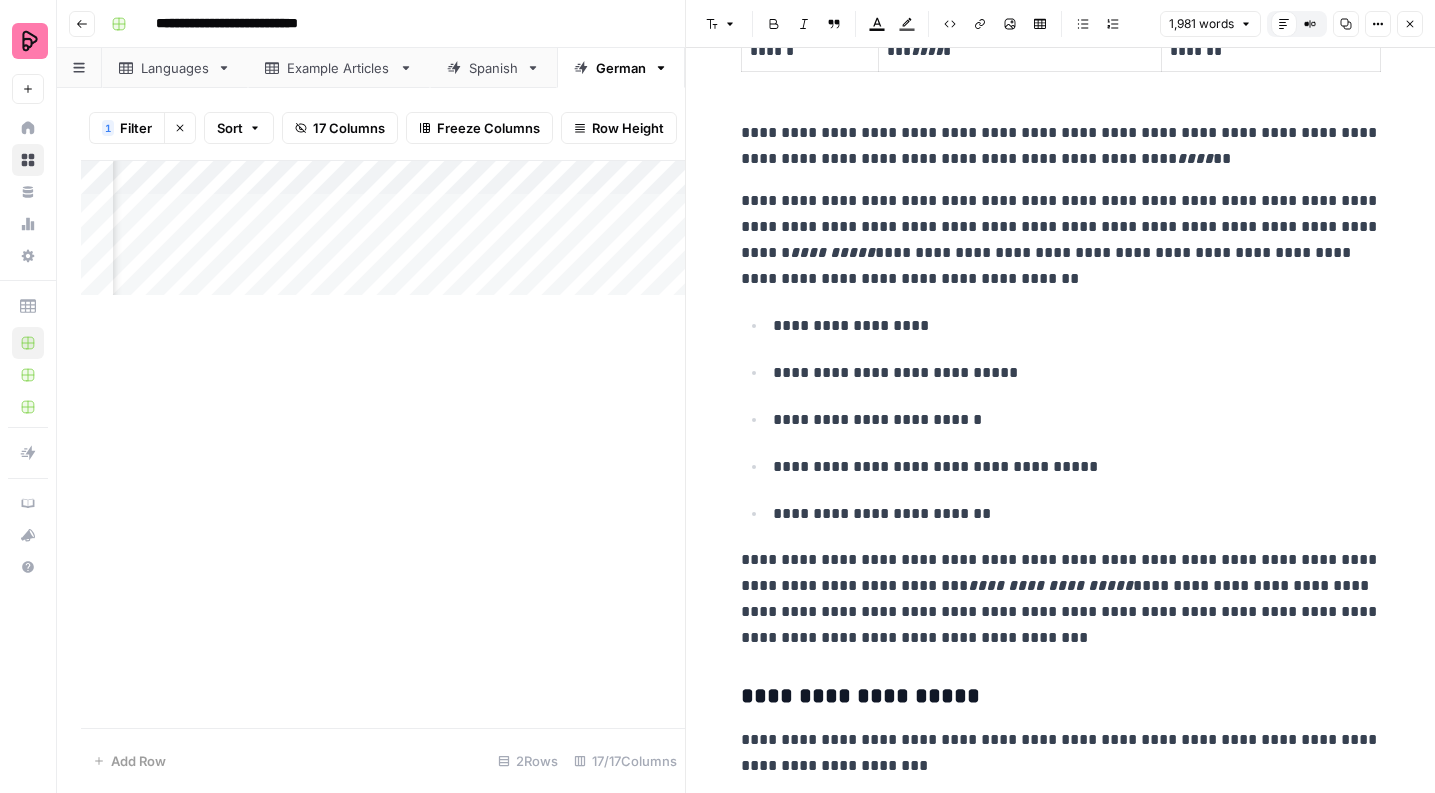 scroll, scrollTop: 5573, scrollLeft: 0, axis: vertical 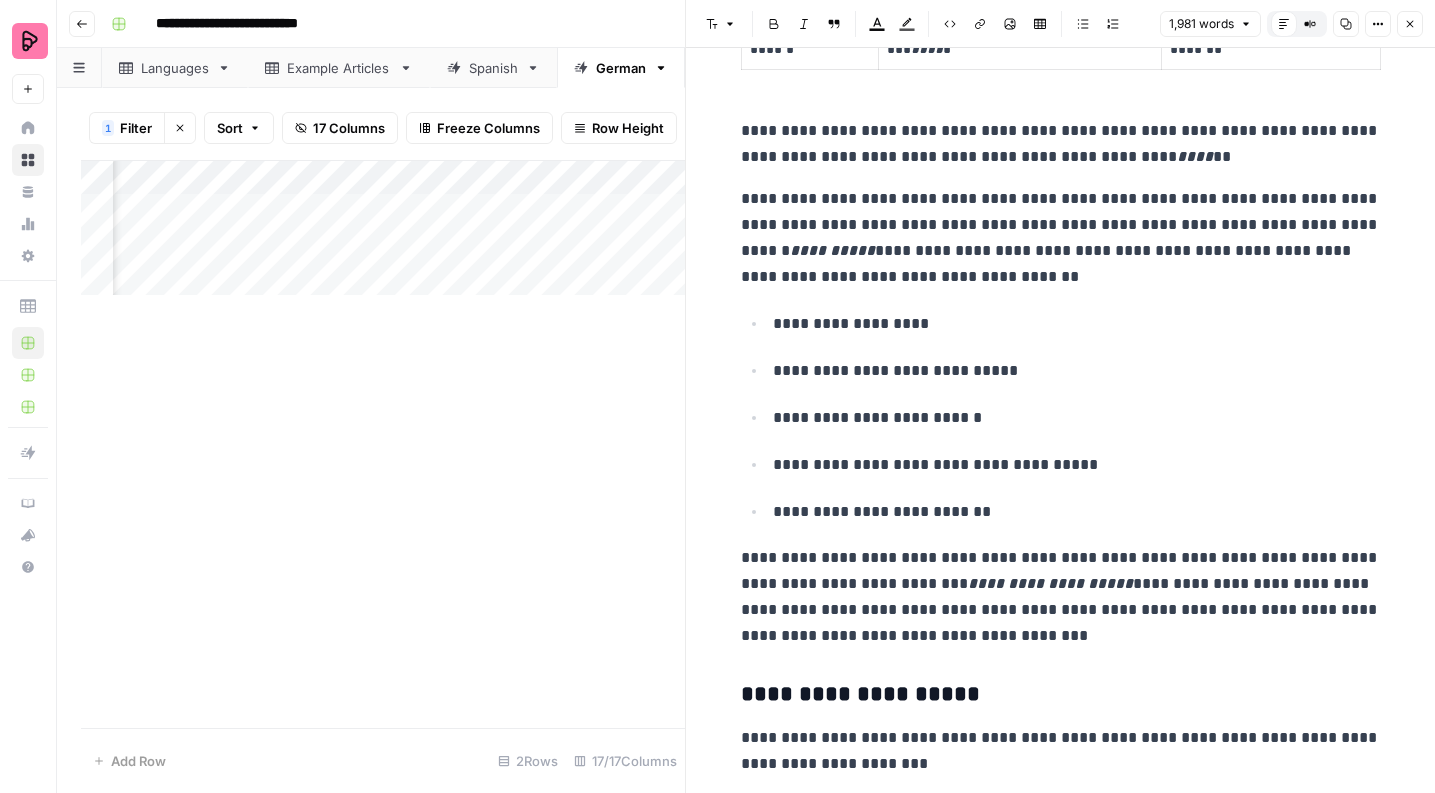 click on "**********" at bounding box center [1061, 597] 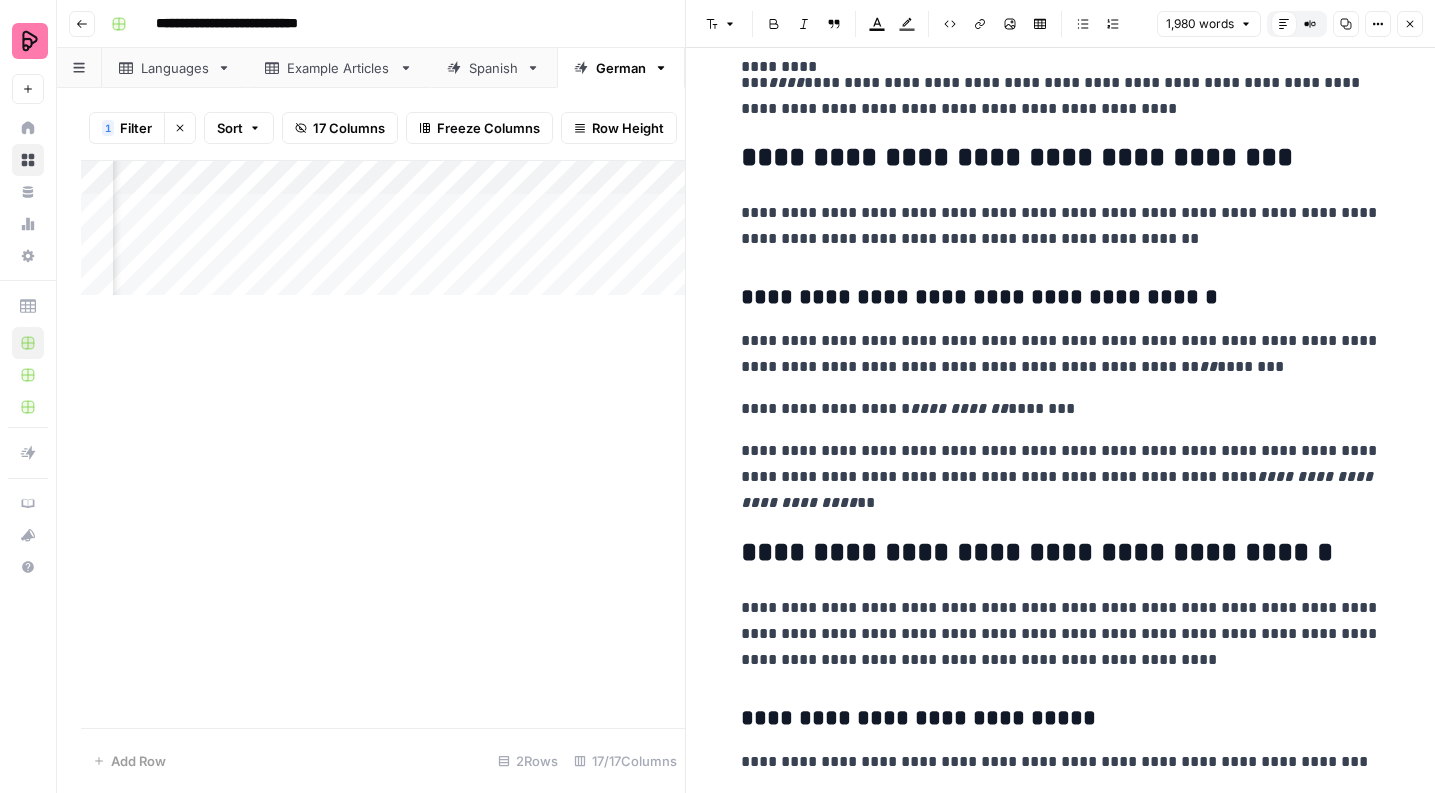 scroll, scrollTop: 6388, scrollLeft: 0, axis: vertical 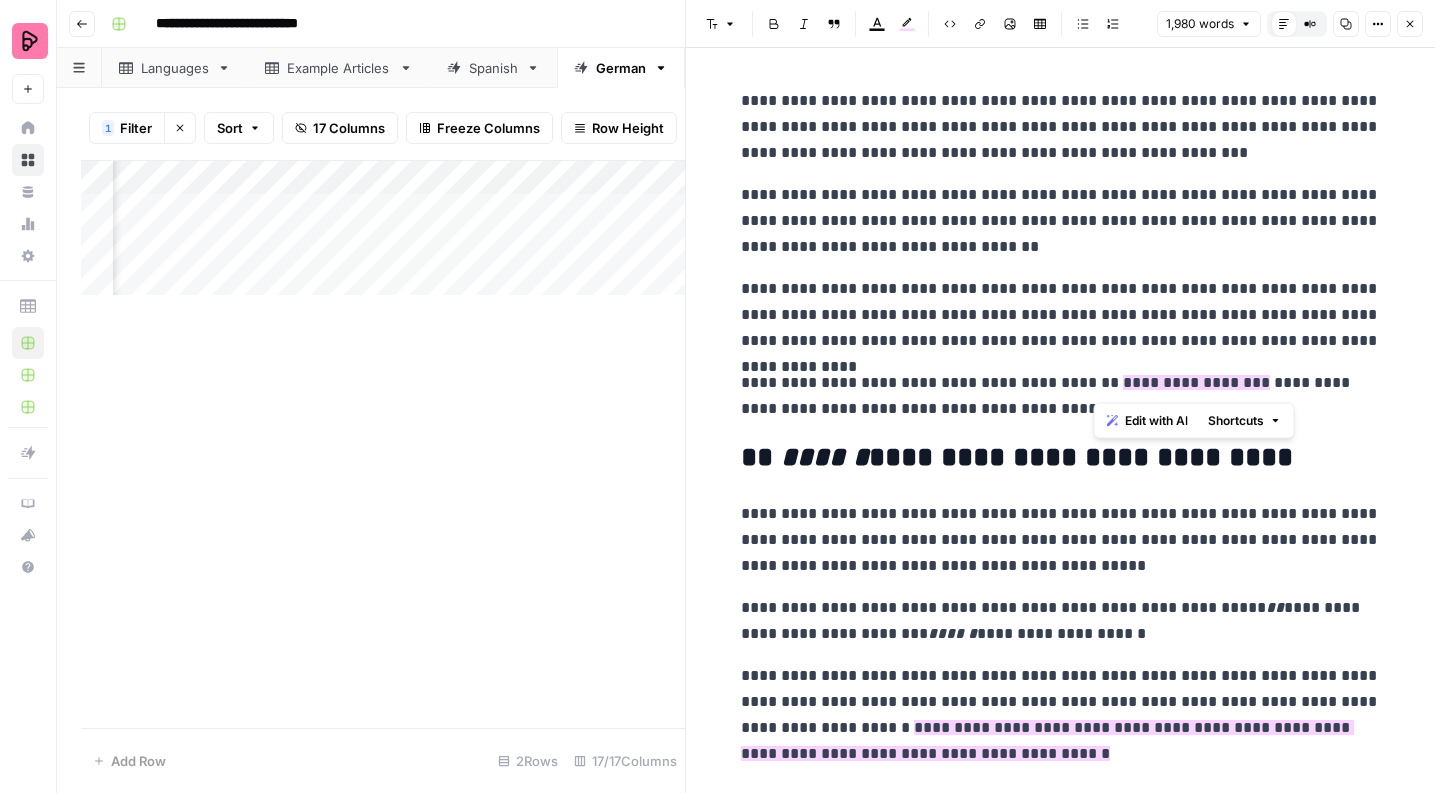 drag, startPoint x: 1093, startPoint y: 384, endPoint x: 1339, endPoint y: 380, distance: 246.03252 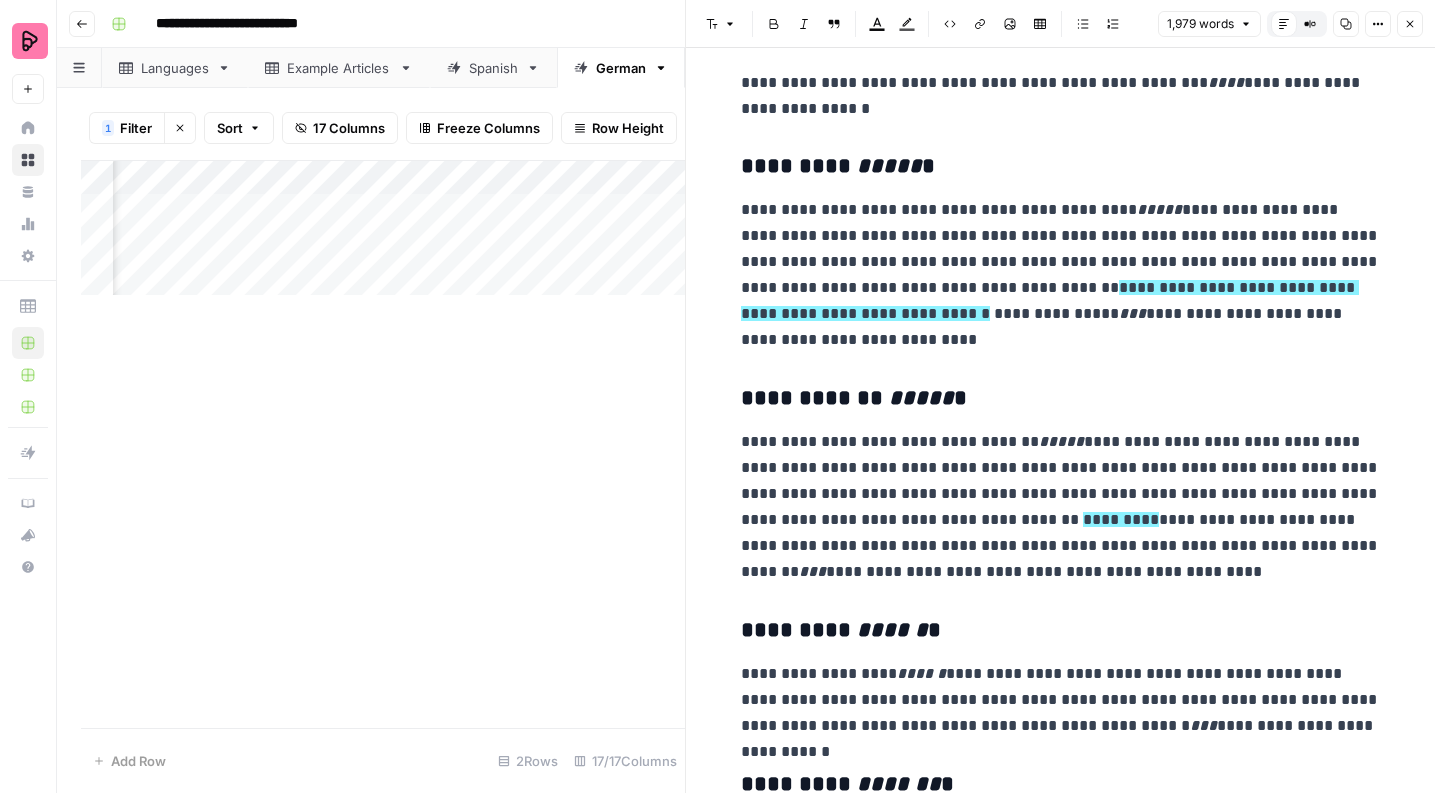 scroll, scrollTop: 1538, scrollLeft: 0, axis: vertical 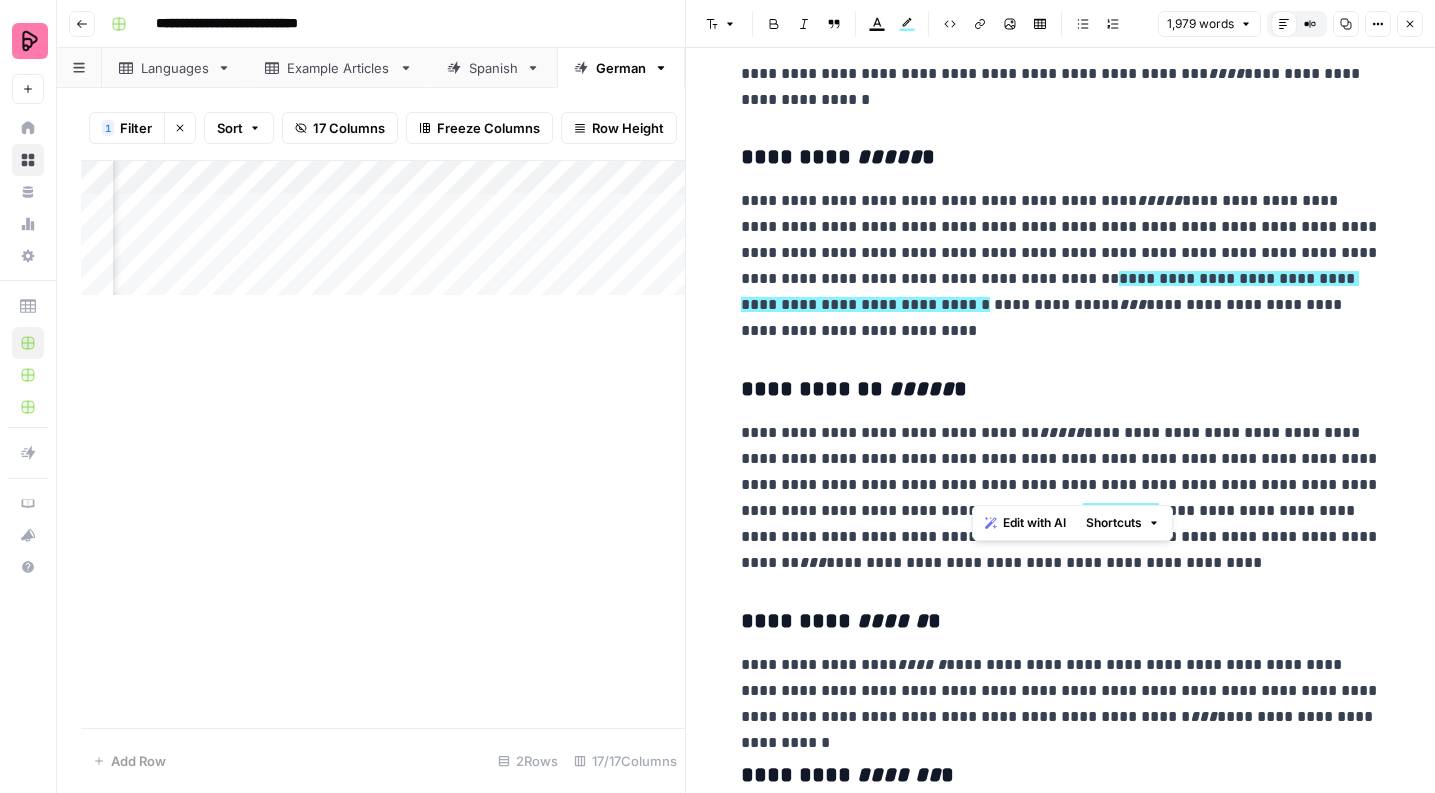 drag, startPoint x: 971, startPoint y: 272, endPoint x: 1128, endPoint y: 494, distance: 271.90622 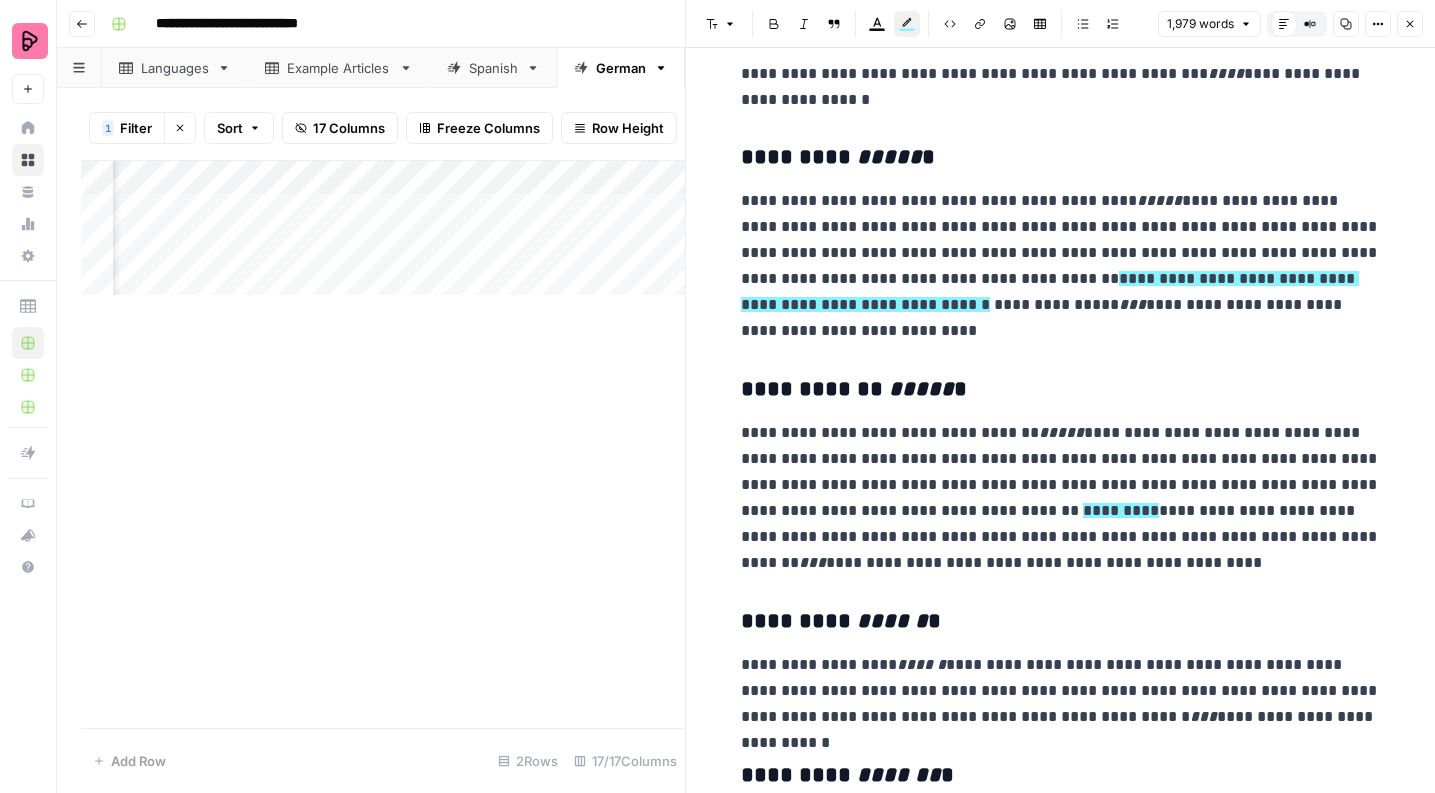 click on "Highlight color" at bounding box center (907, 24) 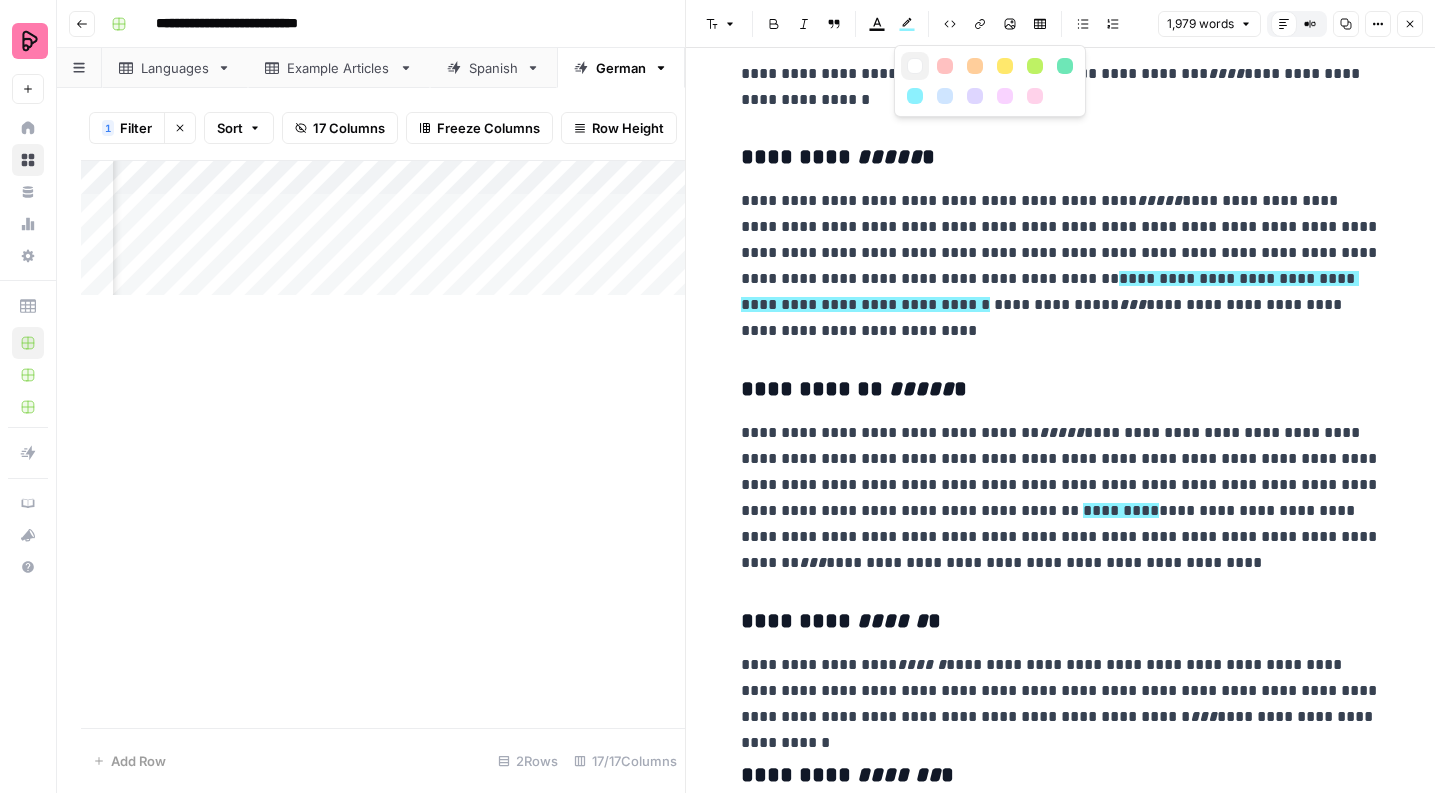 click at bounding box center [915, 66] 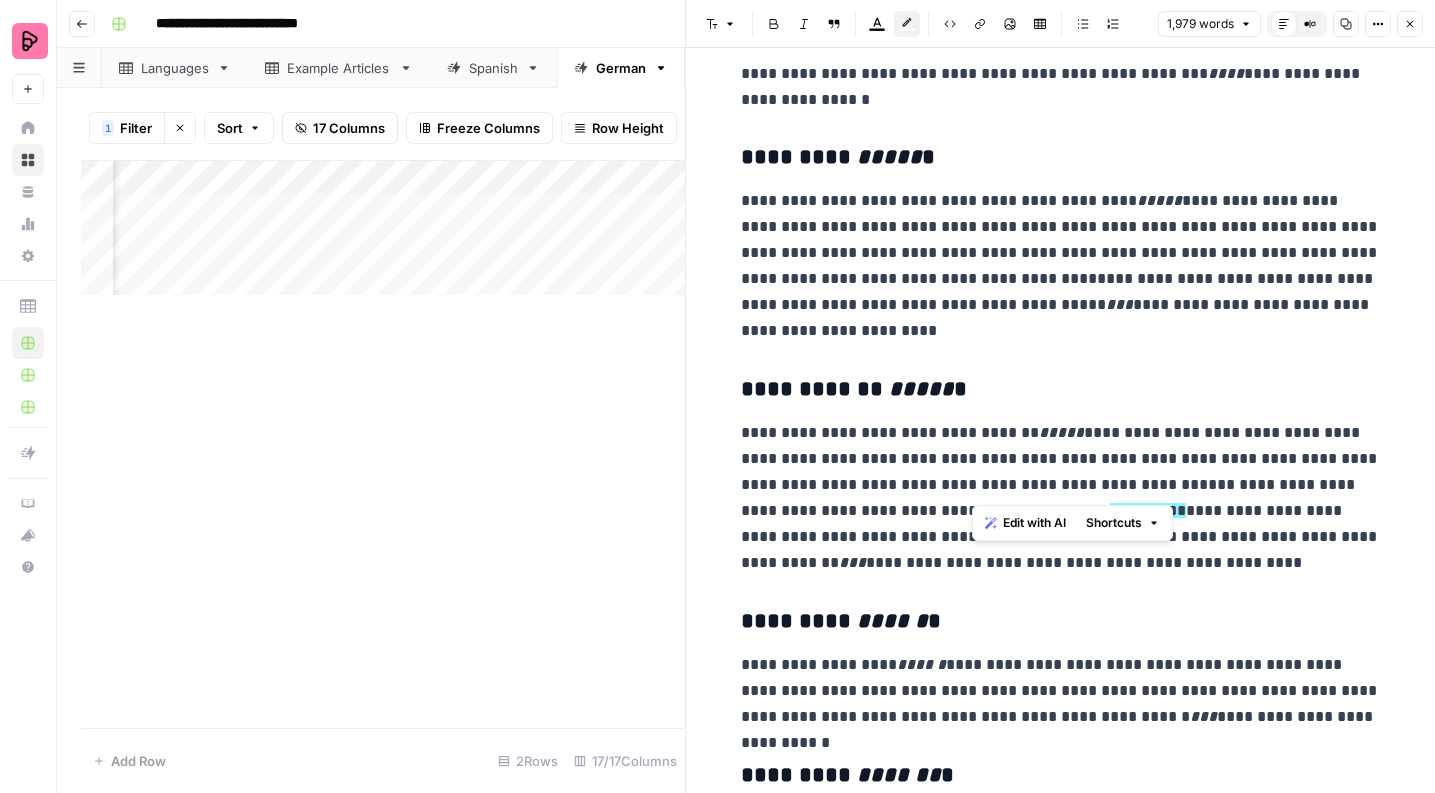 click on "**********" at bounding box center (1061, 2633) 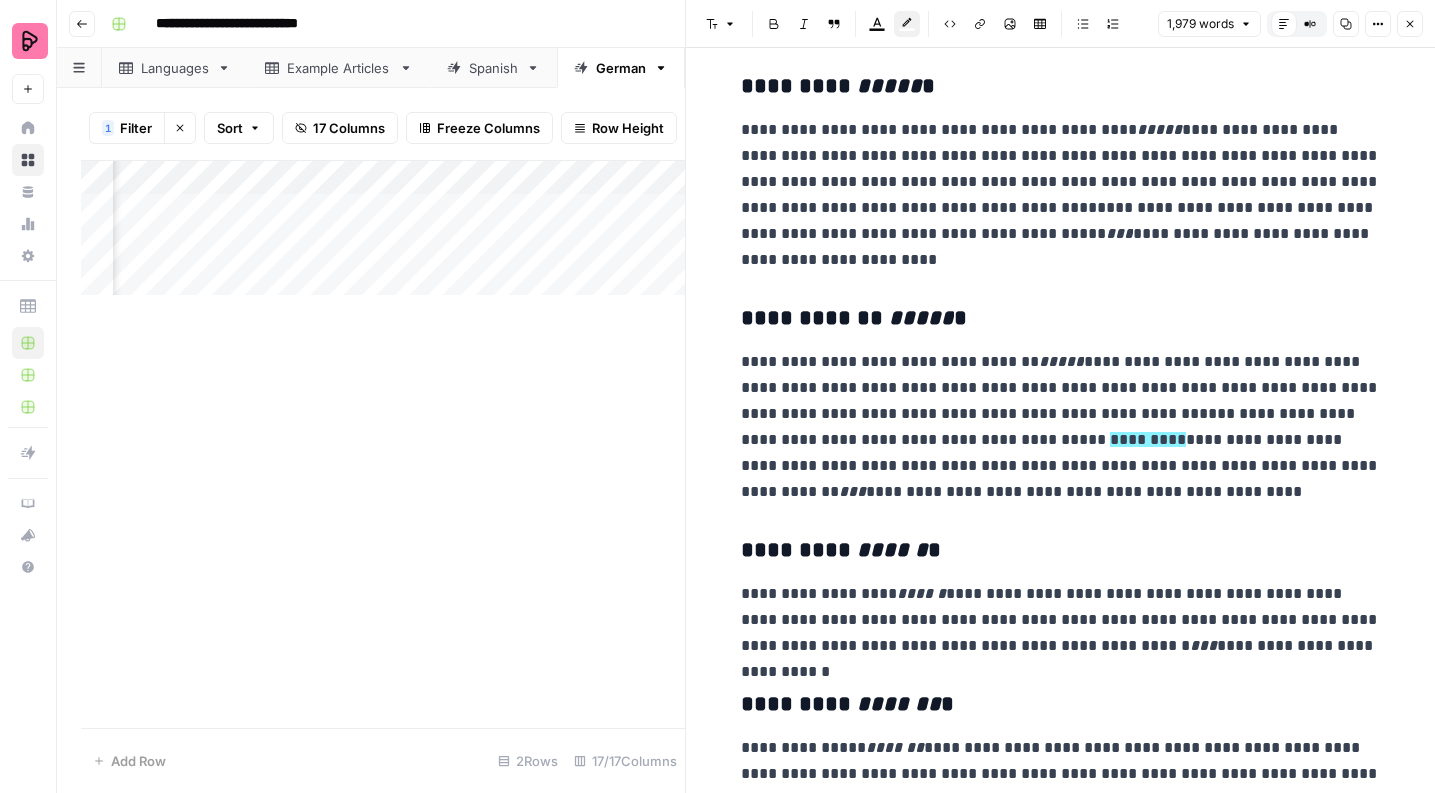 scroll, scrollTop: 1581, scrollLeft: 0, axis: vertical 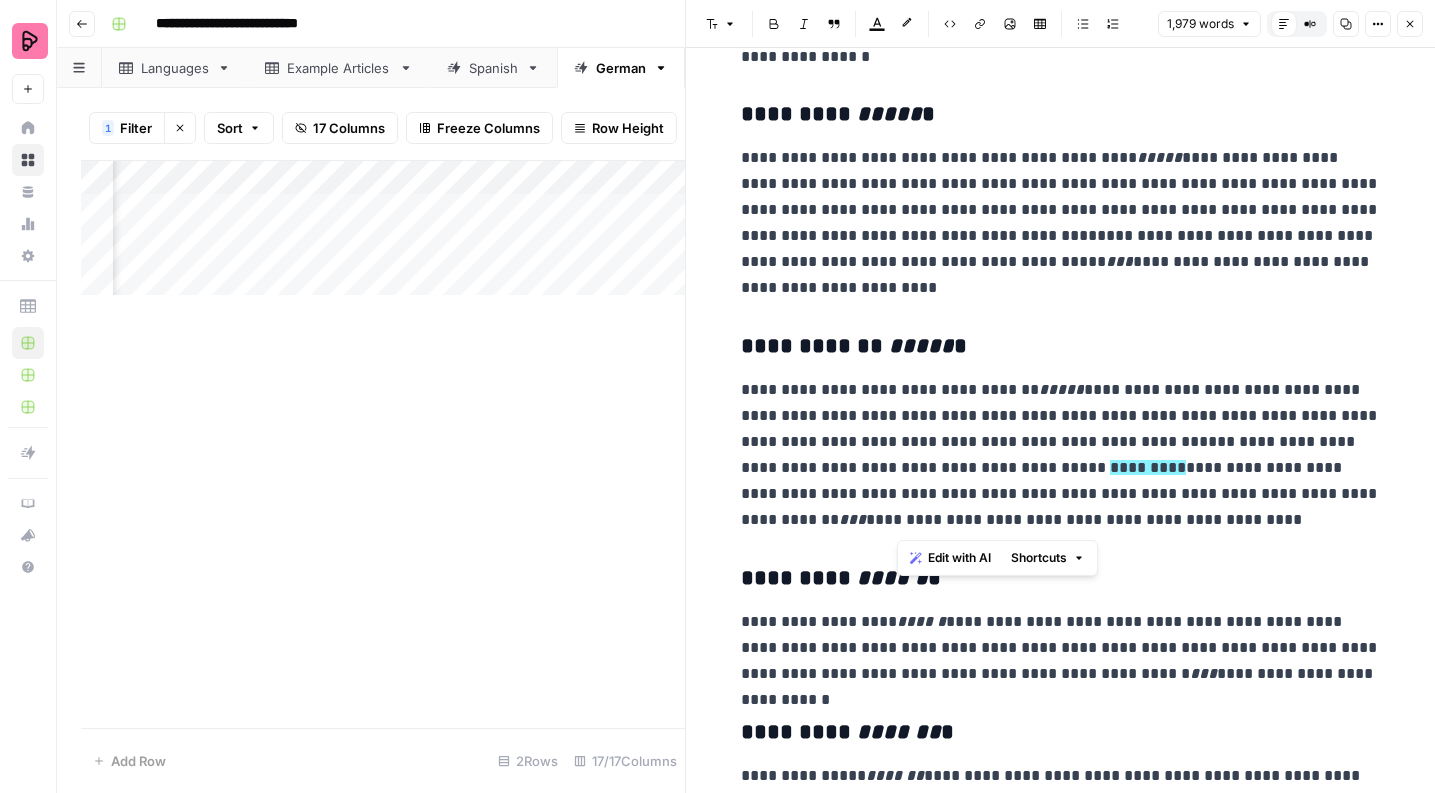 drag, startPoint x: 1128, startPoint y: 531, endPoint x: 875, endPoint y: 132, distance: 472.45105 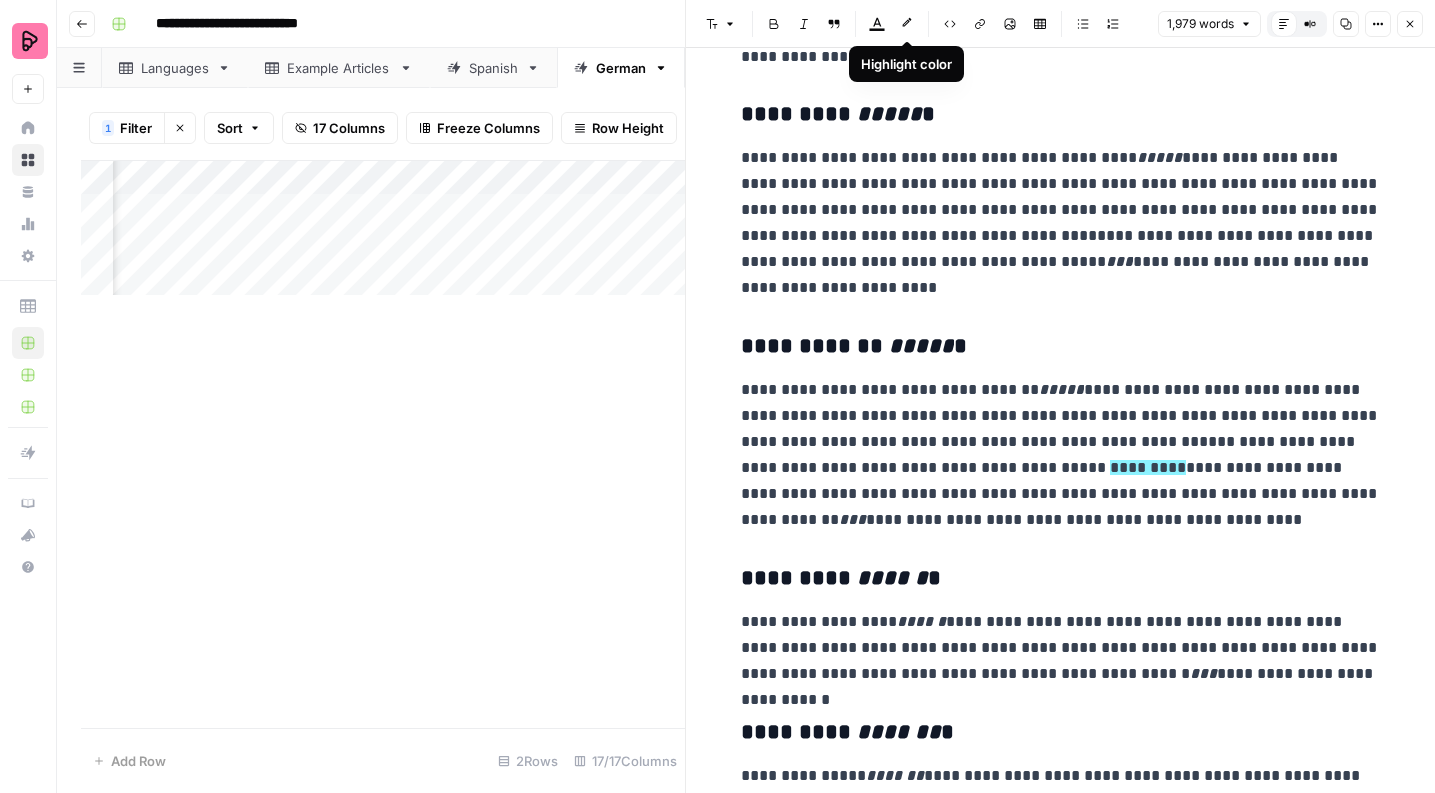 click 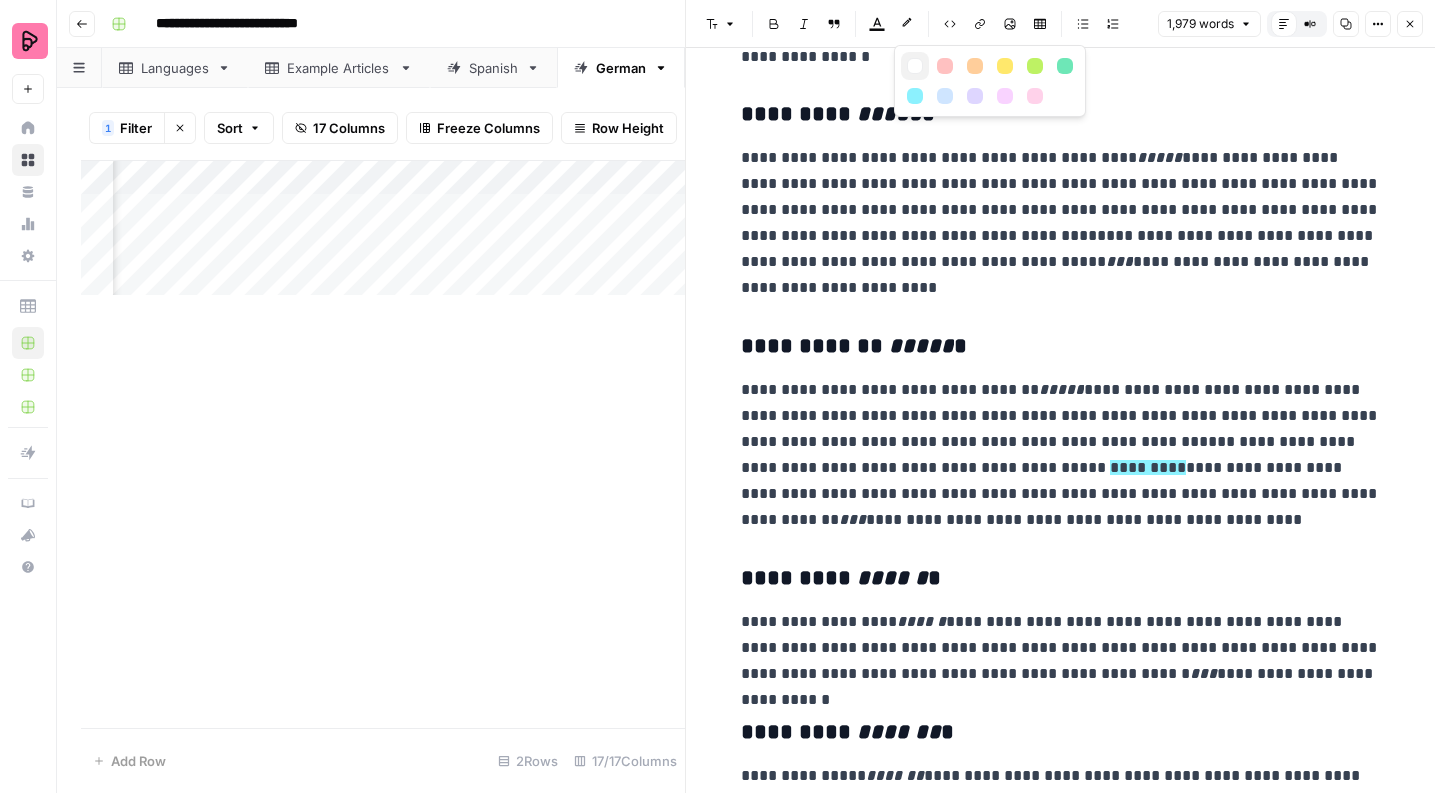 click at bounding box center (915, 66) 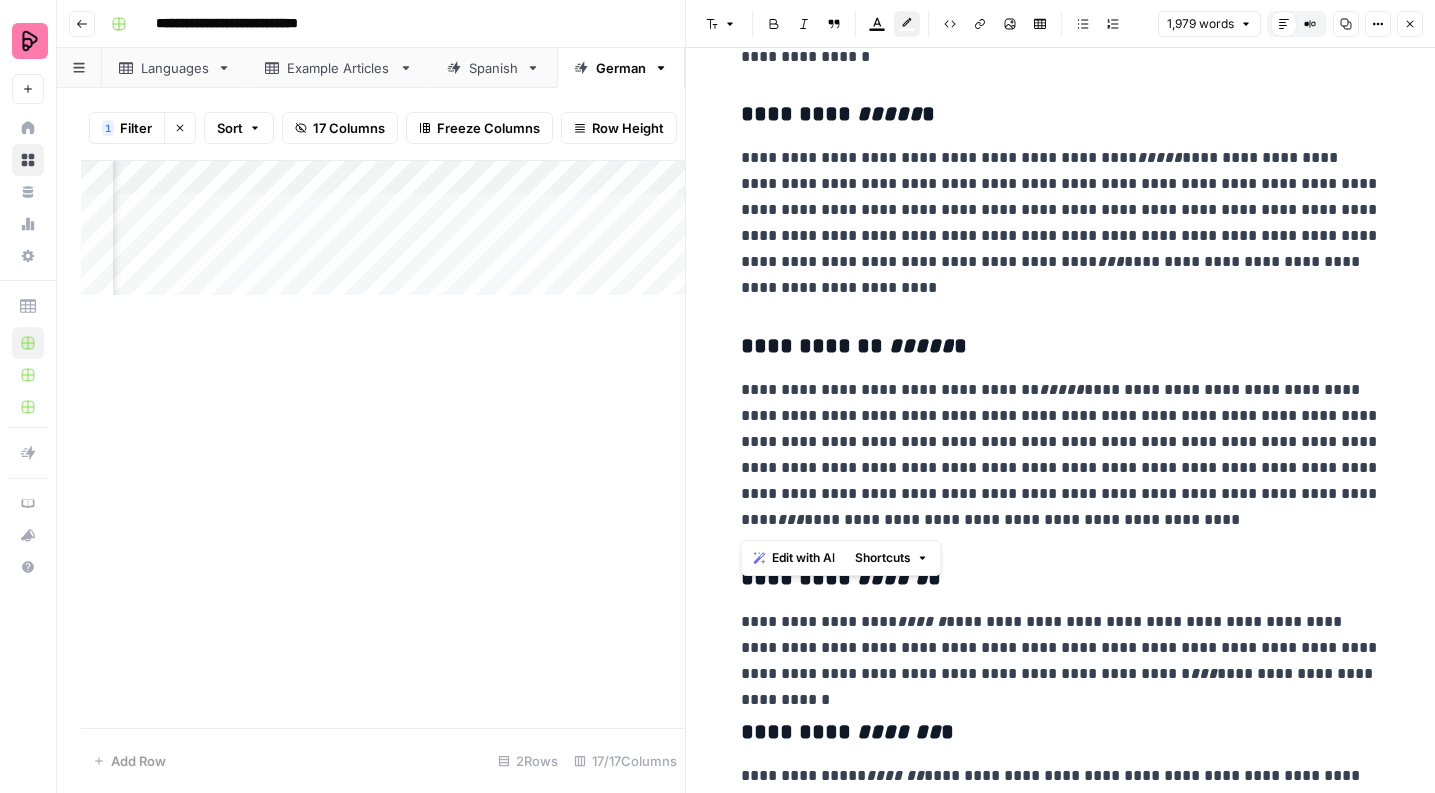click on "**********" at bounding box center [1061, 454] 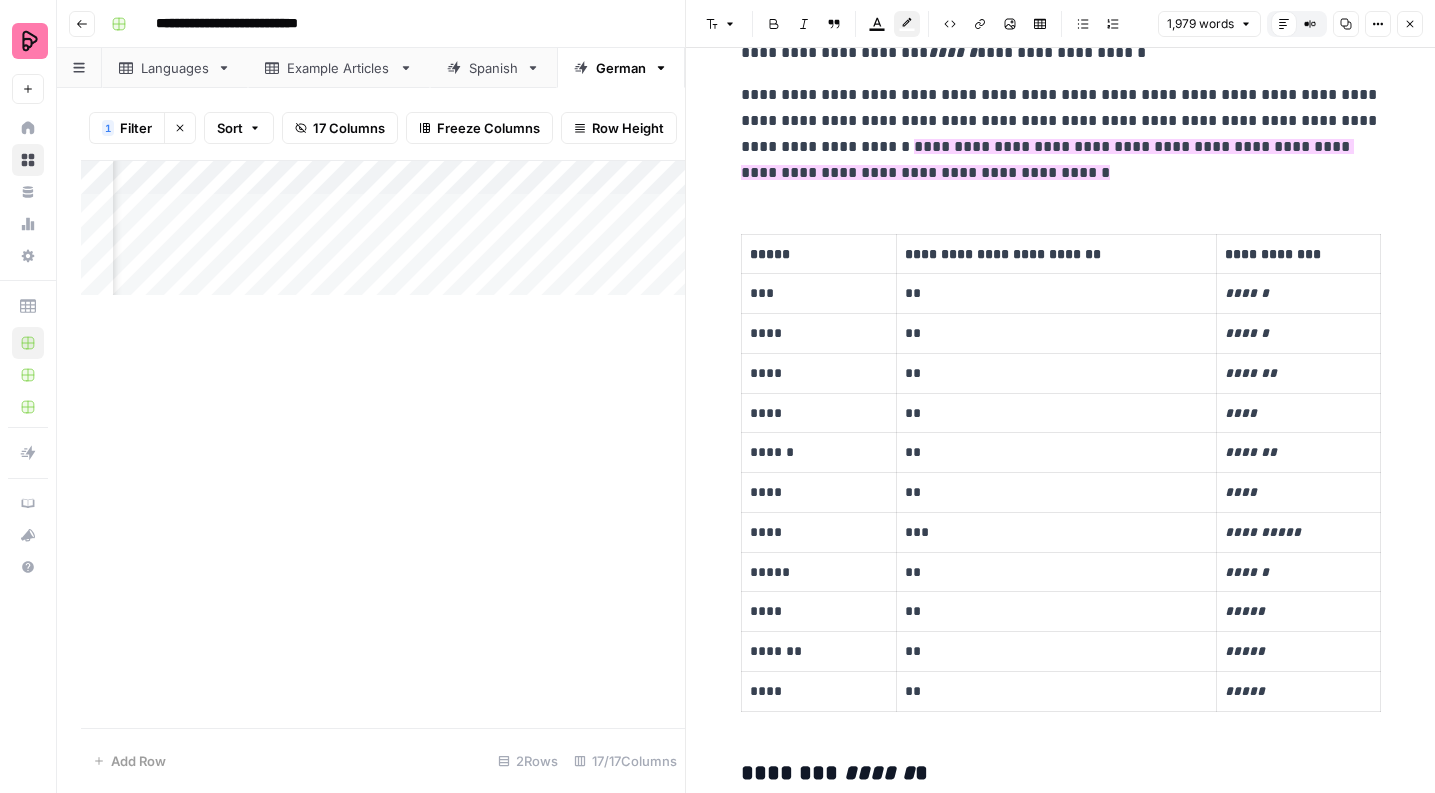 scroll, scrollTop: 499, scrollLeft: 0, axis: vertical 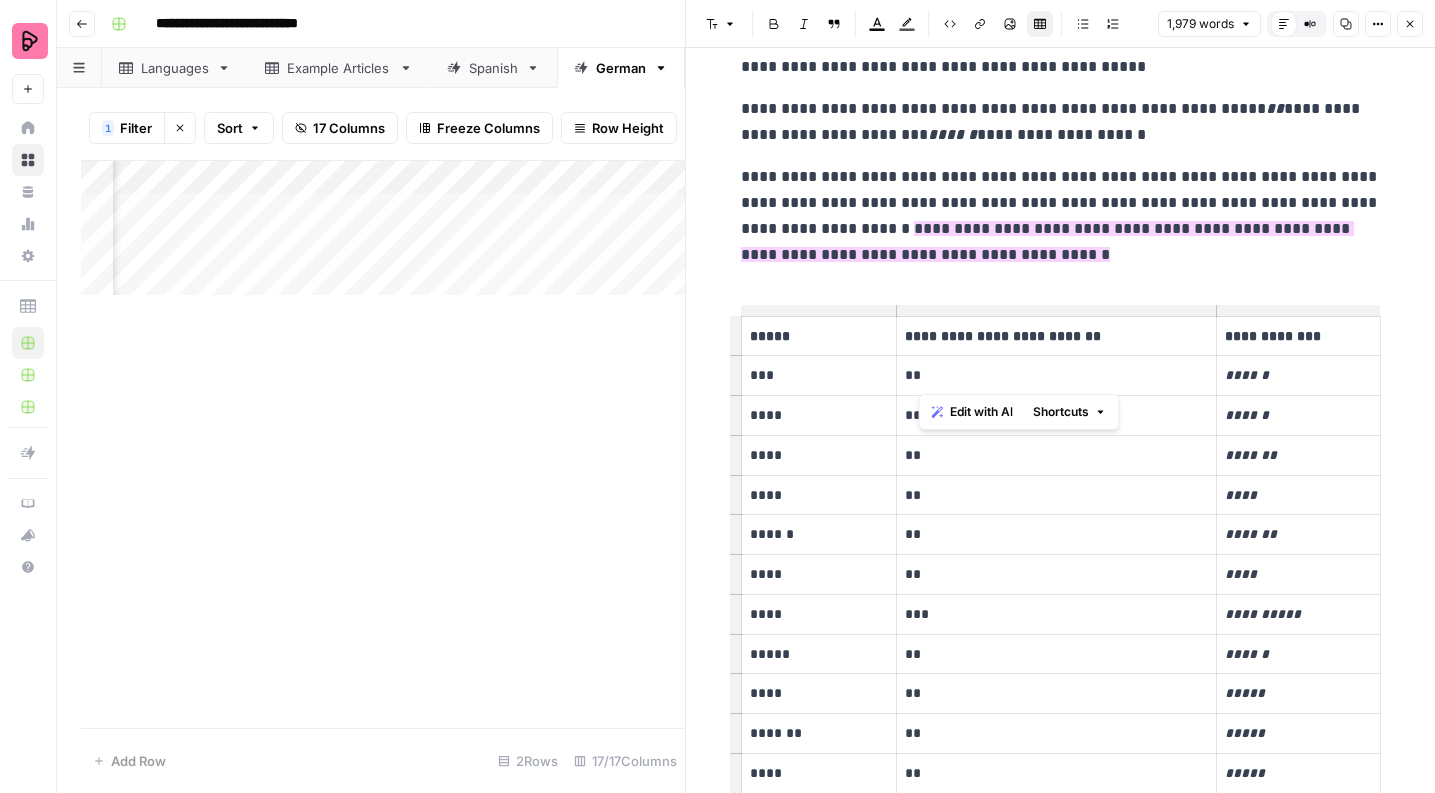drag, startPoint x: 933, startPoint y: 370, endPoint x: 918, endPoint y: 370, distance: 15 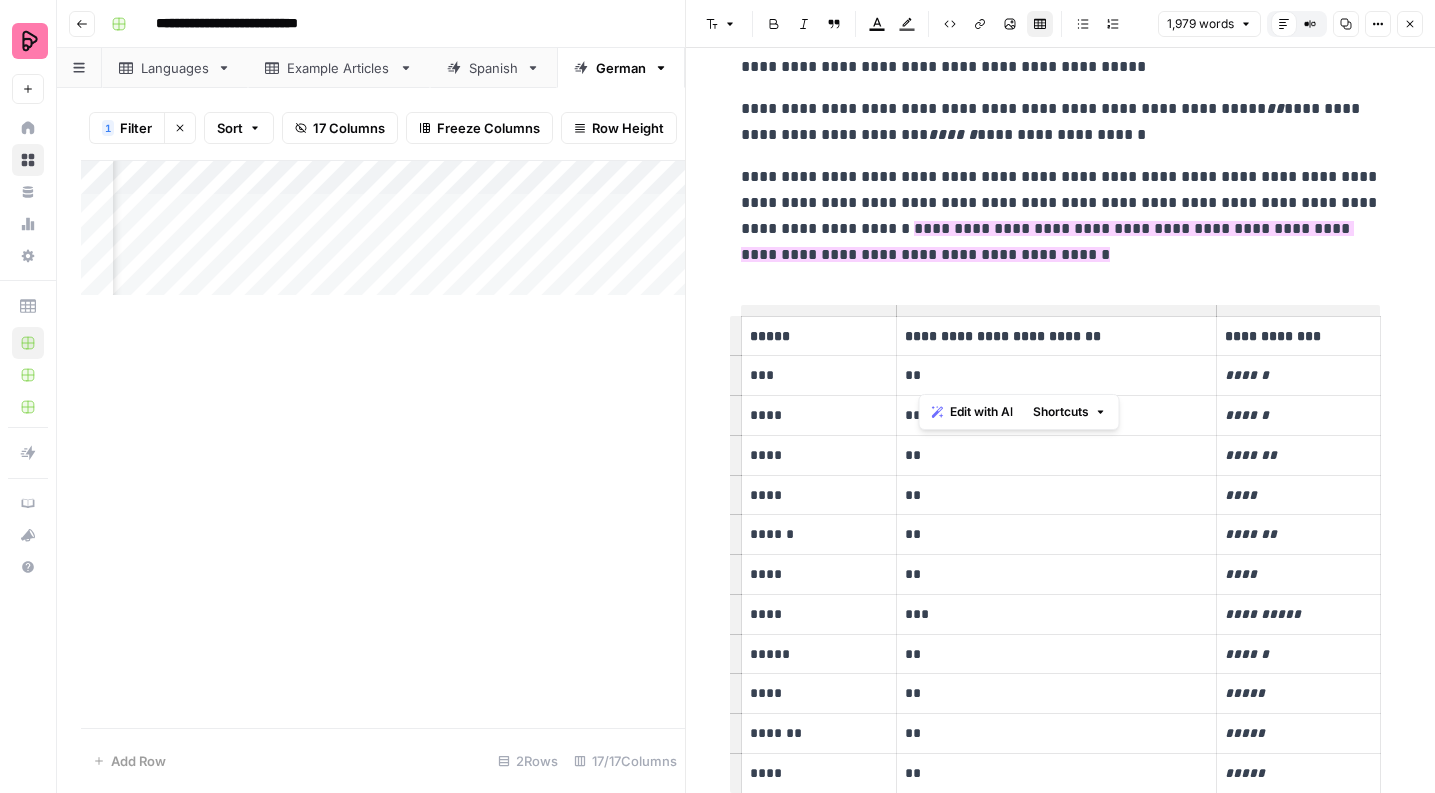 click on "**" at bounding box center [1056, 375] 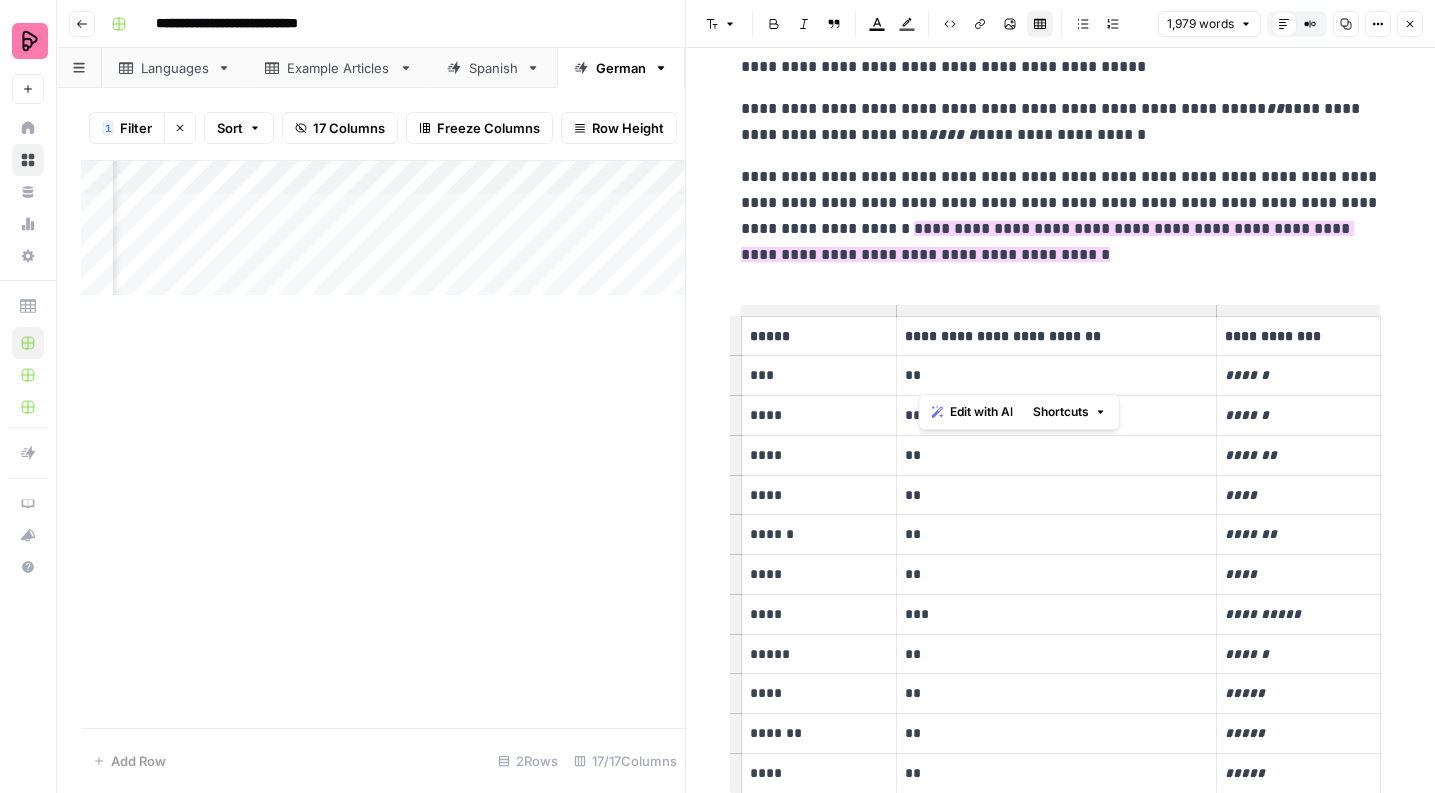 copy on "*" 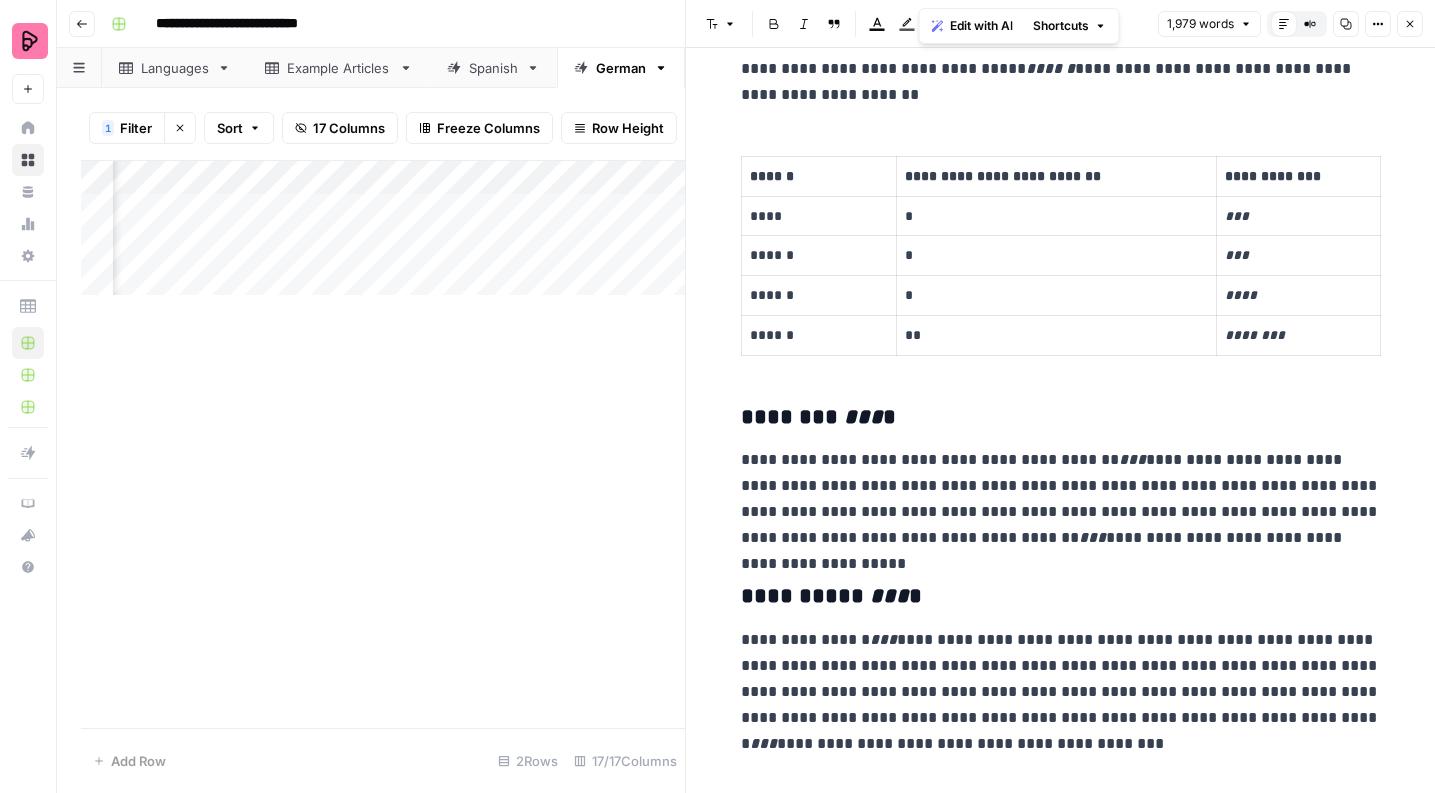 scroll, scrollTop: 3808, scrollLeft: 0, axis: vertical 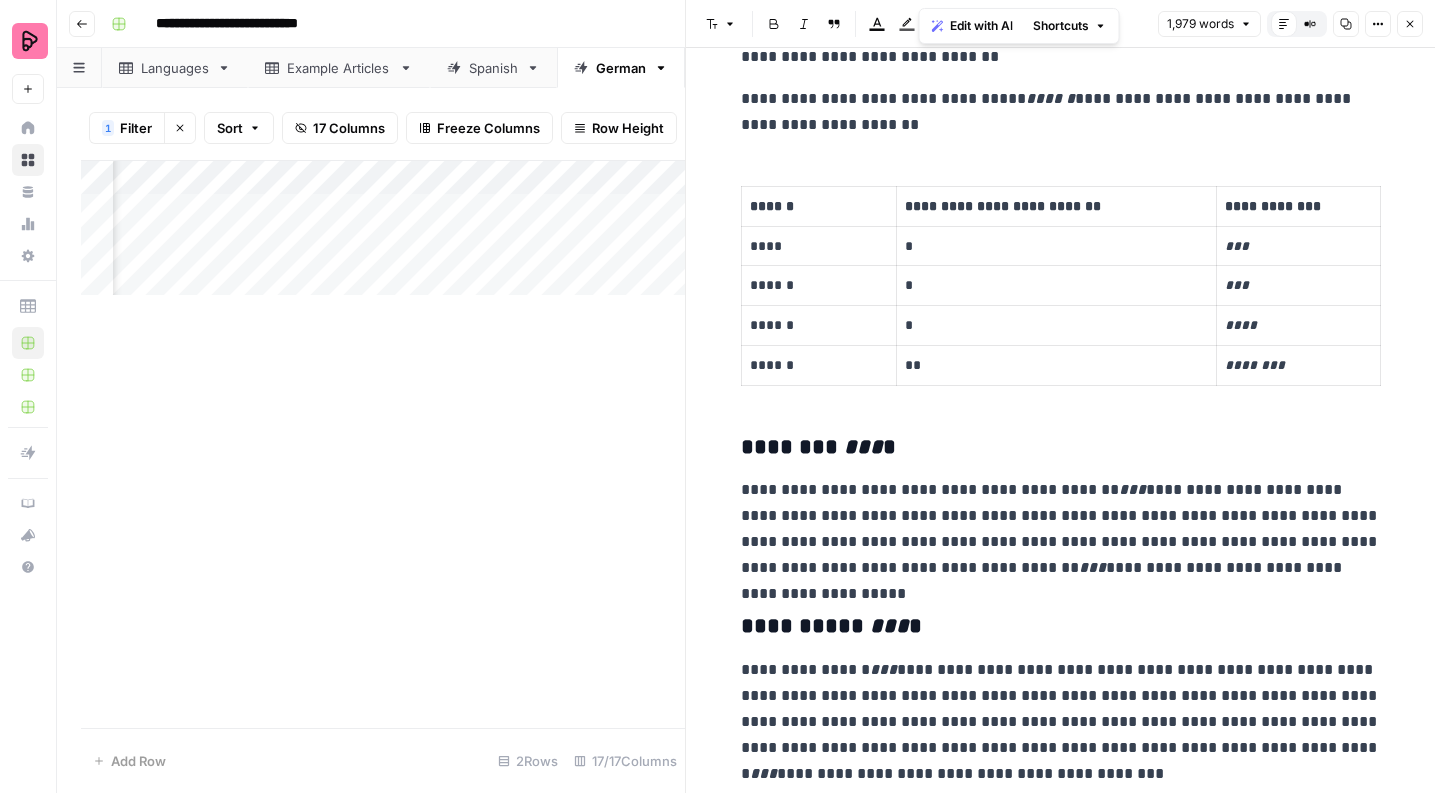 click on "*" at bounding box center (1056, 246) 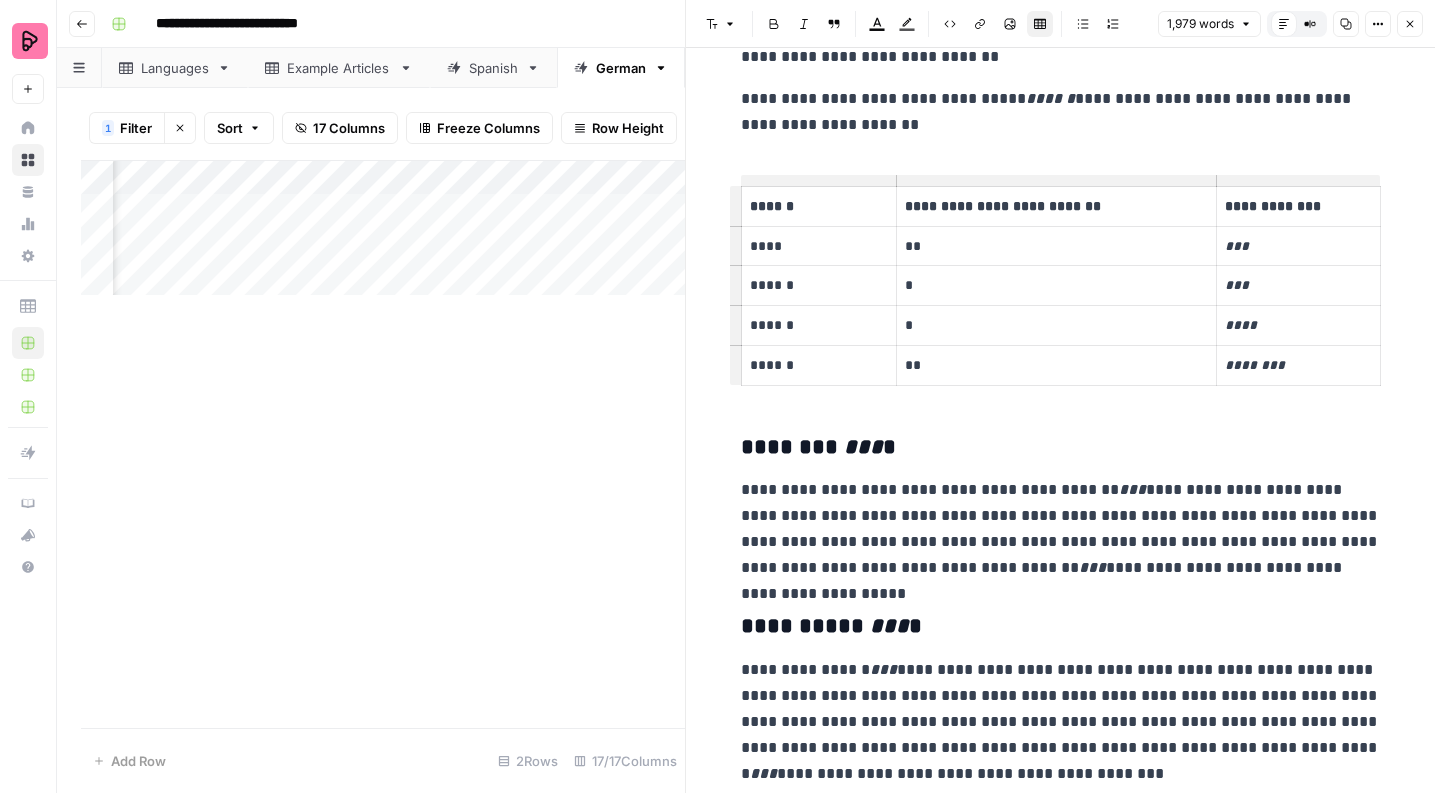 click on "*" at bounding box center (1056, 285) 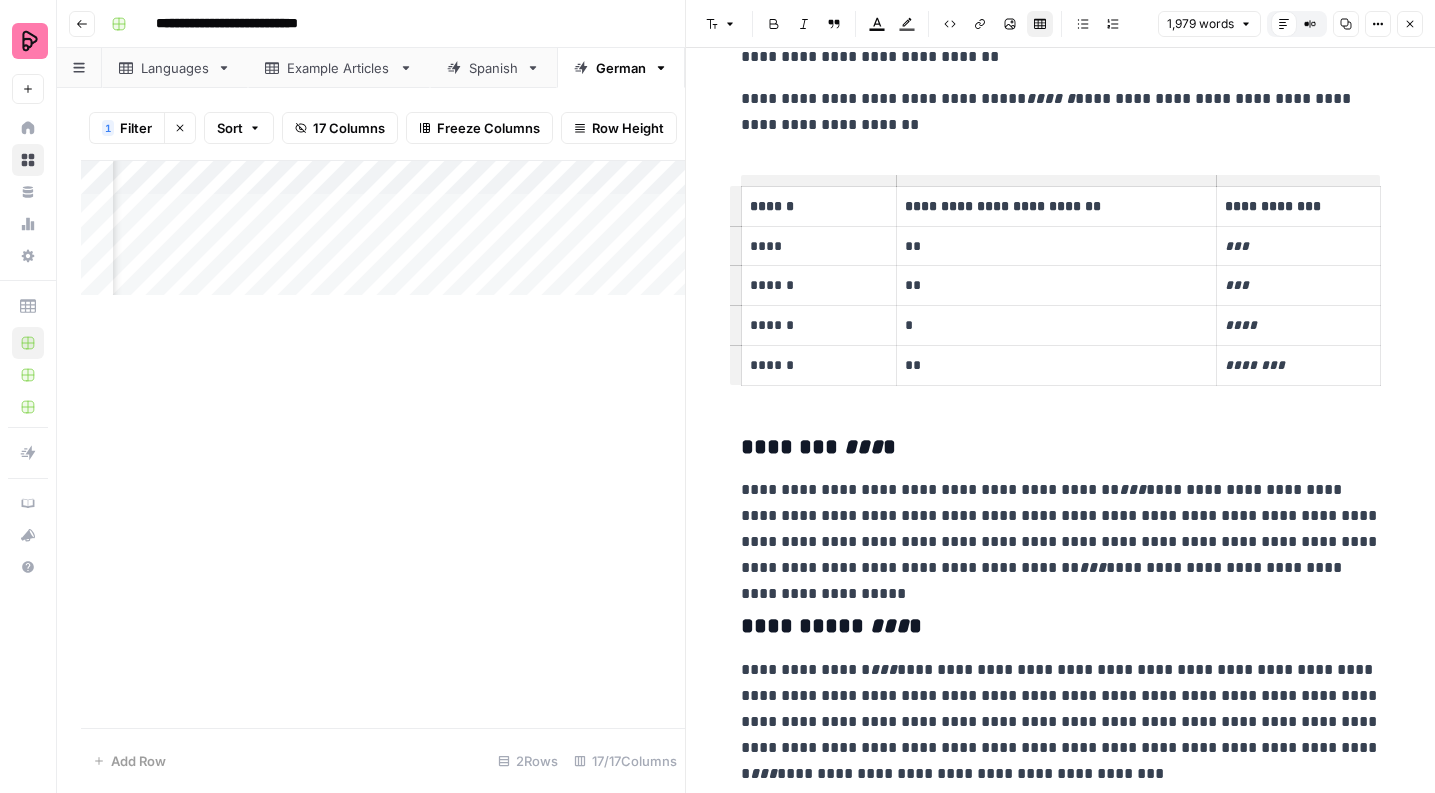 click on "*" at bounding box center (1056, 325) 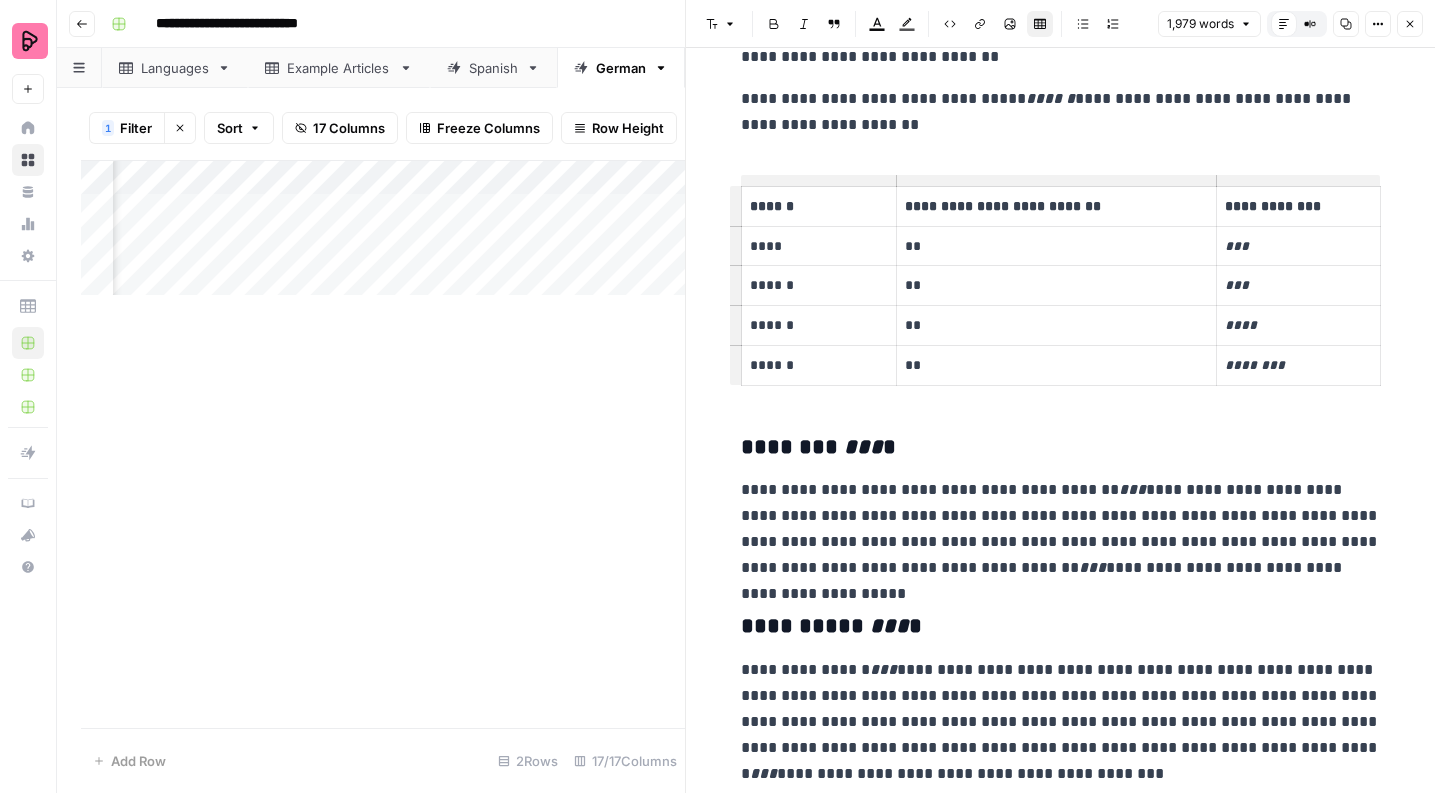 click on "**" at bounding box center (1056, 365) 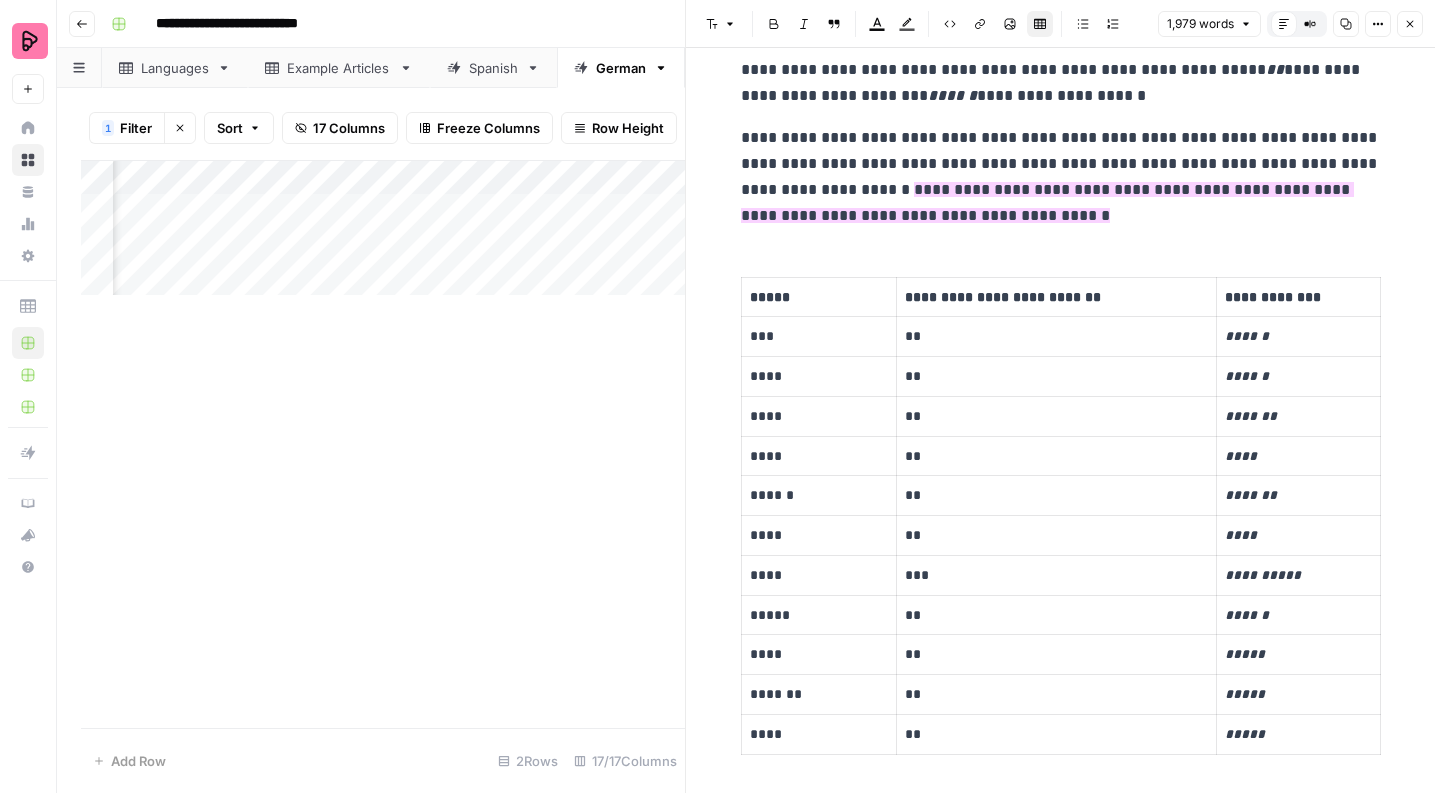 scroll, scrollTop: 530, scrollLeft: 0, axis: vertical 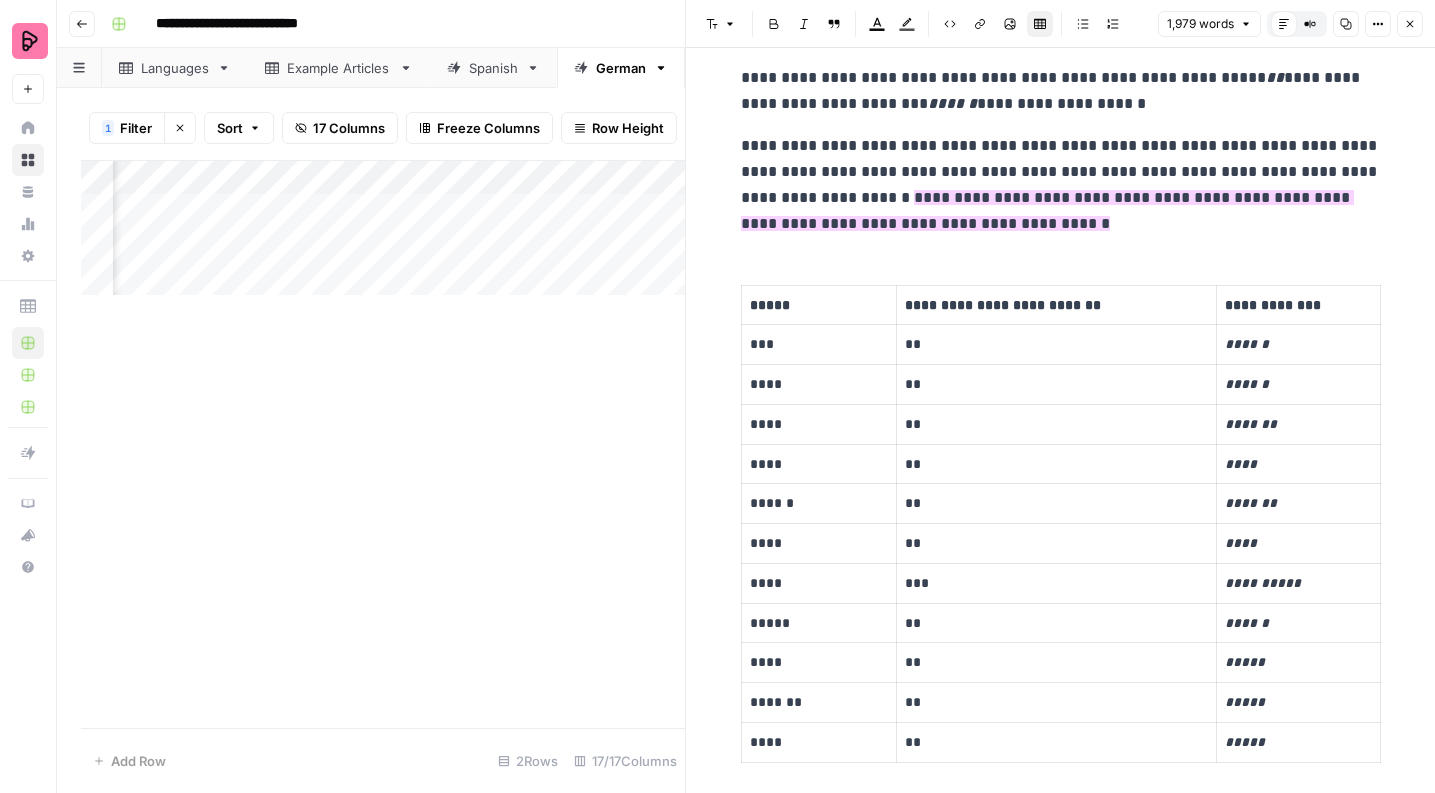 click on "**********" at bounding box center (1056, 305) 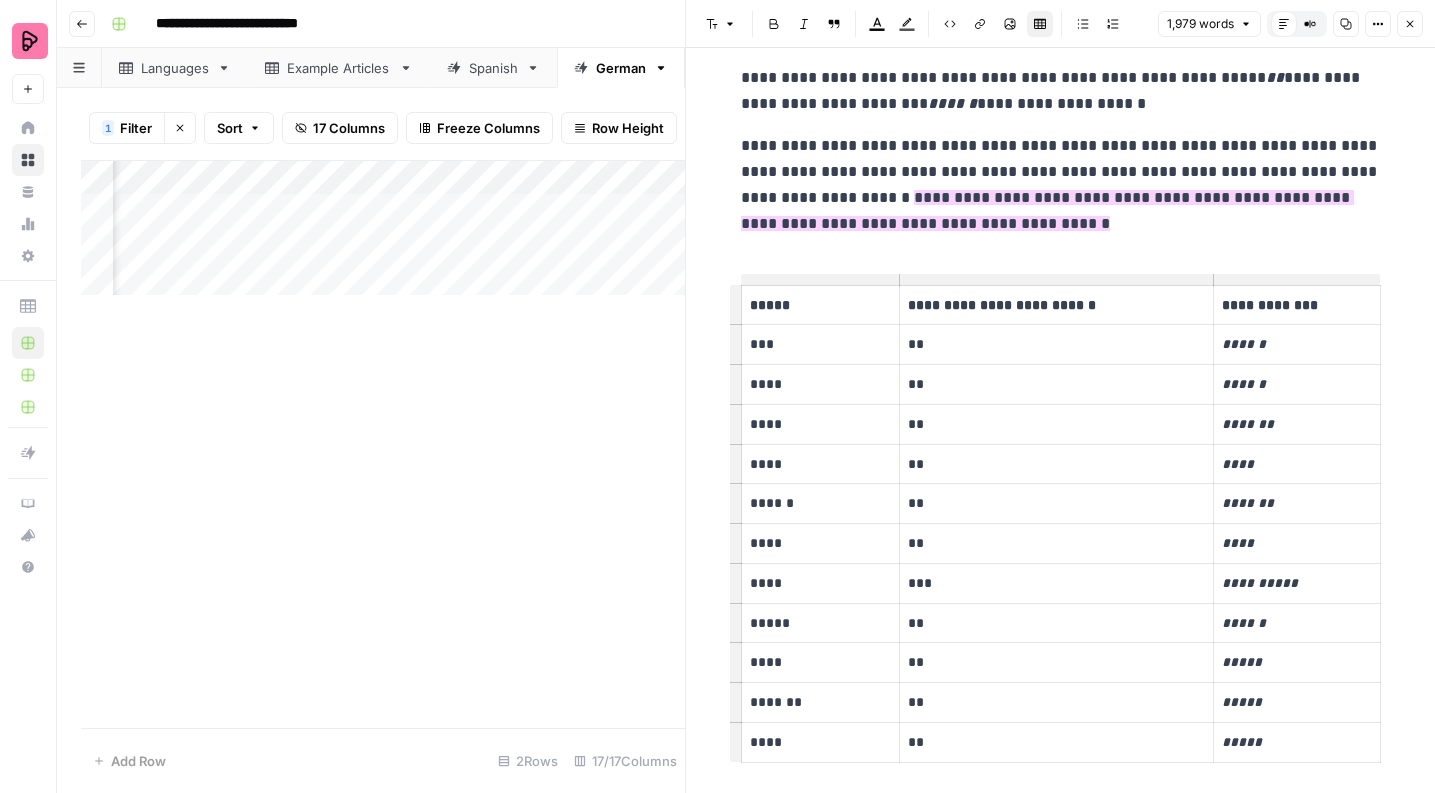 click on "******" at bounding box center [1297, 344] 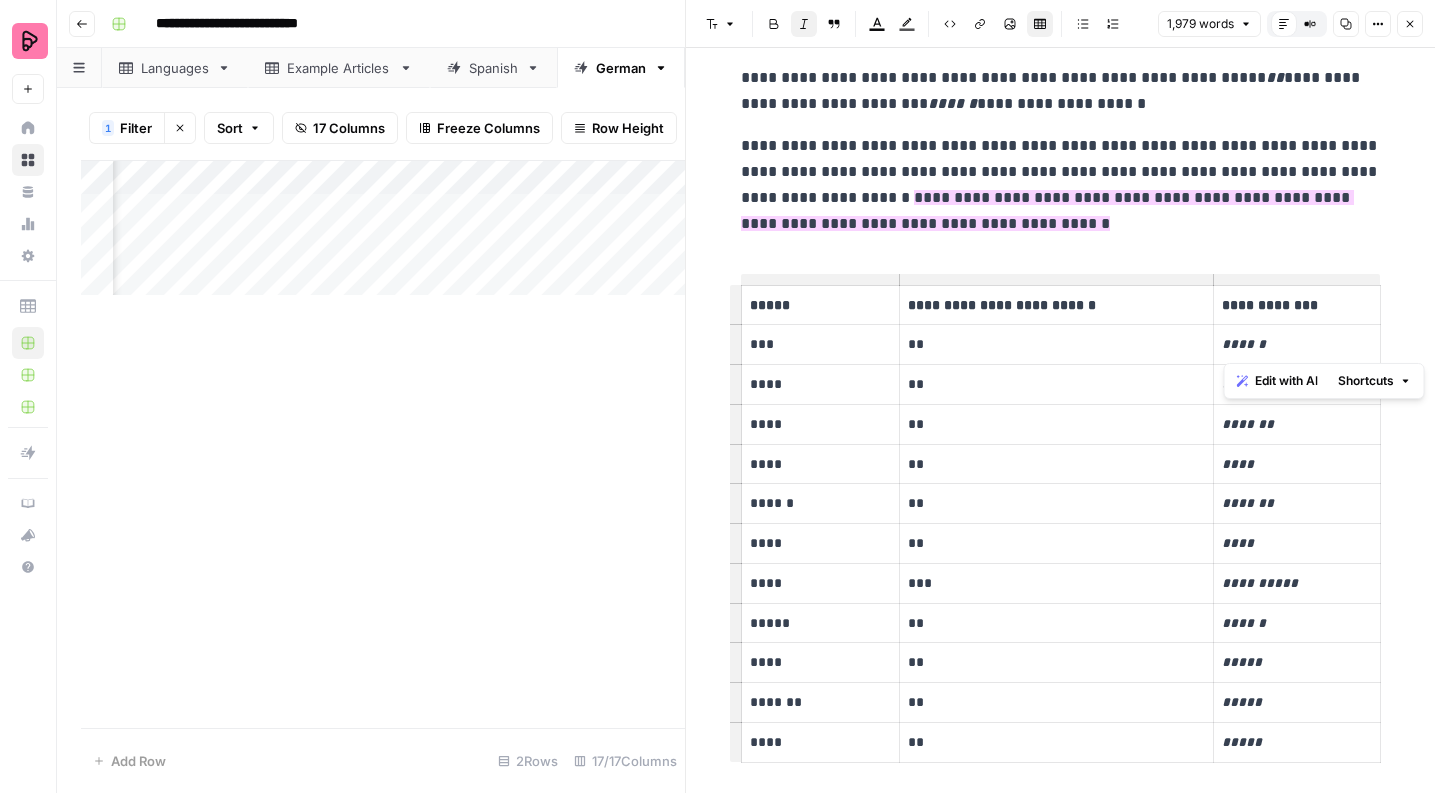 drag, startPoint x: 1274, startPoint y: 350, endPoint x: 1259, endPoint y: 350, distance: 15 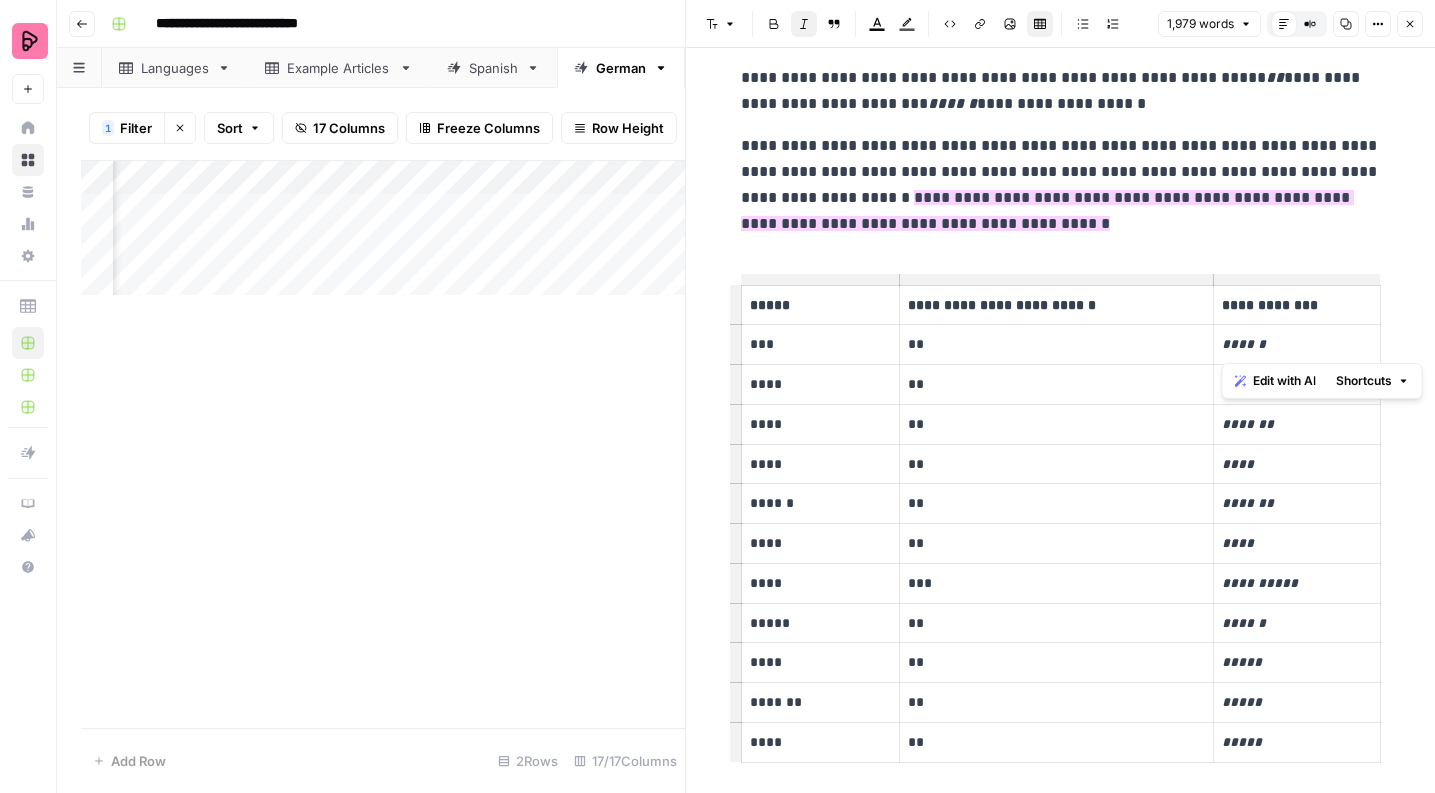 drag, startPoint x: 1256, startPoint y: 348, endPoint x: 1273, endPoint y: 348, distance: 17 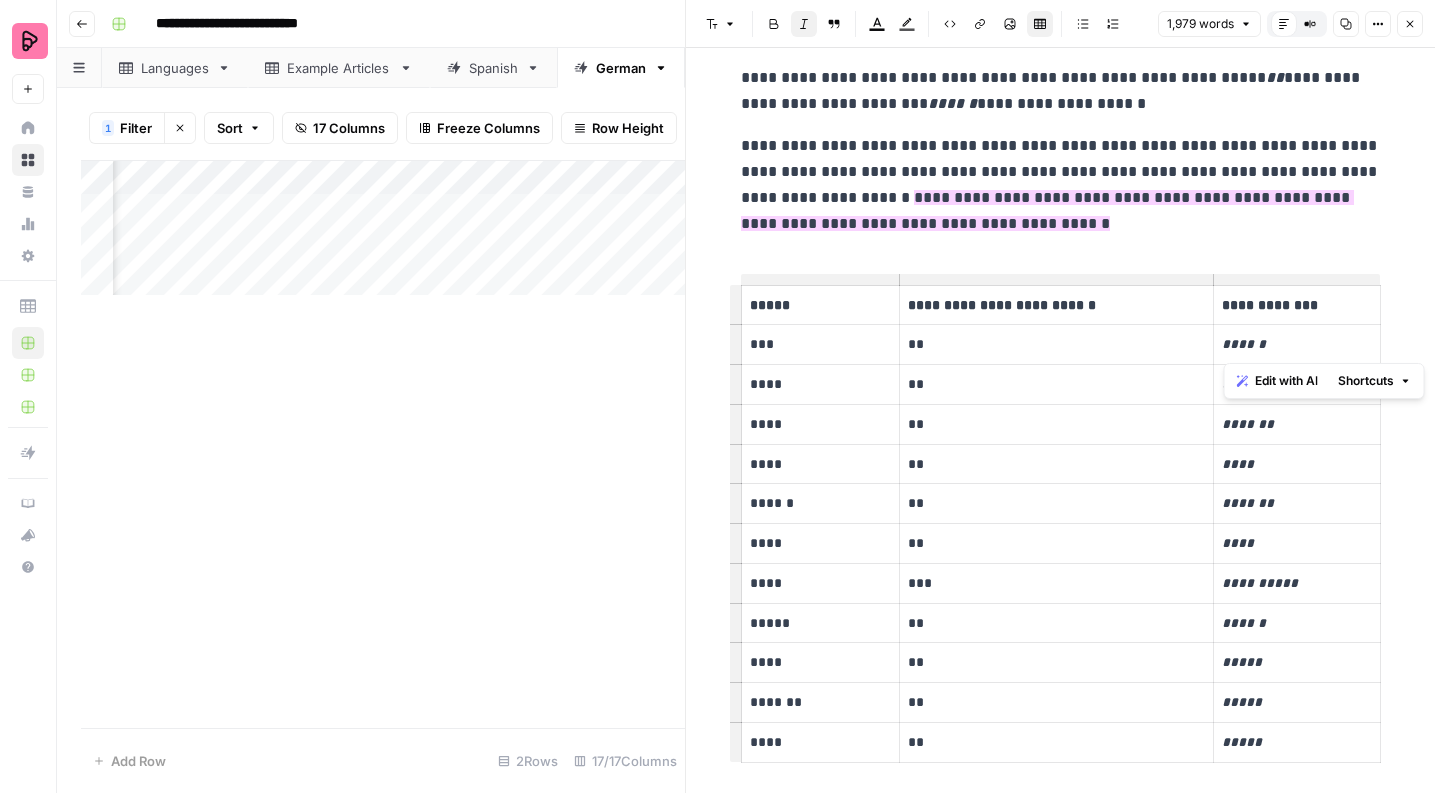 drag, startPoint x: 1273, startPoint y: 348, endPoint x: 1256, endPoint y: 347, distance: 17.029387 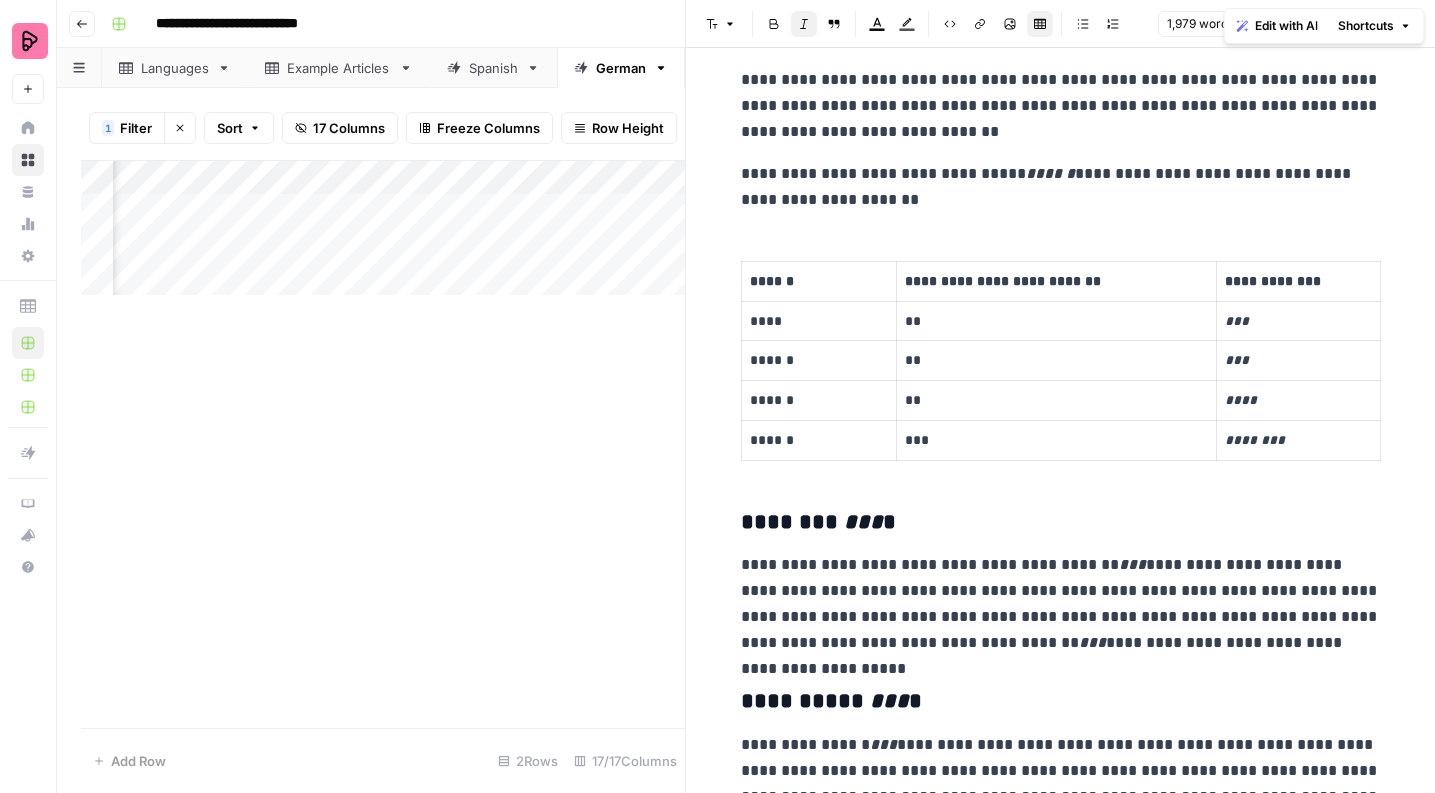 scroll, scrollTop: 3683, scrollLeft: 0, axis: vertical 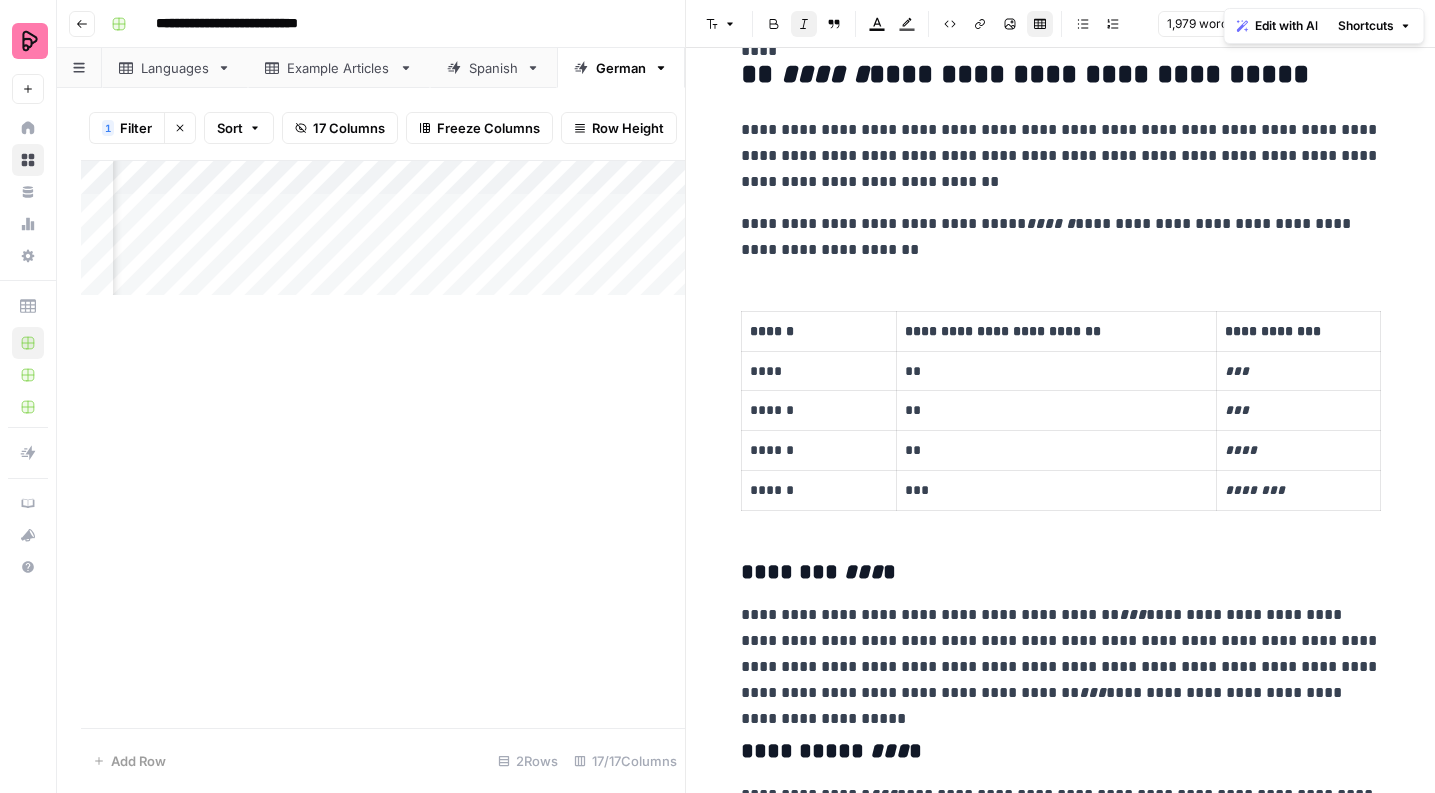 click on "**********" at bounding box center [1056, 331] 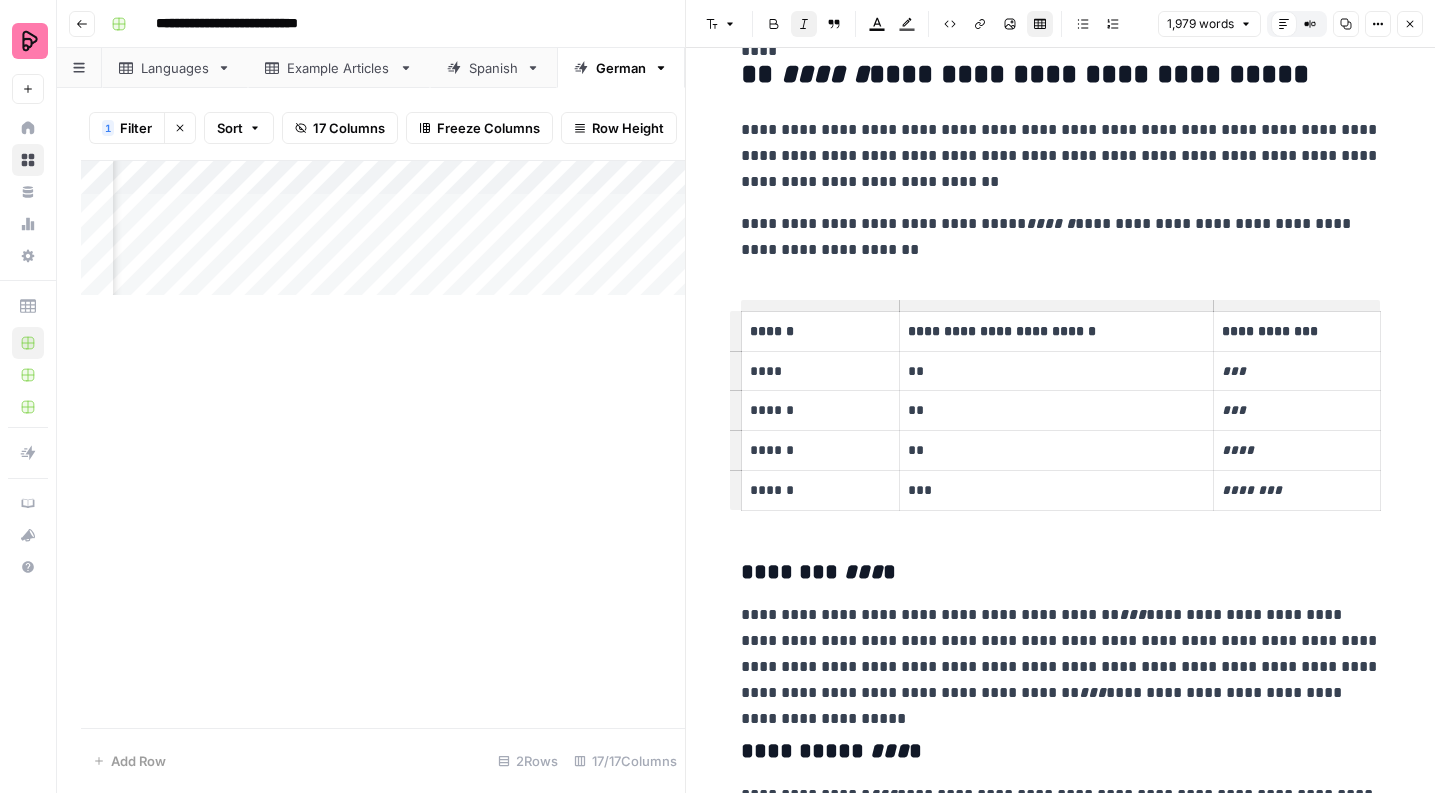 click on "***" at bounding box center (1297, 371) 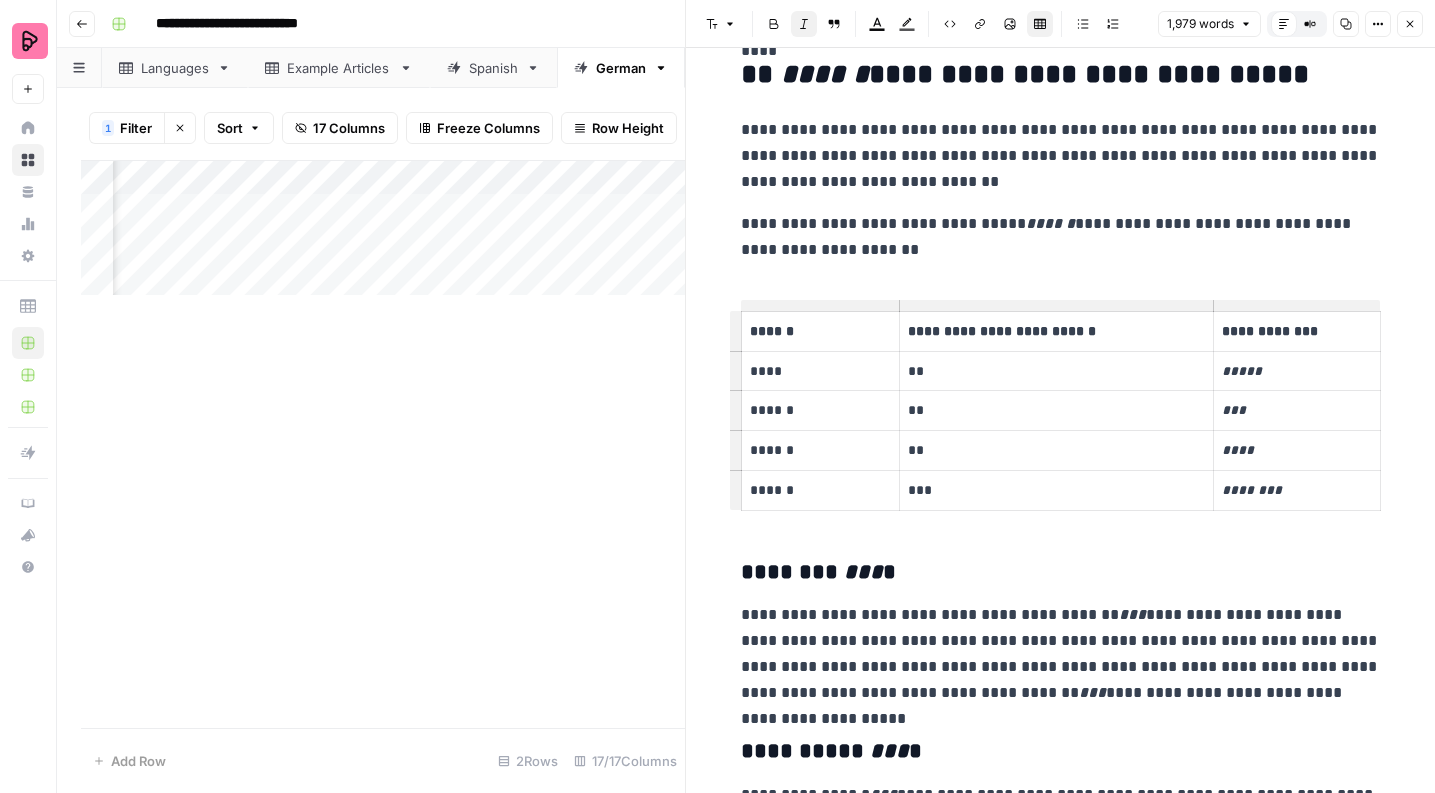 click on "***" at bounding box center (1297, 410) 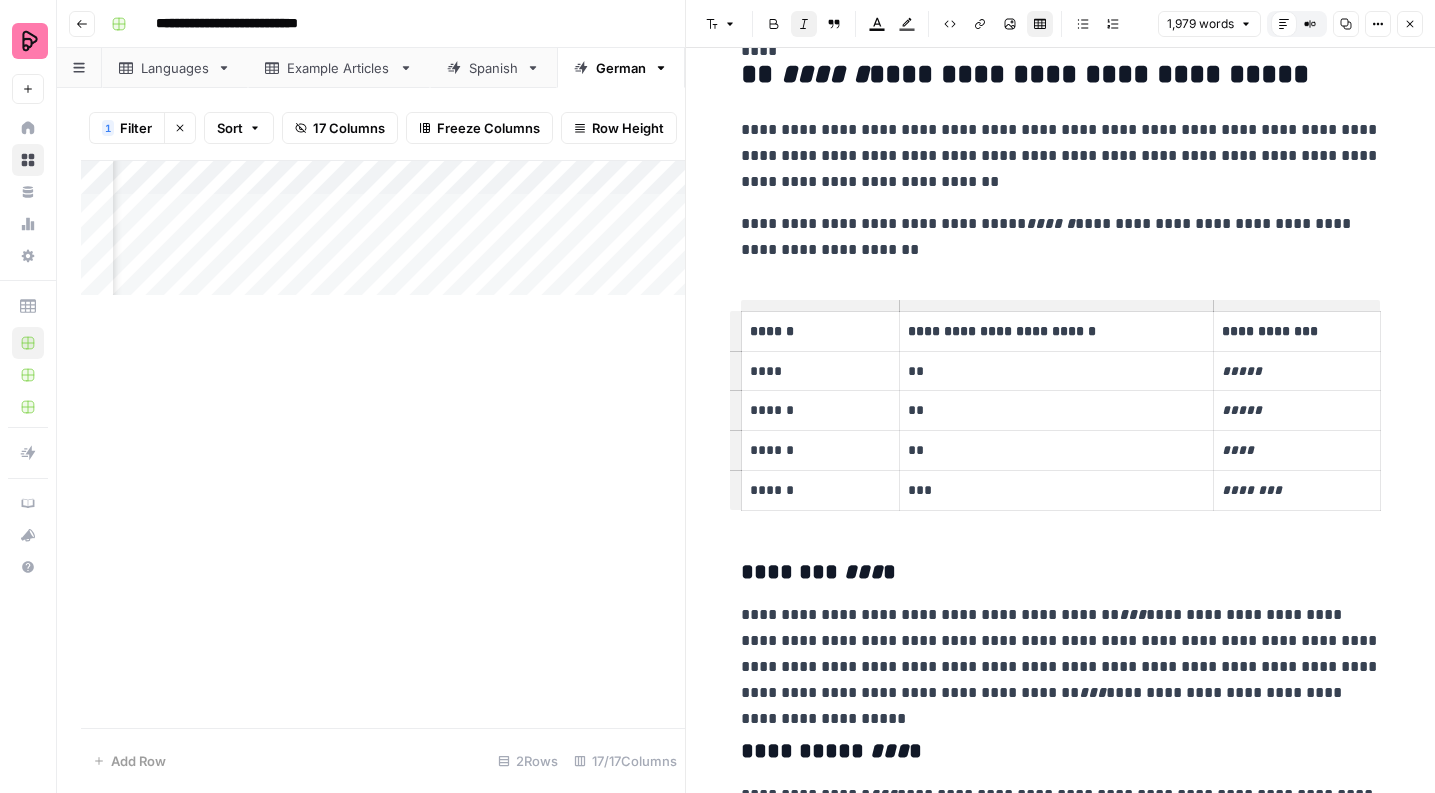 click on "****" at bounding box center (1297, 450) 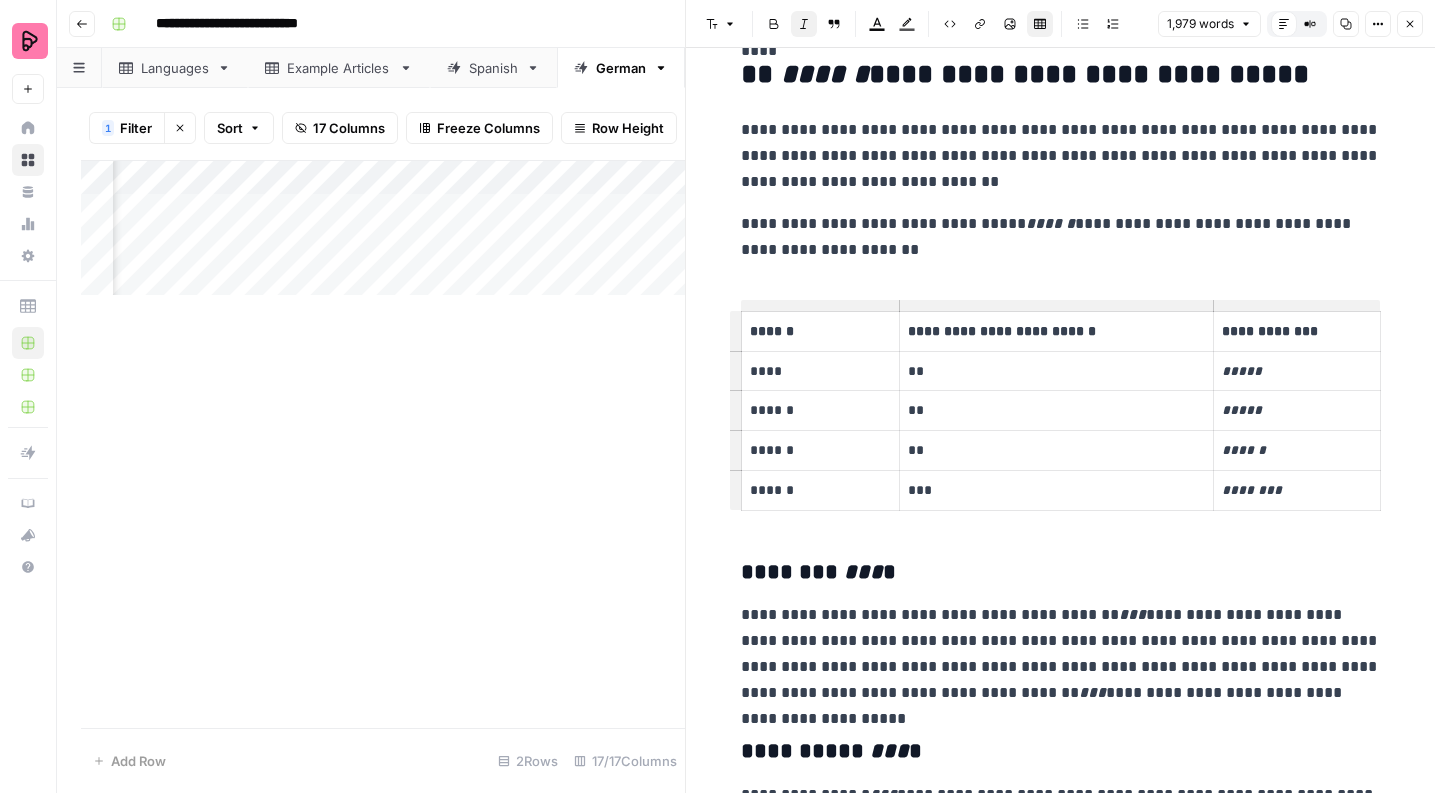 click on "********" at bounding box center [1297, 490] 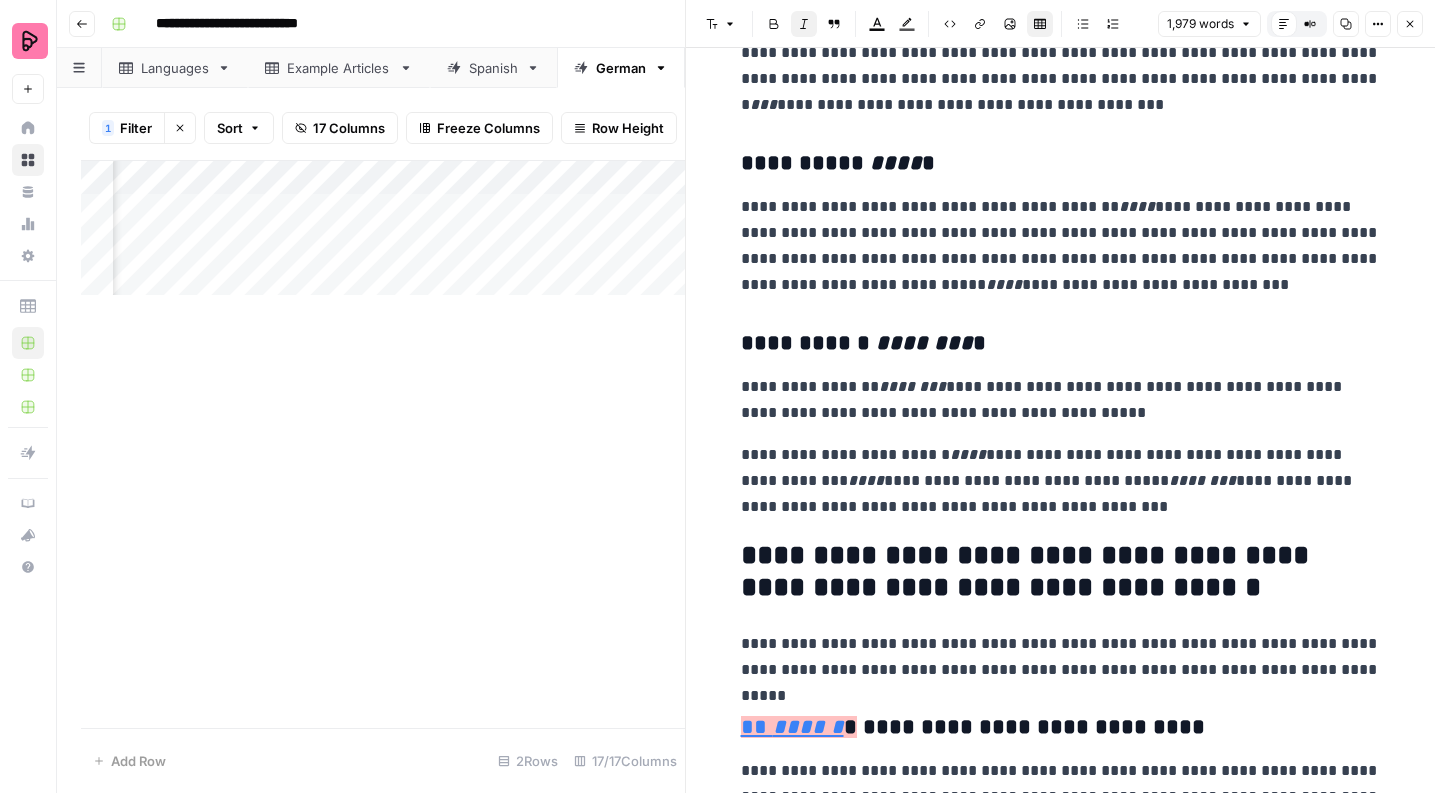 scroll, scrollTop: 4481, scrollLeft: 0, axis: vertical 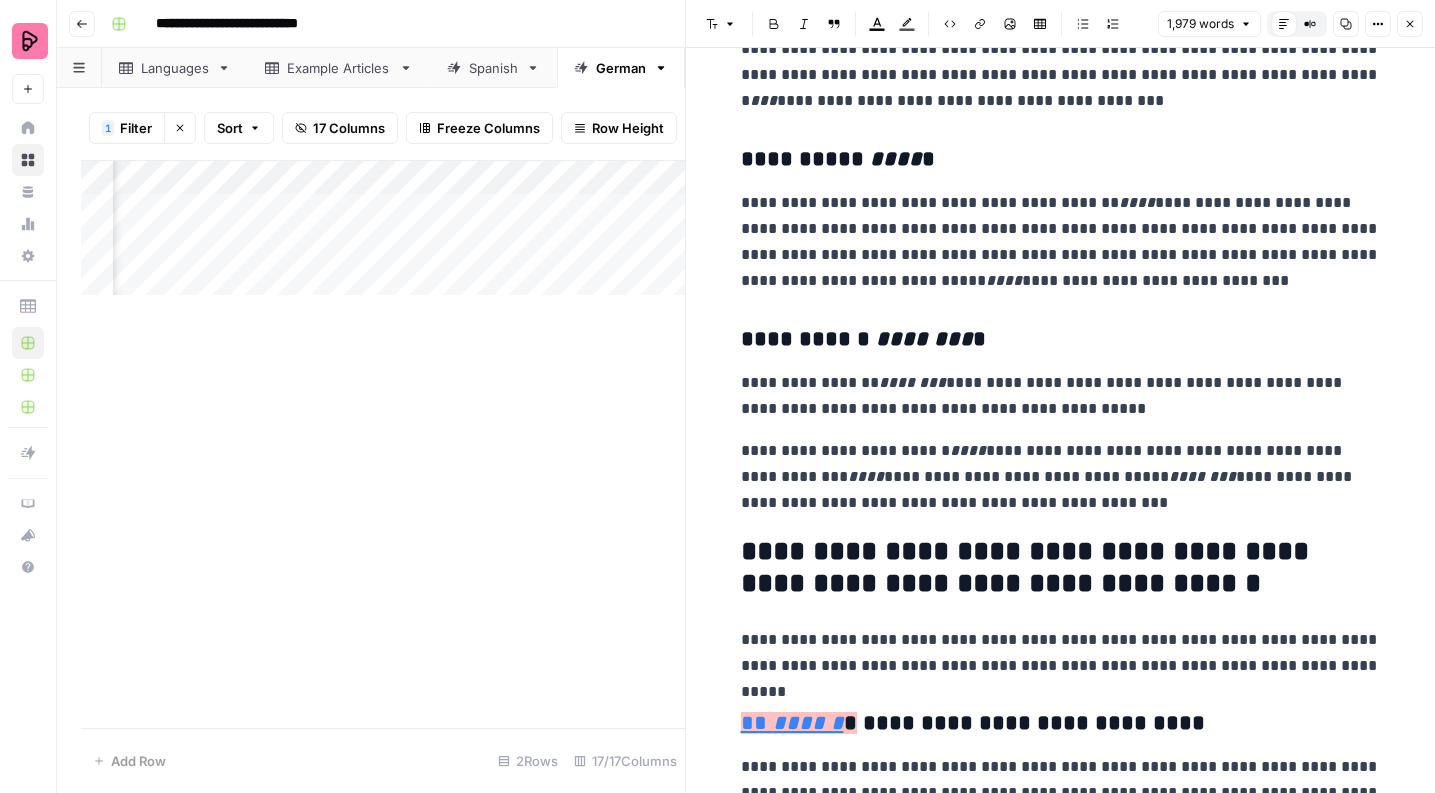click on "**********" at bounding box center [1061, 477] 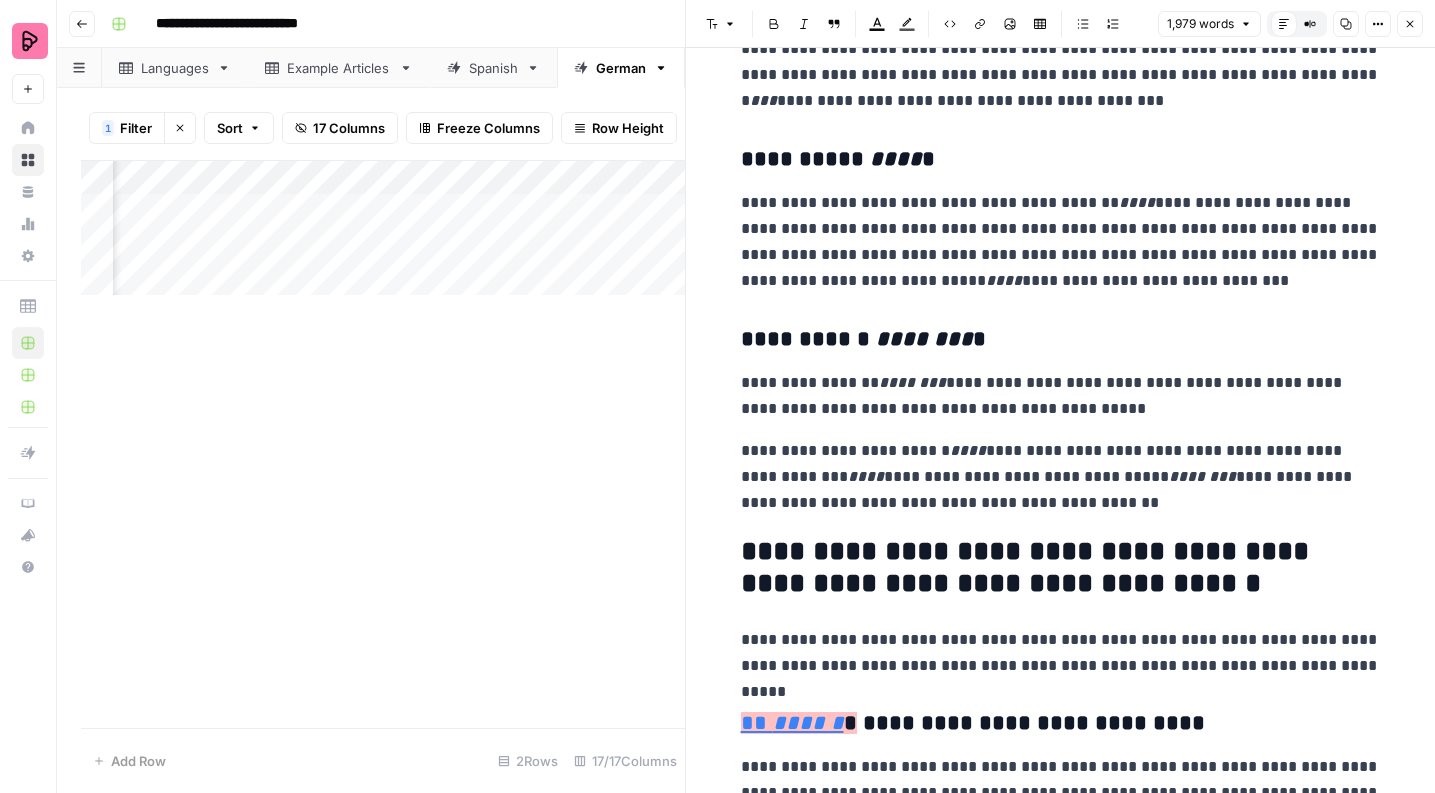 click on "**********" at bounding box center [1061, 477] 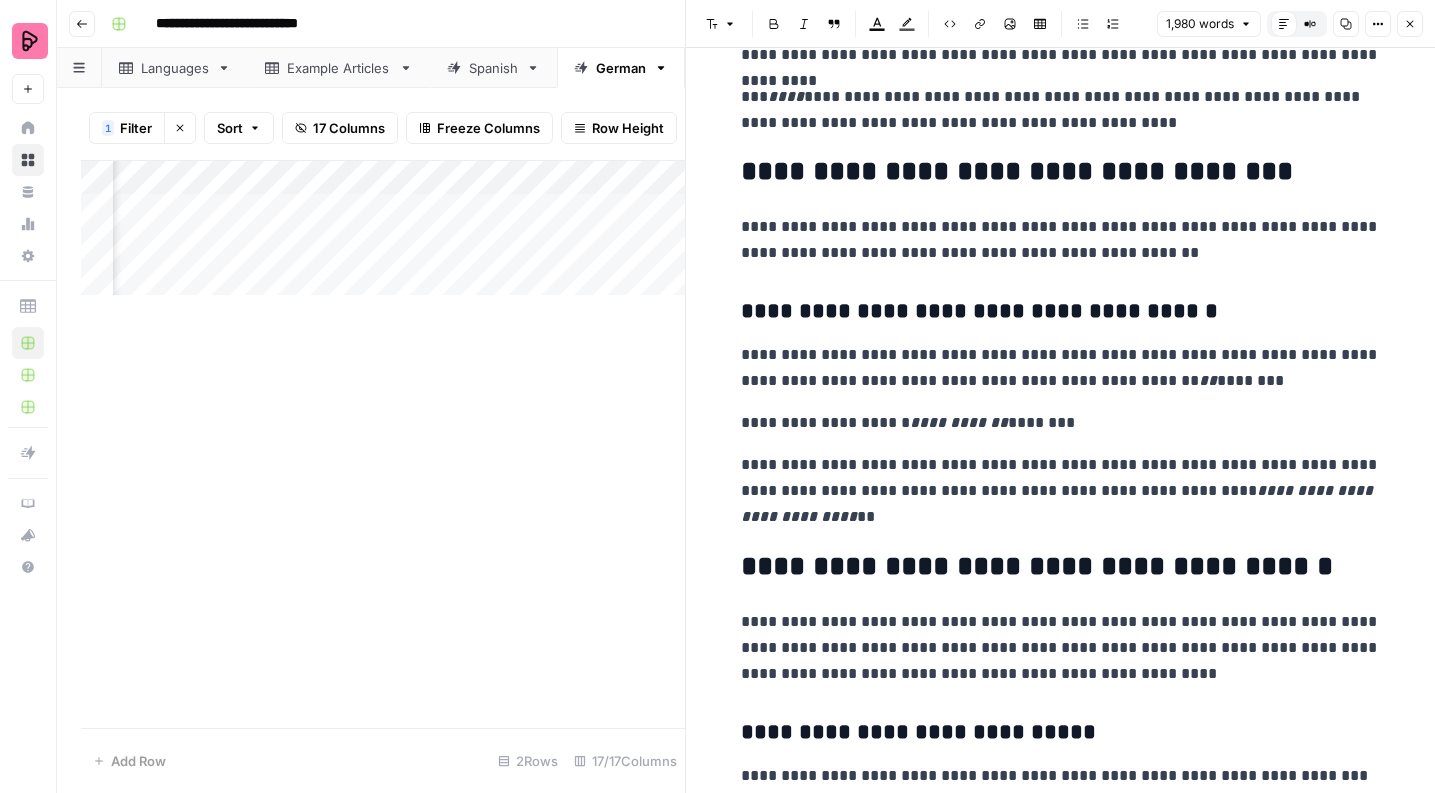 scroll, scrollTop: 6392, scrollLeft: 0, axis: vertical 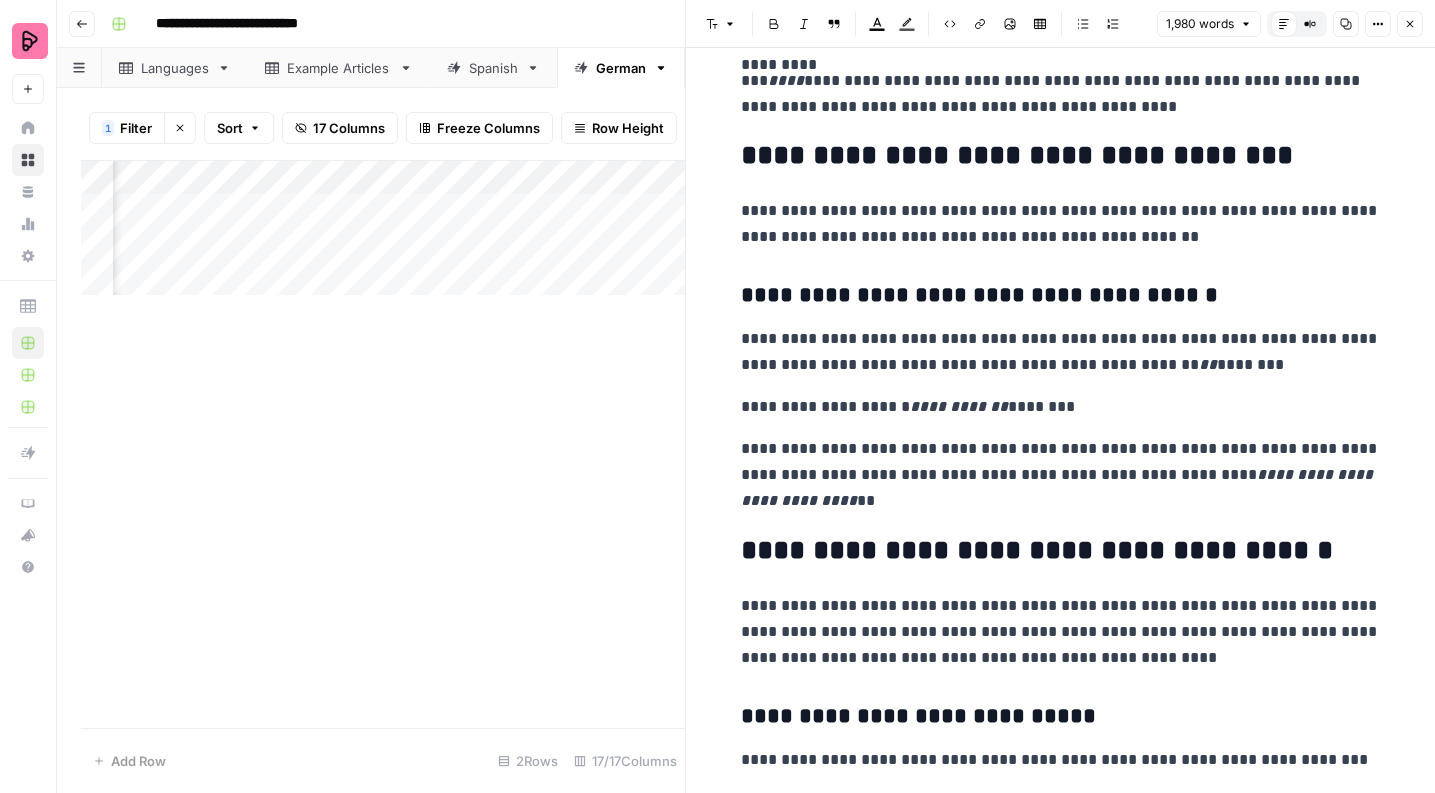 click on "**********" at bounding box center (1061, 475) 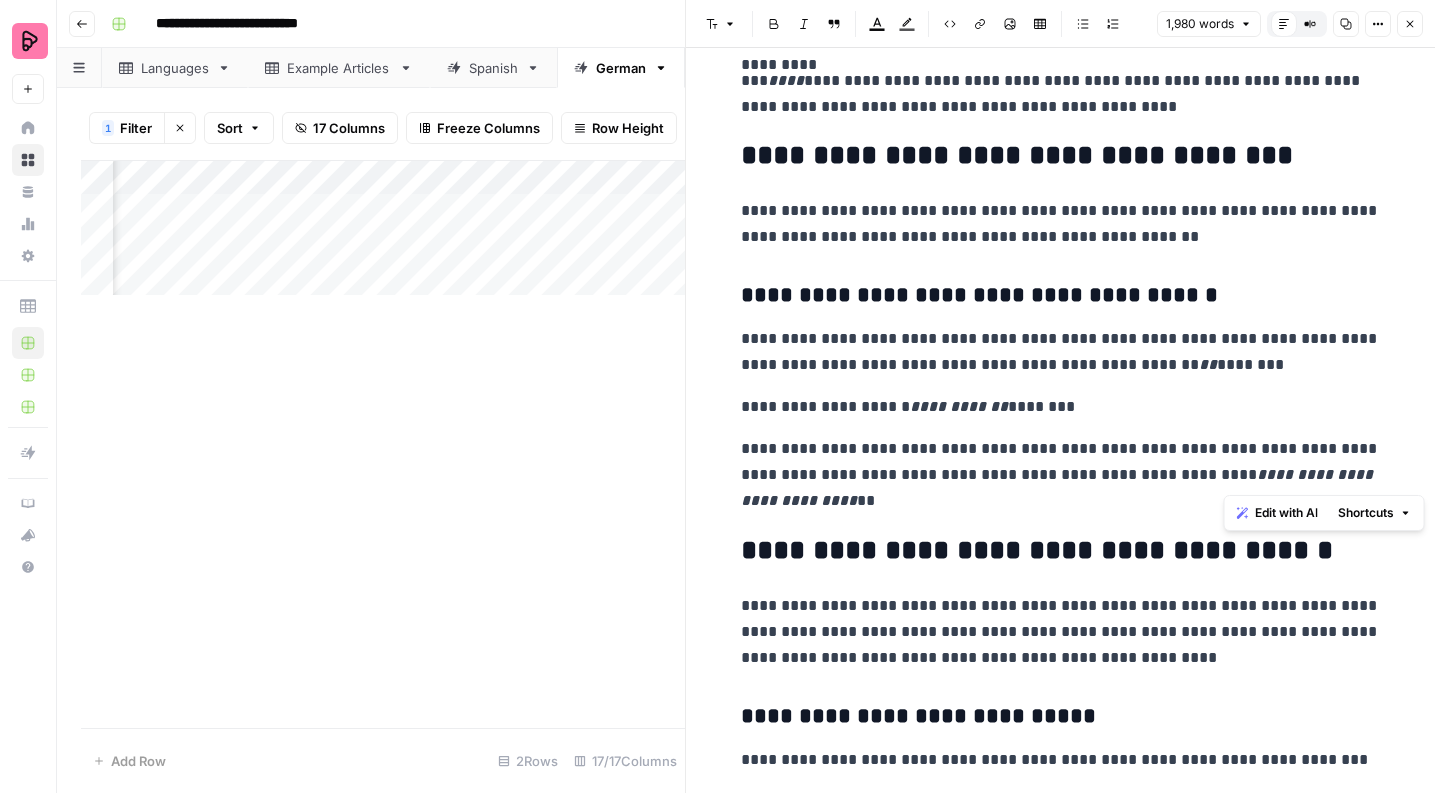 drag, startPoint x: 1243, startPoint y: 476, endPoint x: 1266, endPoint y: 477, distance: 23.021729 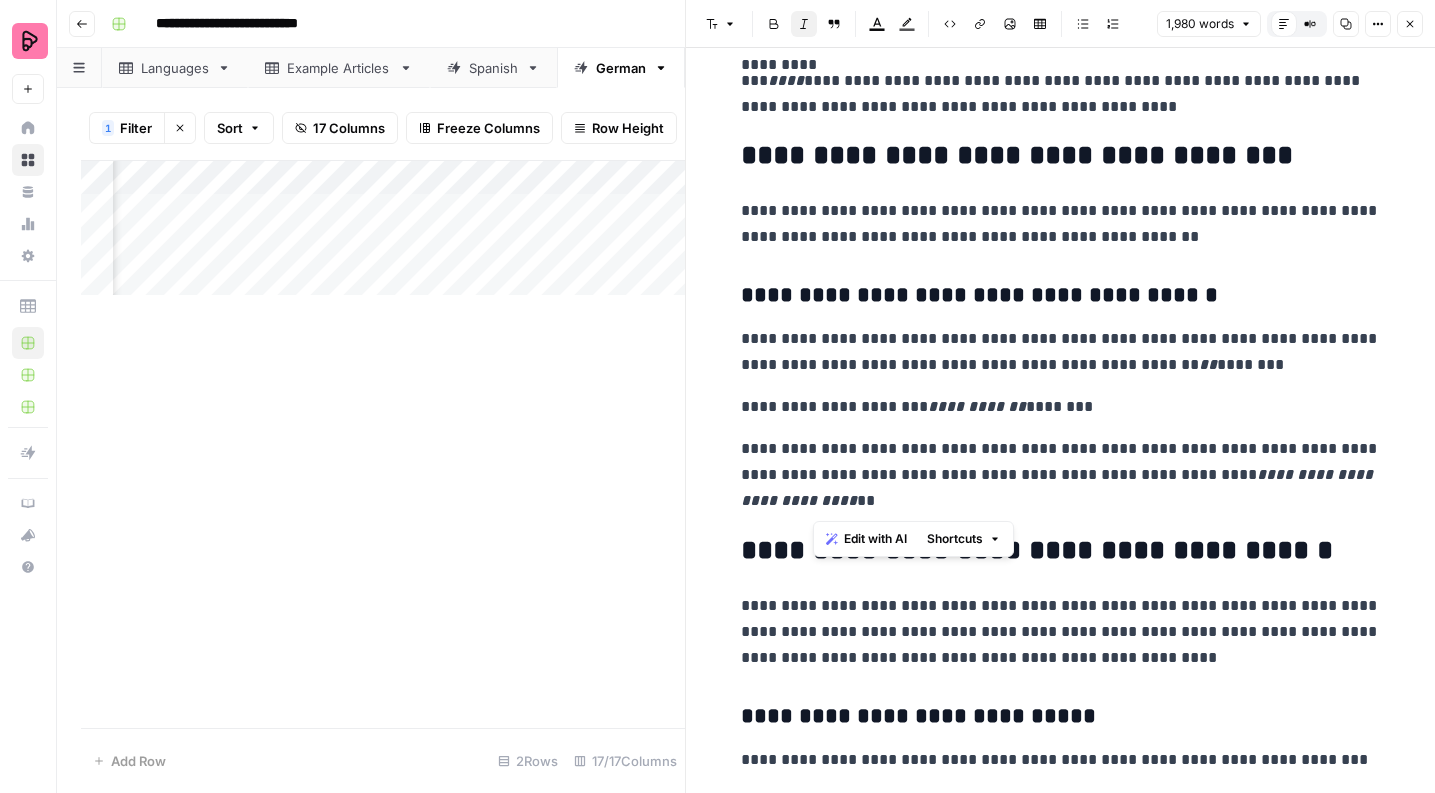 drag, startPoint x: 816, startPoint y: 501, endPoint x: 853, endPoint y: 502, distance: 37.01351 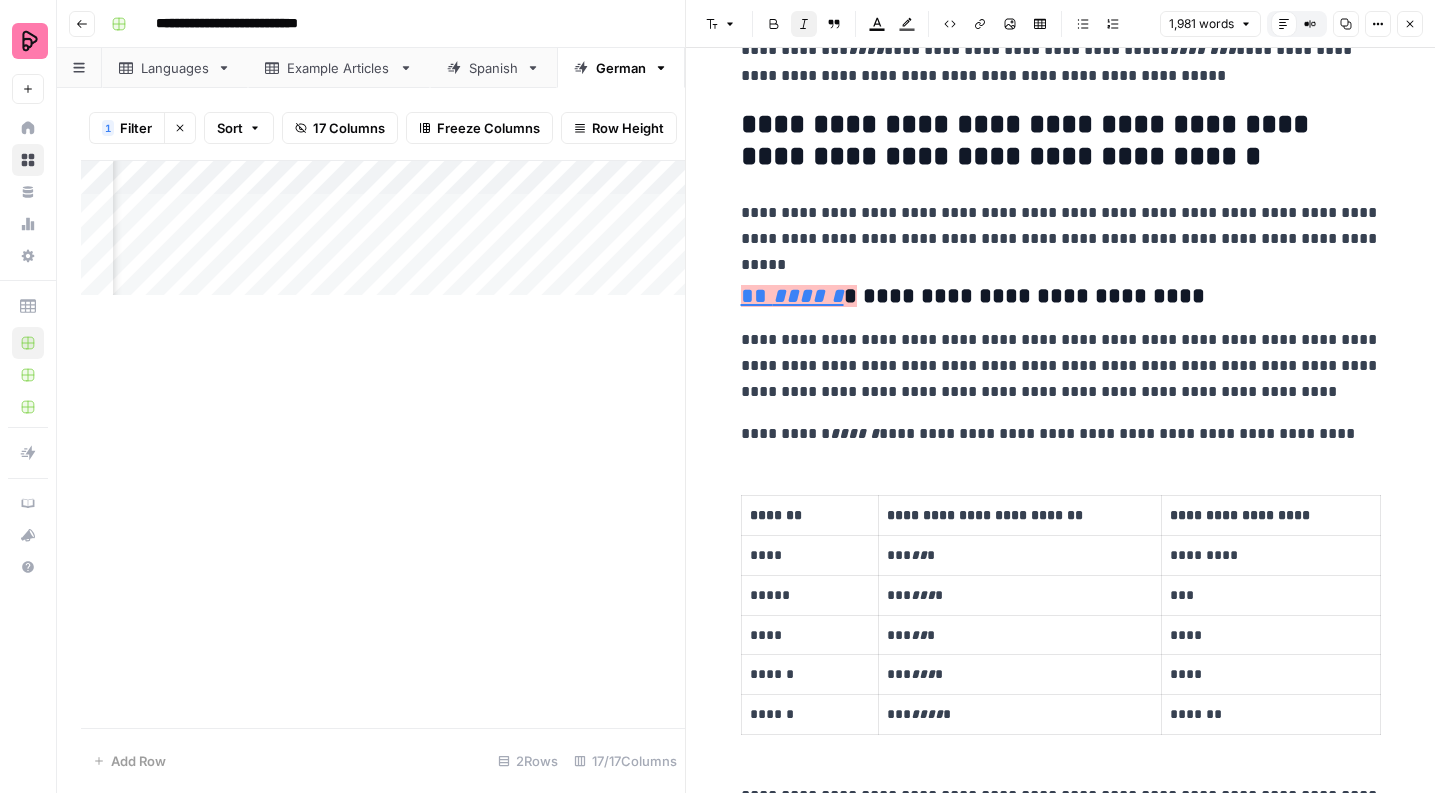 scroll, scrollTop: 4911, scrollLeft: 0, axis: vertical 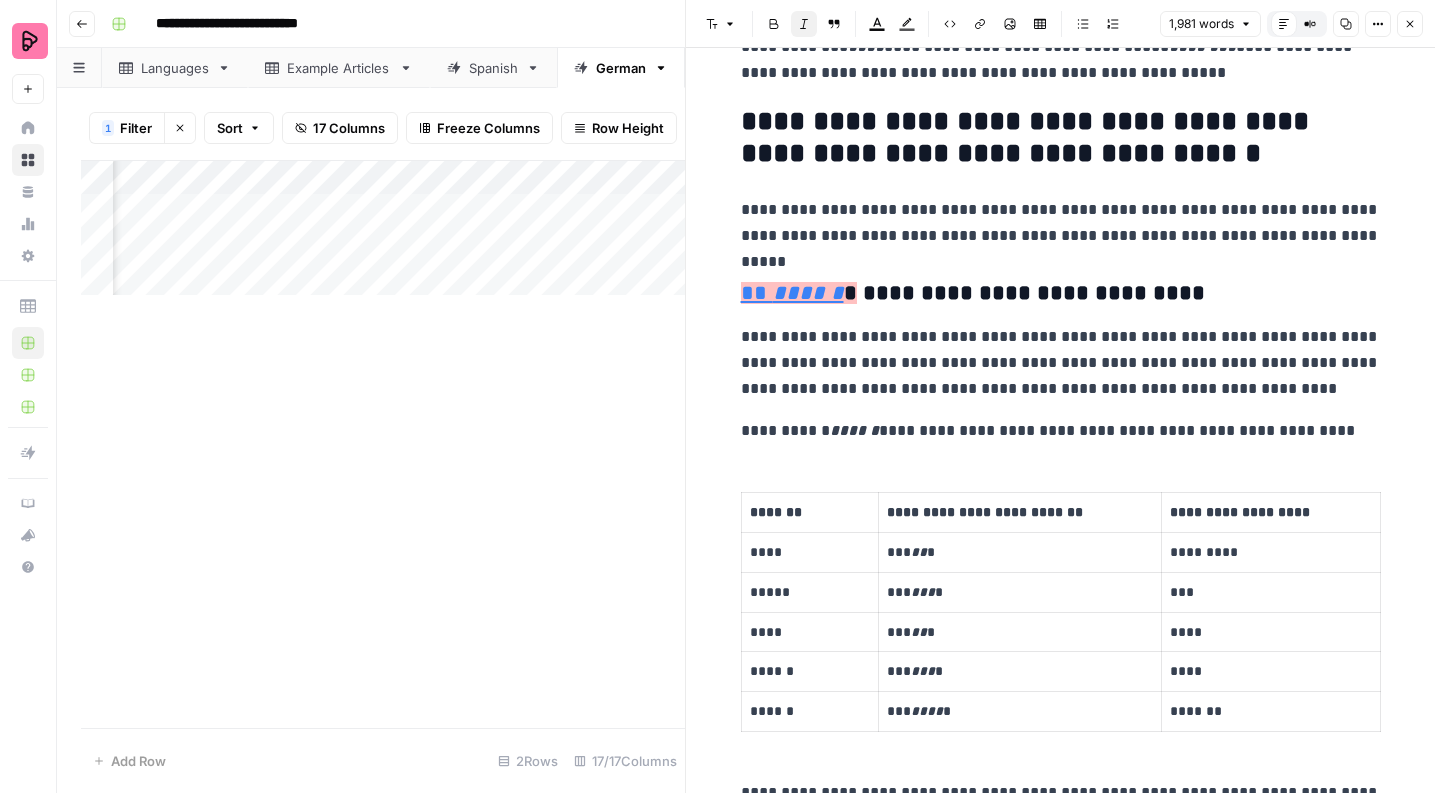 click on "**********" at bounding box center (1061, 294) 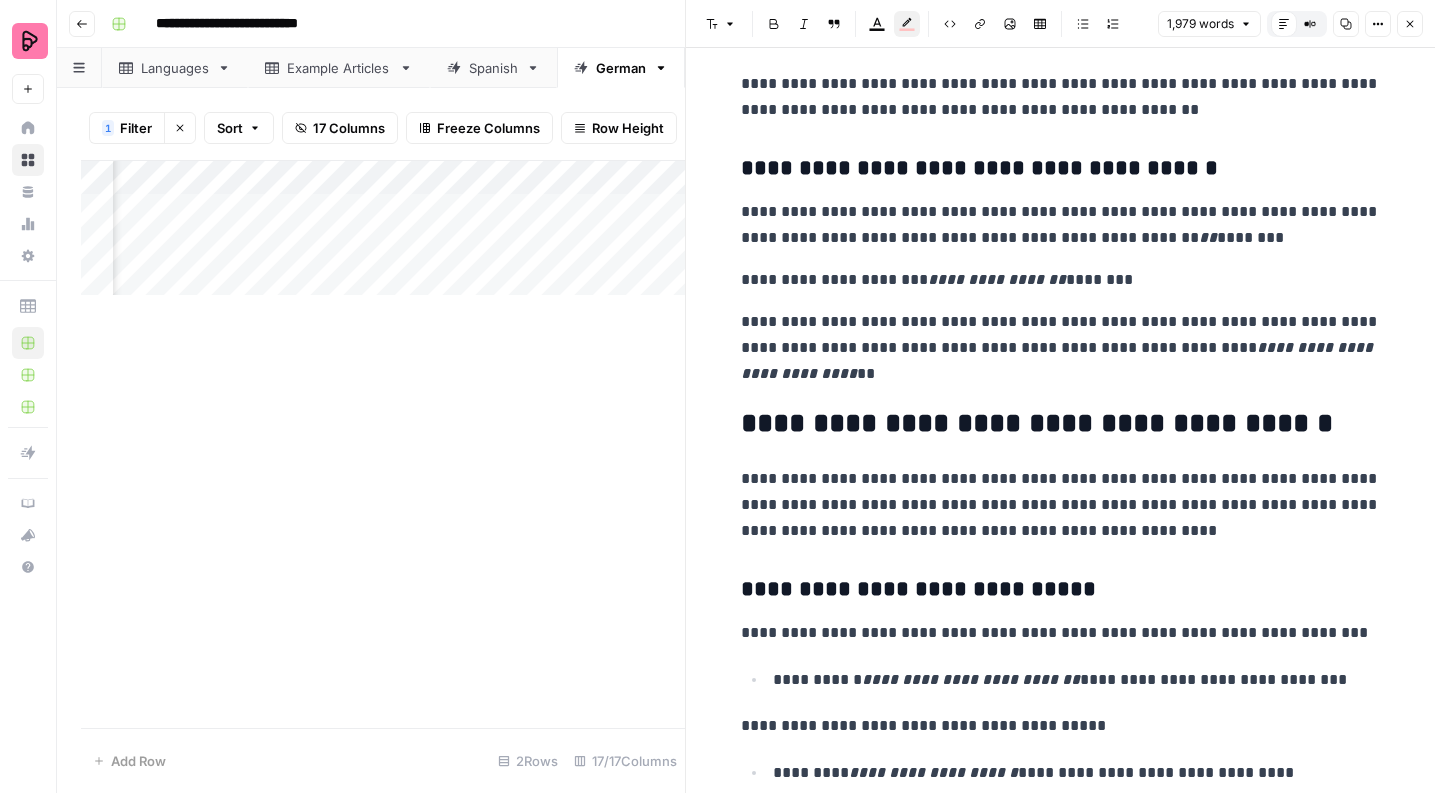 scroll, scrollTop: 6517, scrollLeft: 0, axis: vertical 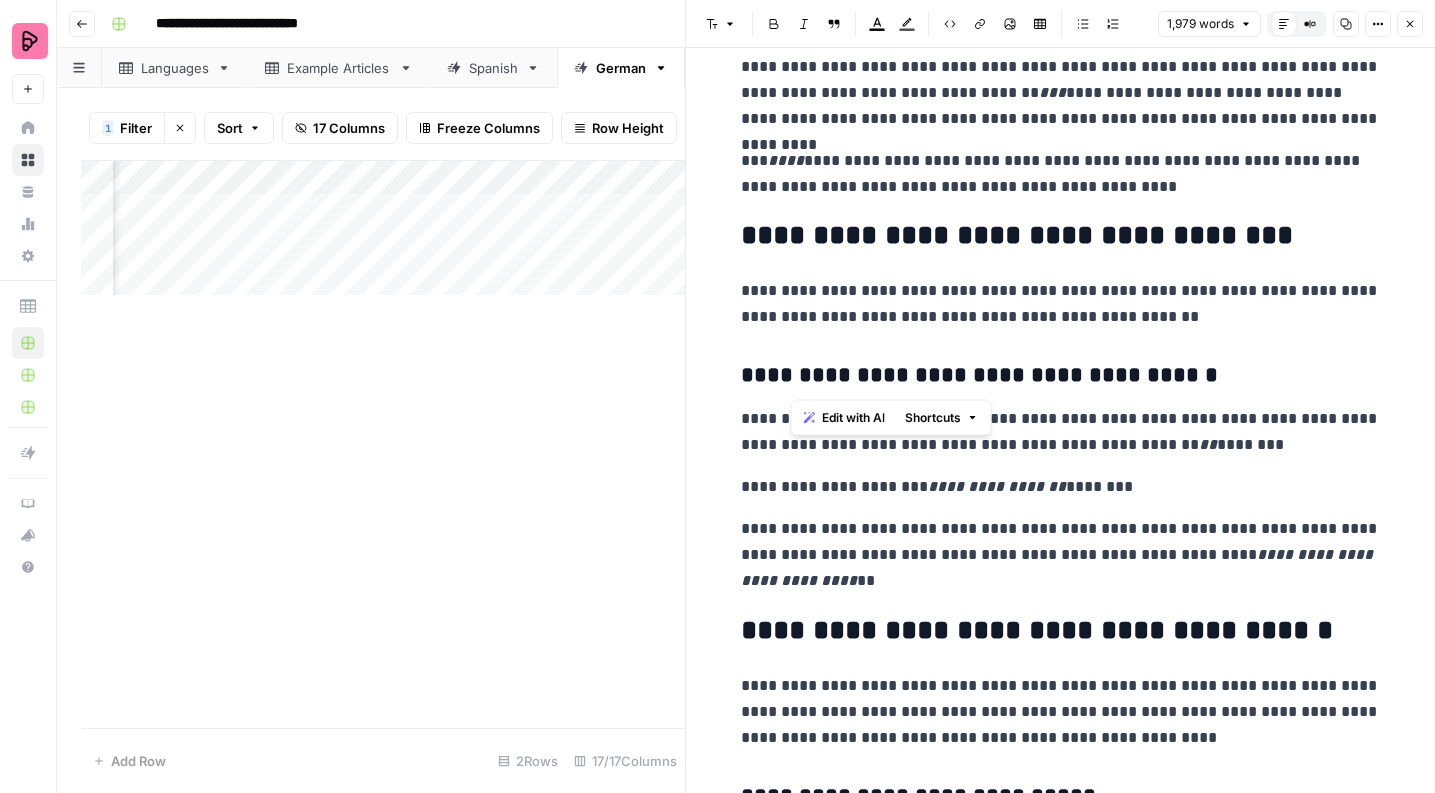 drag, startPoint x: 792, startPoint y: 372, endPoint x: 1004, endPoint y: 377, distance: 212.05896 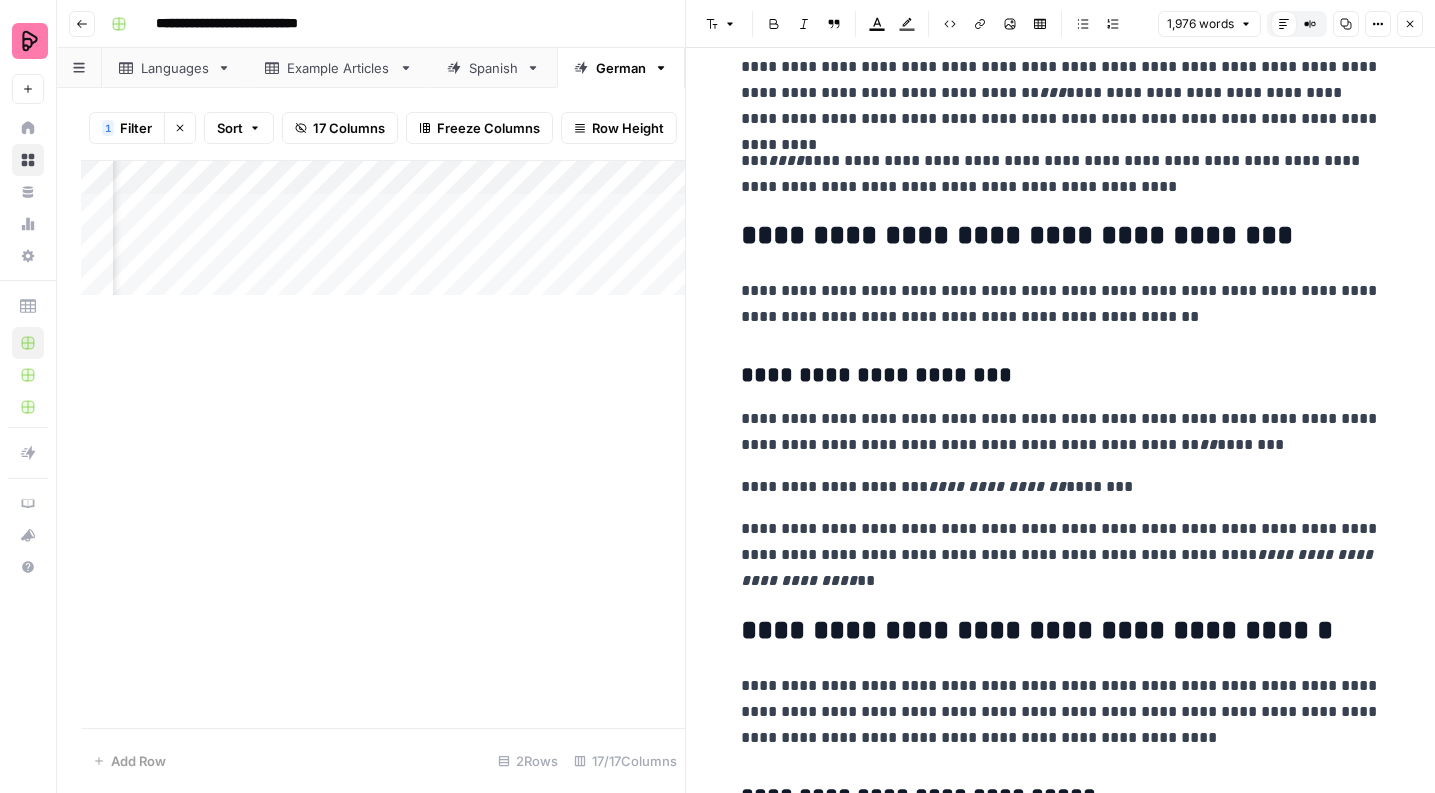 click on "**********" at bounding box center [1061, 376] 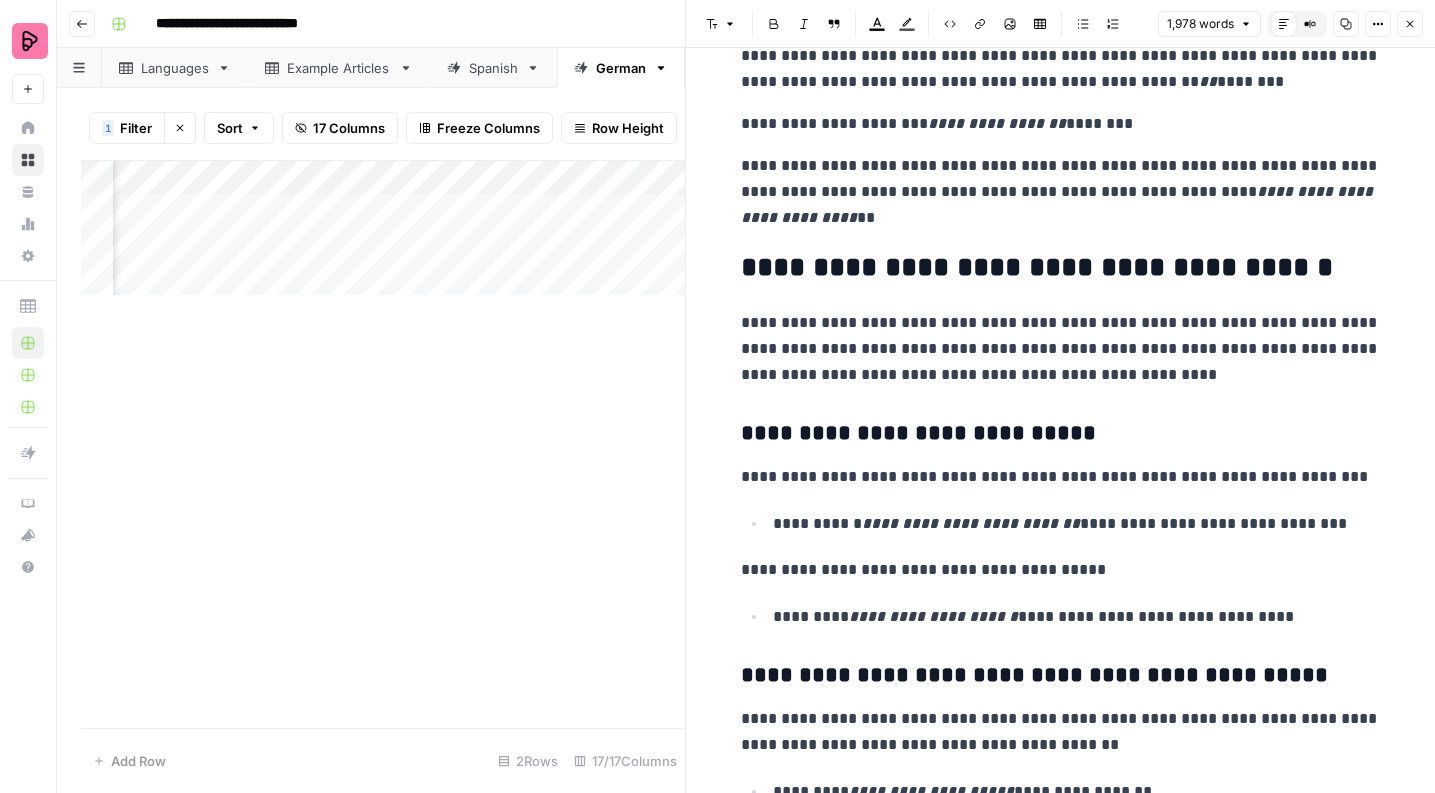 scroll, scrollTop: 6712, scrollLeft: 0, axis: vertical 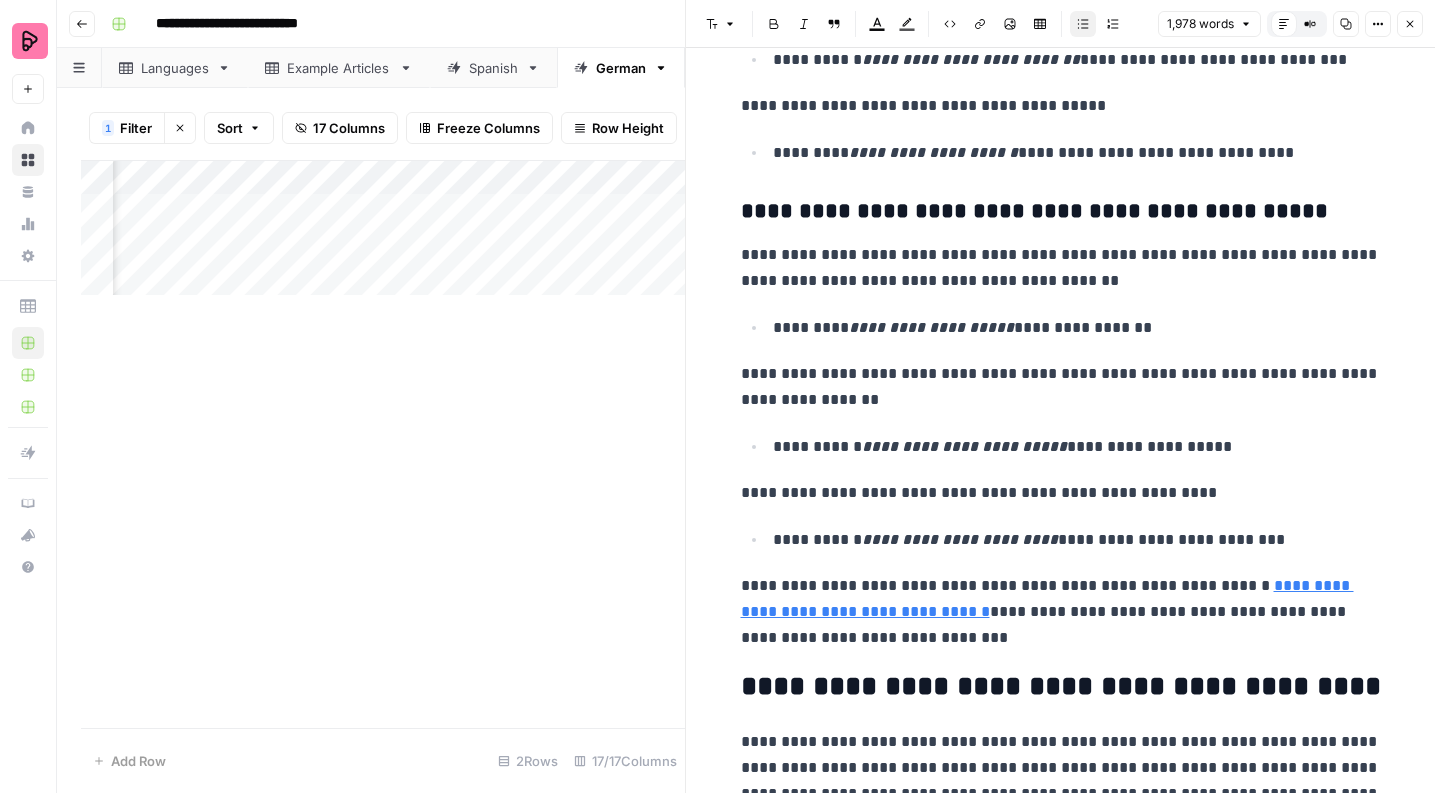 click on "**********" at bounding box center [1077, 447] 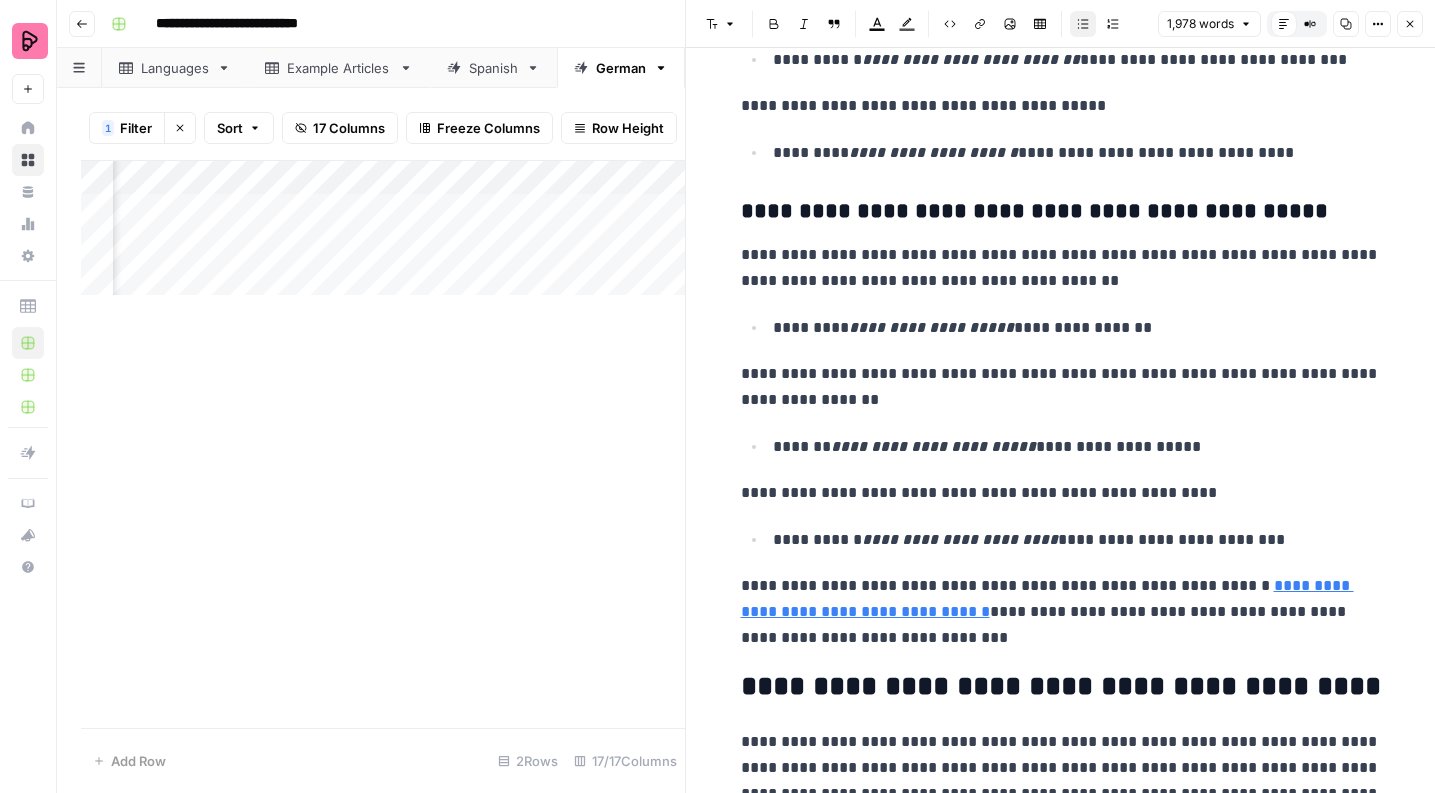 click on "**********" at bounding box center [1077, 447] 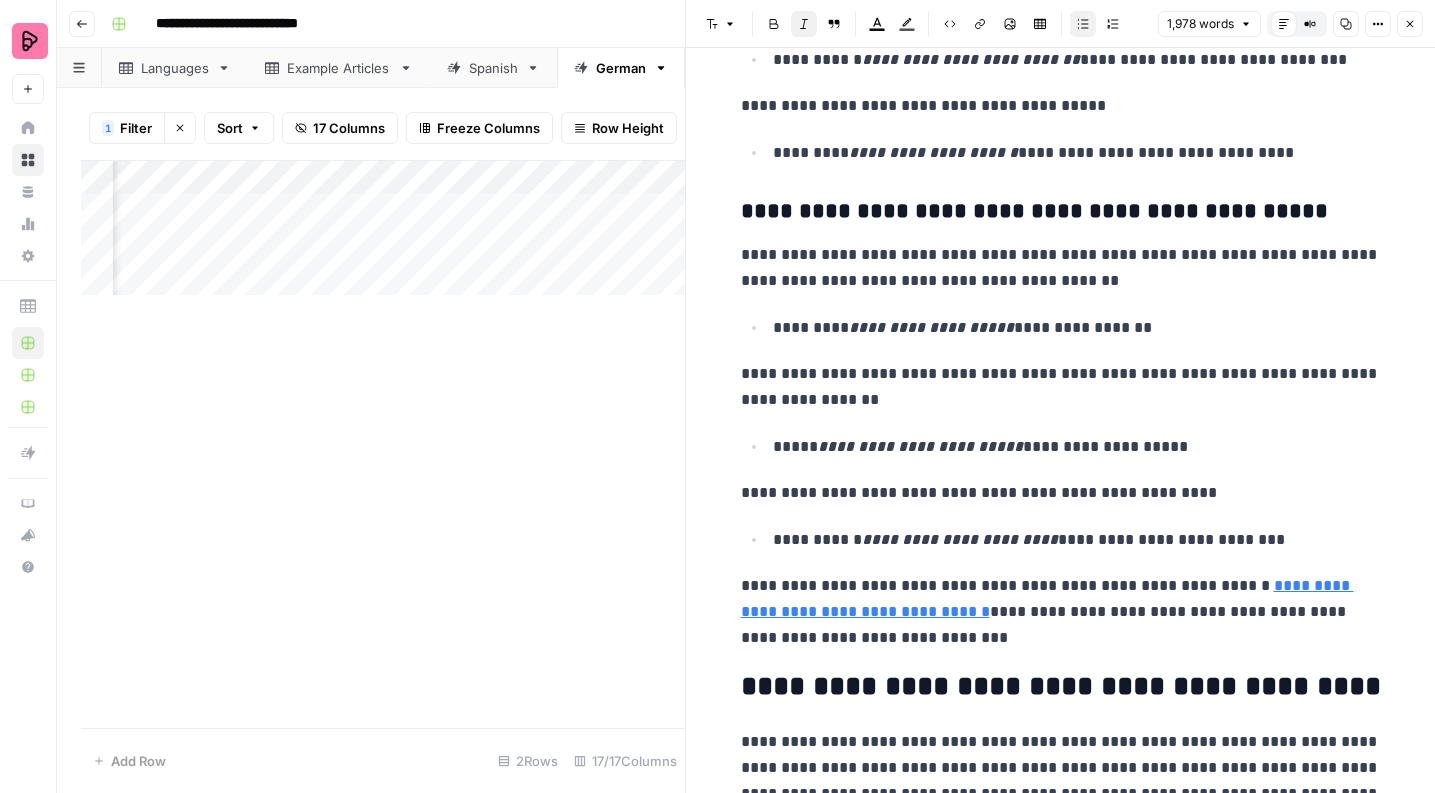click on "**********" at bounding box center (920, 446) 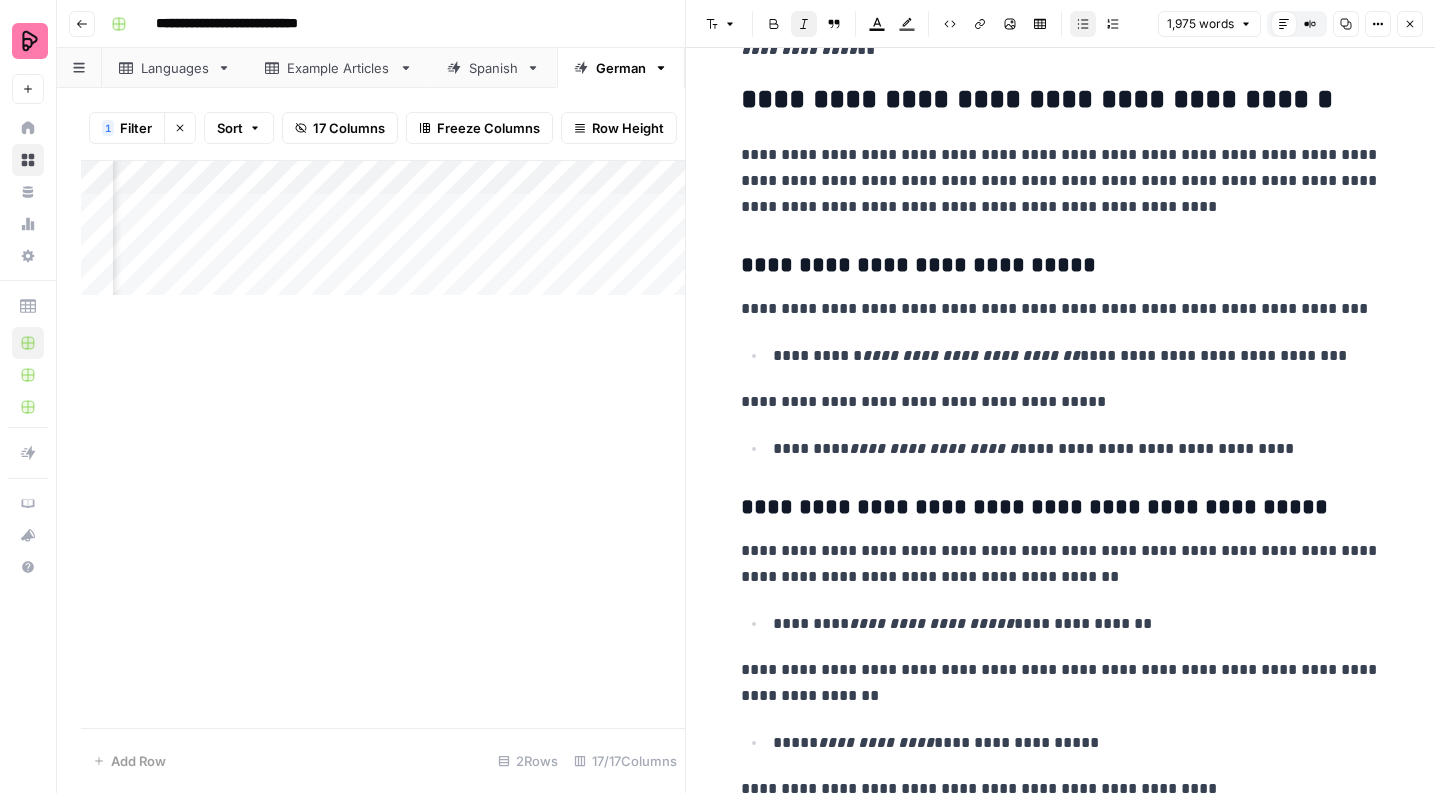 scroll, scrollTop: 6858, scrollLeft: 0, axis: vertical 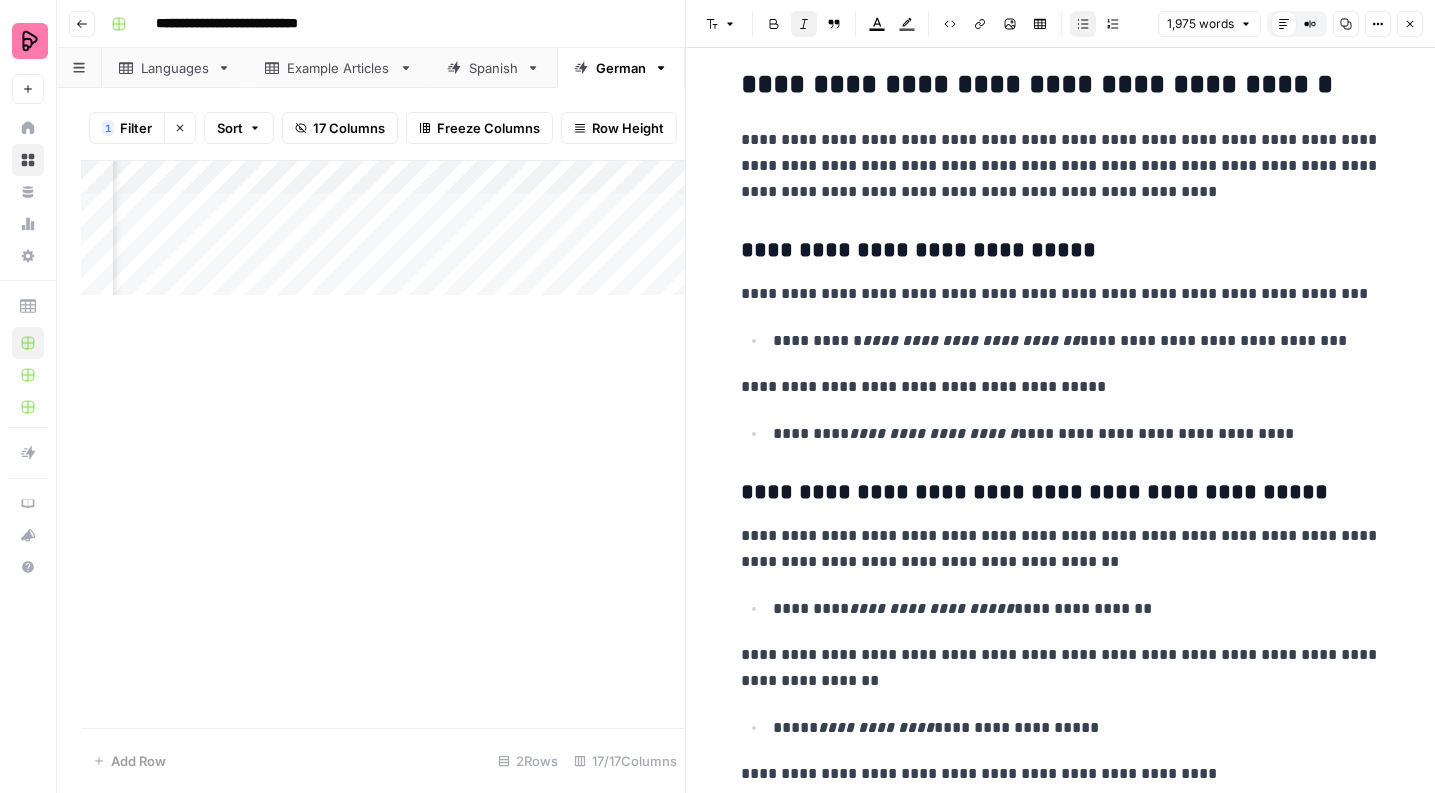 click on "**********" at bounding box center (1077, 434) 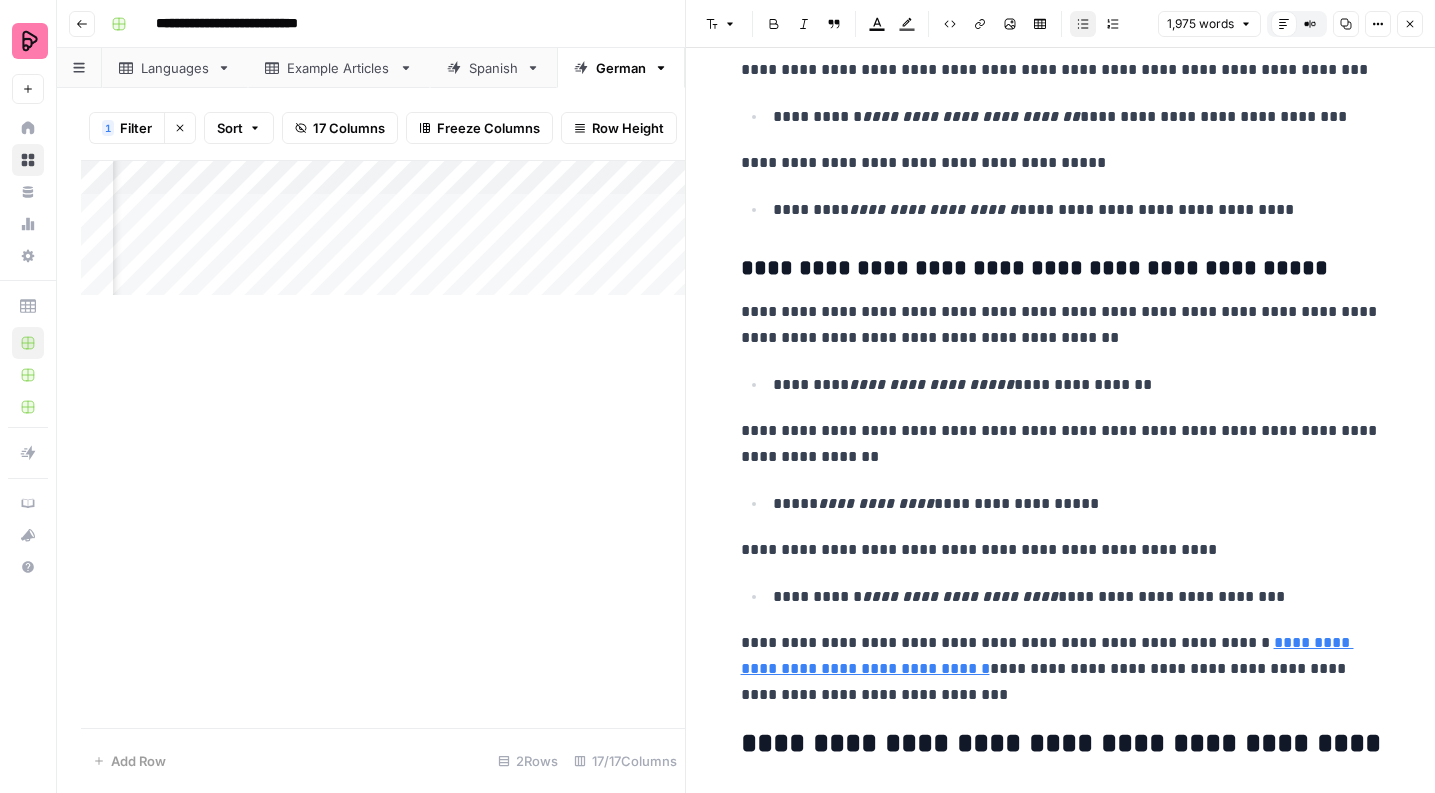 scroll, scrollTop: 7087, scrollLeft: 0, axis: vertical 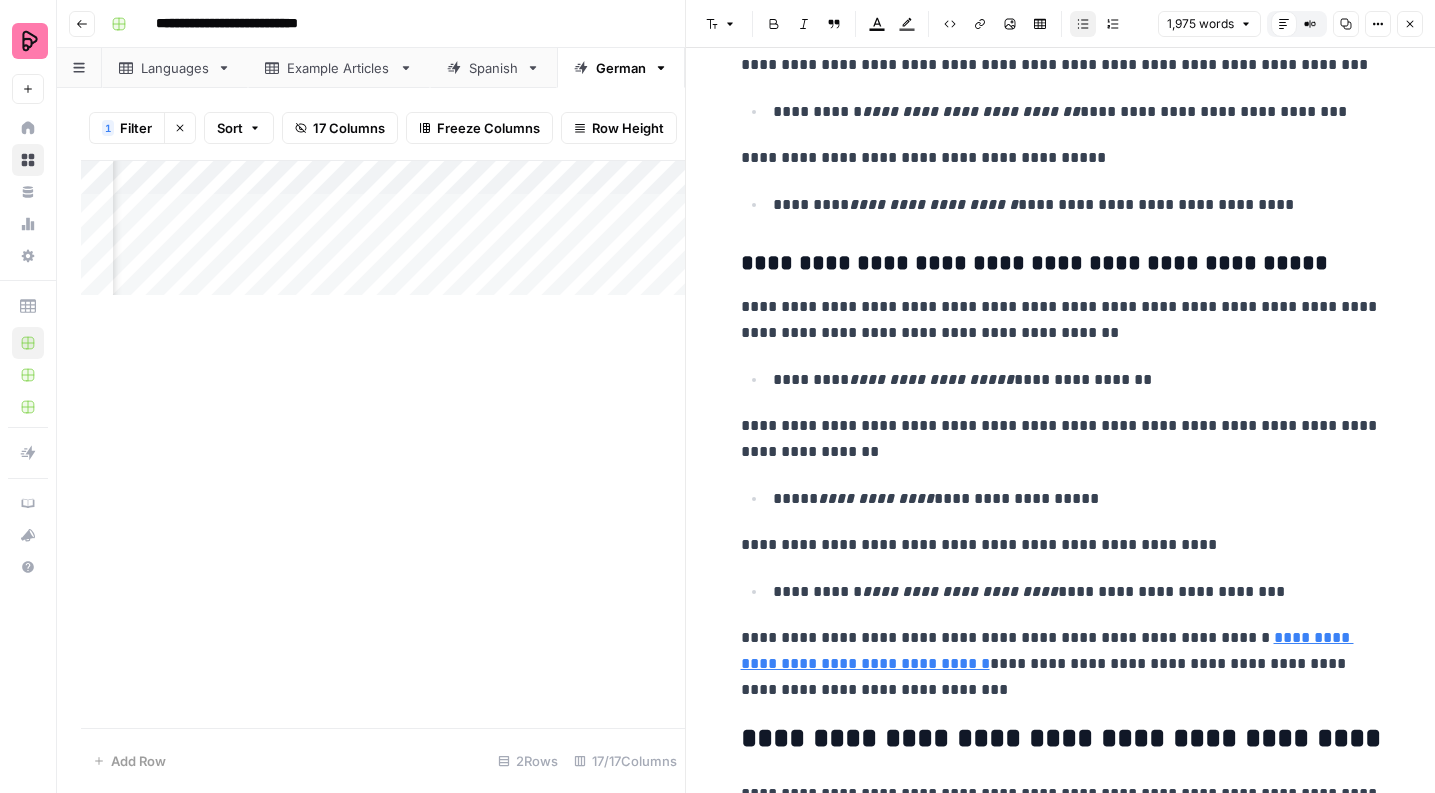 click on "**********" at bounding box center (1077, 499) 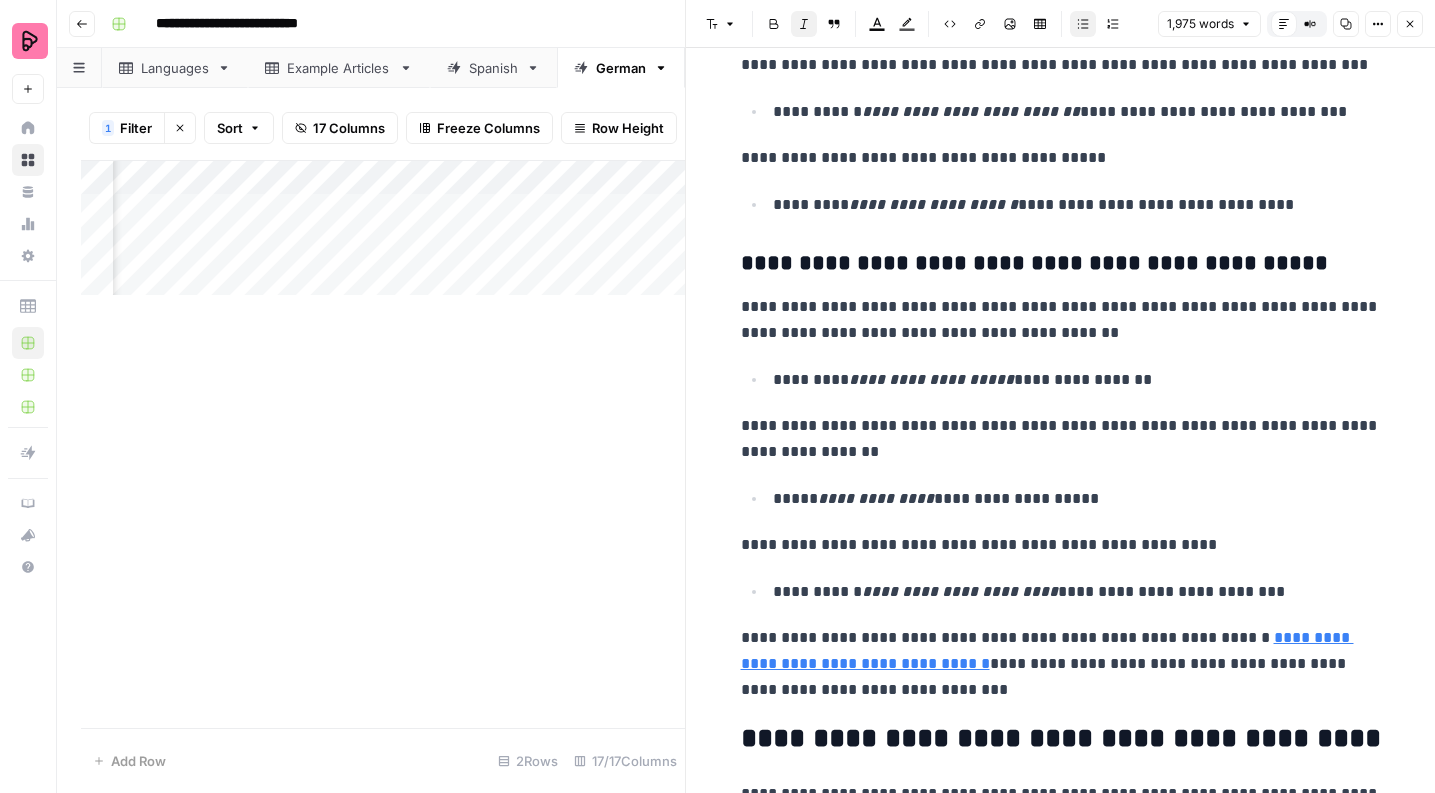 click on "**********" at bounding box center [876, 498] 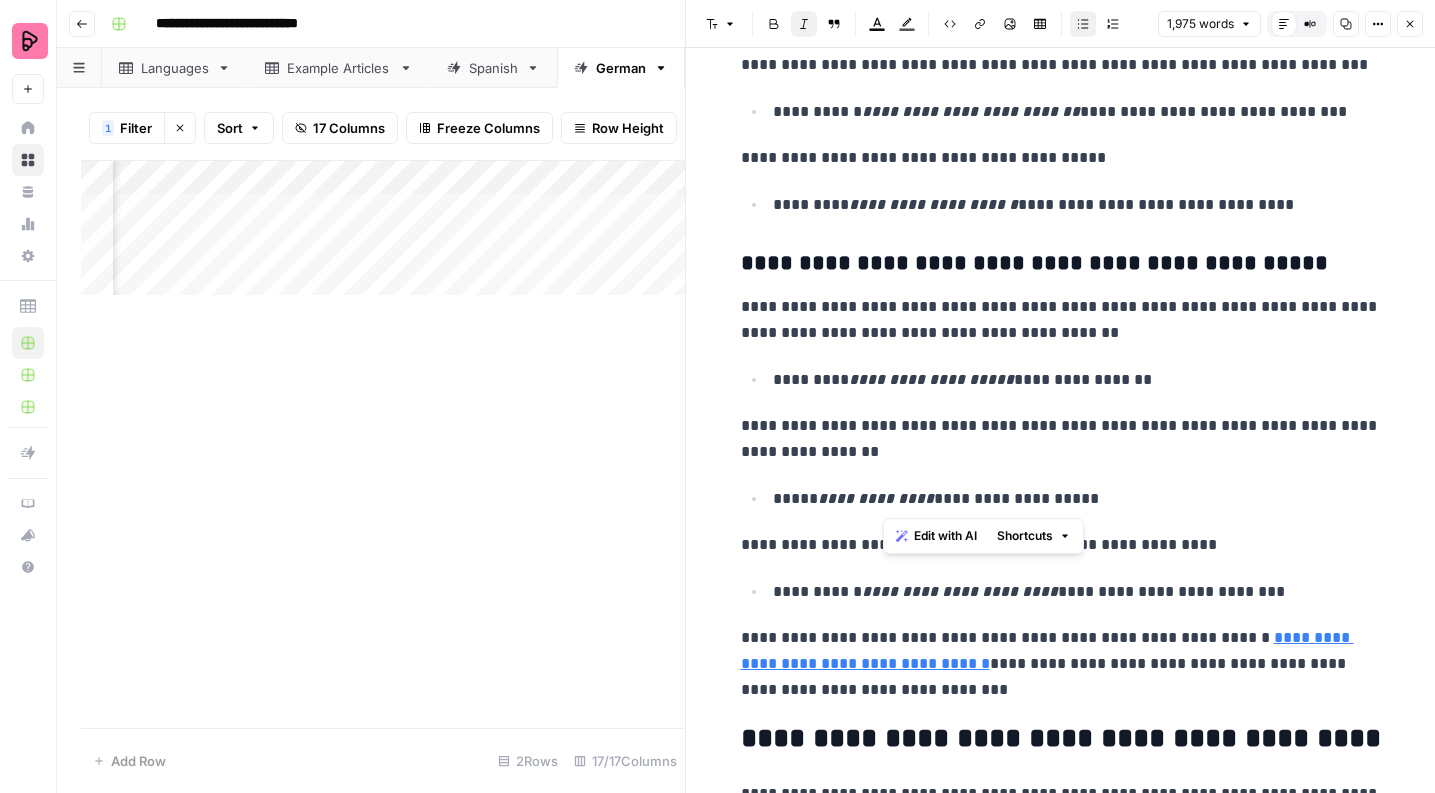 click on "**********" at bounding box center (876, 498) 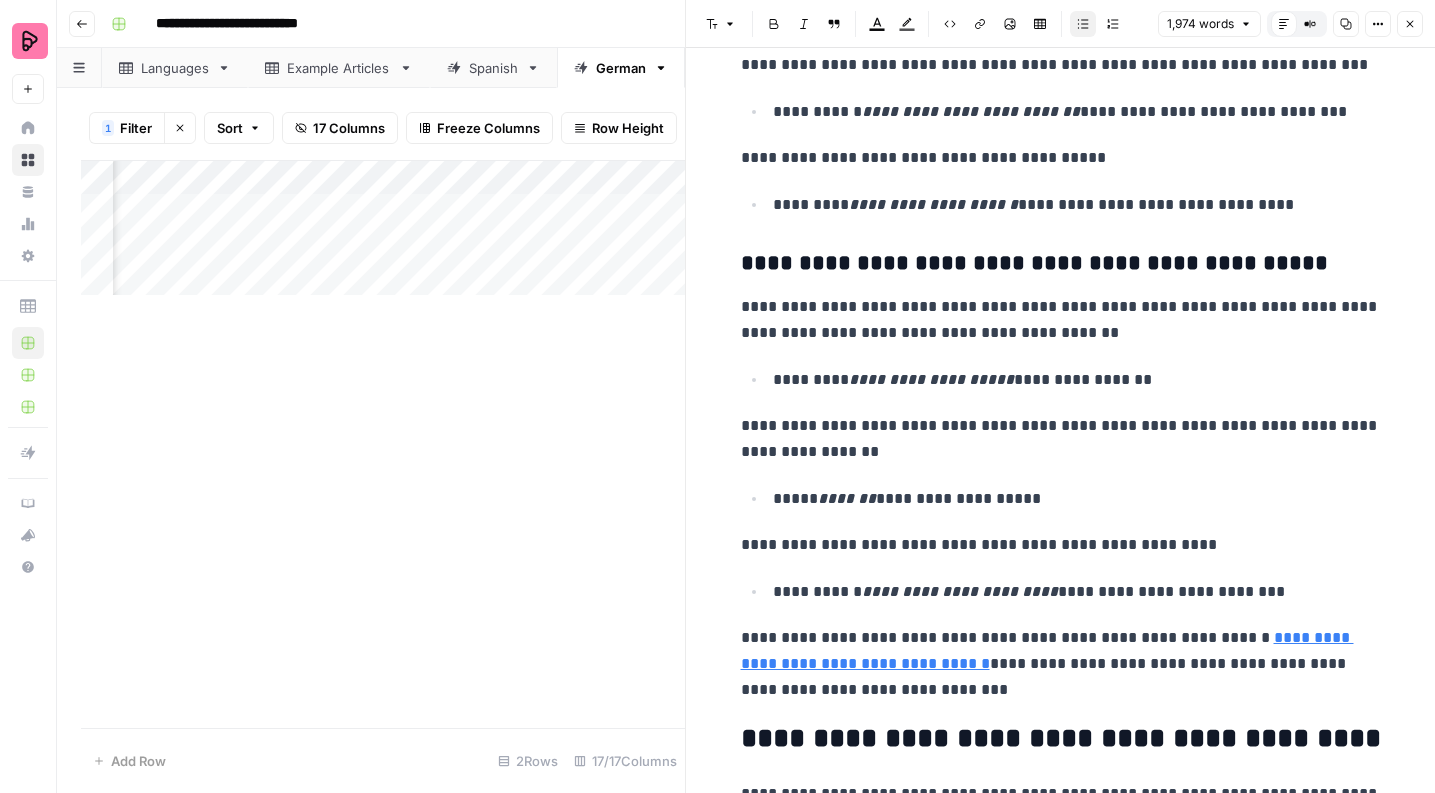 click on "**********" at bounding box center (1077, 499) 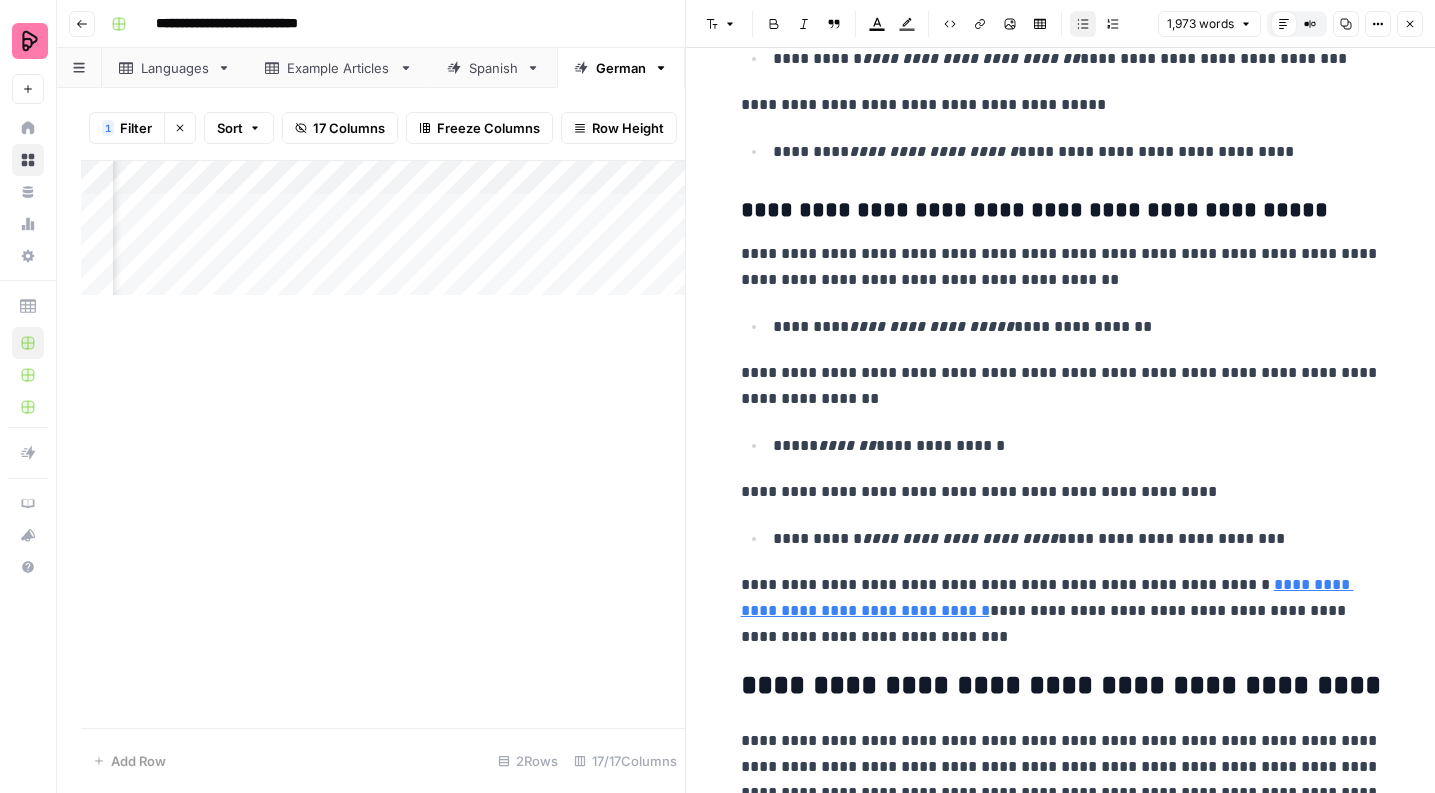scroll, scrollTop: 7144, scrollLeft: 0, axis: vertical 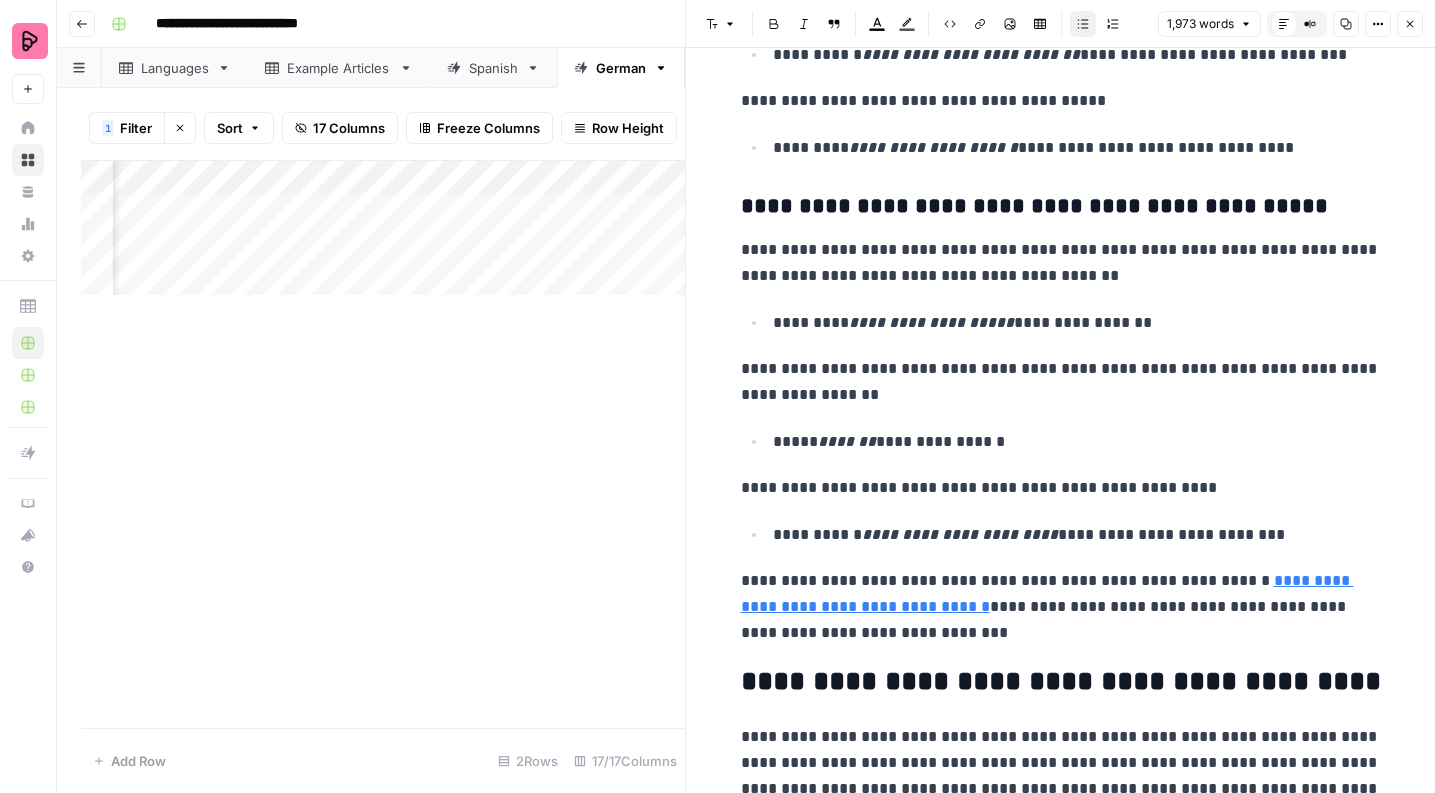 click on "**********" at bounding box center (1077, 535) 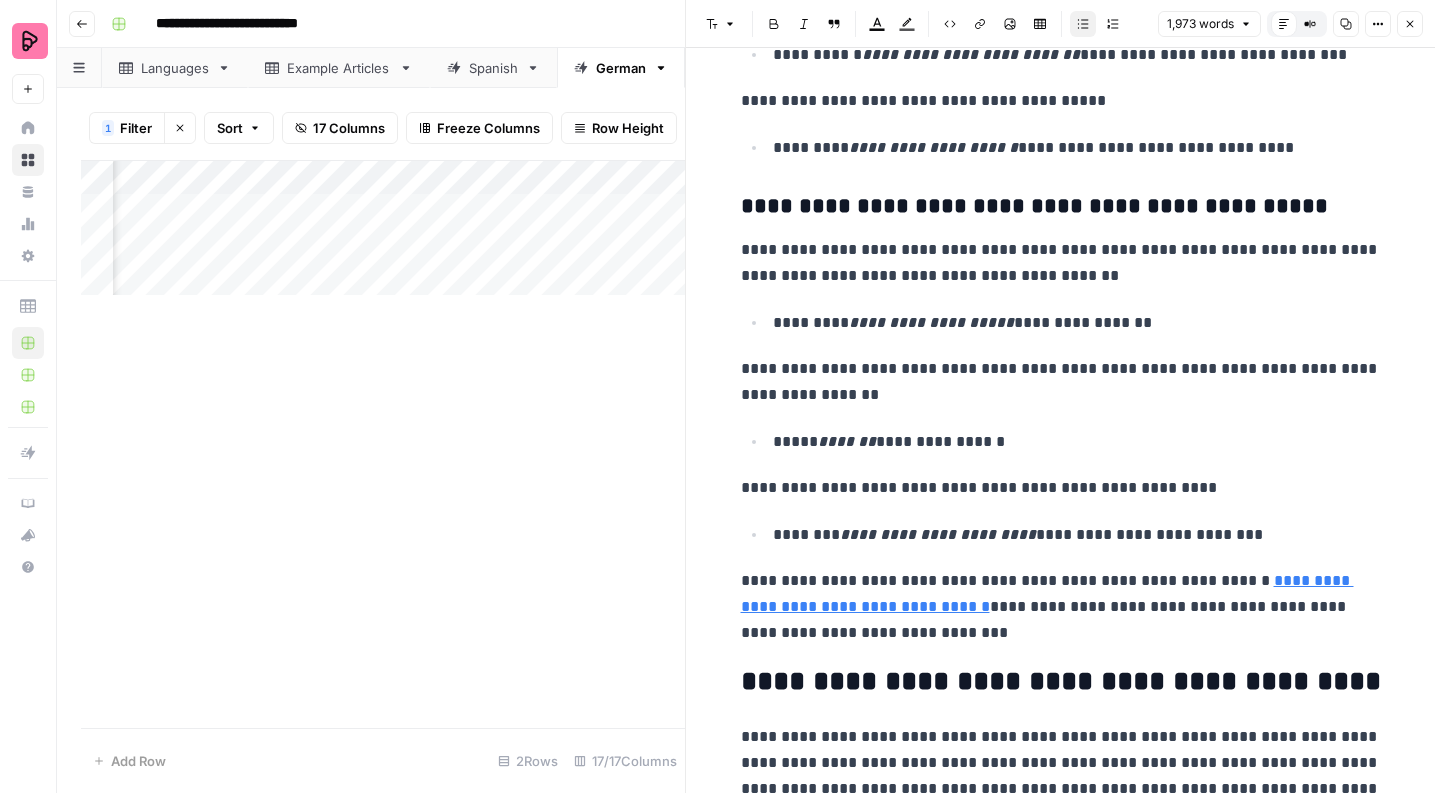 click on "**********" at bounding box center (1077, 535) 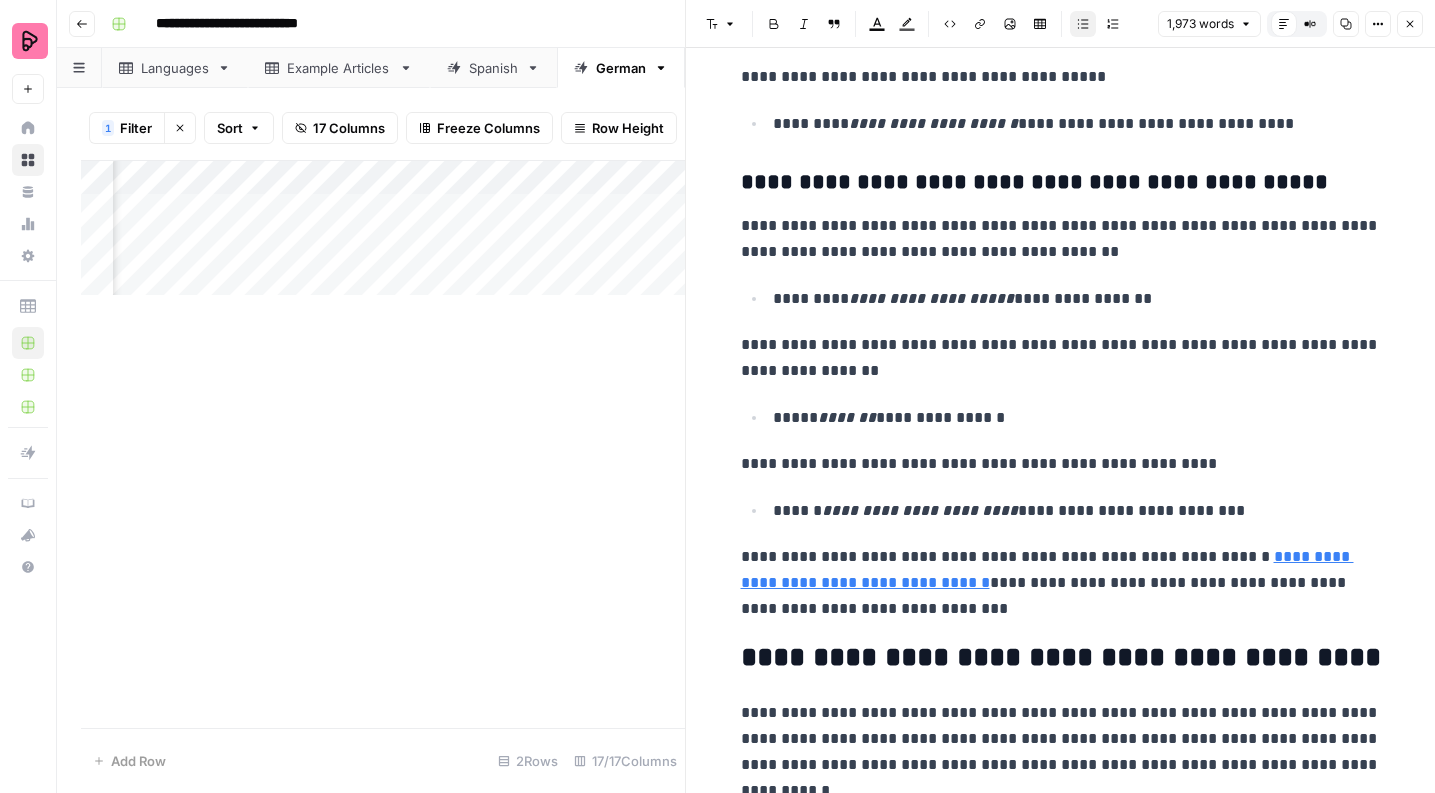scroll, scrollTop: 7170, scrollLeft: 0, axis: vertical 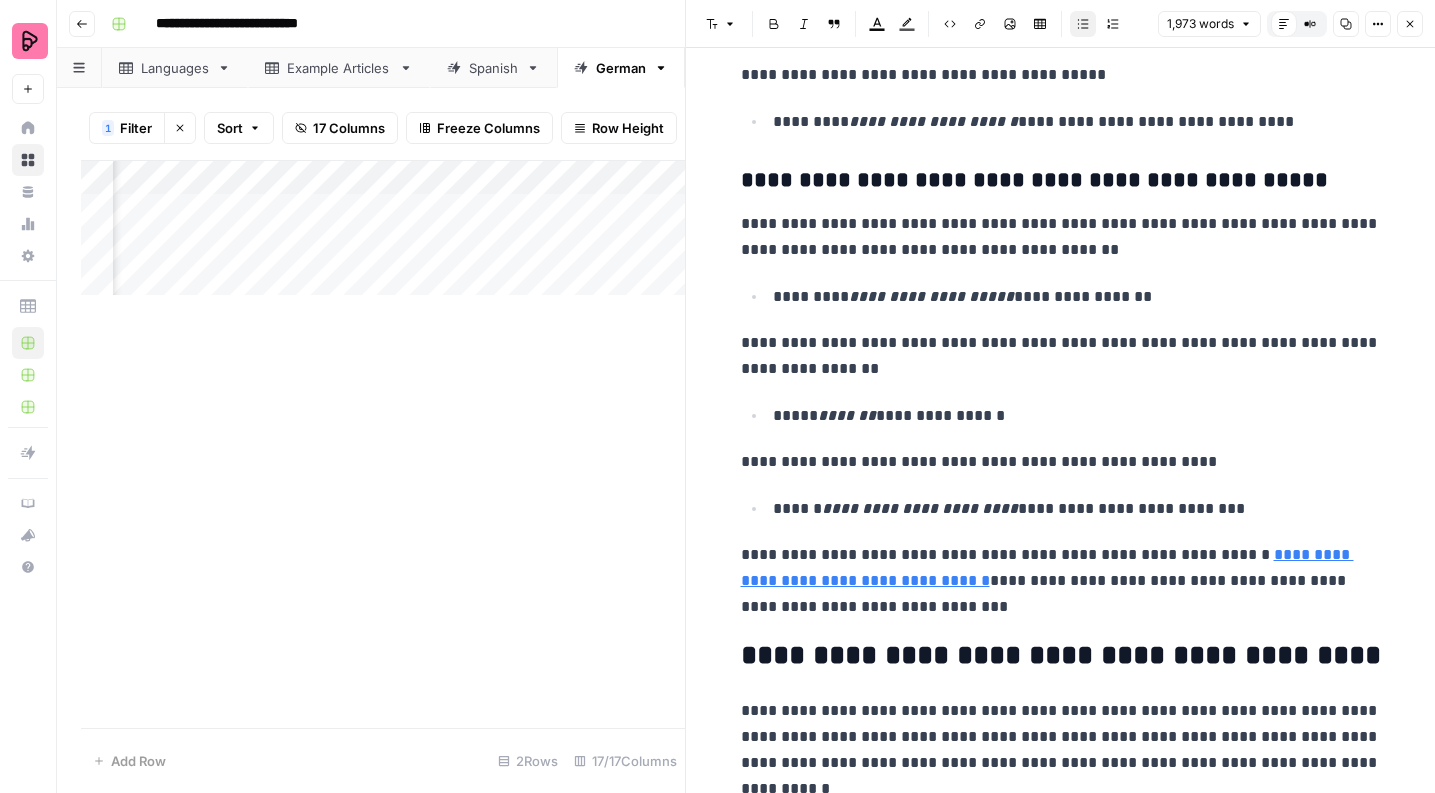 click on "**********" at bounding box center [920, 508] 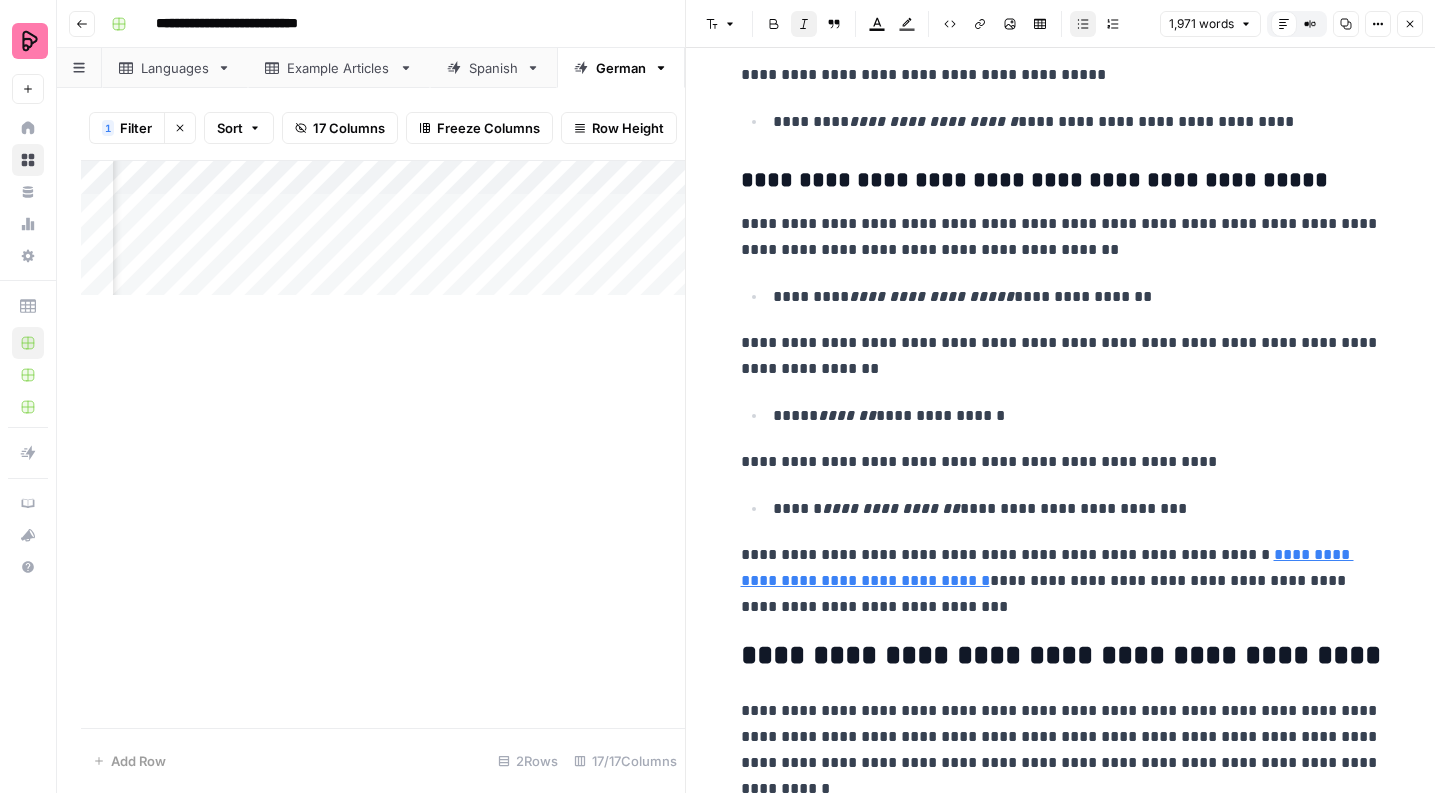 click on "**********" at bounding box center (891, 508) 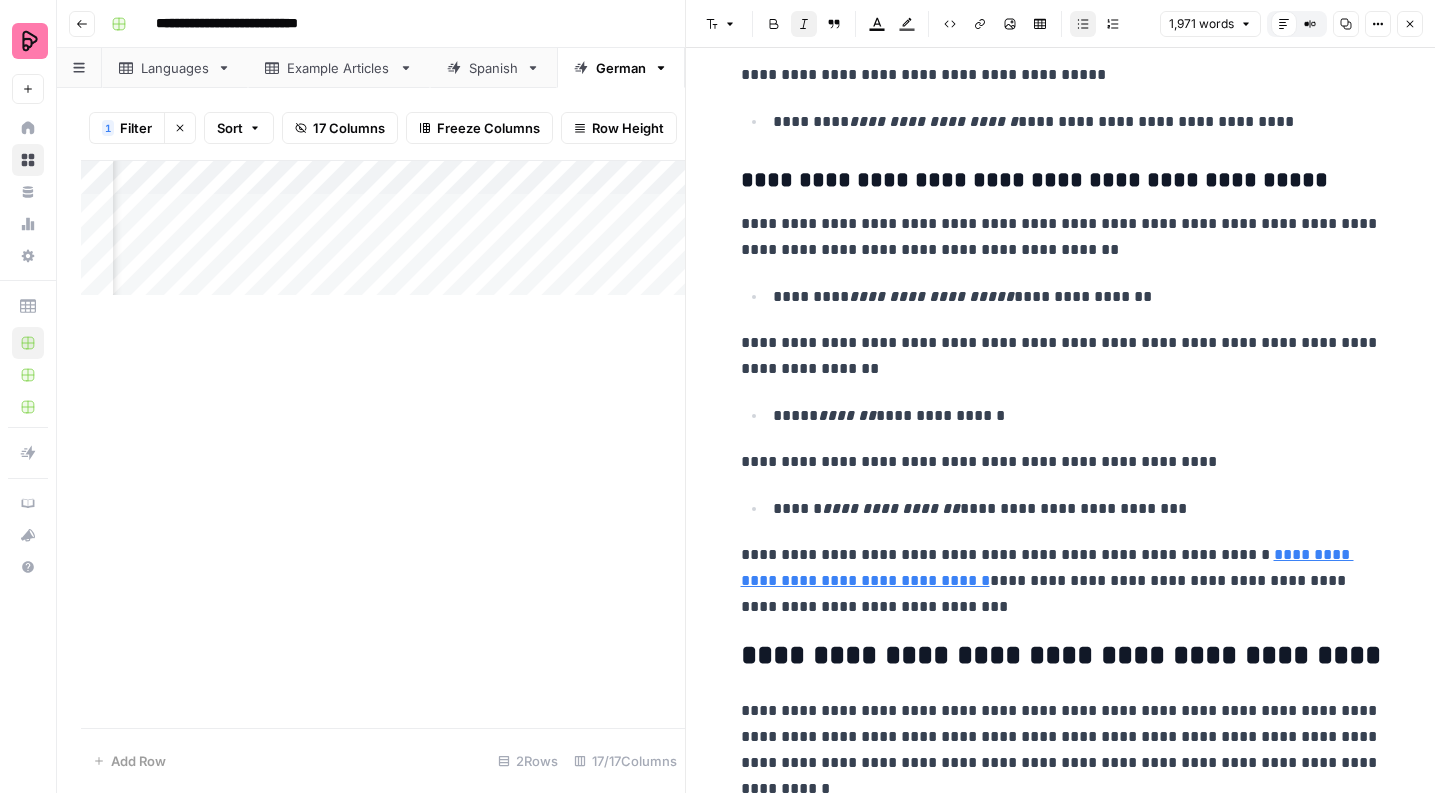 click on "**********" at bounding box center (891, 508) 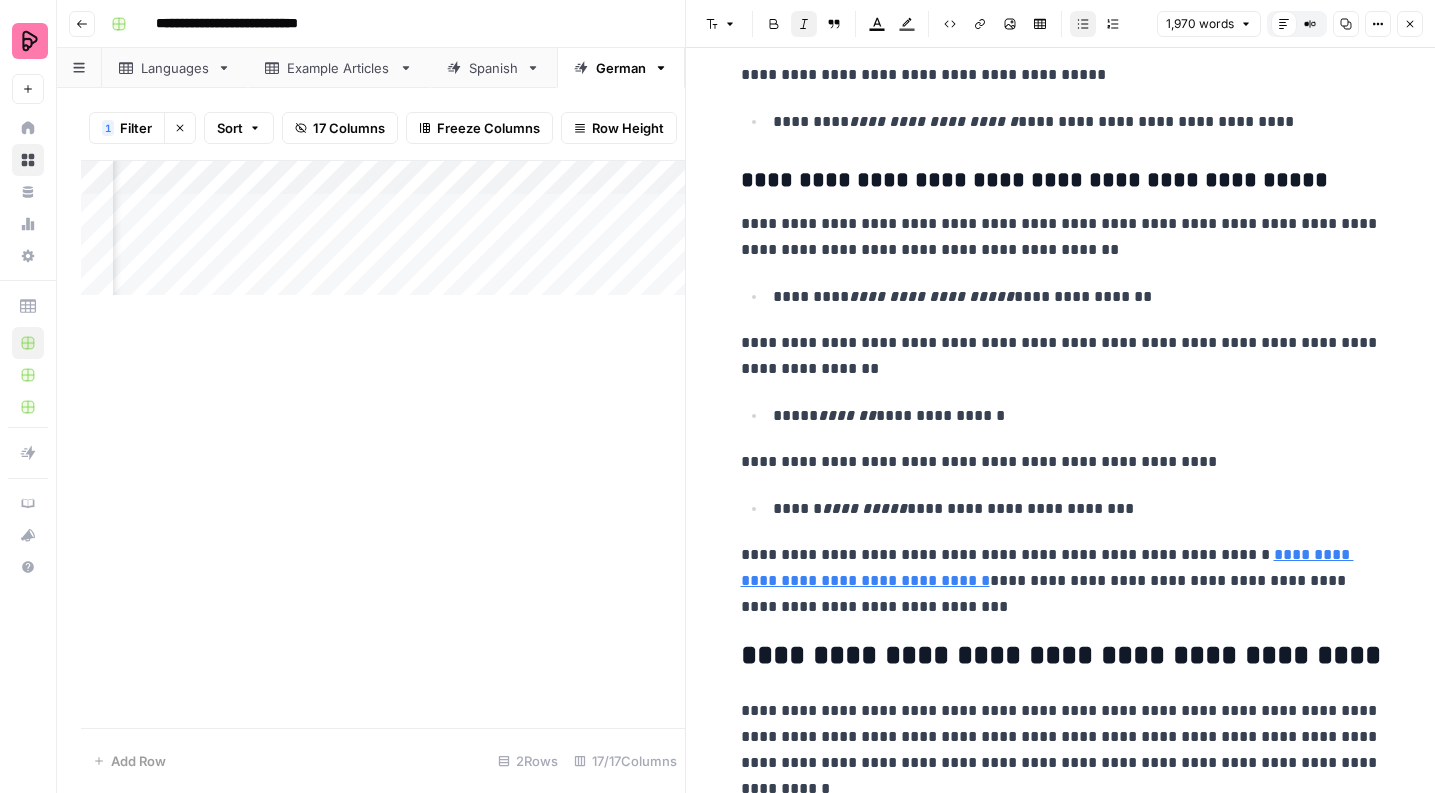 click on "**********" at bounding box center (1077, 509) 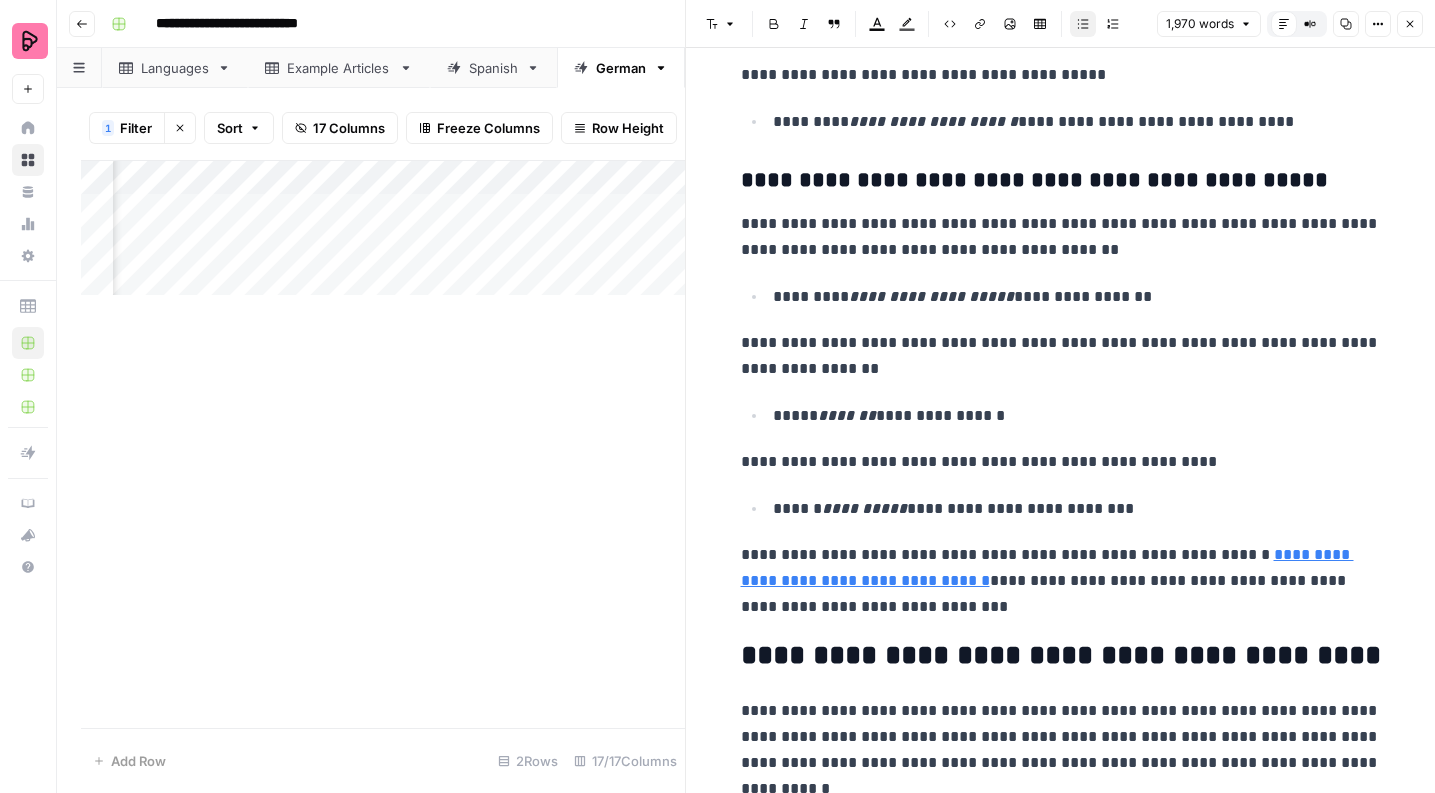 click on "**********" at bounding box center (1077, 509) 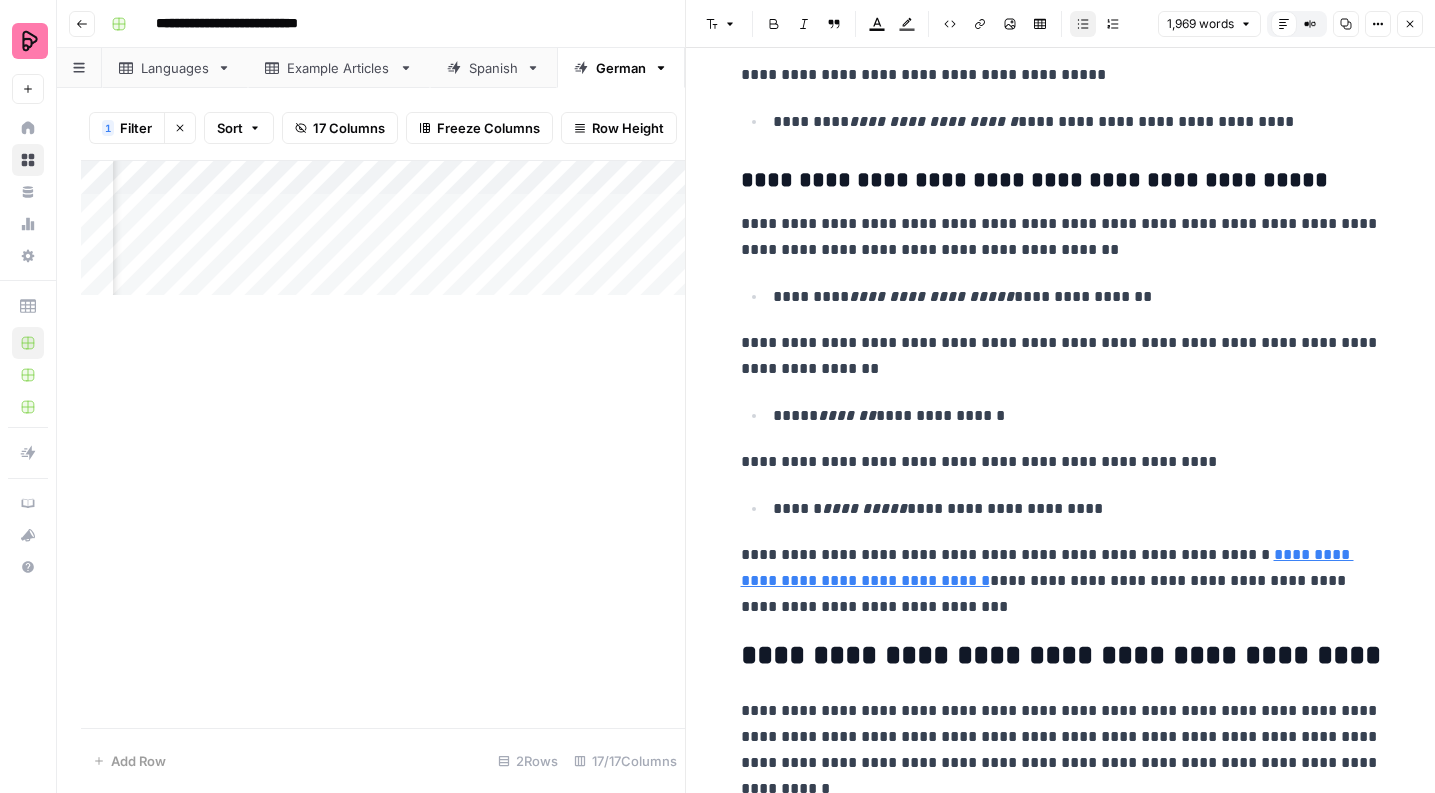 click on "**********" at bounding box center (1061, -2999) 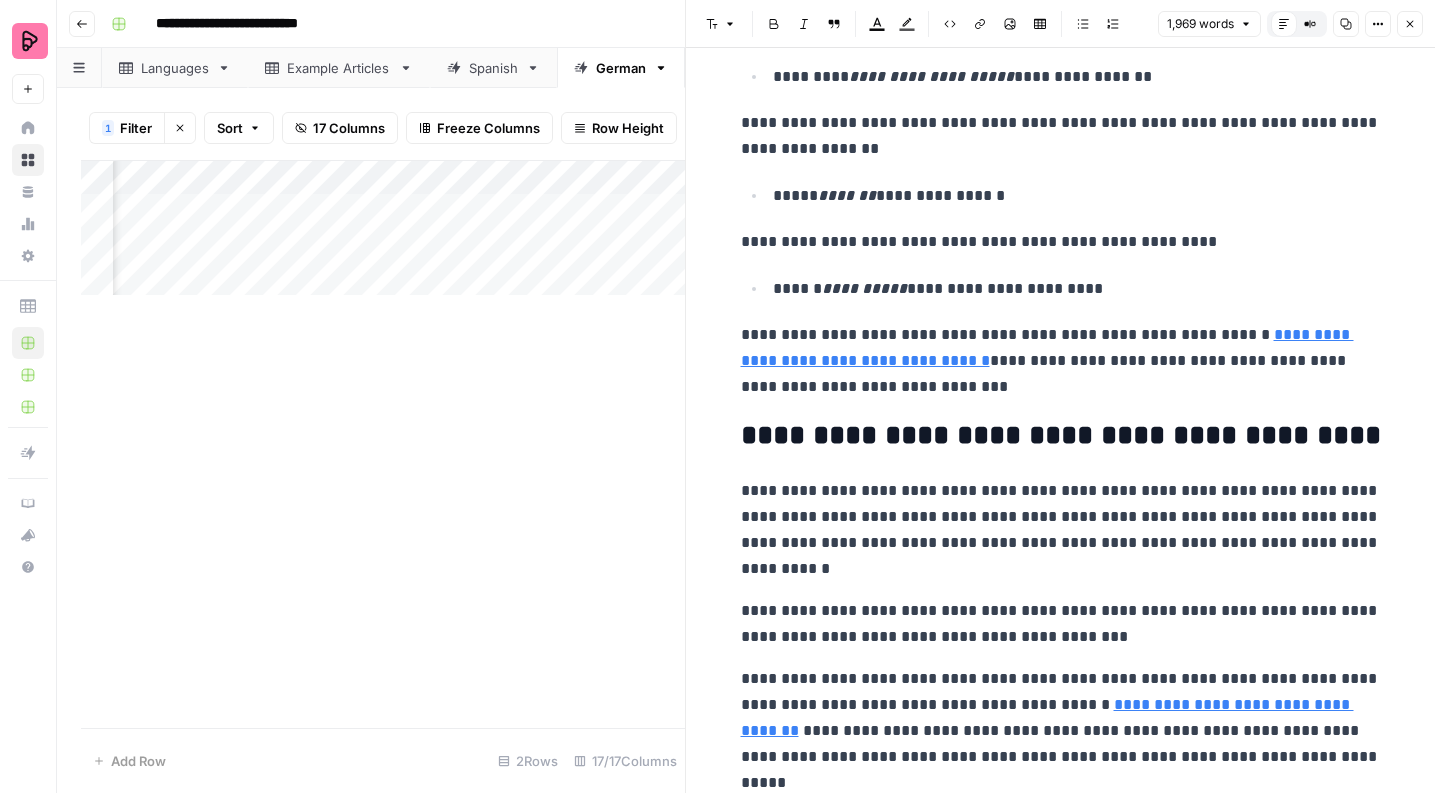 scroll, scrollTop: 7399, scrollLeft: 0, axis: vertical 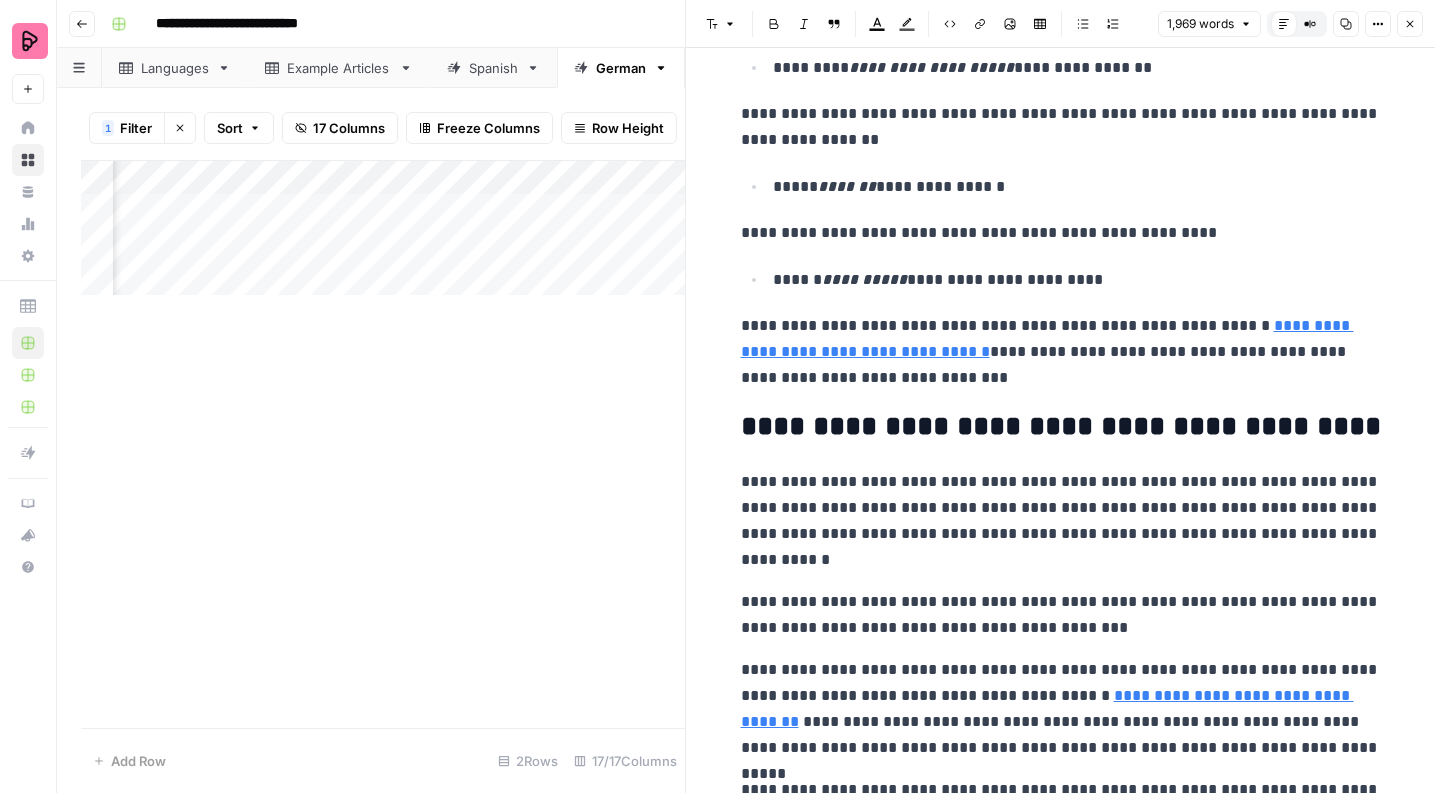click on "**********" at bounding box center (1061, 615) 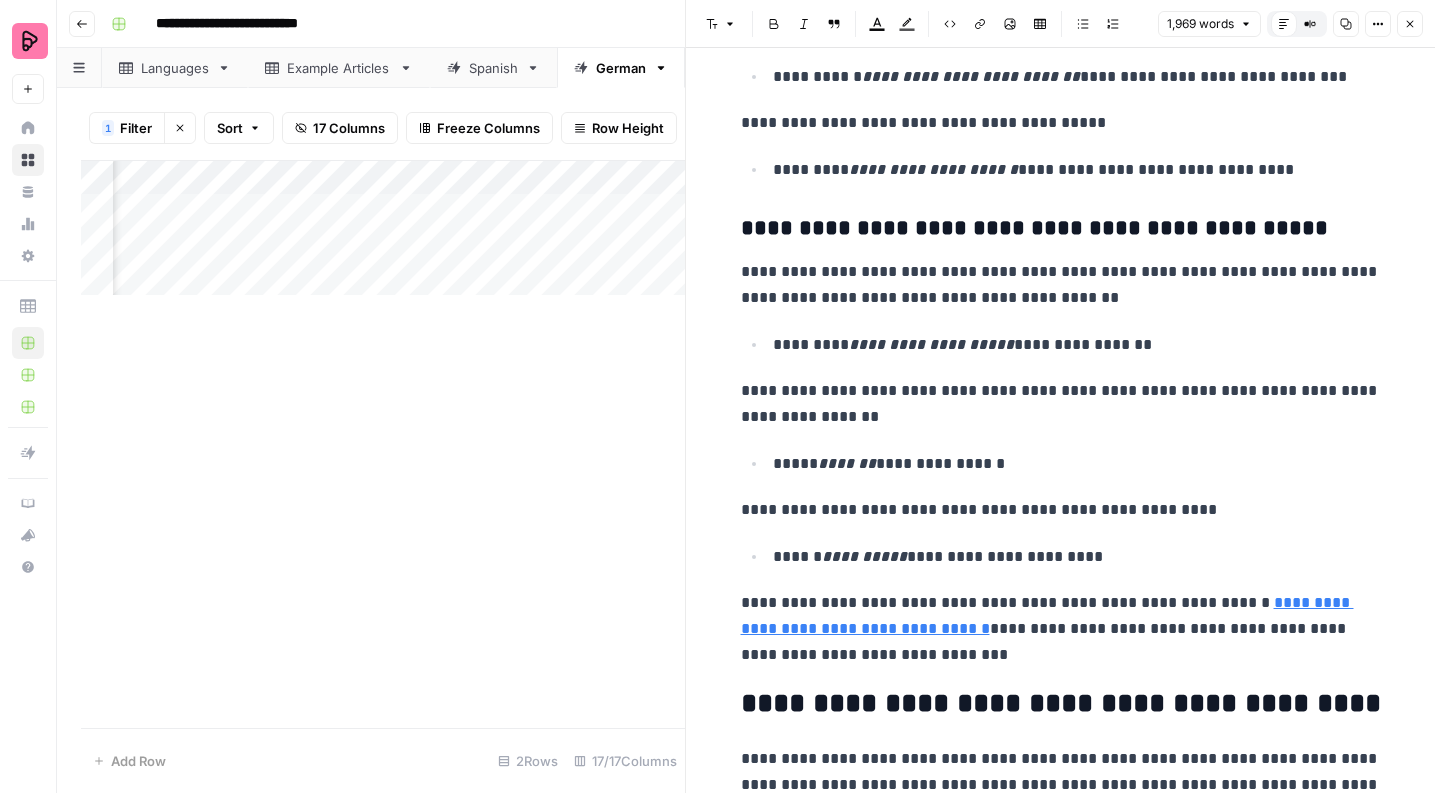 scroll, scrollTop: 7119, scrollLeft: 0, axis: vertical 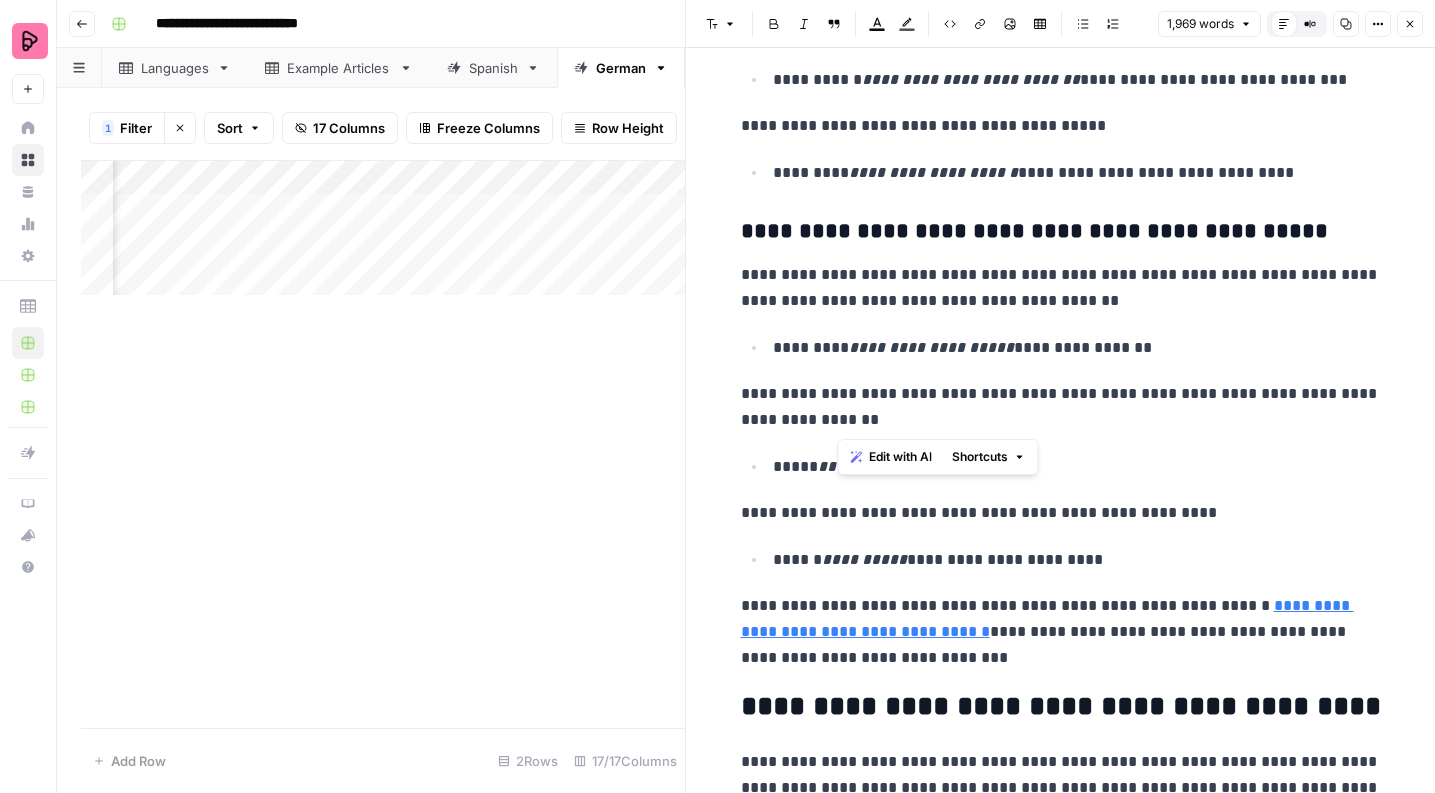 drag, startPoint x: 1244, startPoint y: 395, endPoint x: 841, endPoint y: 423, distance: 403.97153 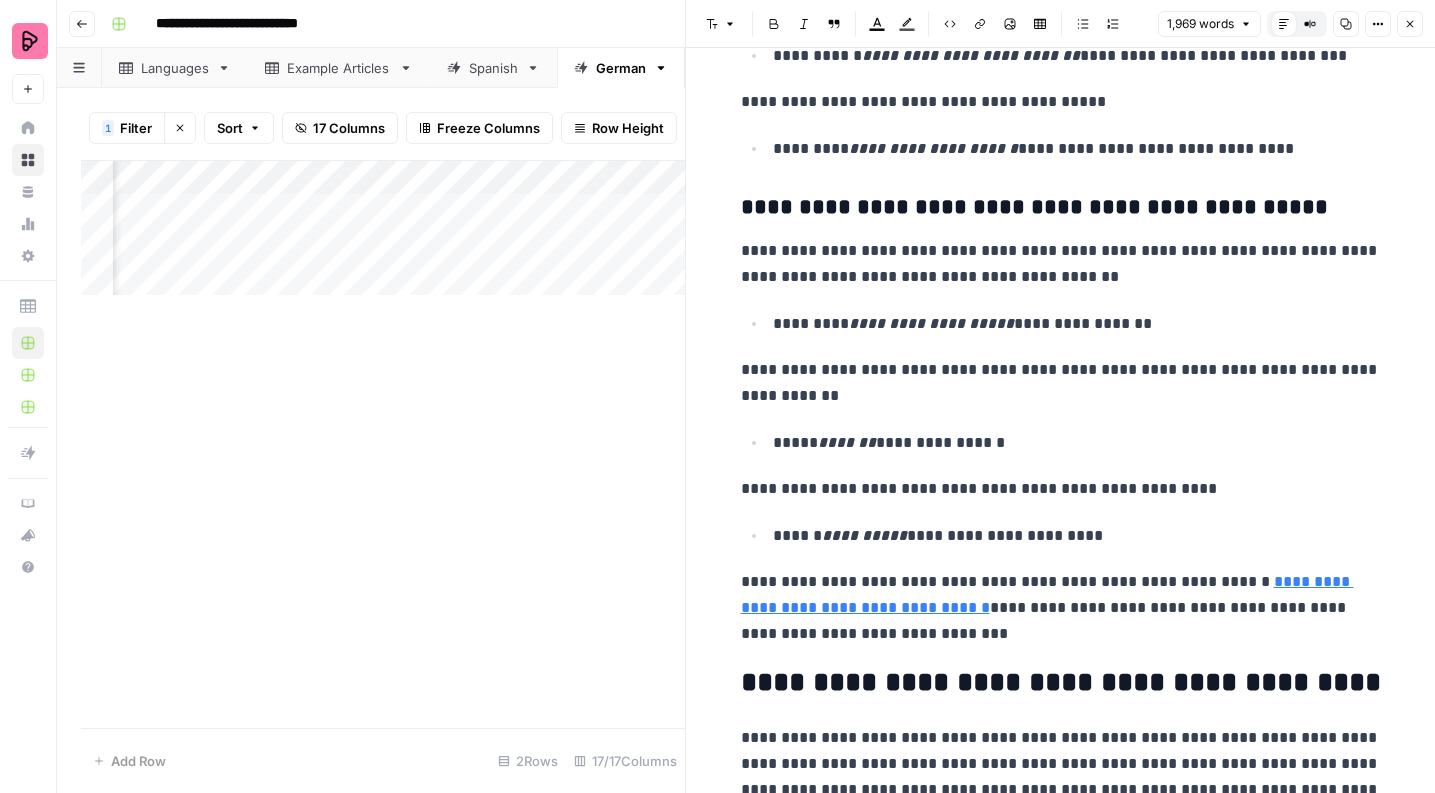 scroll, scrollTop: 7144, scrollLeft: 0, axis: vertical 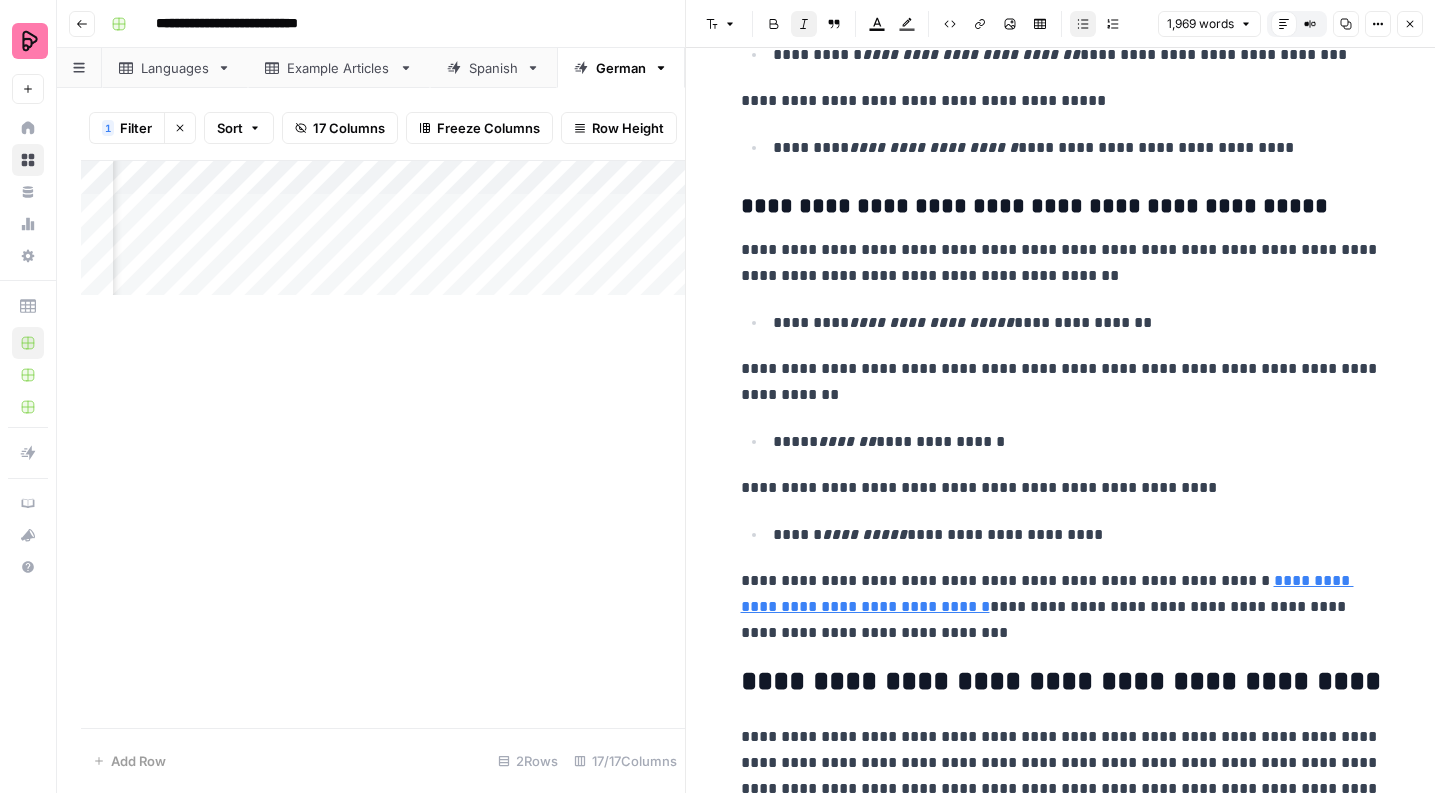 click on "**********" at bounding box center (864, 534) 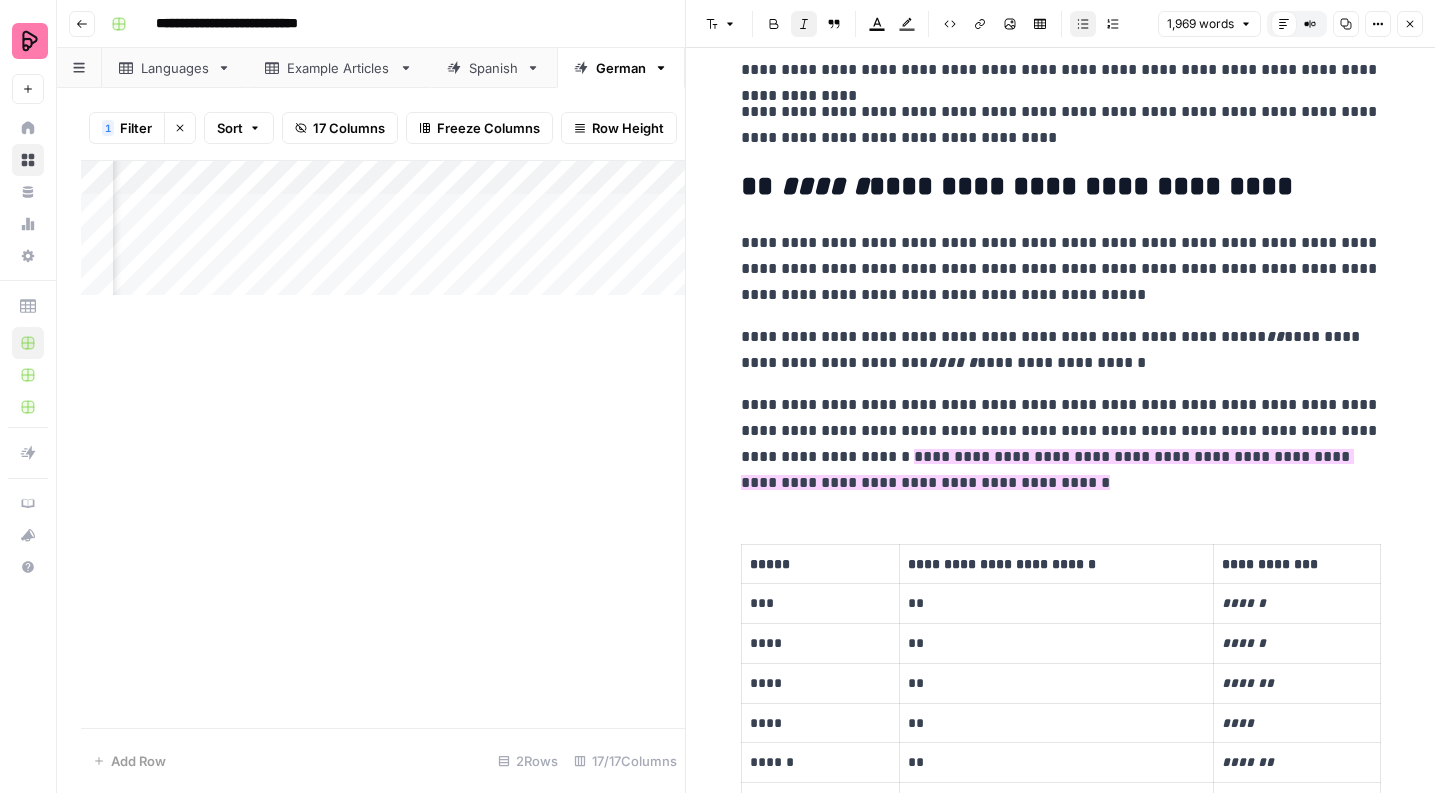 scroll, scrollTop: 267, scrollLeft: 0, axis: vertical 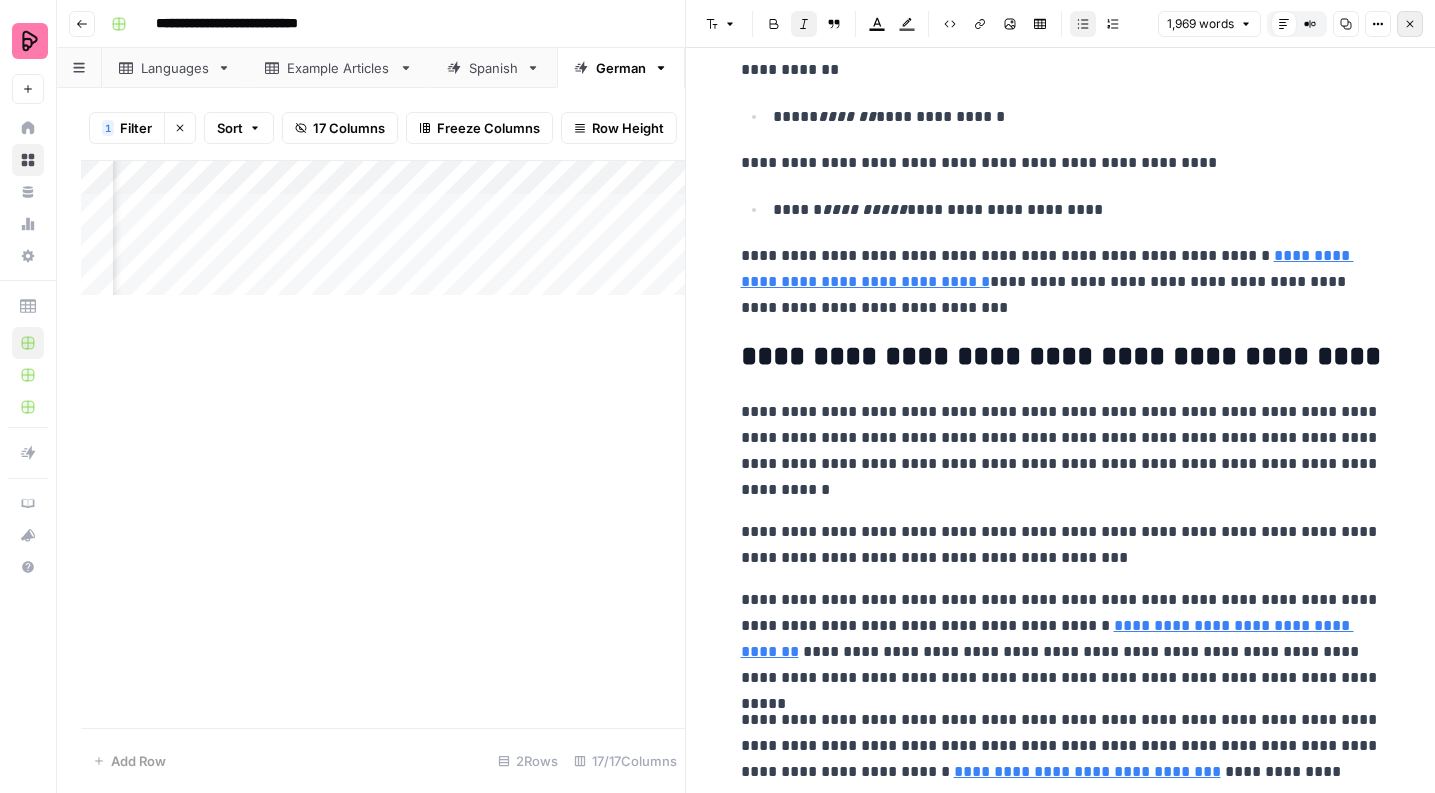 click on "Close" at bounding box center [1410, 24] 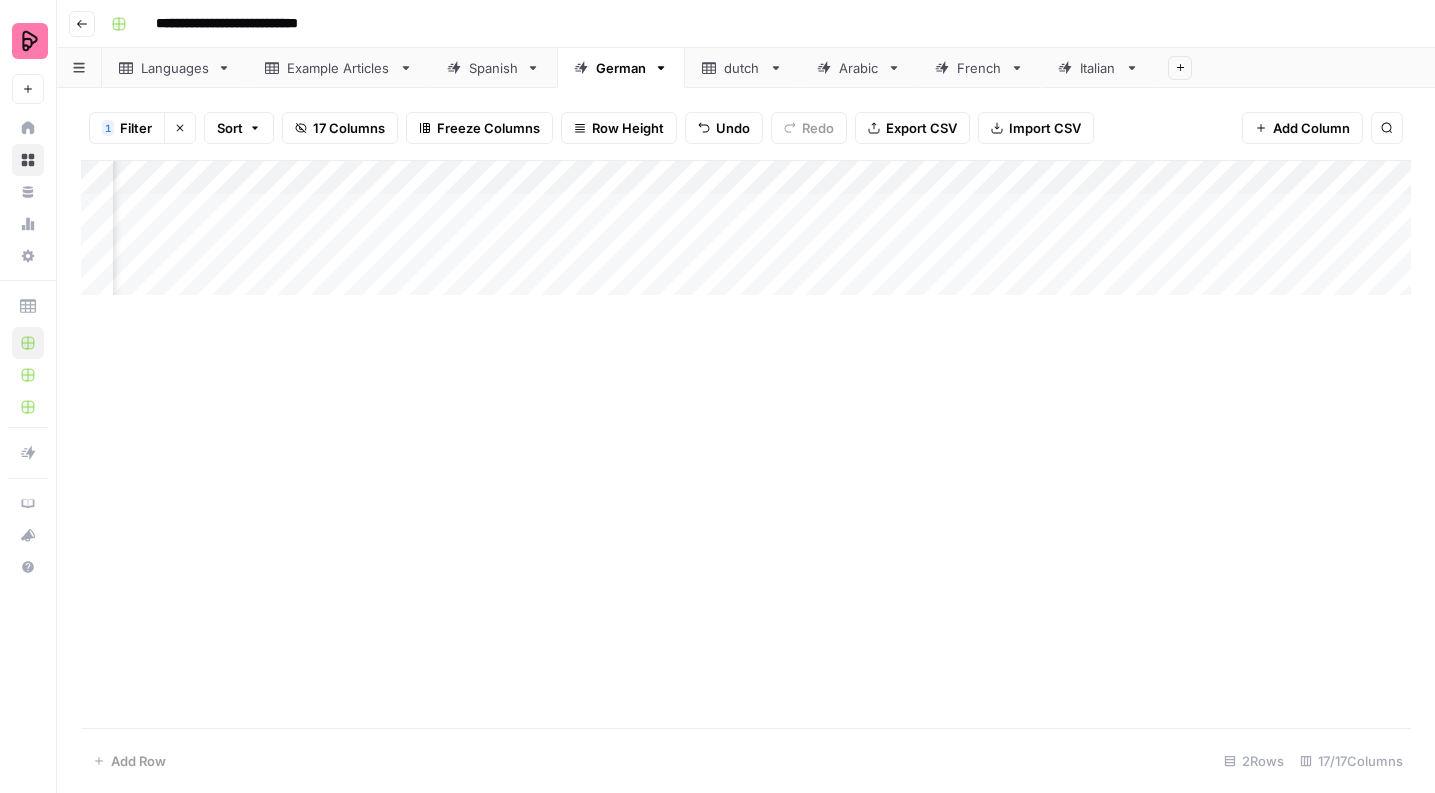 click on "Add Column" at bounding box center [746, 228] 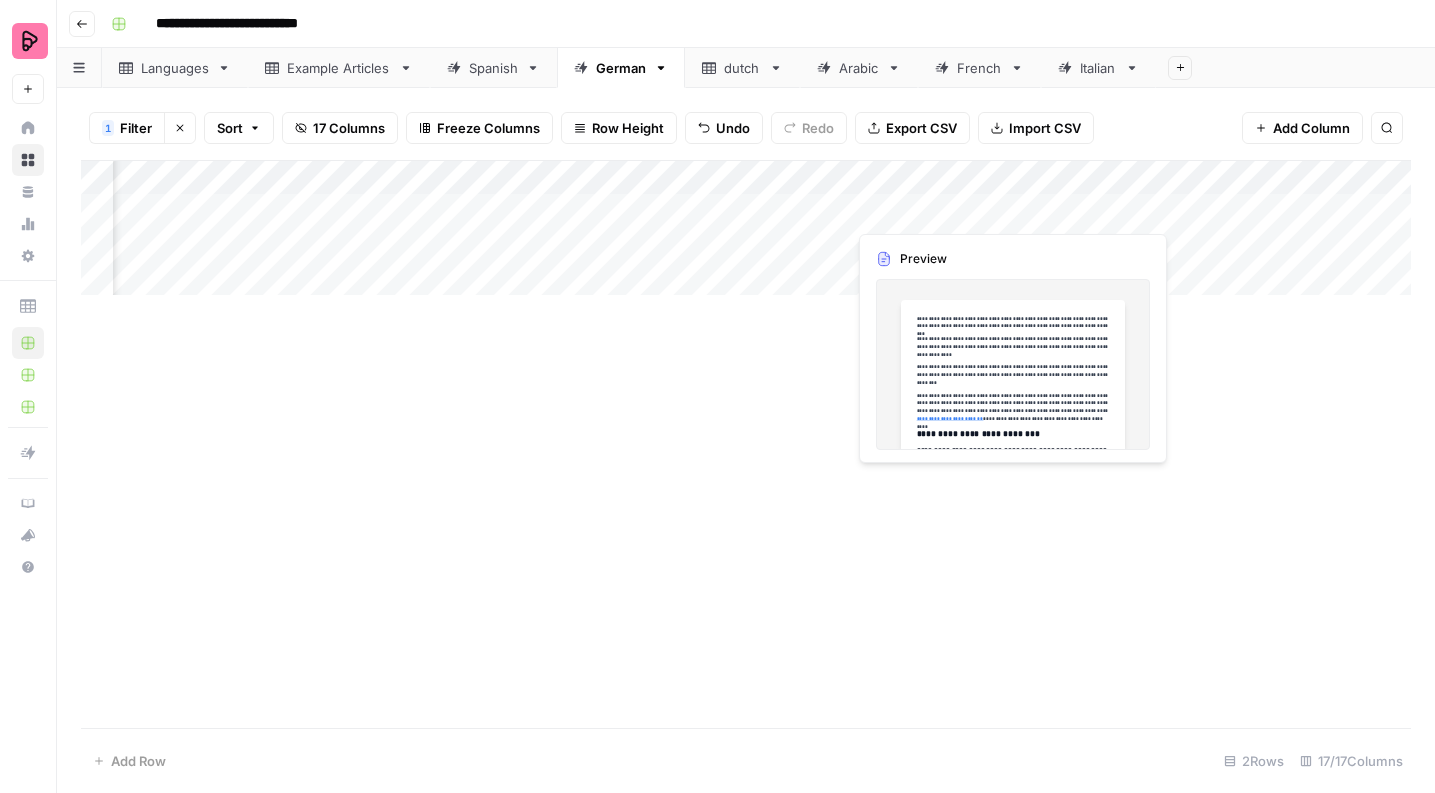 click on "Add Column" at bounding box center [746, 228] 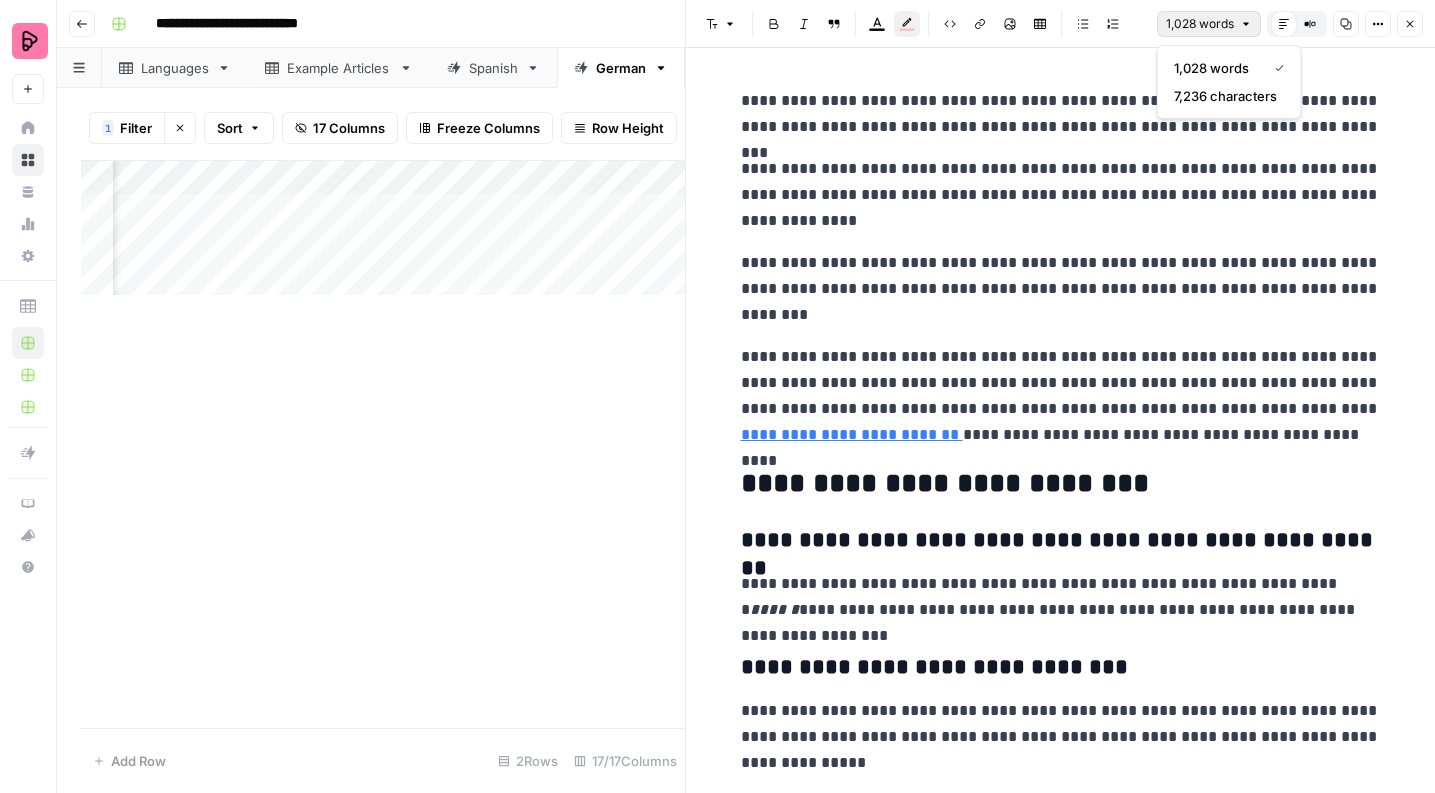 click on "1,028 words" at bounding box center (1200, 24) 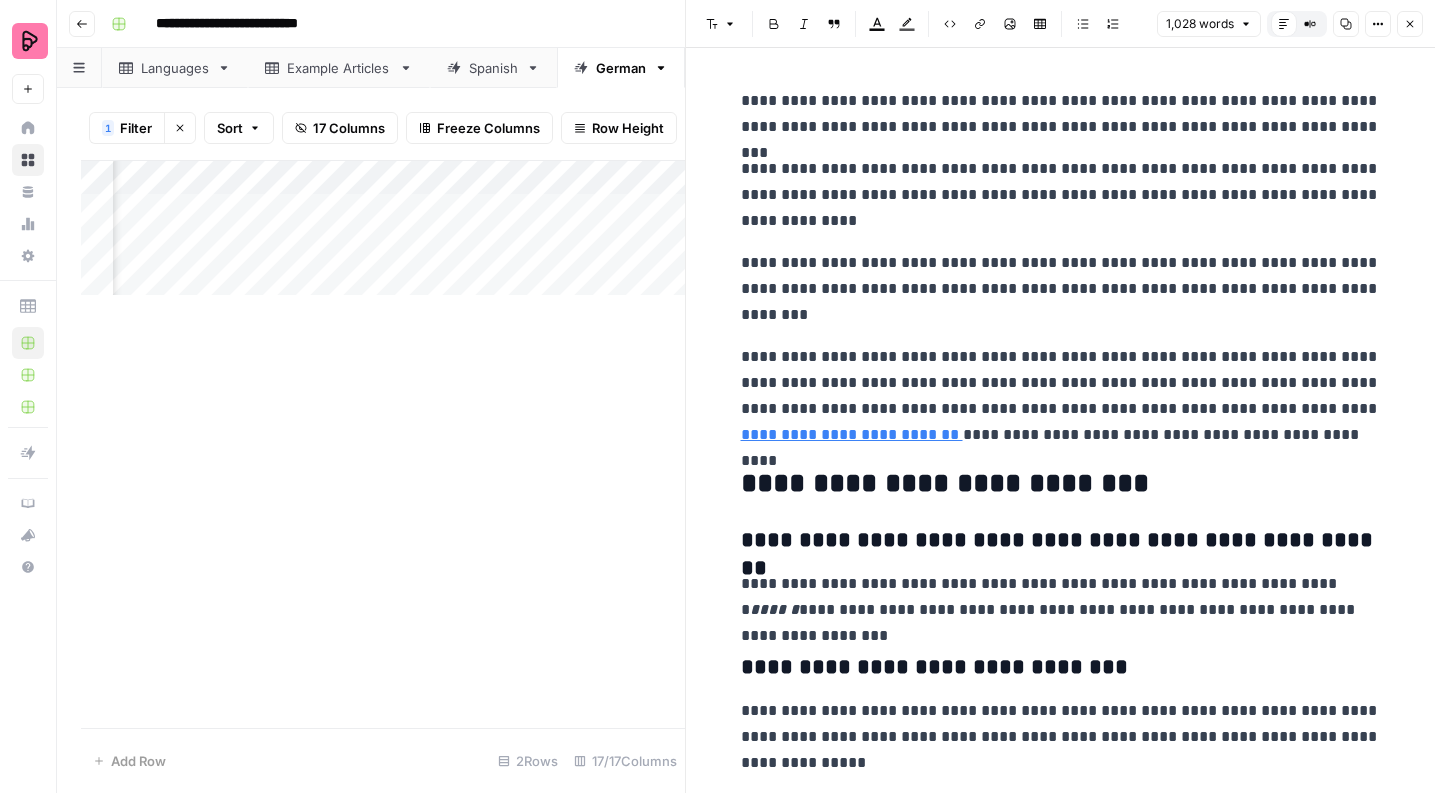 click on "**********" at bounding box center [1061, 114] 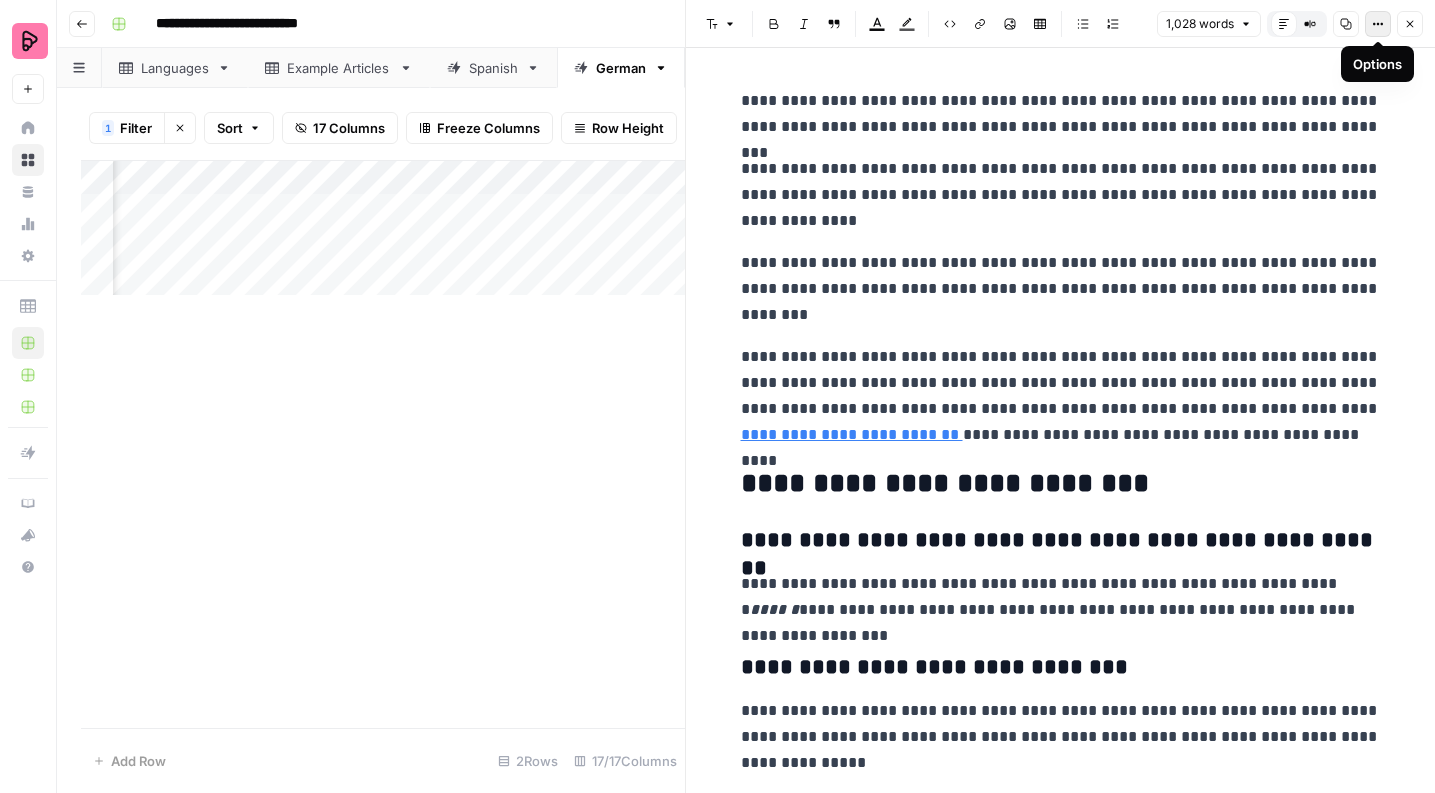 click 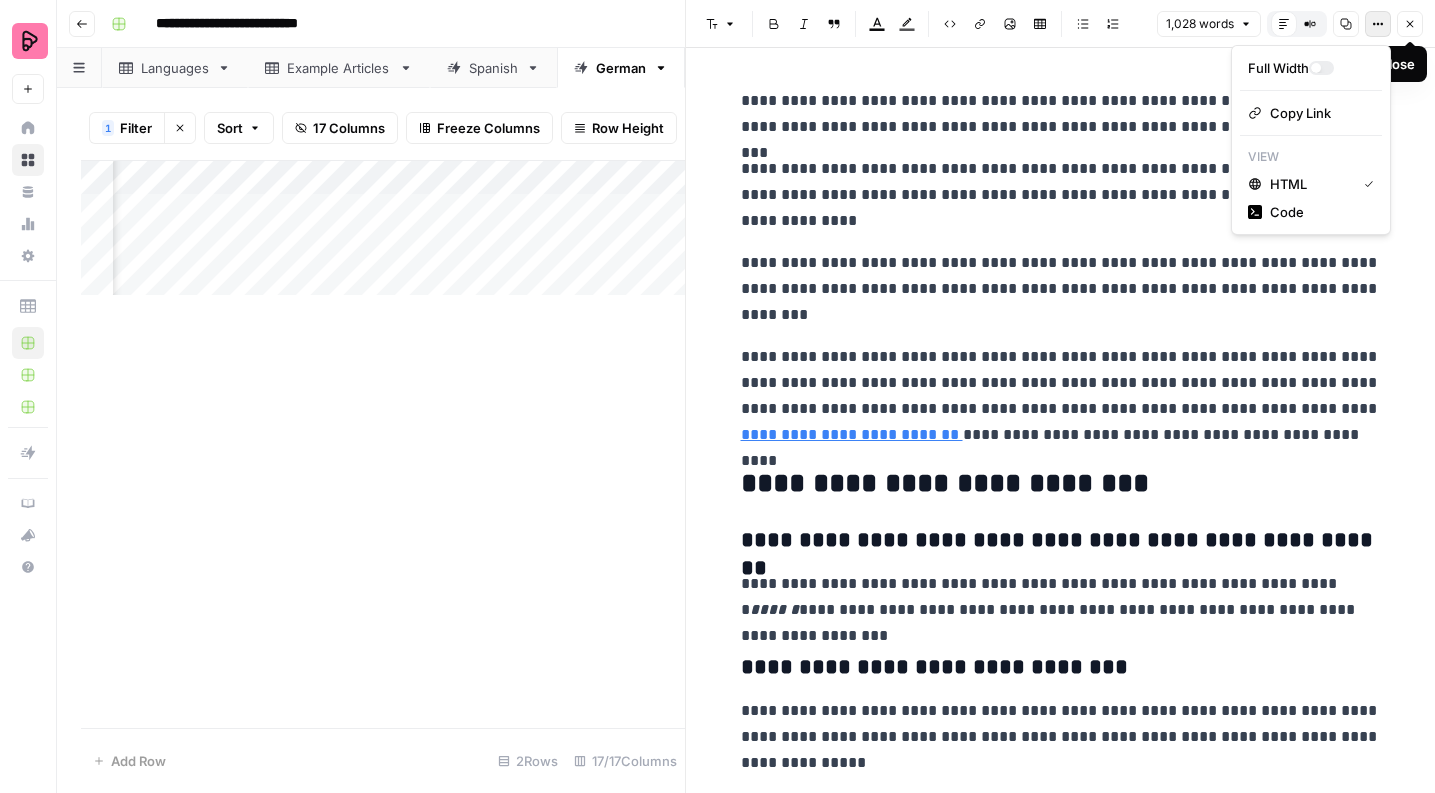 click on "**********" at bounding box center [1061, 289] 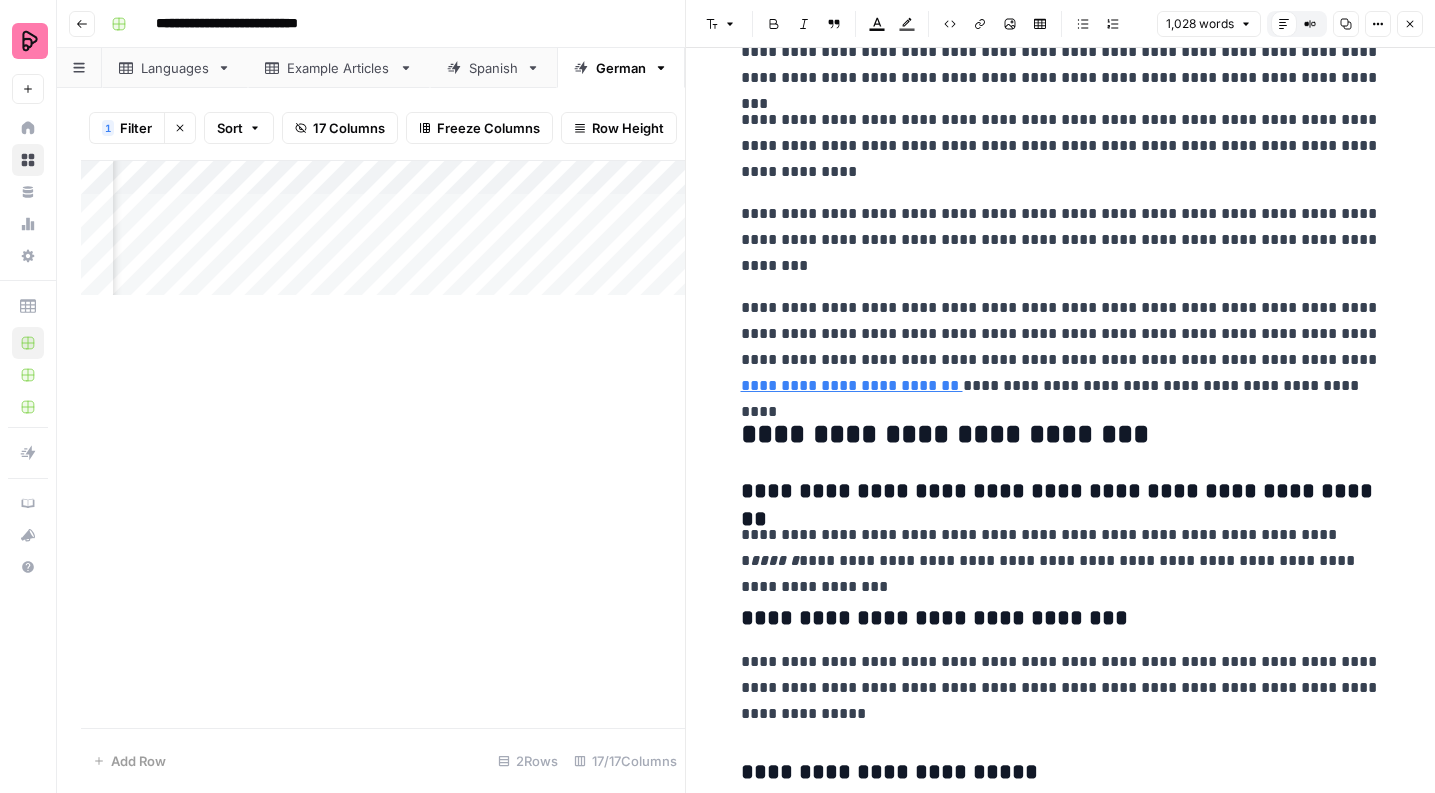 scroll, scrollTop: 39, scrollLeft: 0, axis: vertical 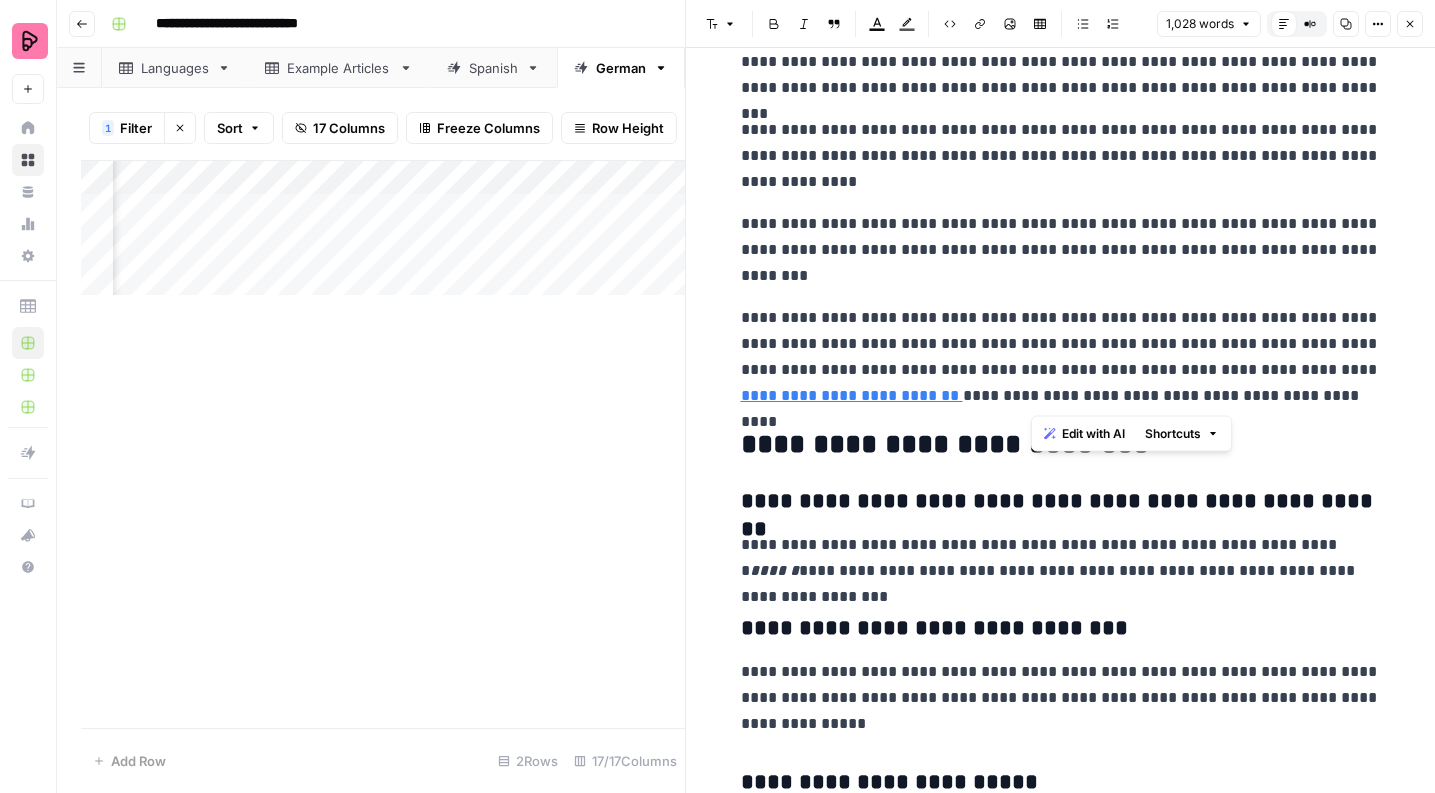 drag, startPoint x: 1305, startPoint y: 371, endPoint x: 1032, endPoint y: 398, distance: 274.3319 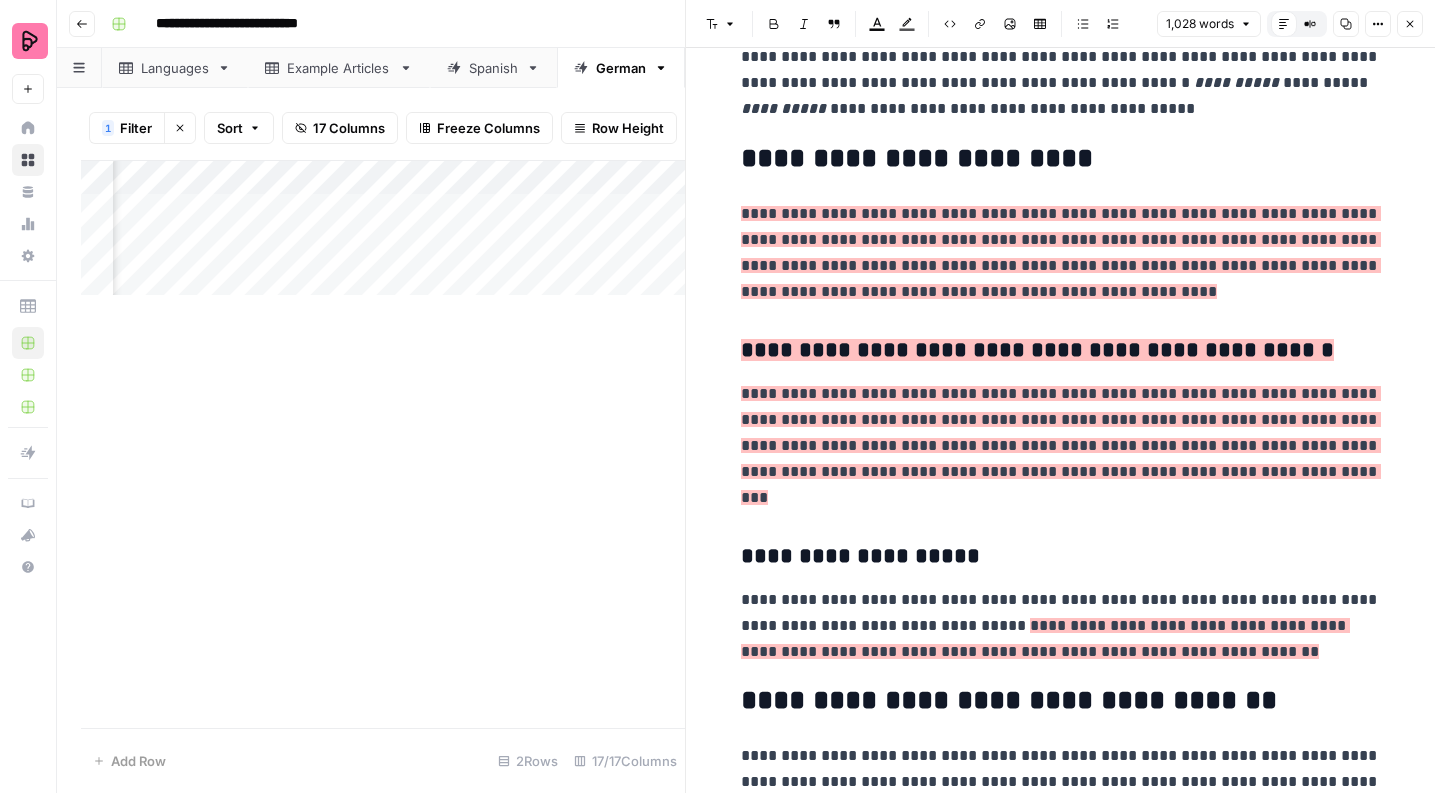 scroll, scrollTop: 1627, scrollLeft: 0, axis: vertical 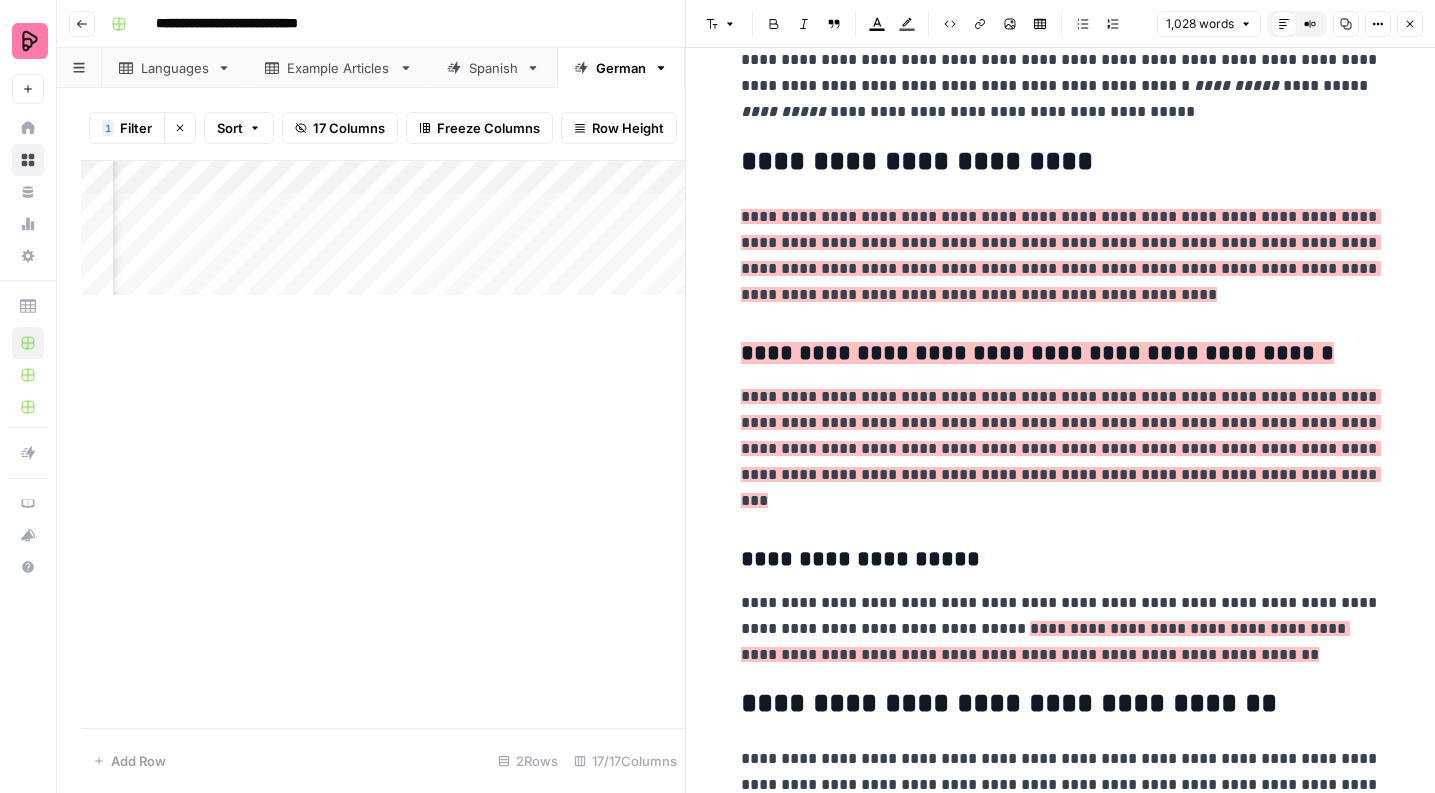 click on "**********" at bounding box center (1037, 353) 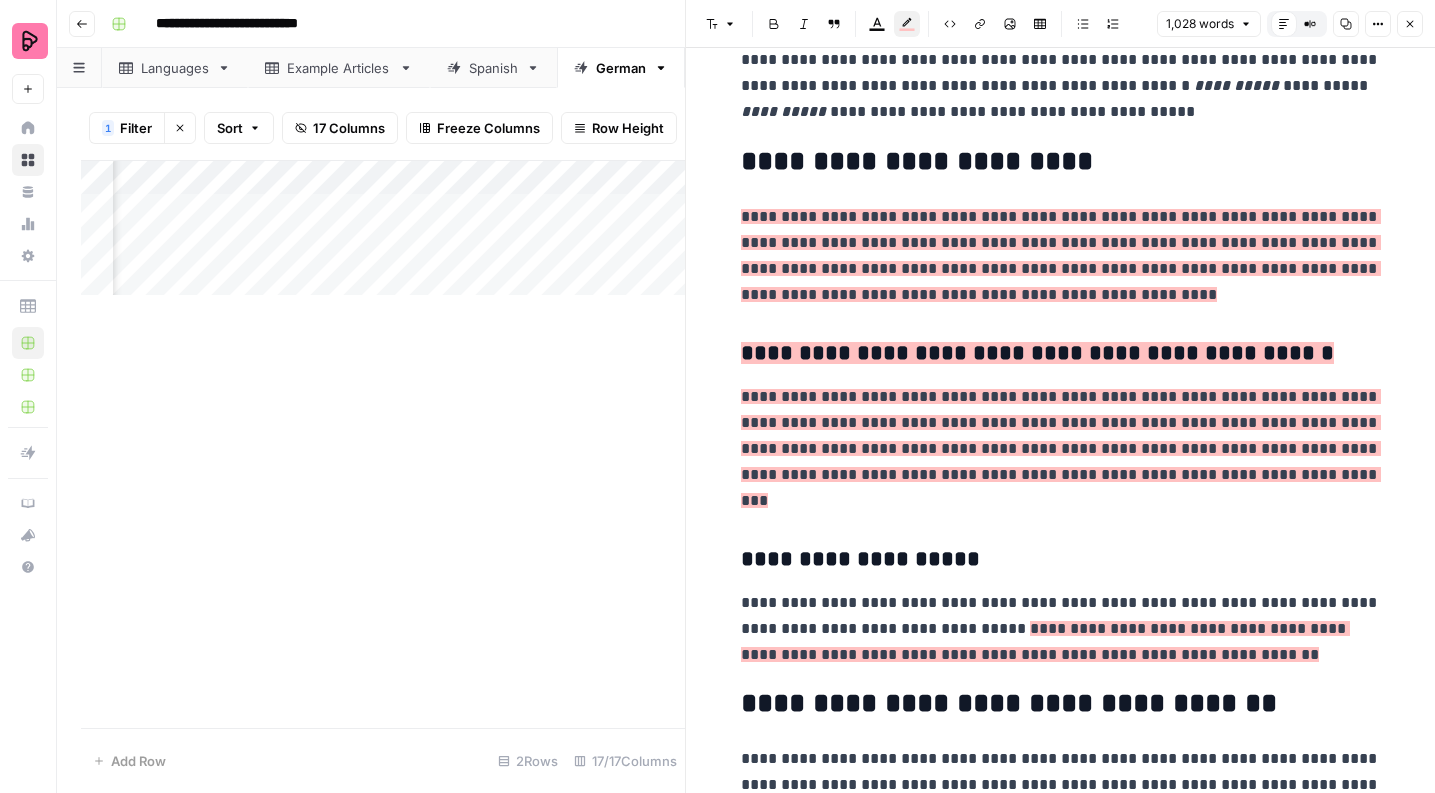 click on "**********" at bounding box center (1037, 353) 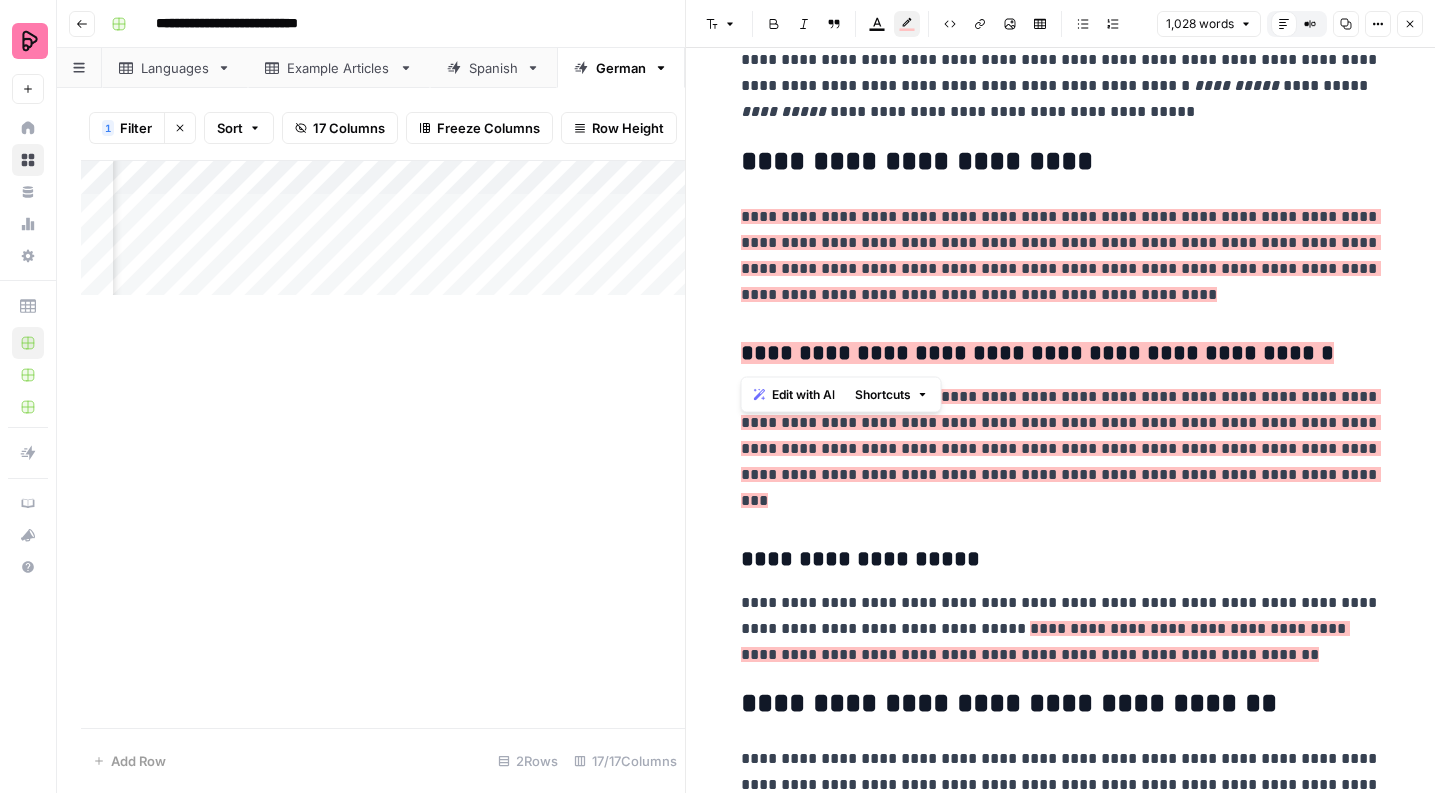 type 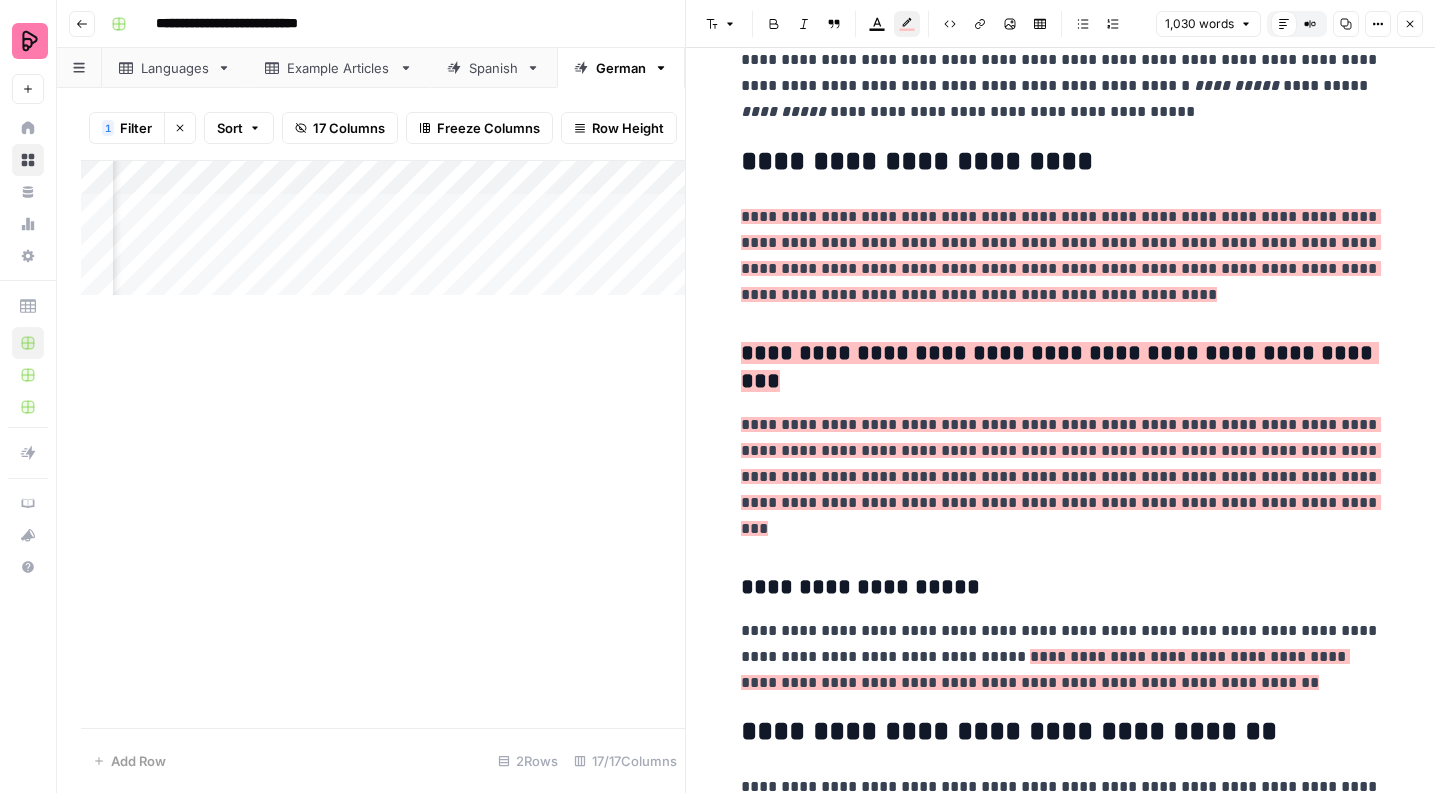 click on "**********" at bounding box center [1061, 162] 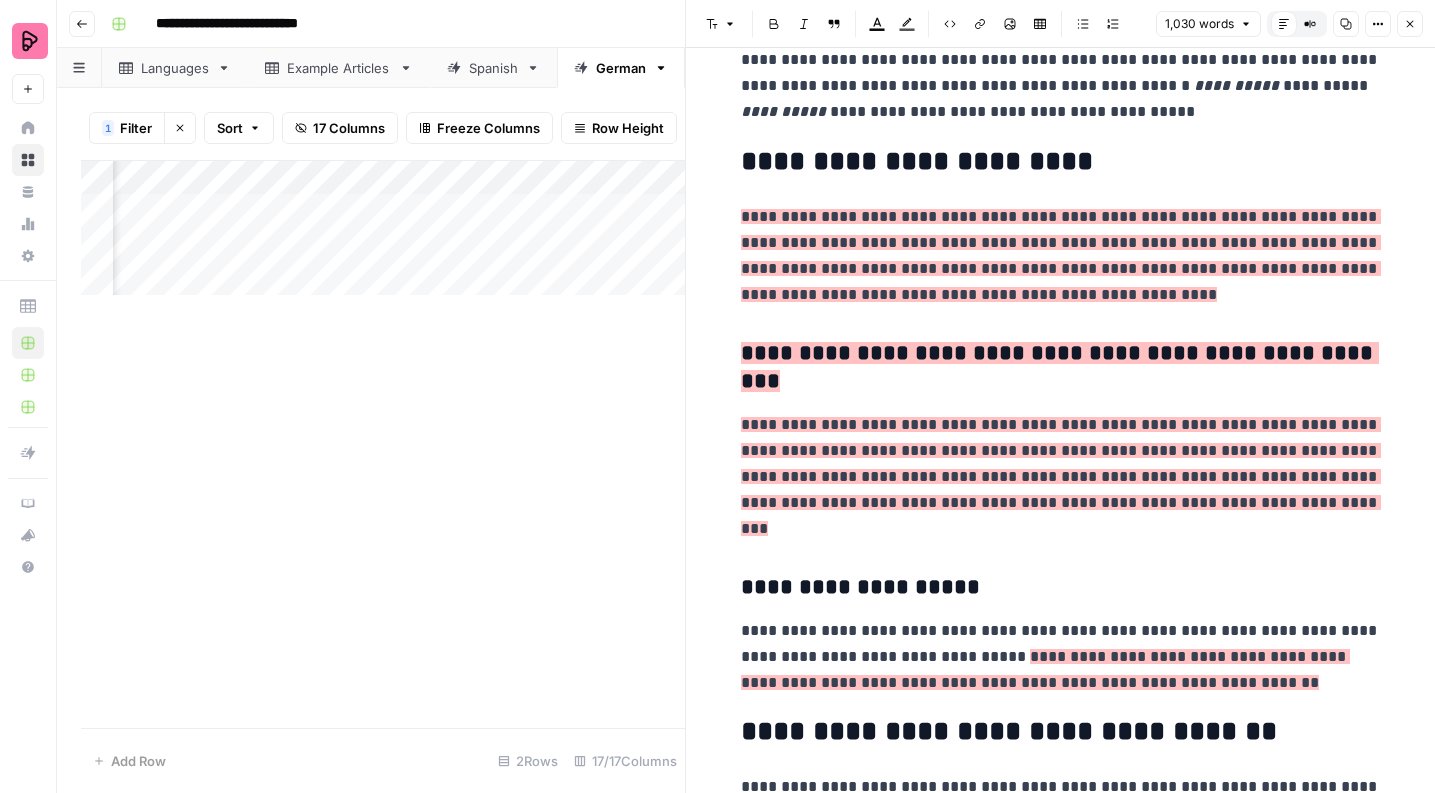 click on "**********" at bounding box center [1061, 162] 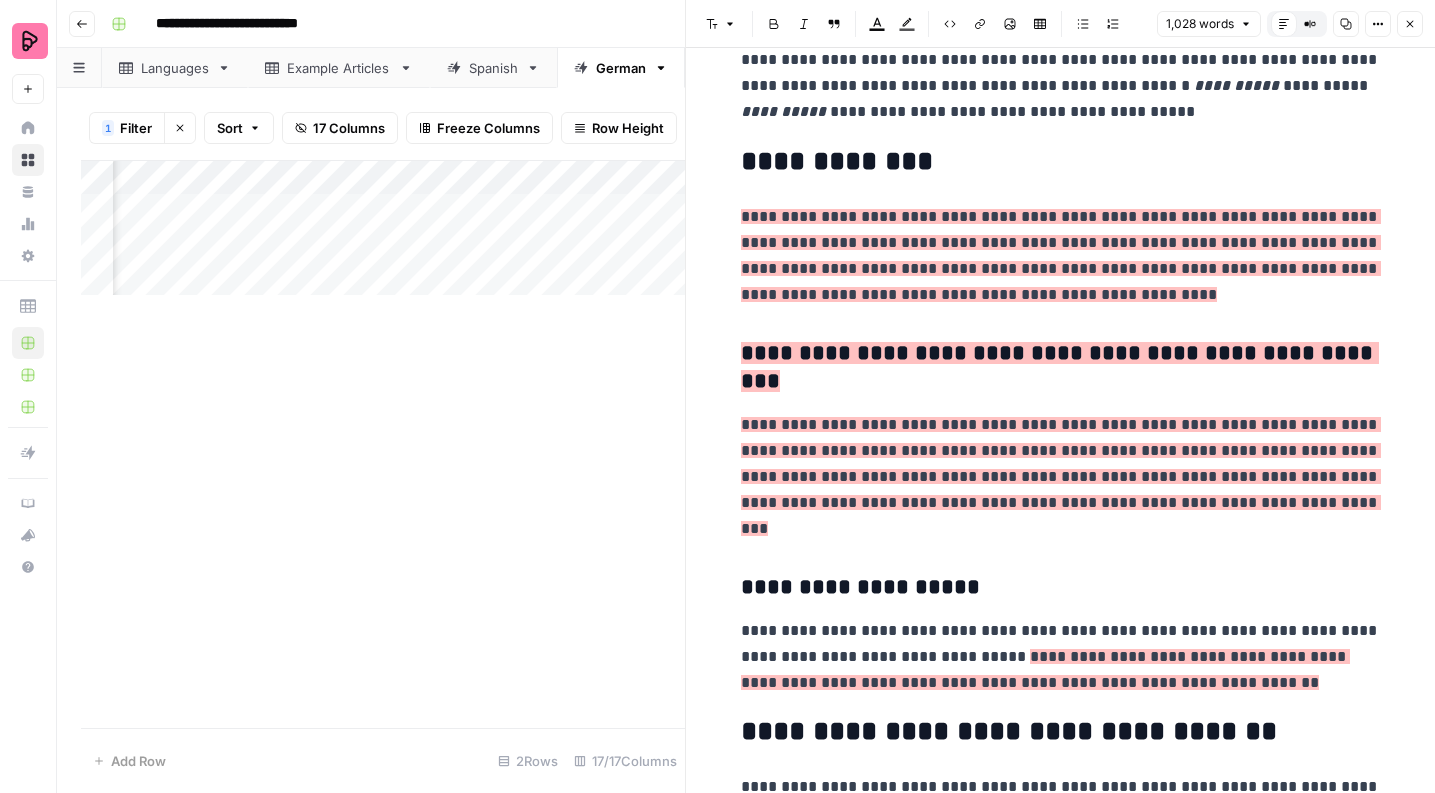 click on "**********" at bounding box center (1061, 476) 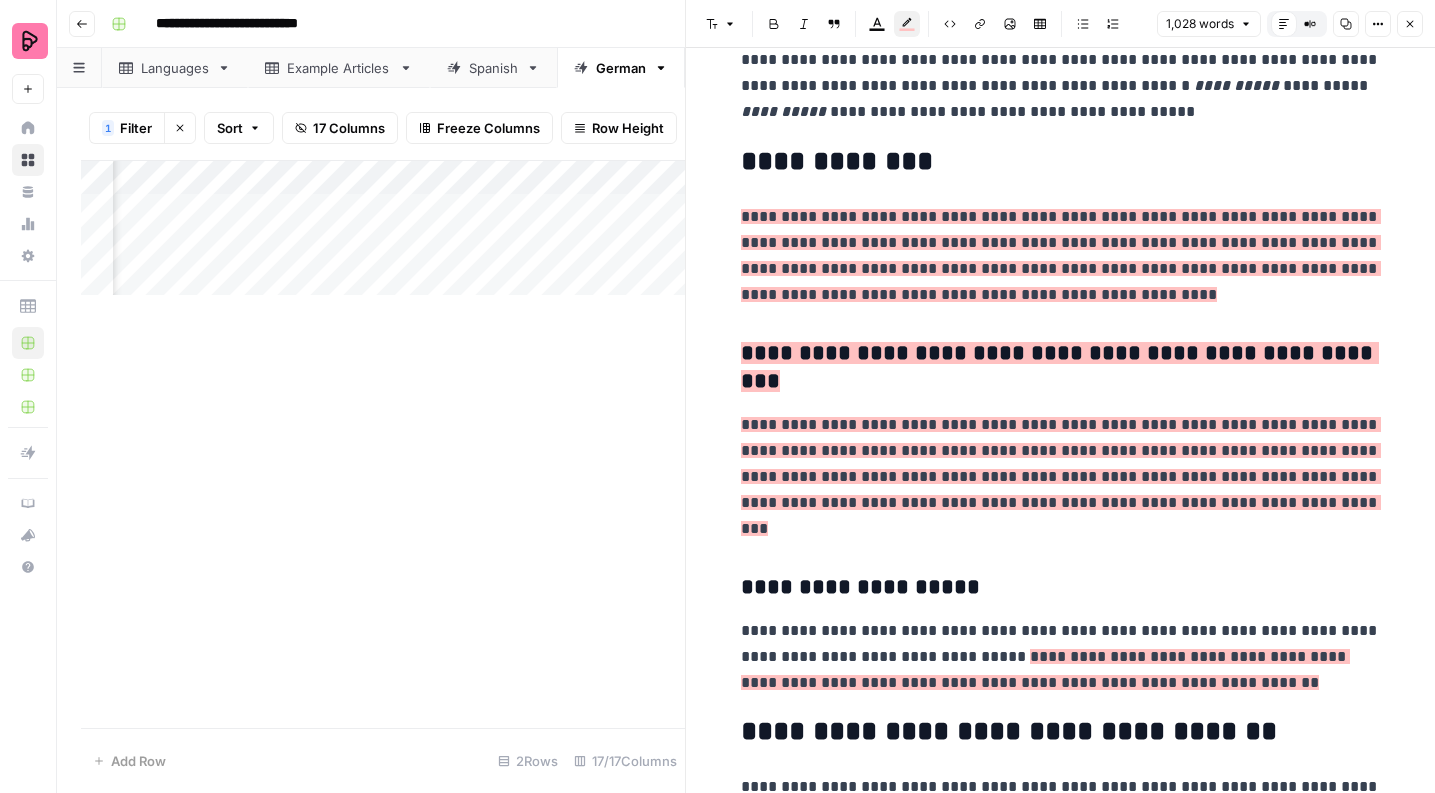 click on "**********" at bounding box center [1061, 476] 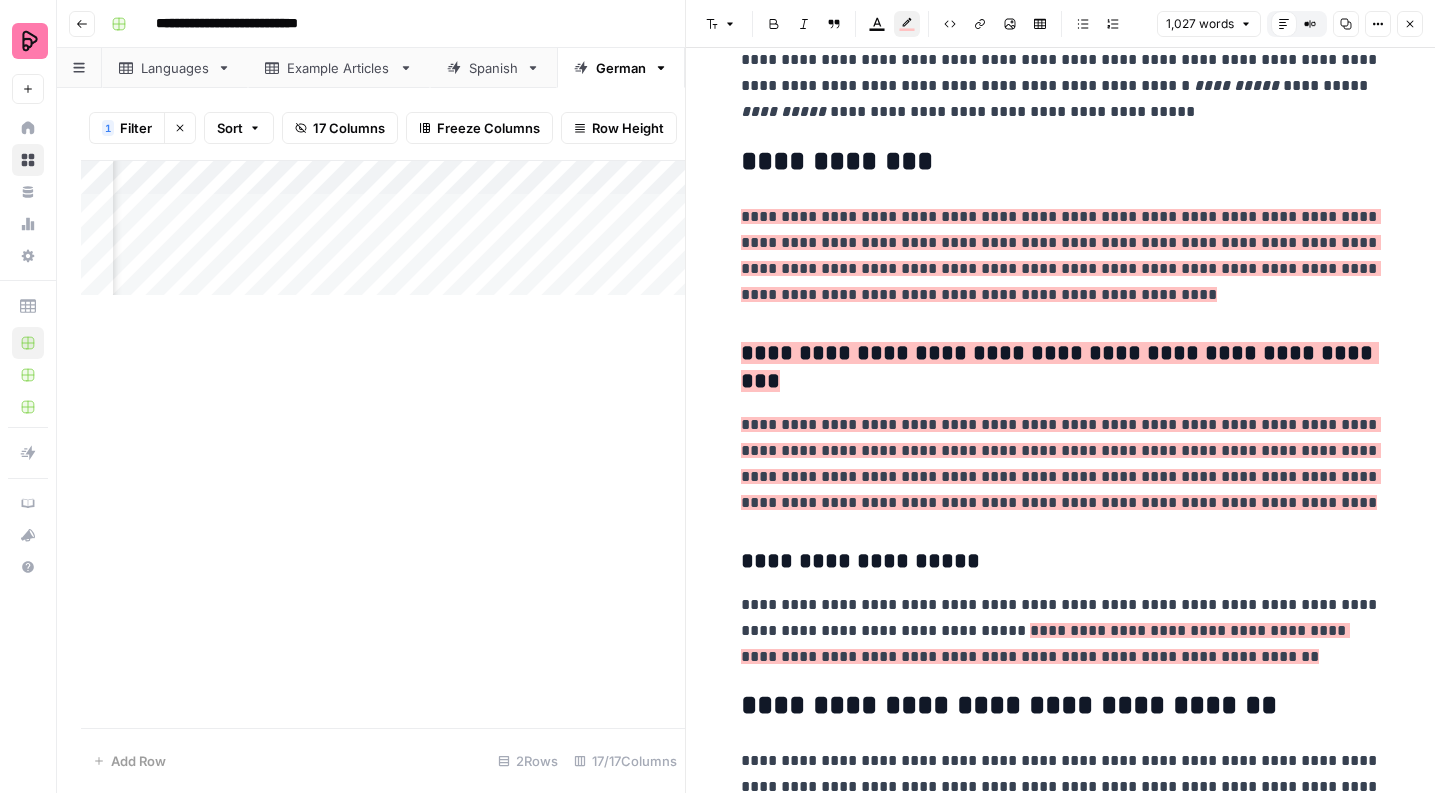 click on "**********" at bounding box center (1061, 463) 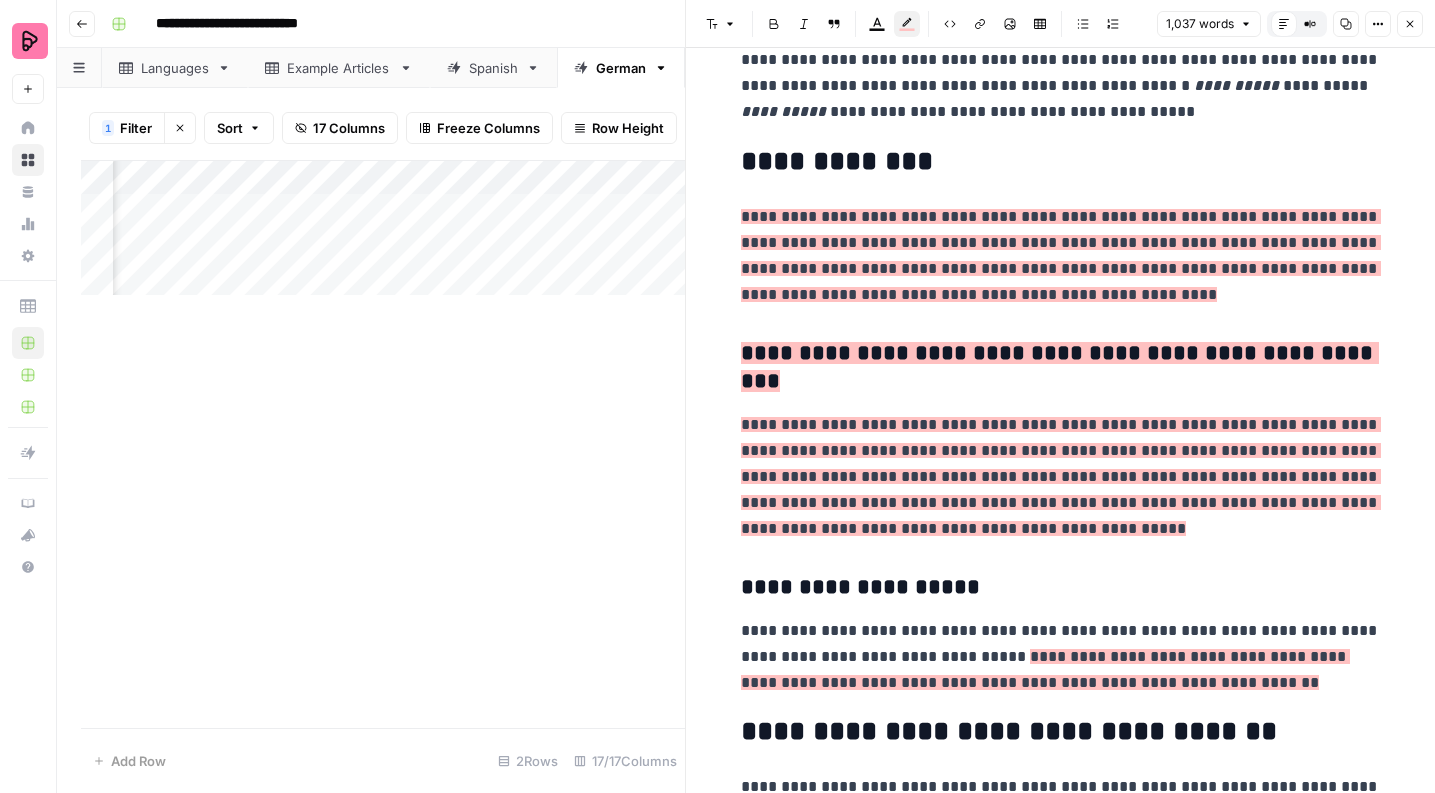 click on "**********" at bounding box center [1061, 476] 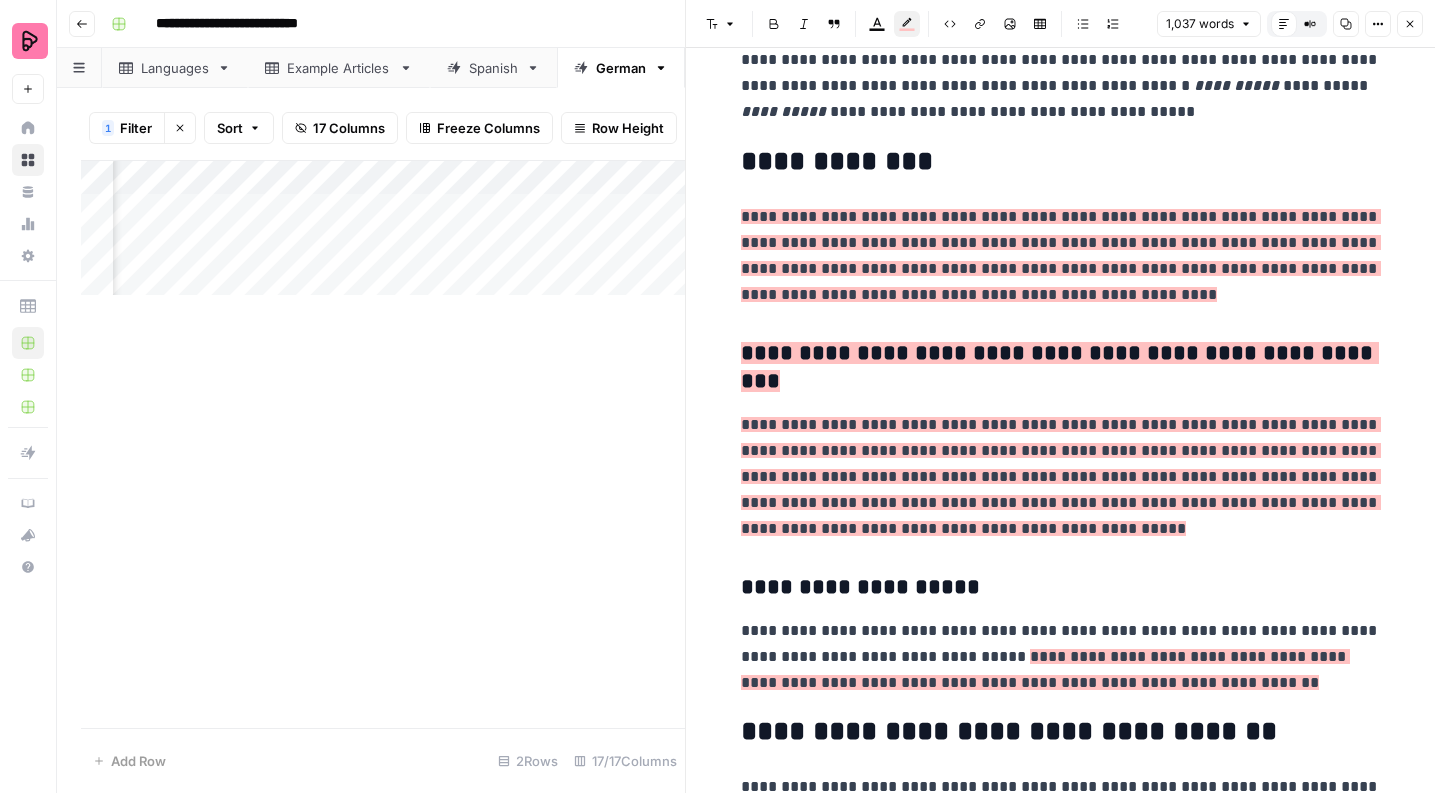 click on "**********" at bounding box center (1061, 476) 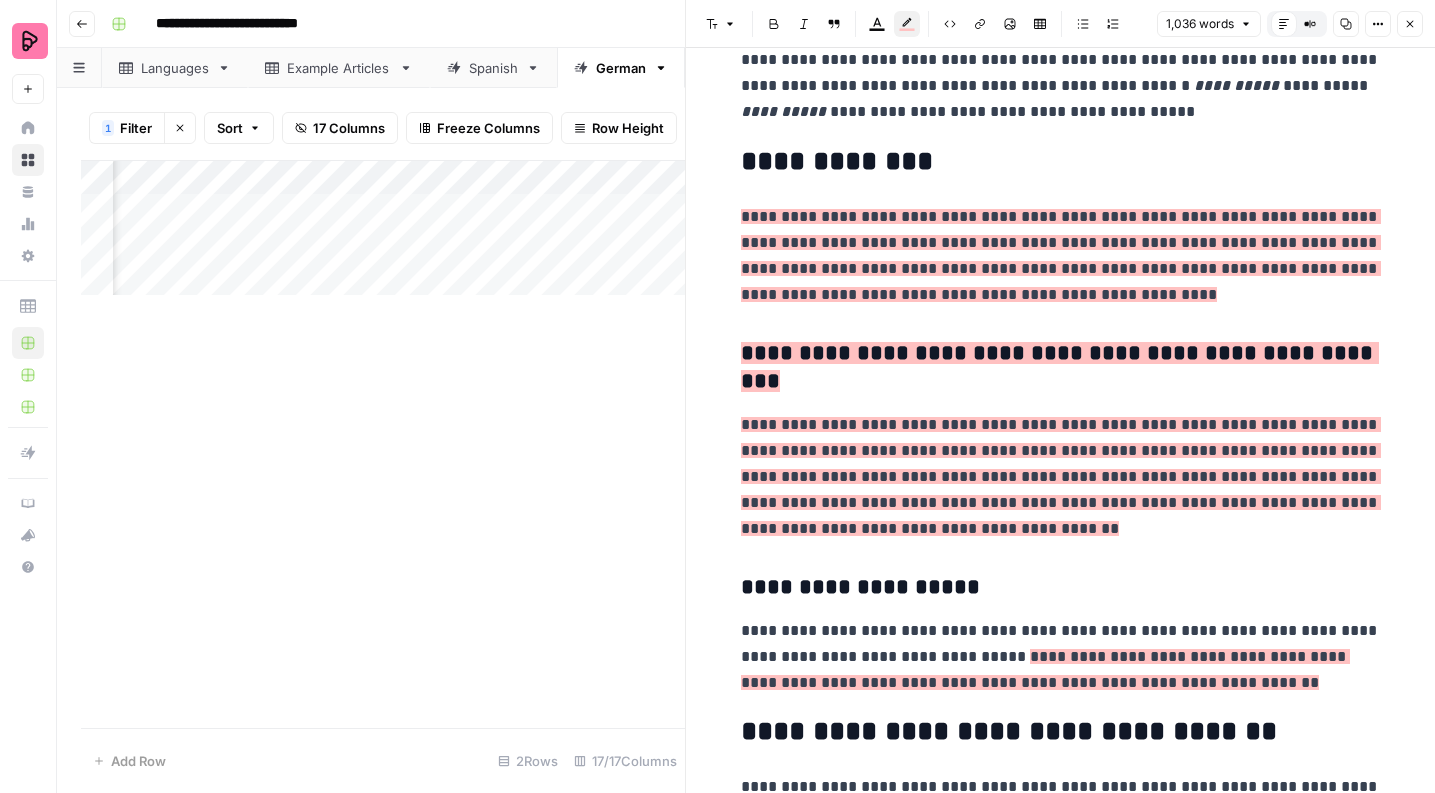 click on "**********" at bounding box center (1061, 476) 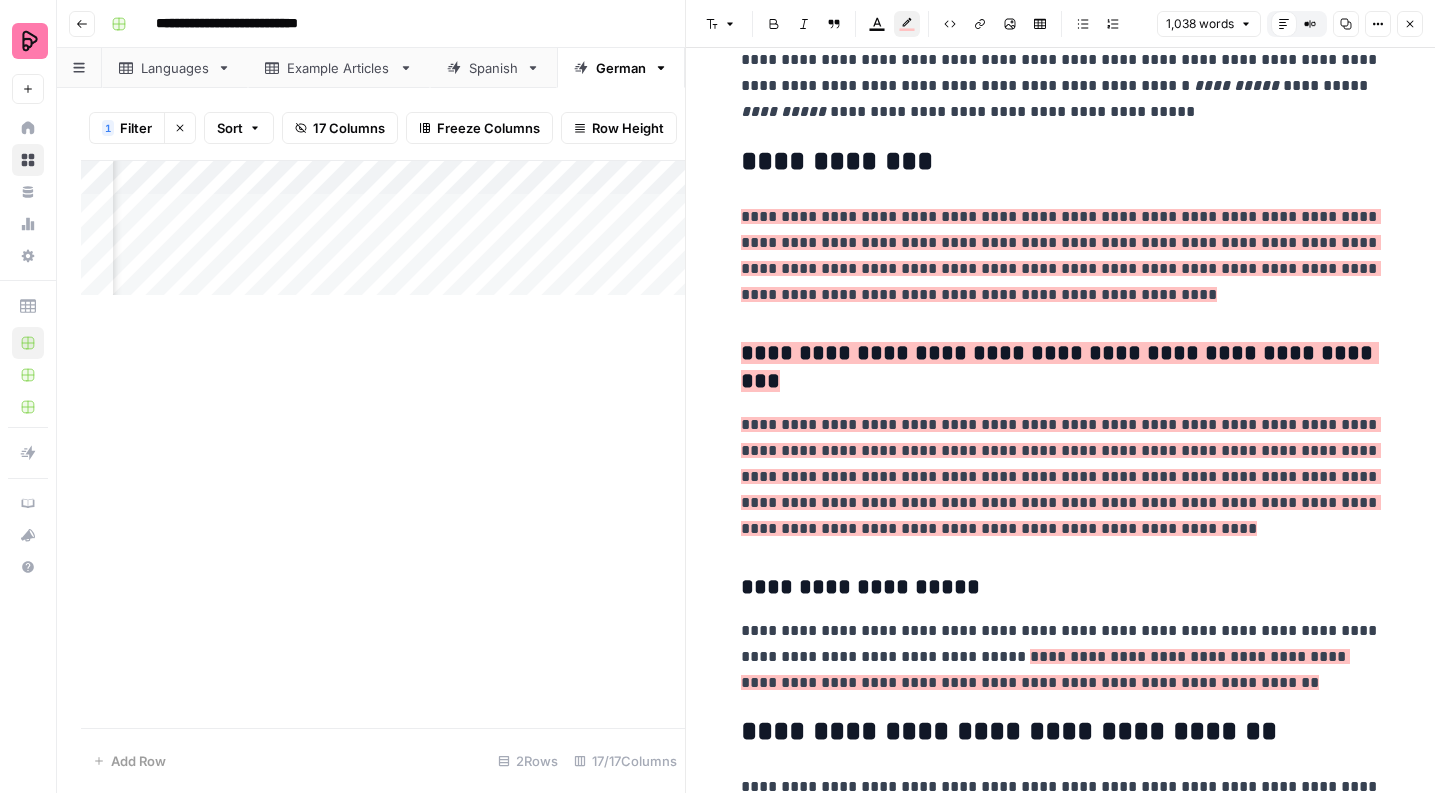 click on "**********" at bounding box center [1061, 476] 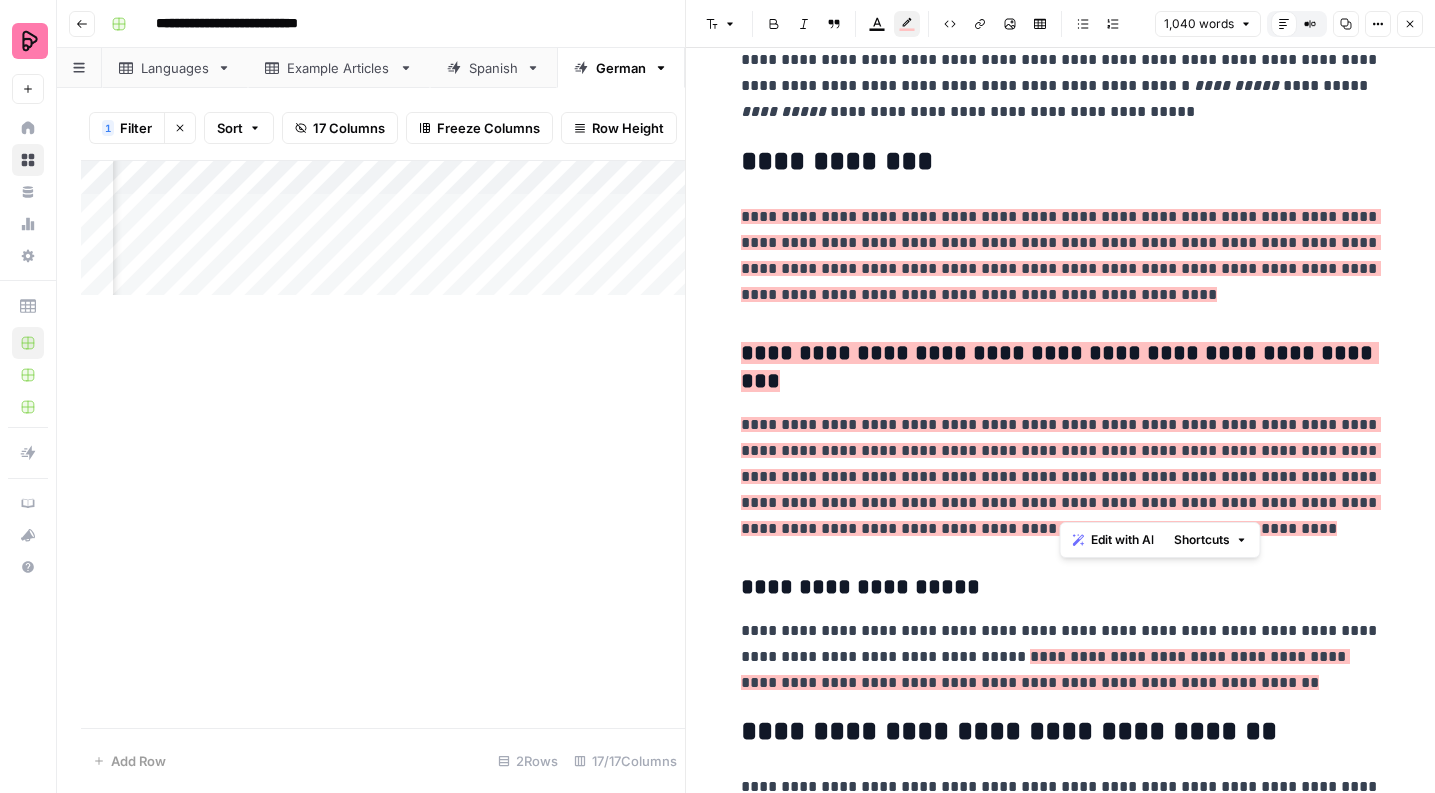 drag, startPoint x: 1062, startPoint y: 450, endPoint x: 1105, endPoint y: 502, distance: 67.47592 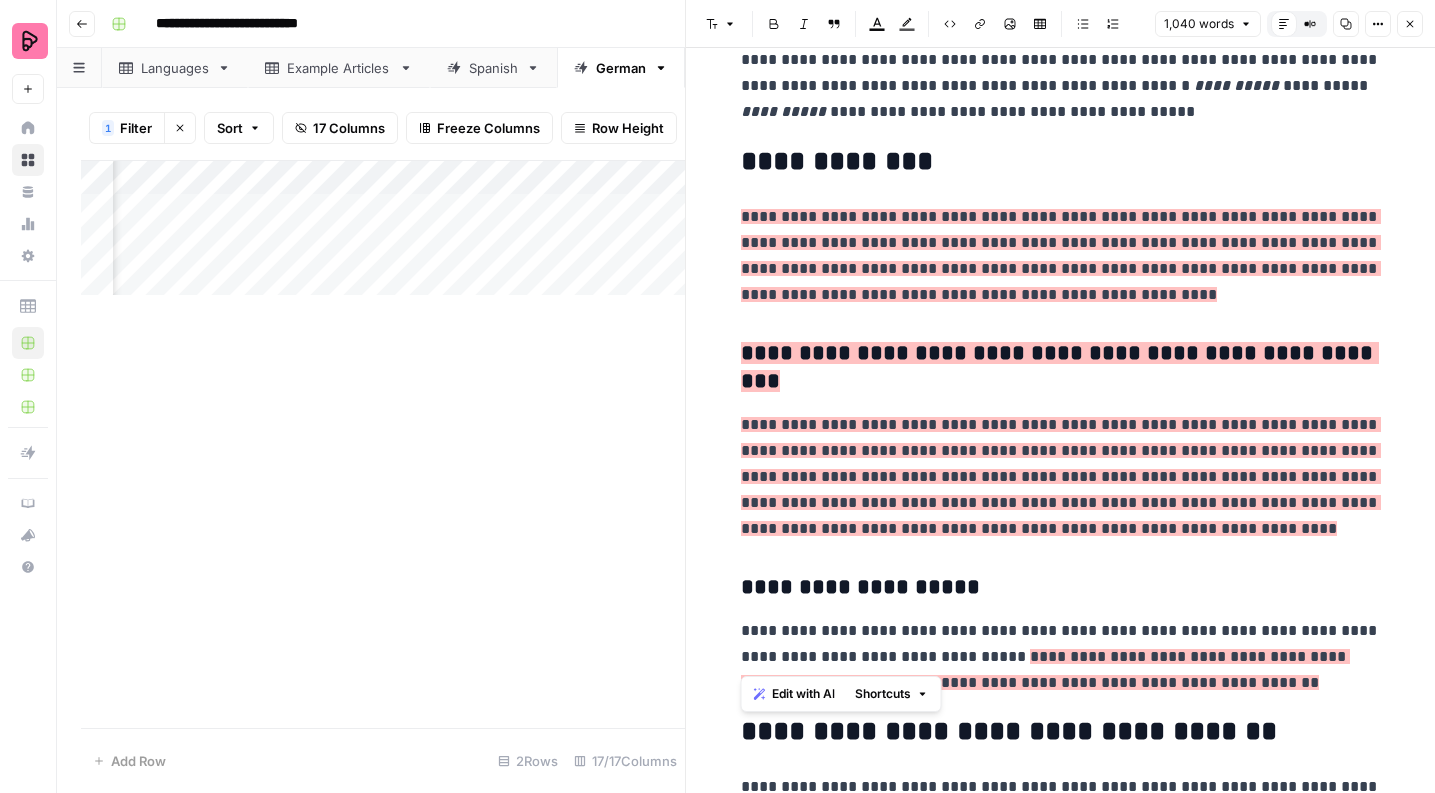 drag, startPoint x: 739, startPoint y: 631, endPoint x: 1031, endPoint y: 655, distance: 292.98465 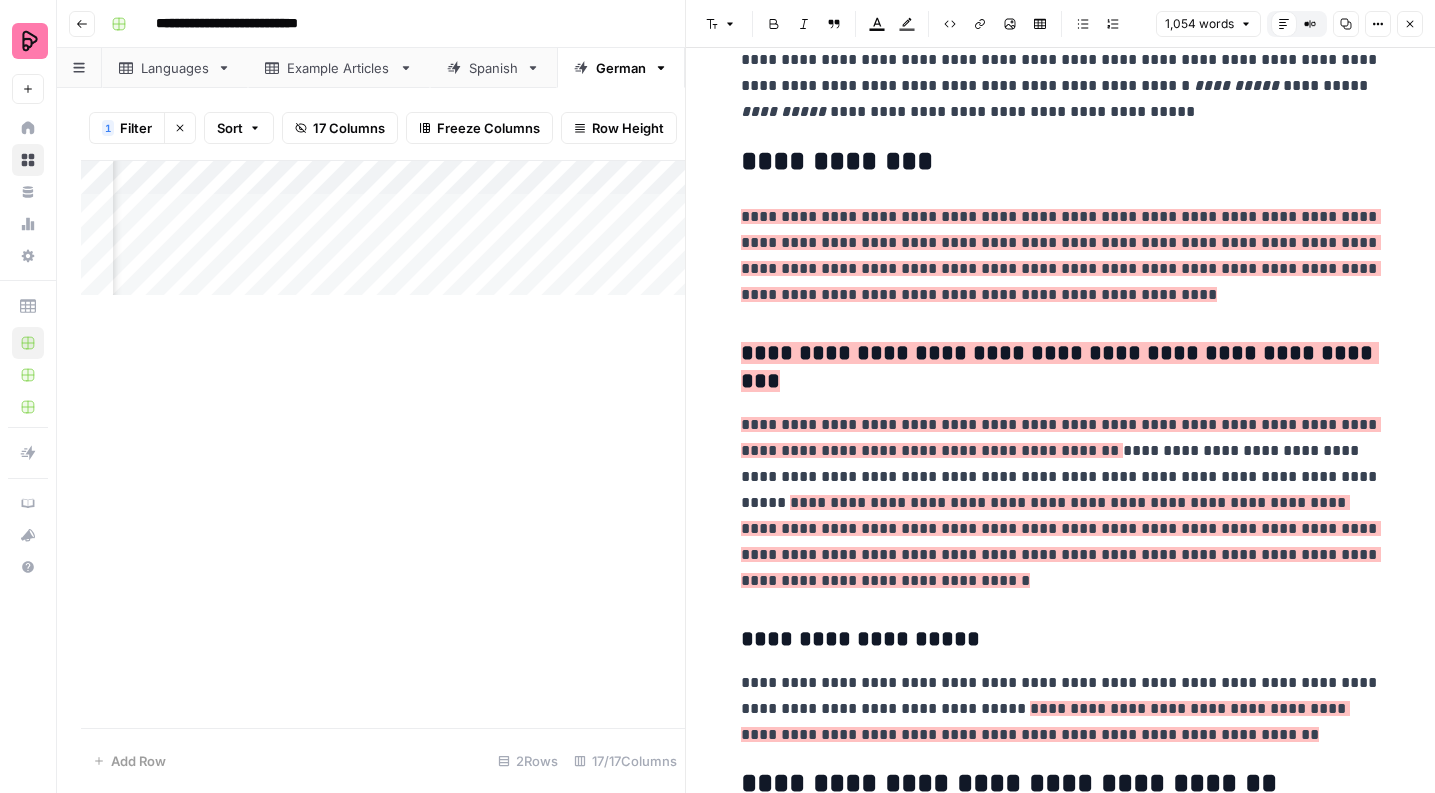 click on "**********" at bounding box center (1061, 503) 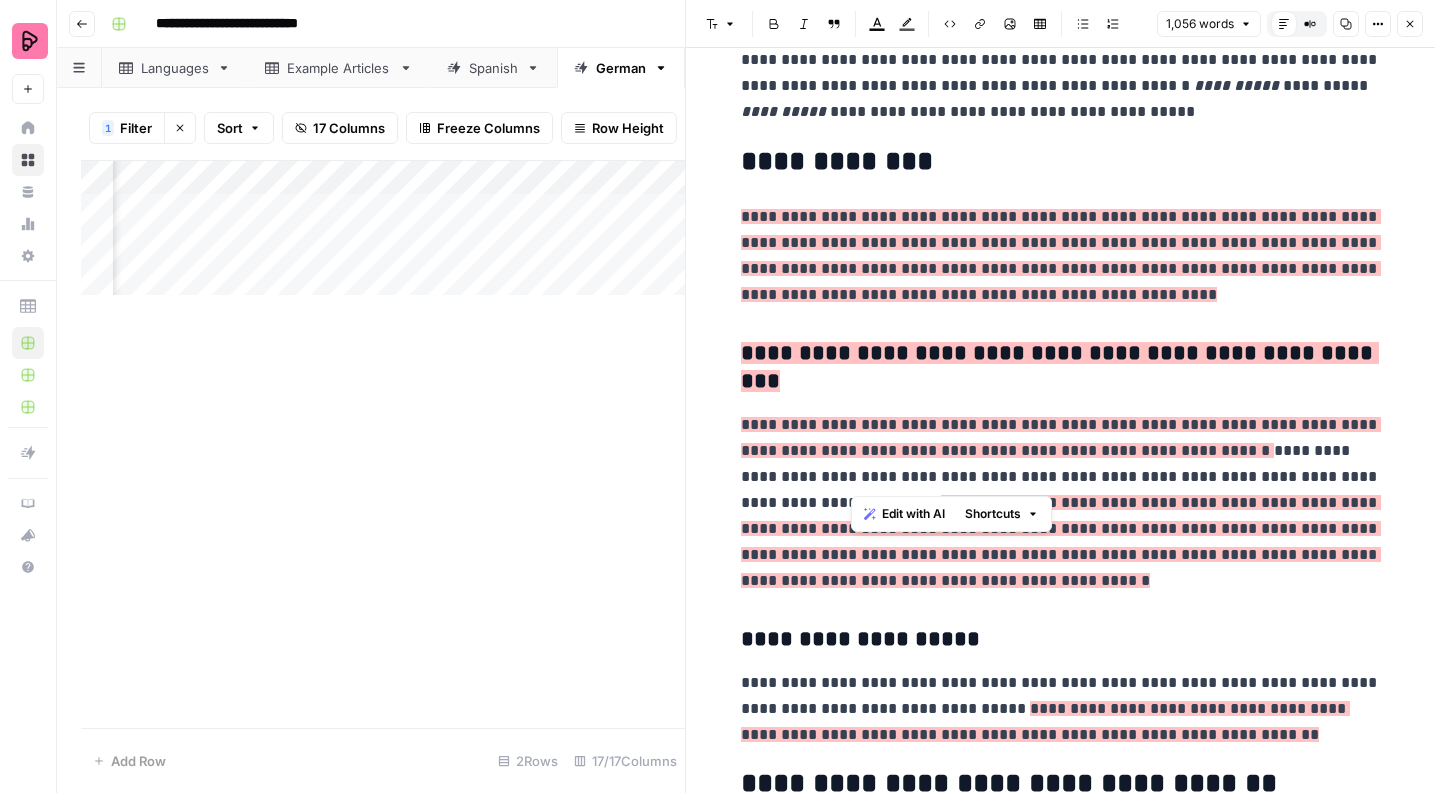 drag, startPoint x: 852, startPoint y: 479, endPoint x: 961, endPoint y: 475, distance: 109.07337 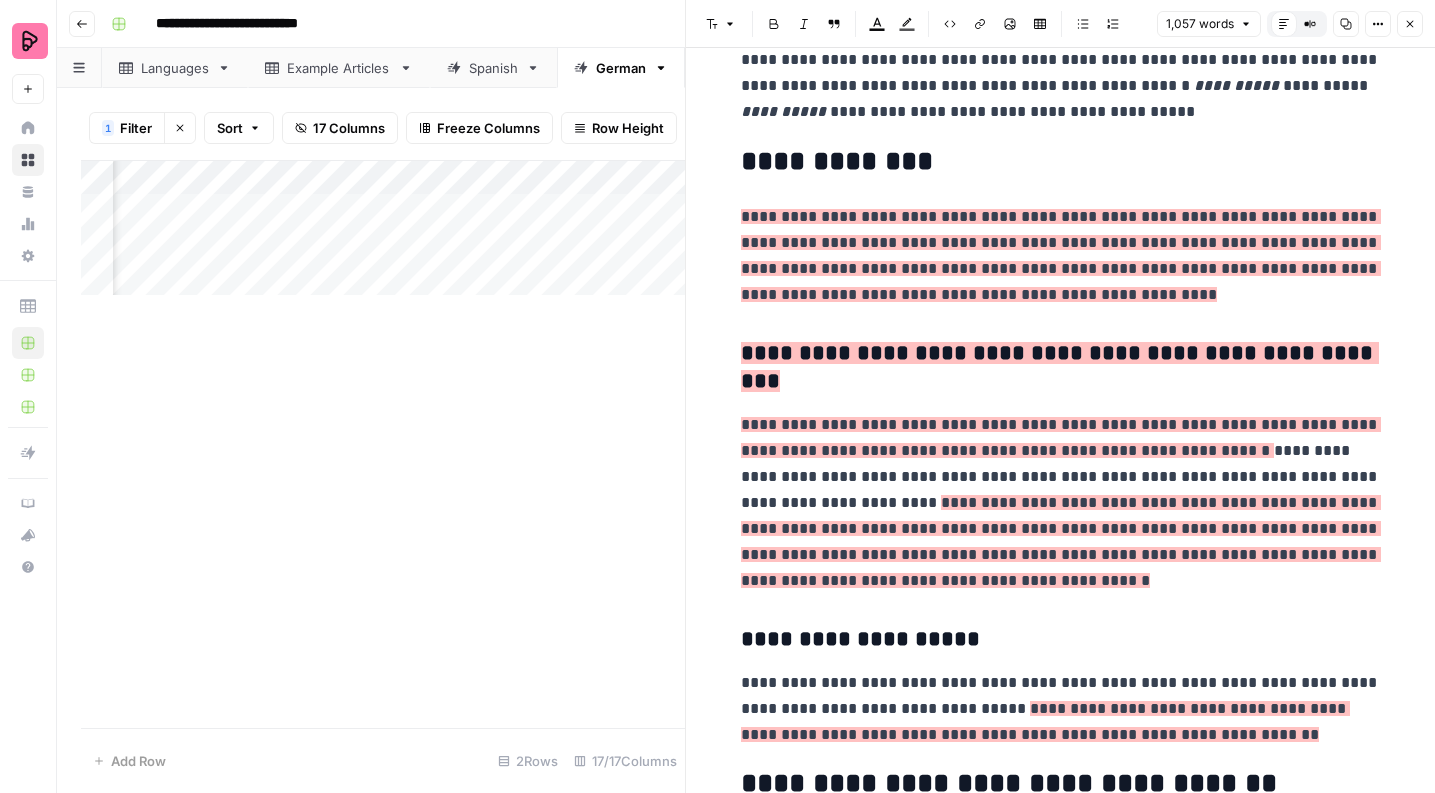 click on "**********" at bounding box center (1061, 503) 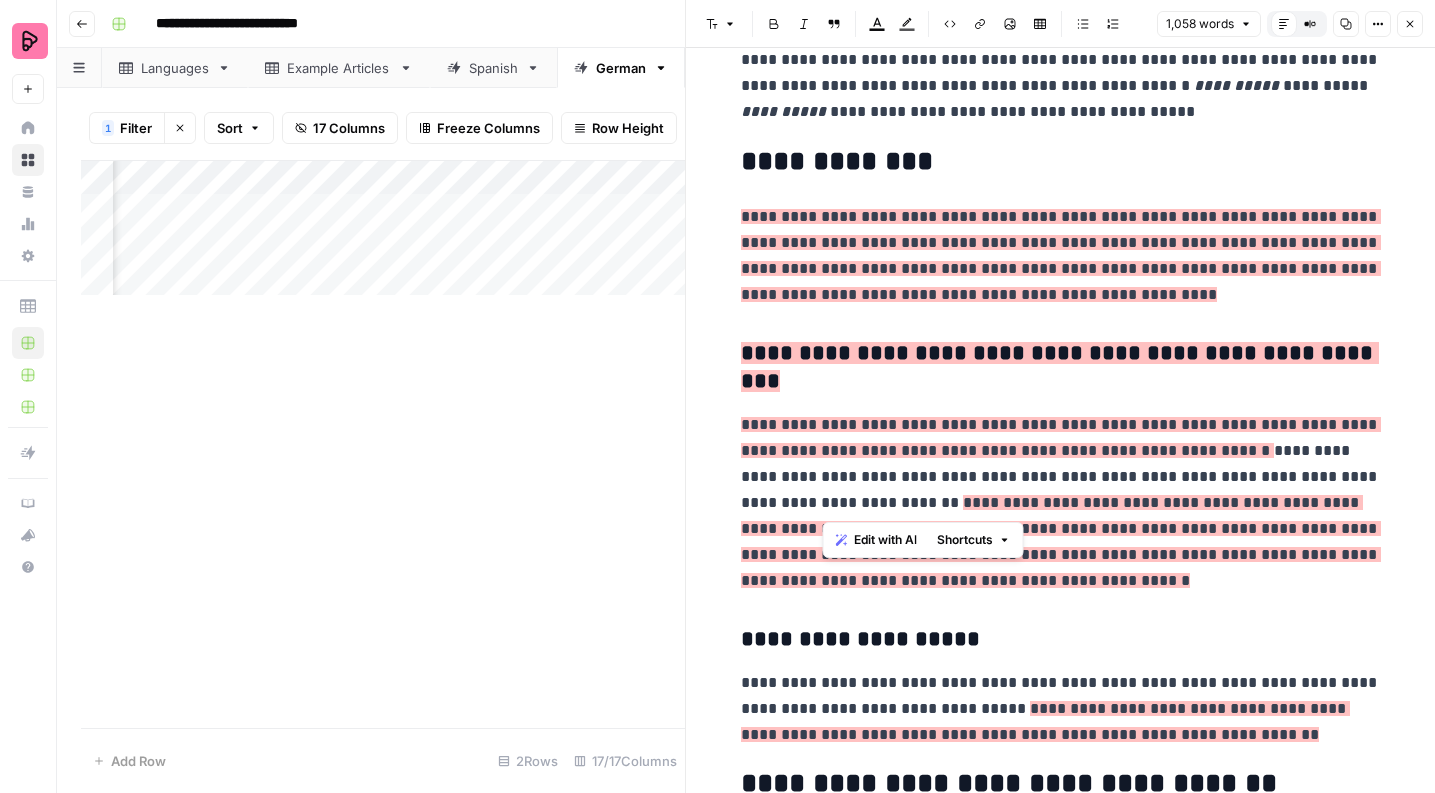 drag, startPoint x: 823, startPoint y: 504, endPoint x: 1142, endPoint y: 473, distance: 320.50272 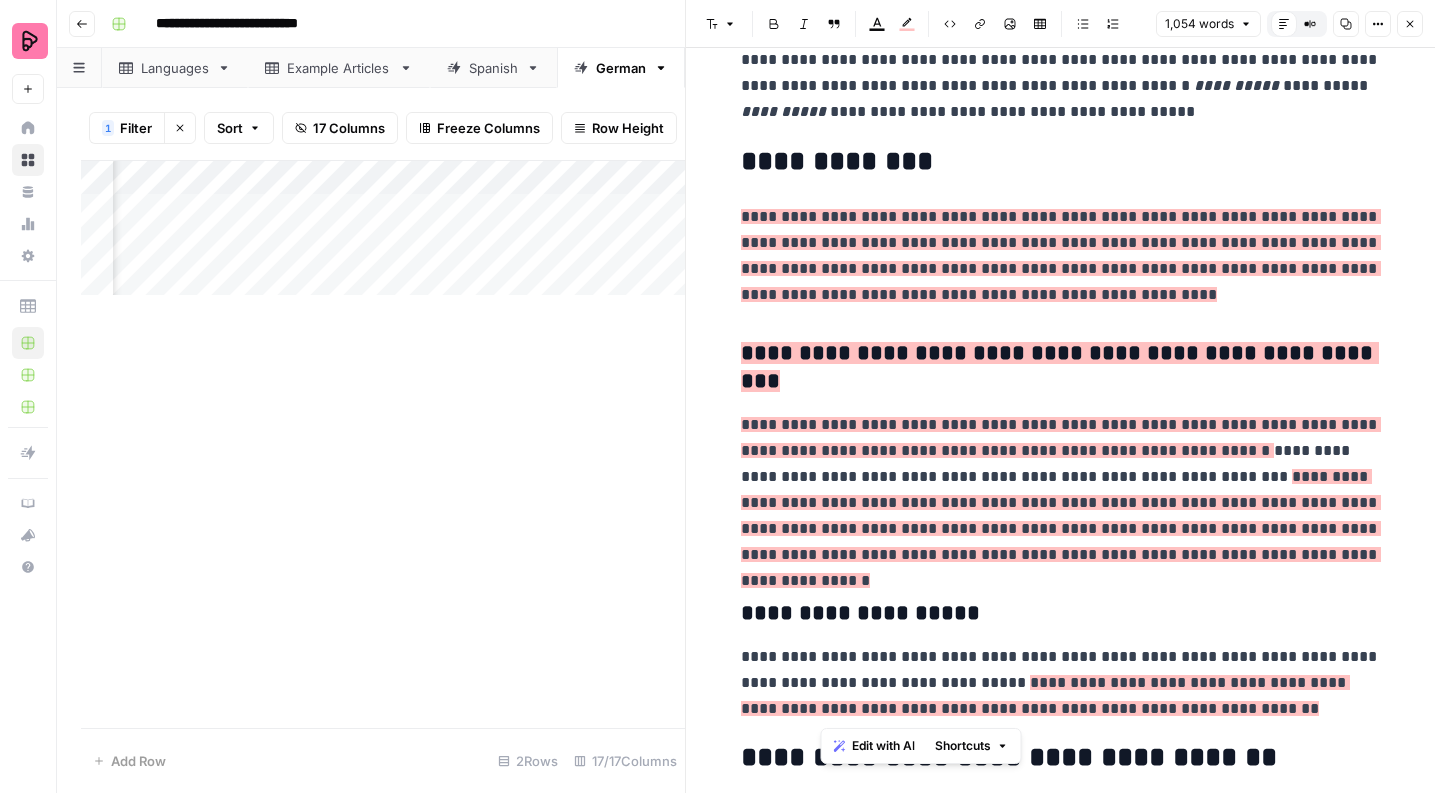 drag, startPoint x: 1320, startPoint y: 713, endPoint x: 824, endPoint y: 618, distance: 505.01584 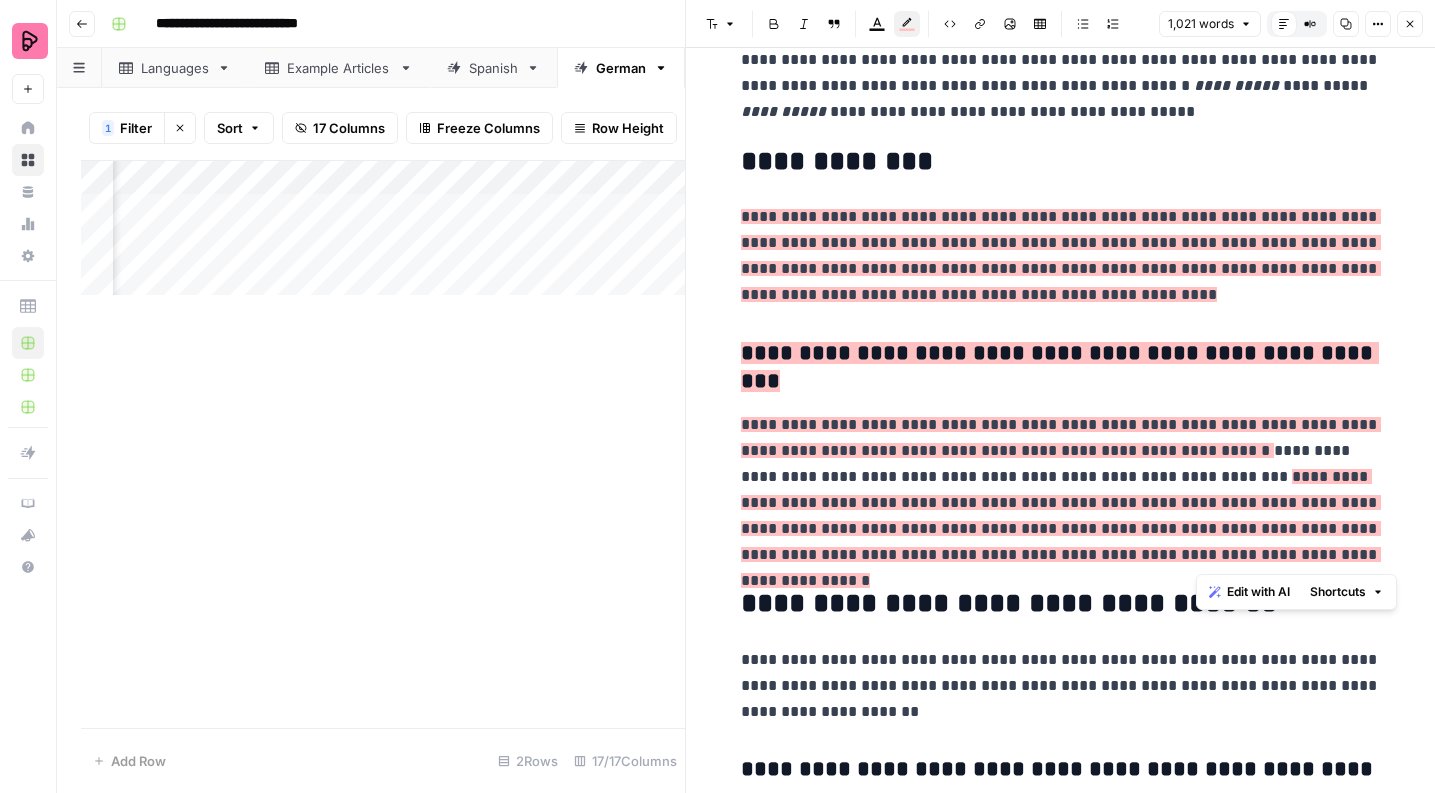 drag, startPoint x: 1300, startPoint y: 567, endPoint x: 1198, endPoint y: 534, distance: 107.205414 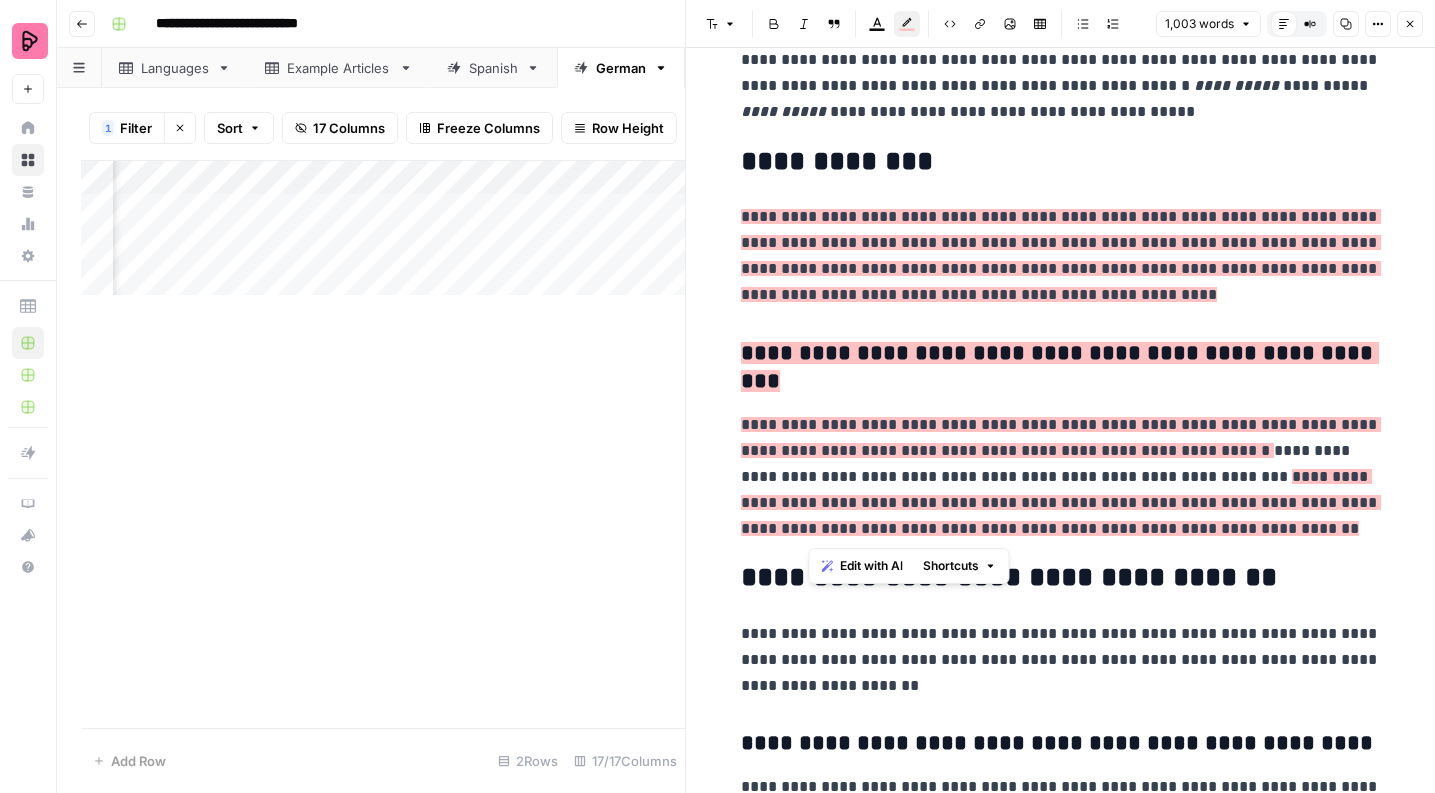 drag, startPoint x: 807, startPoint y: 530, endPoint x: 1149, endPoint y: 470, distance: 347.22327 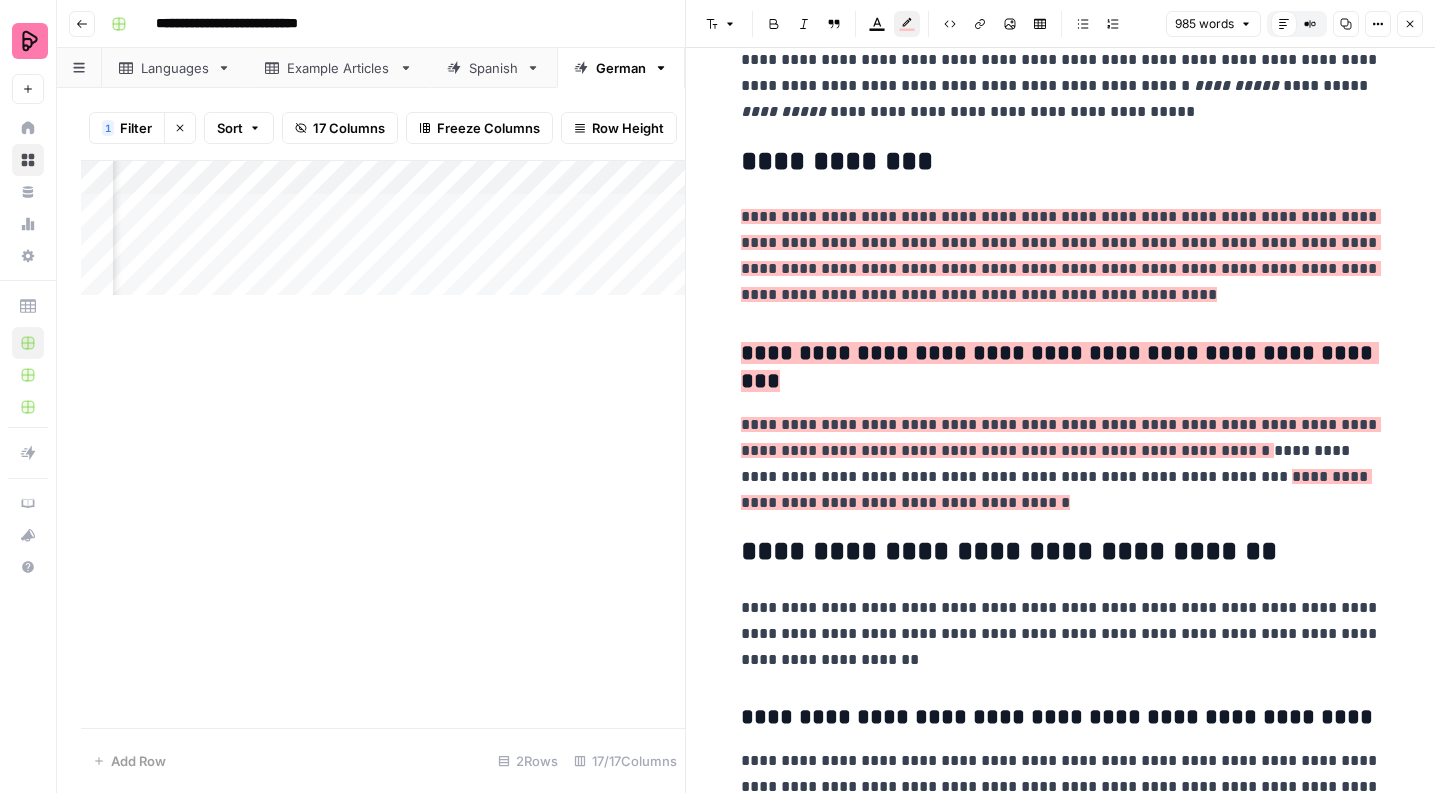 click on "**********" at bounding box center (1061, 464) 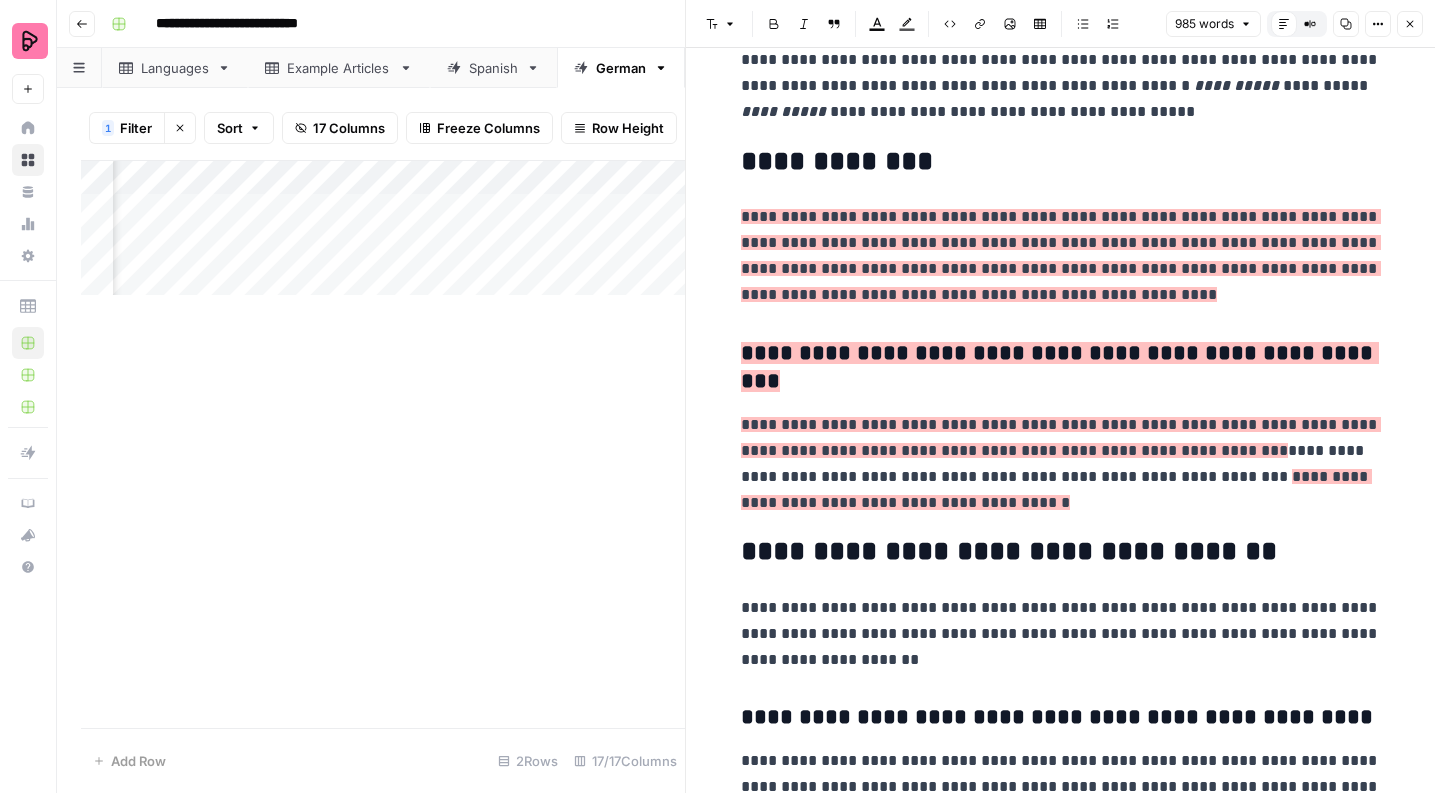 click on "**********" at bounding box center (1061, 464) 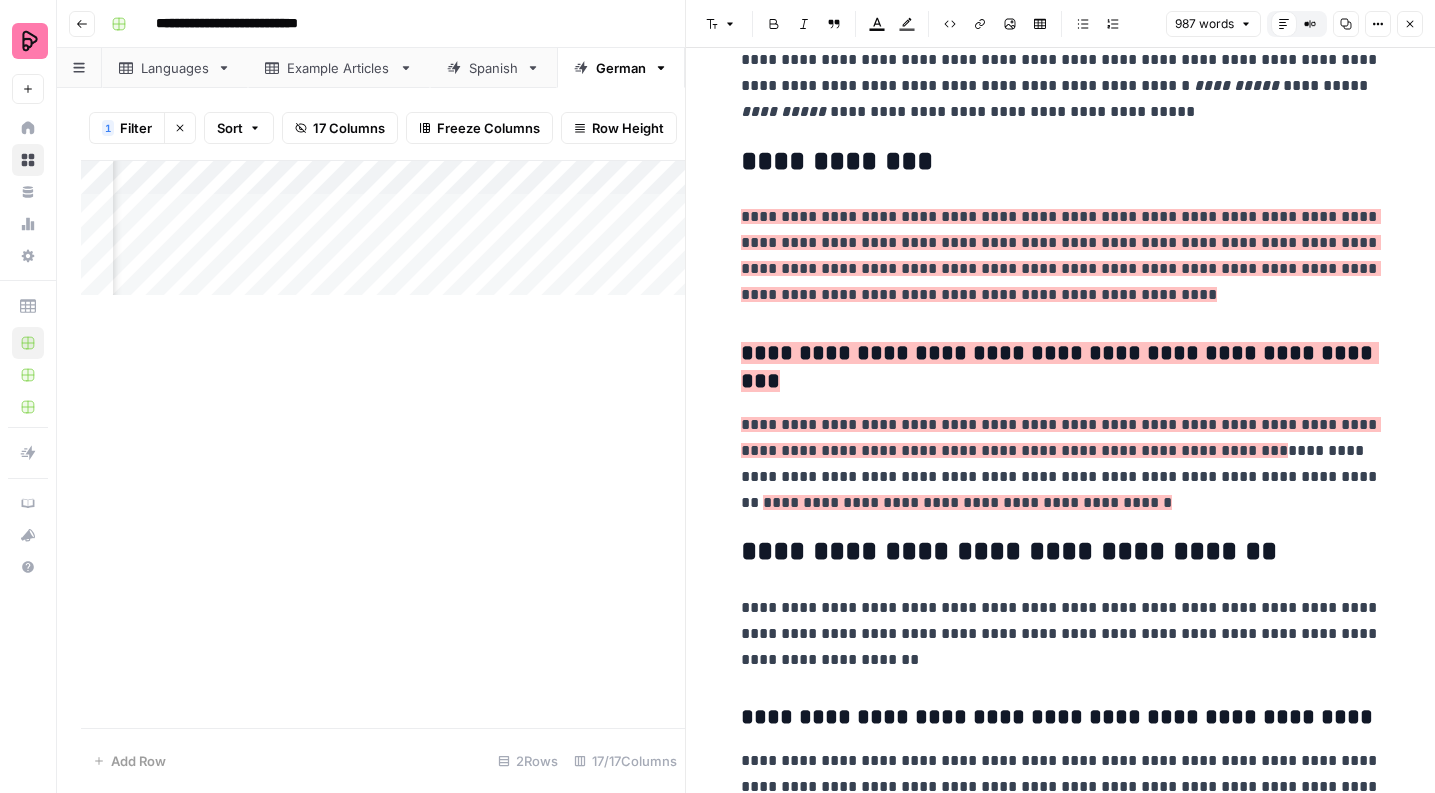 click on "**********" at bounding box center [1061, 464] 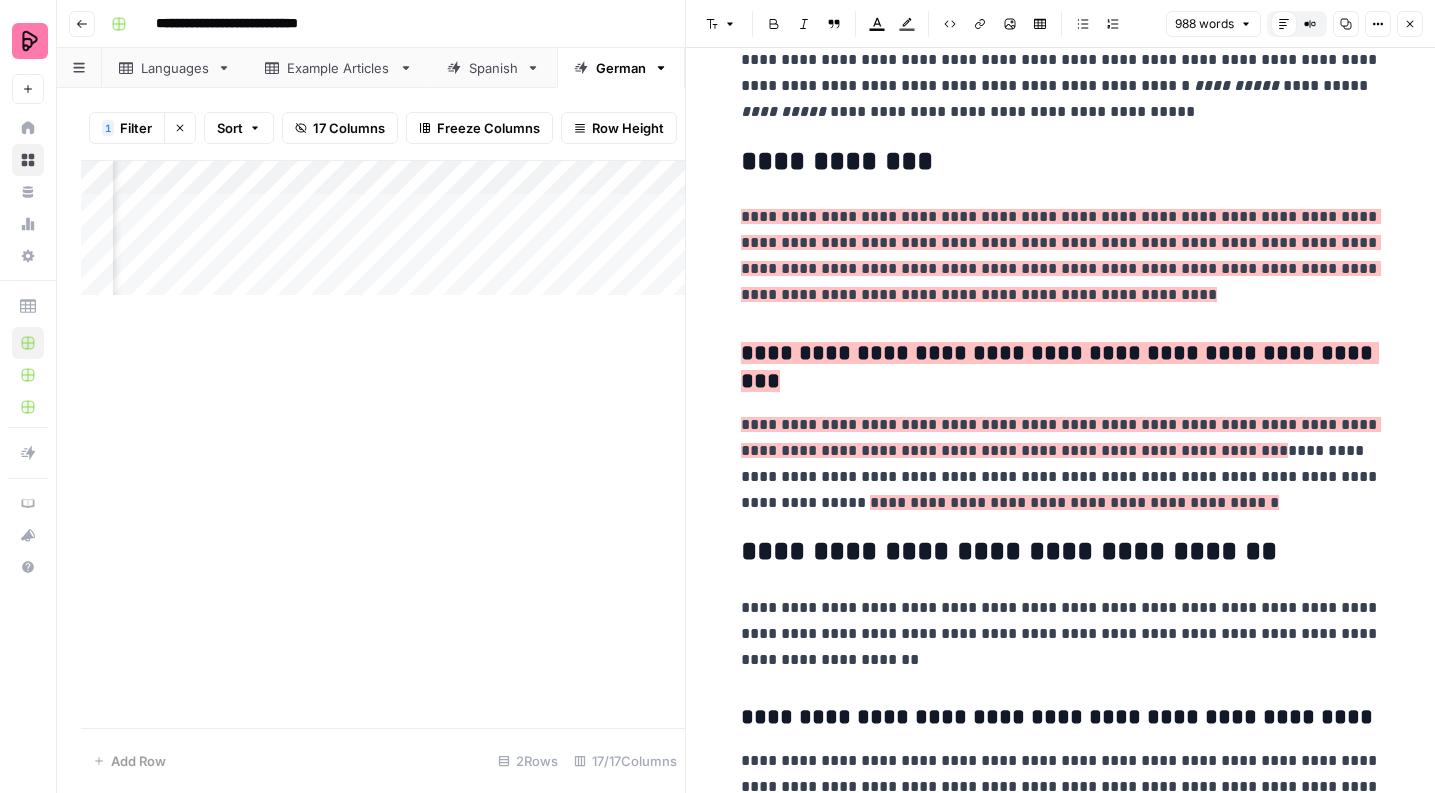 click on "**********" at bounding box center [1061, 464] 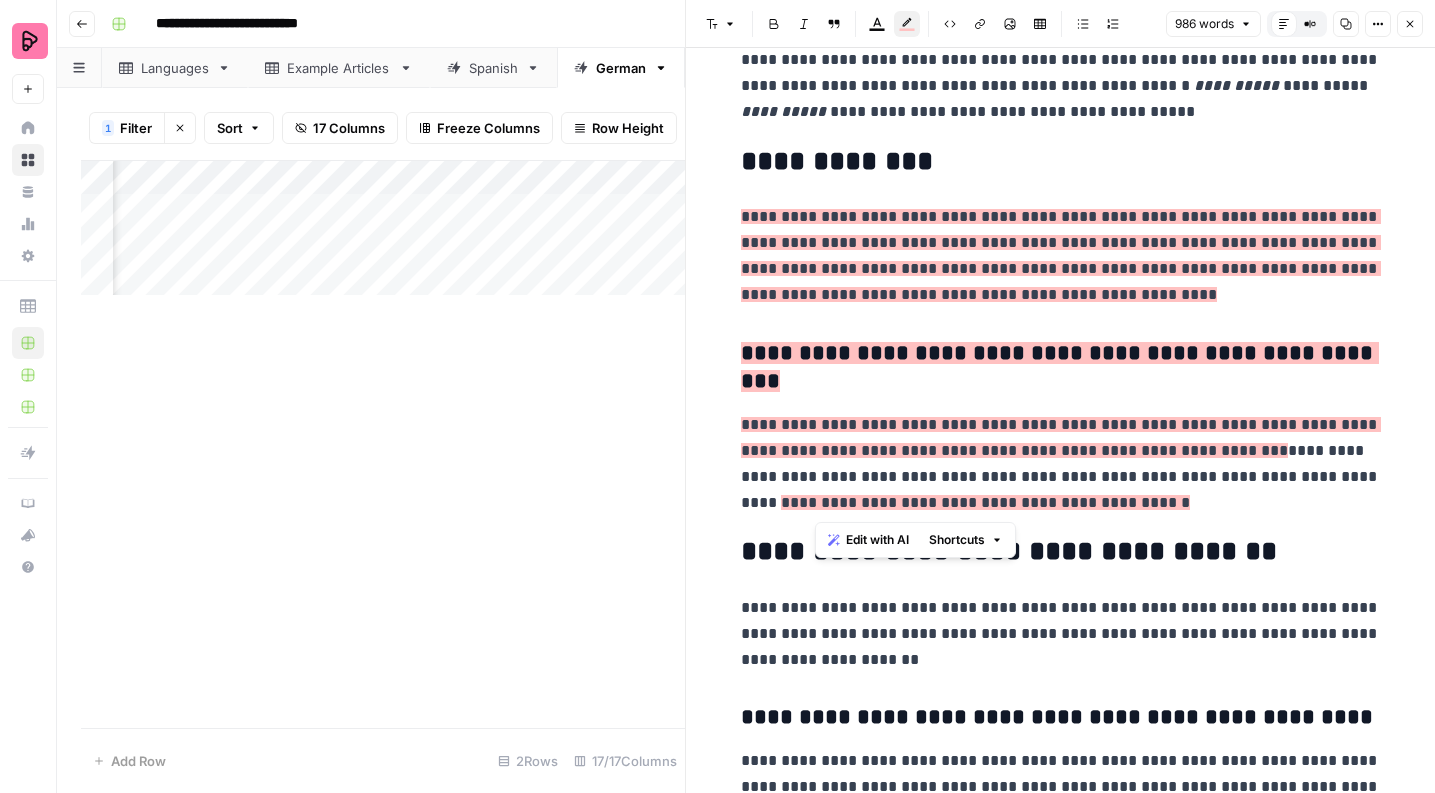 drag, startPoint x: 815, startPoint y: 500, endPoint x: 1295, endPoint y: 475, distance: 480.6506 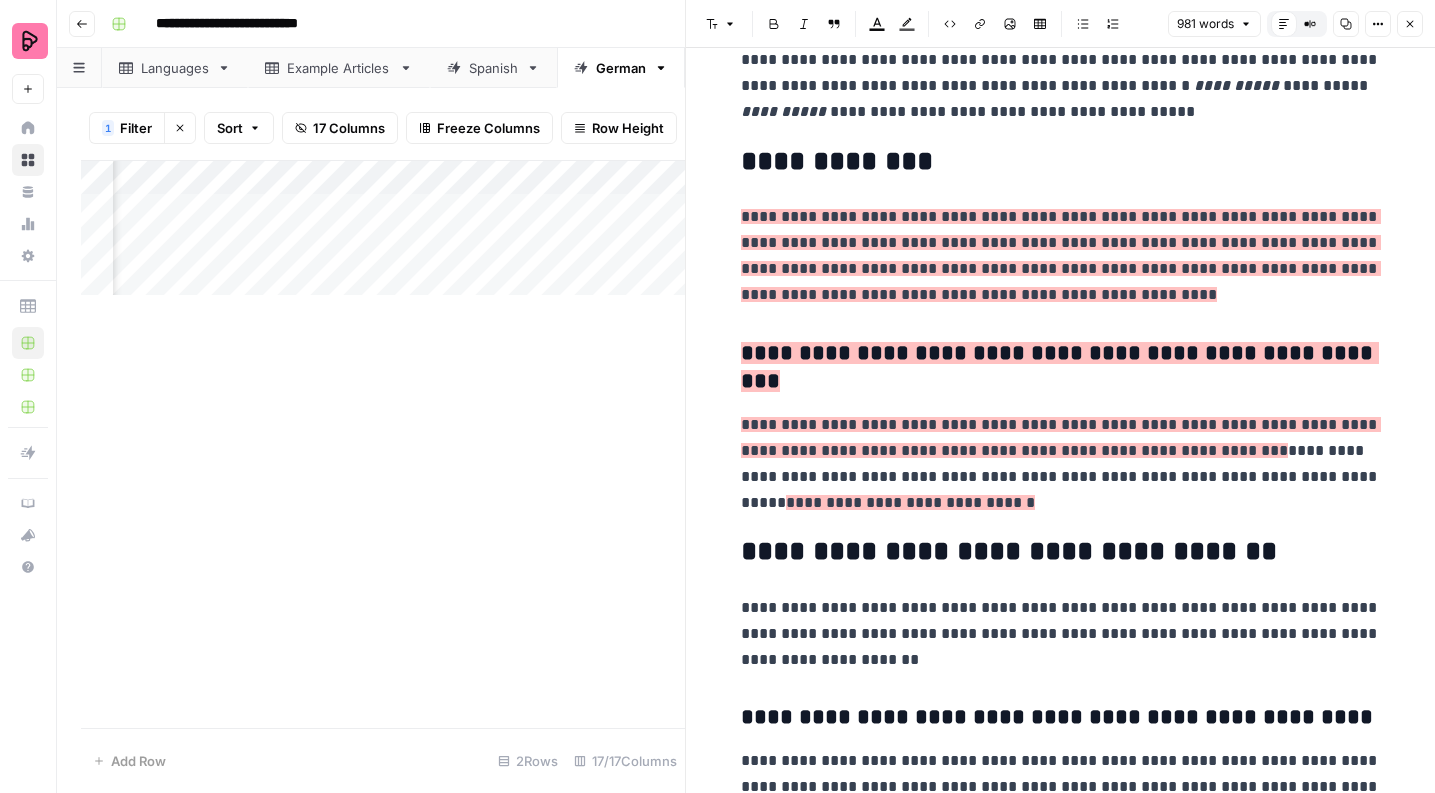 click on "**********" at bounding box center [1061, 464] 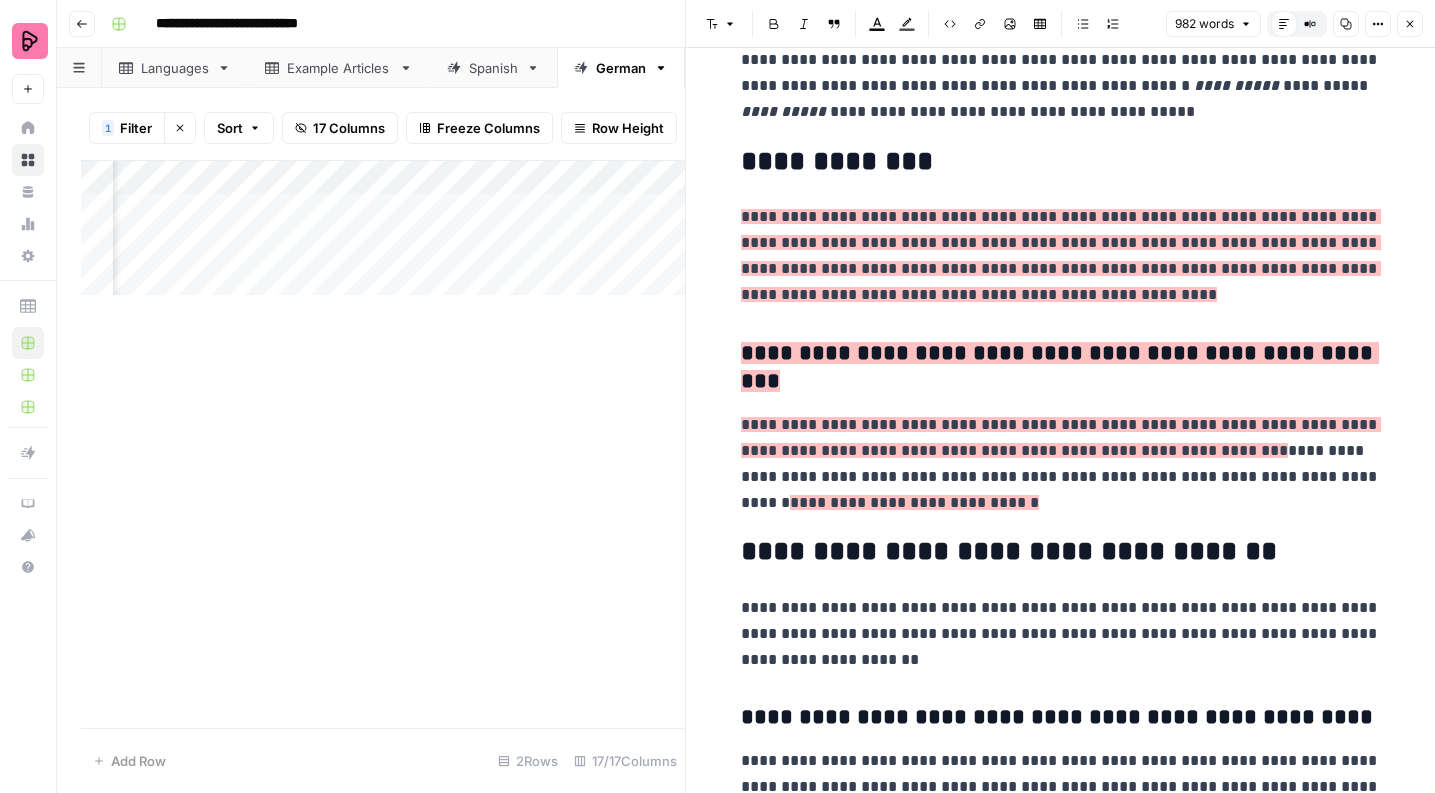 click on "**********" at bounding box center (914, 502) 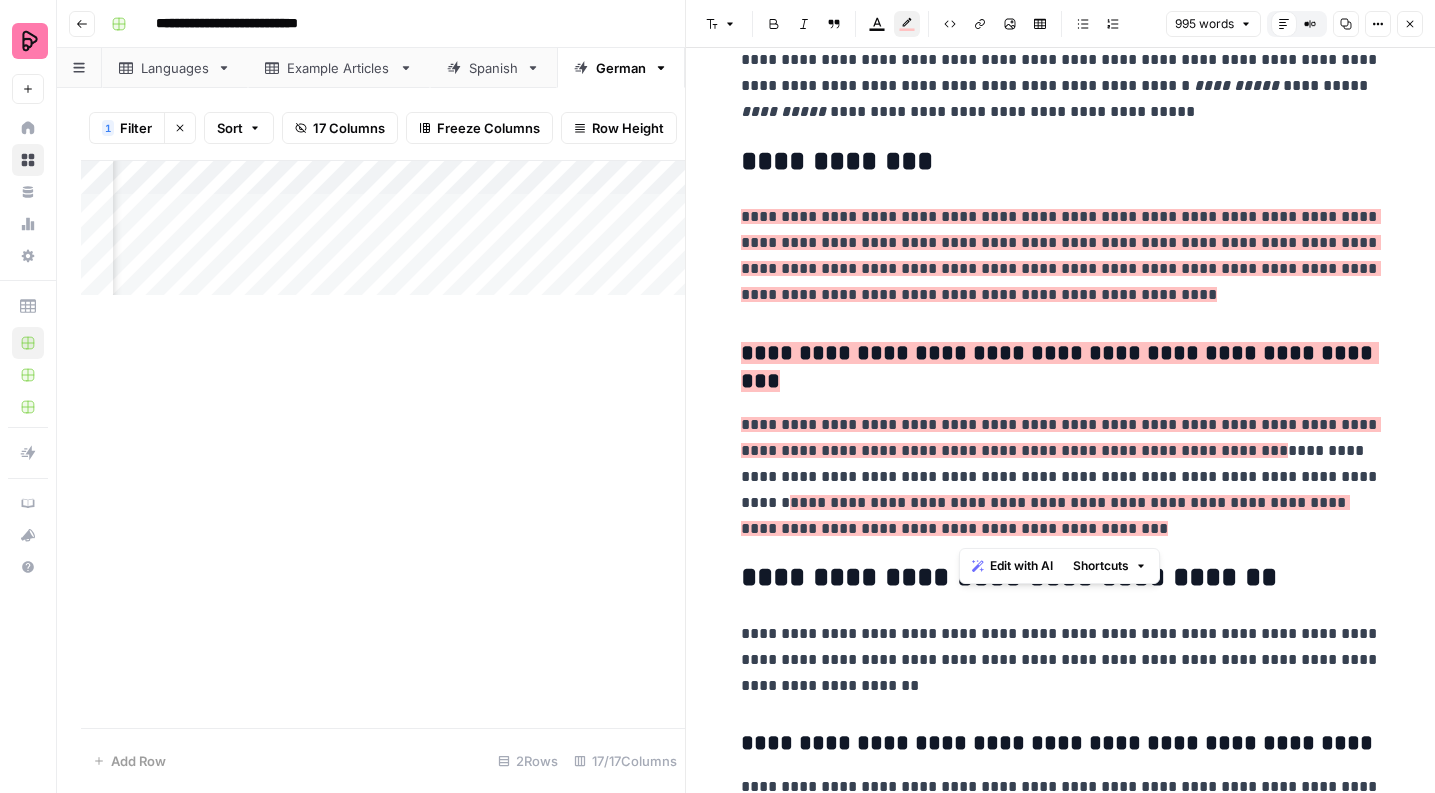 drag, startPoint x: 957, startPoint y: 531, endPoint x: 1066, endPoint y: 532, distance: 109.004585 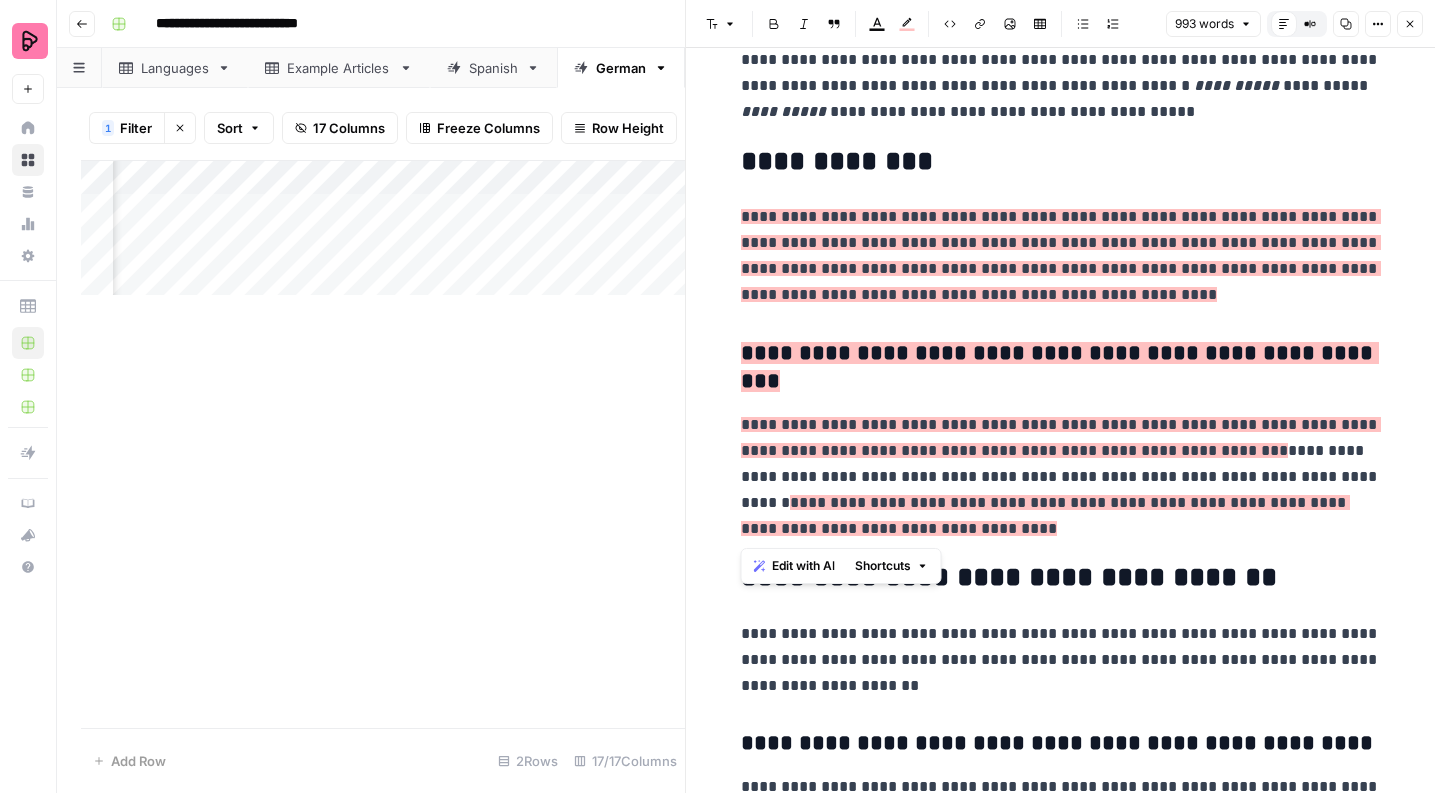 drag, startPoint x: 982, startPoint y: 532, endPoint x: 744, endPoint y: 188, distance: 418.30612 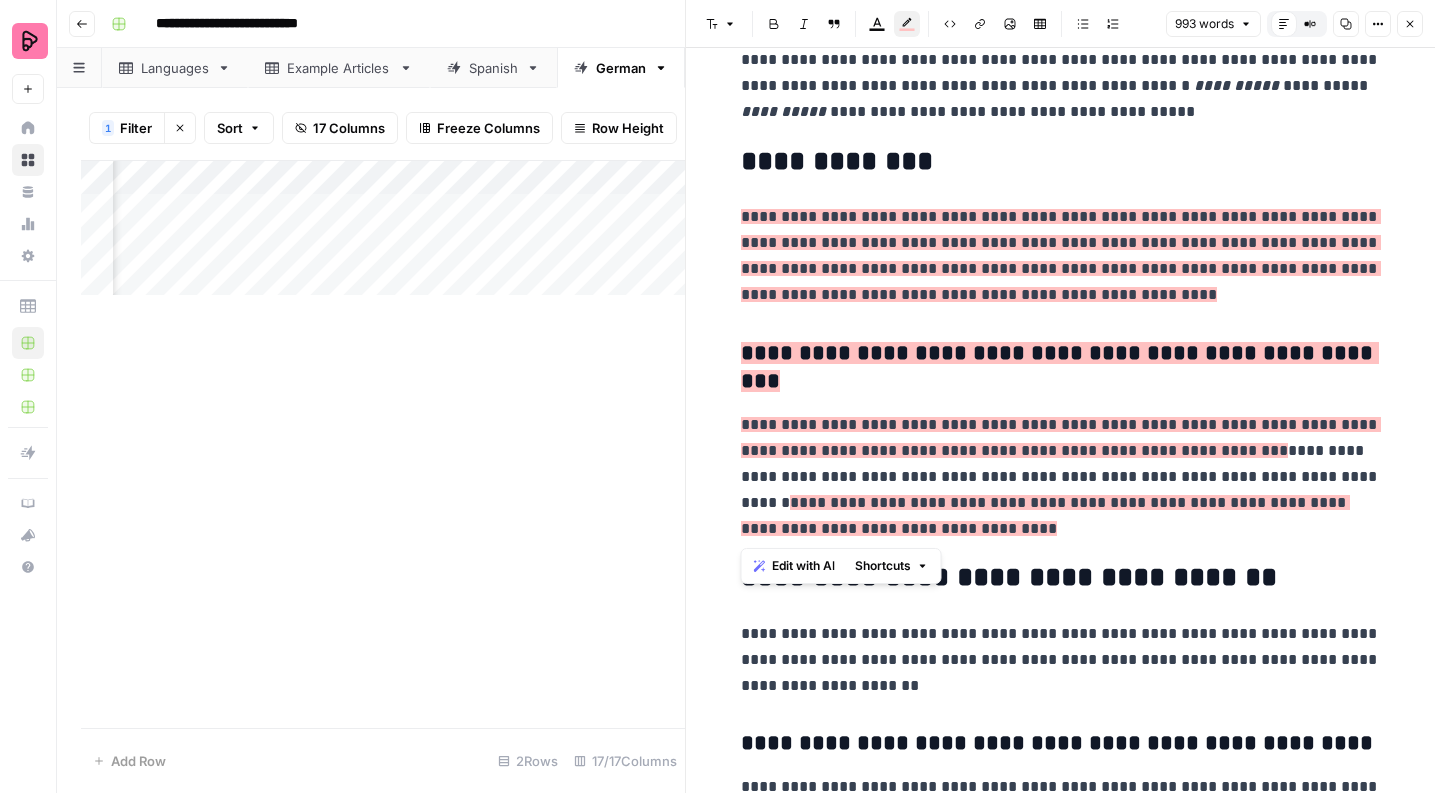 click on "Highlight color" at bounding box center (907, 24) 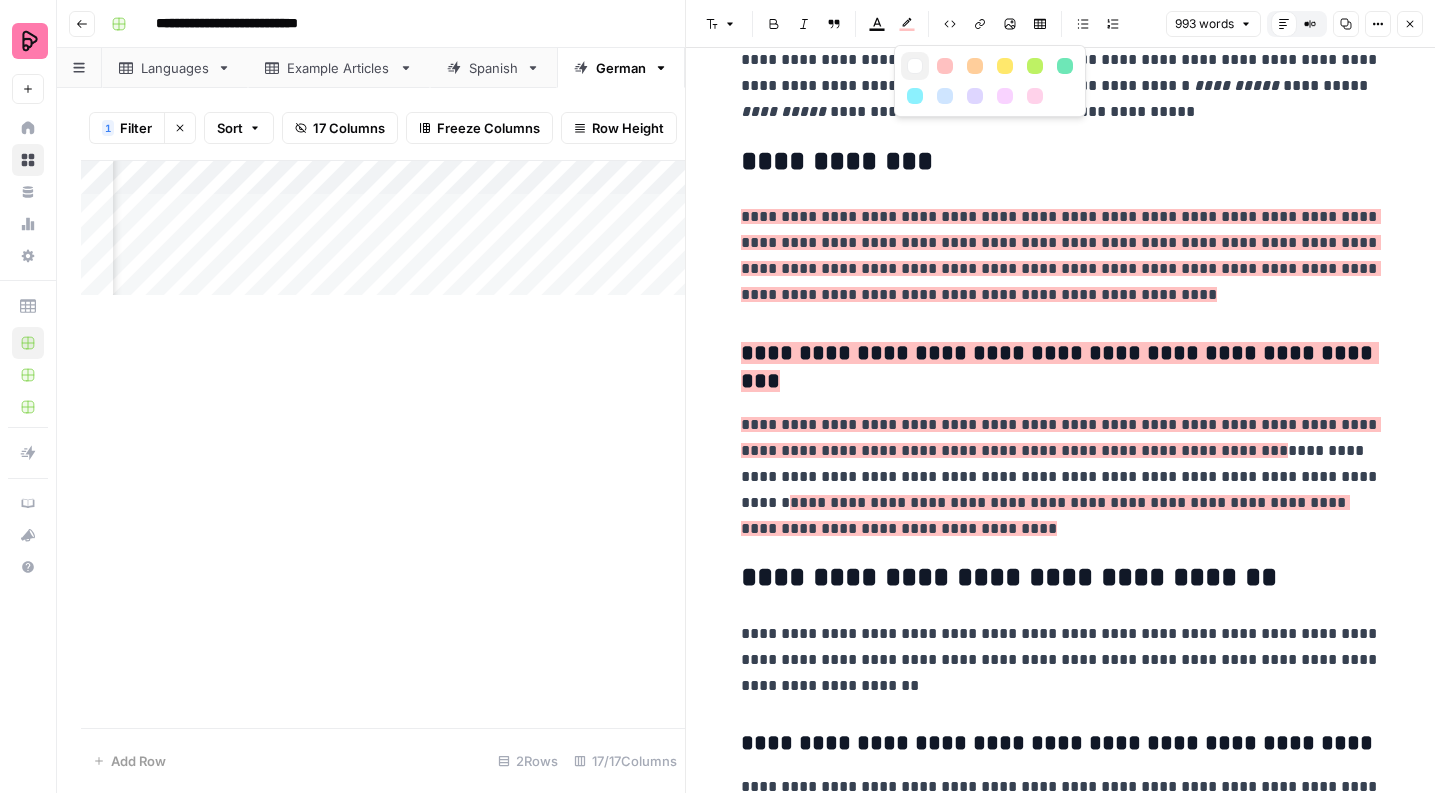 click at bounding box center (915, 66) 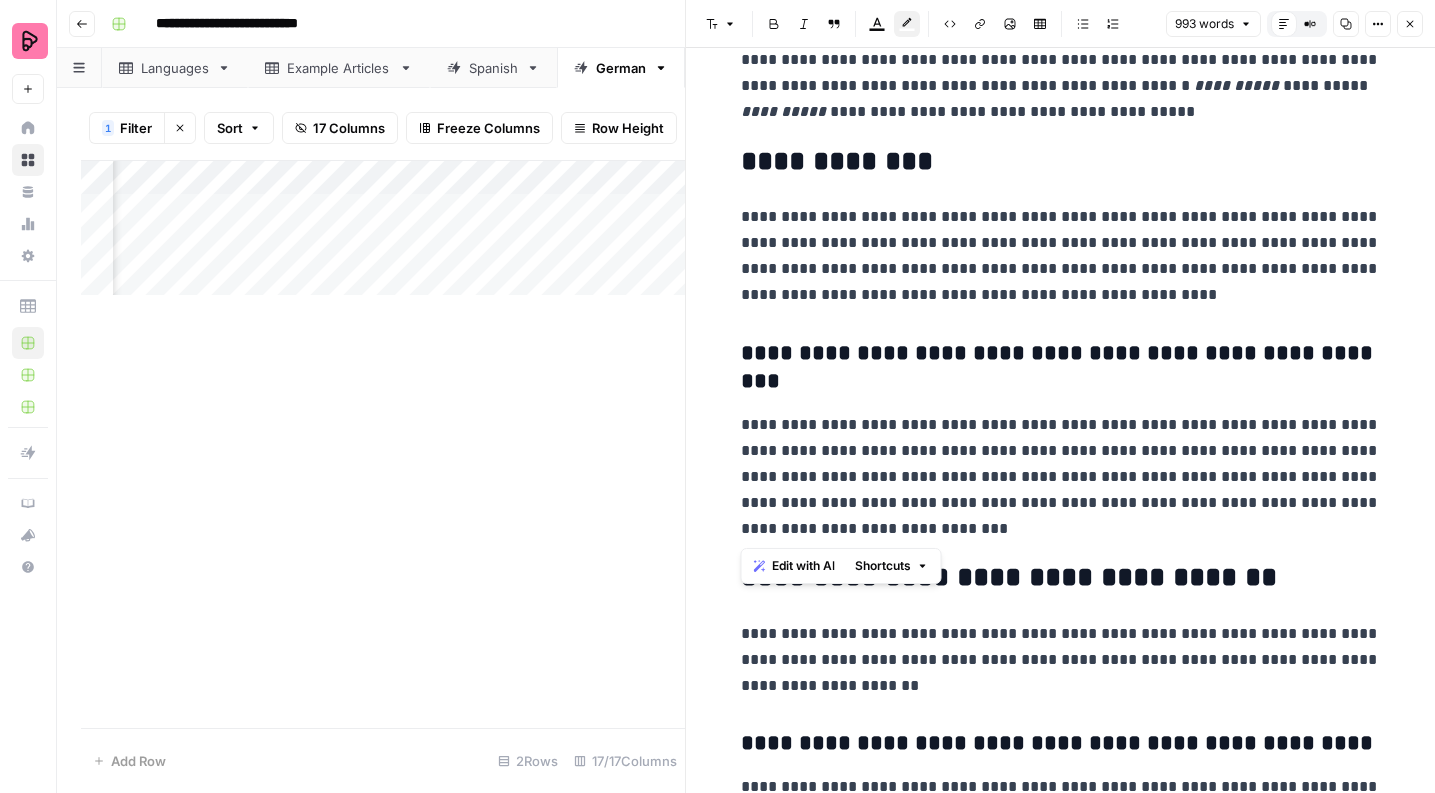 click on "**********" at bounding box center [1061, 255] 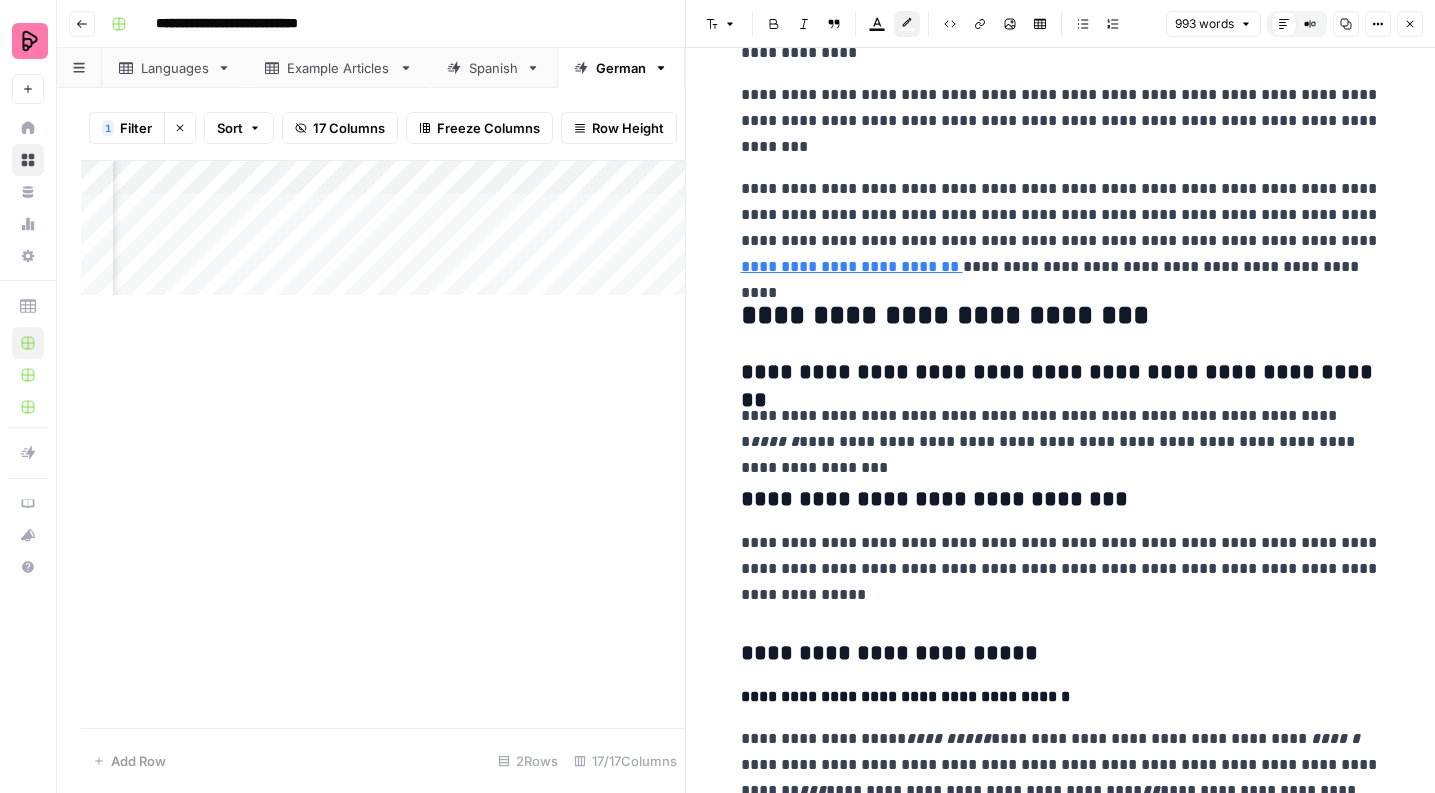 scroll, scrollTop: 0, scrollLeft: 0, axis: both 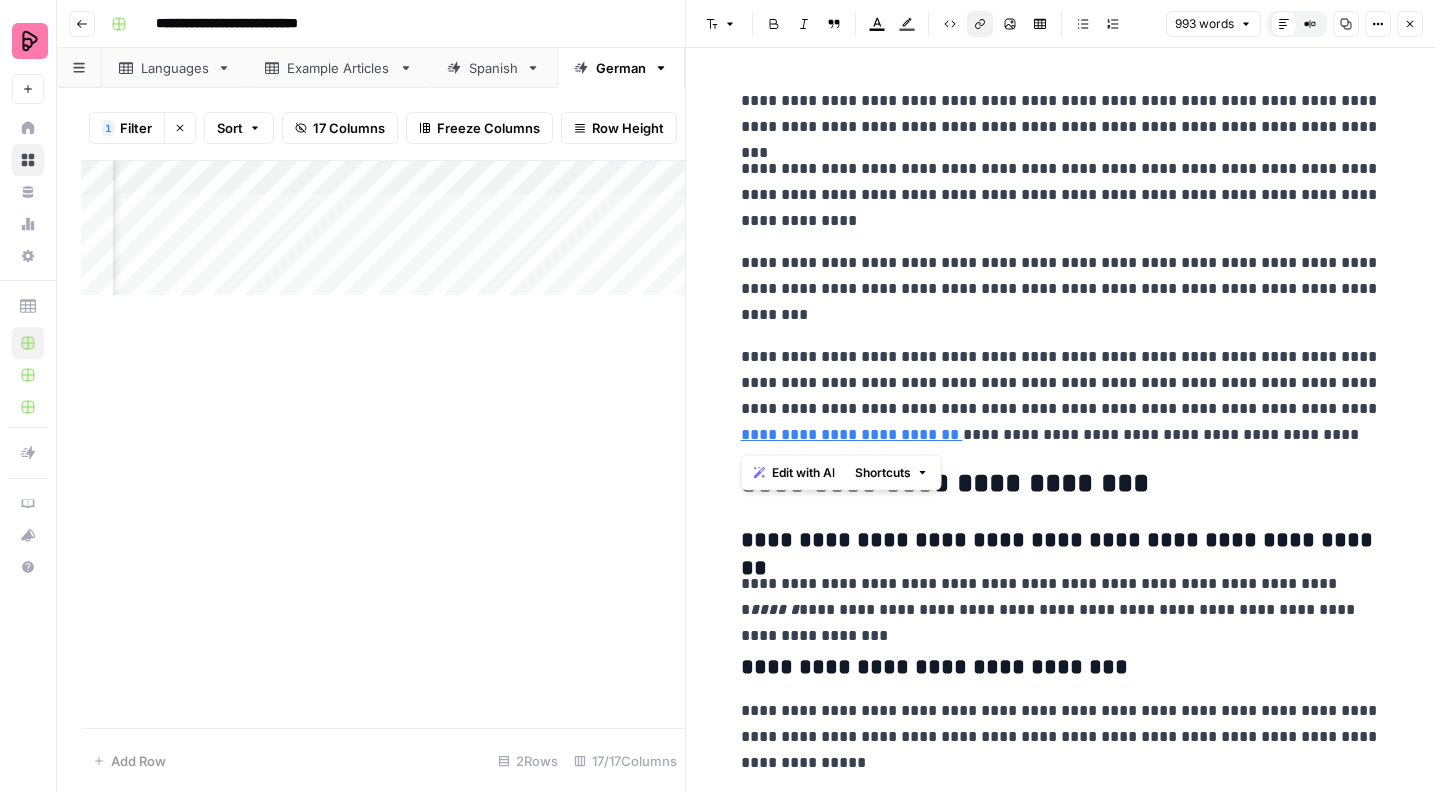 drag, startPoint x: 790, startPoint y: 439, endPoint x: 737, endPoint y: 439, distance: 53 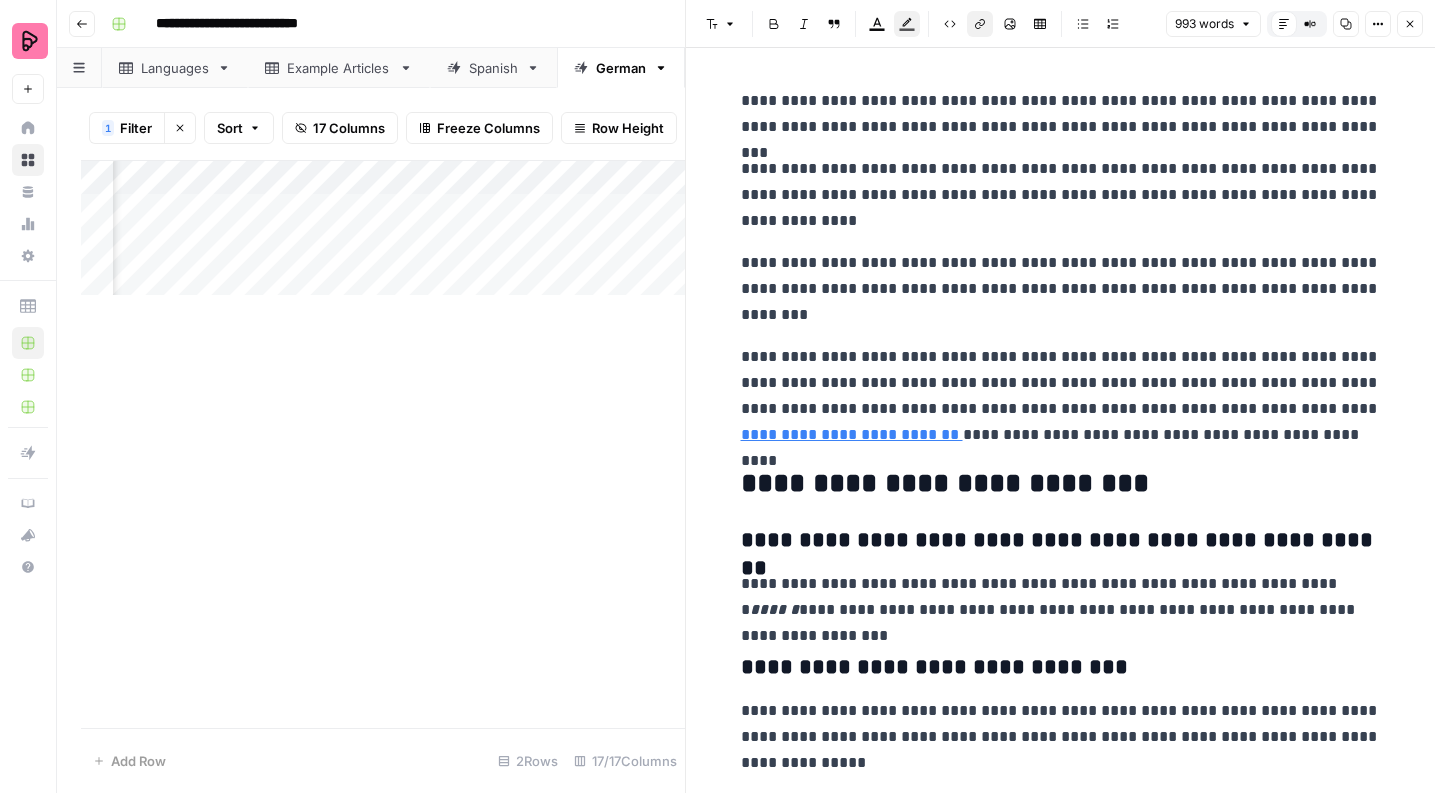 click 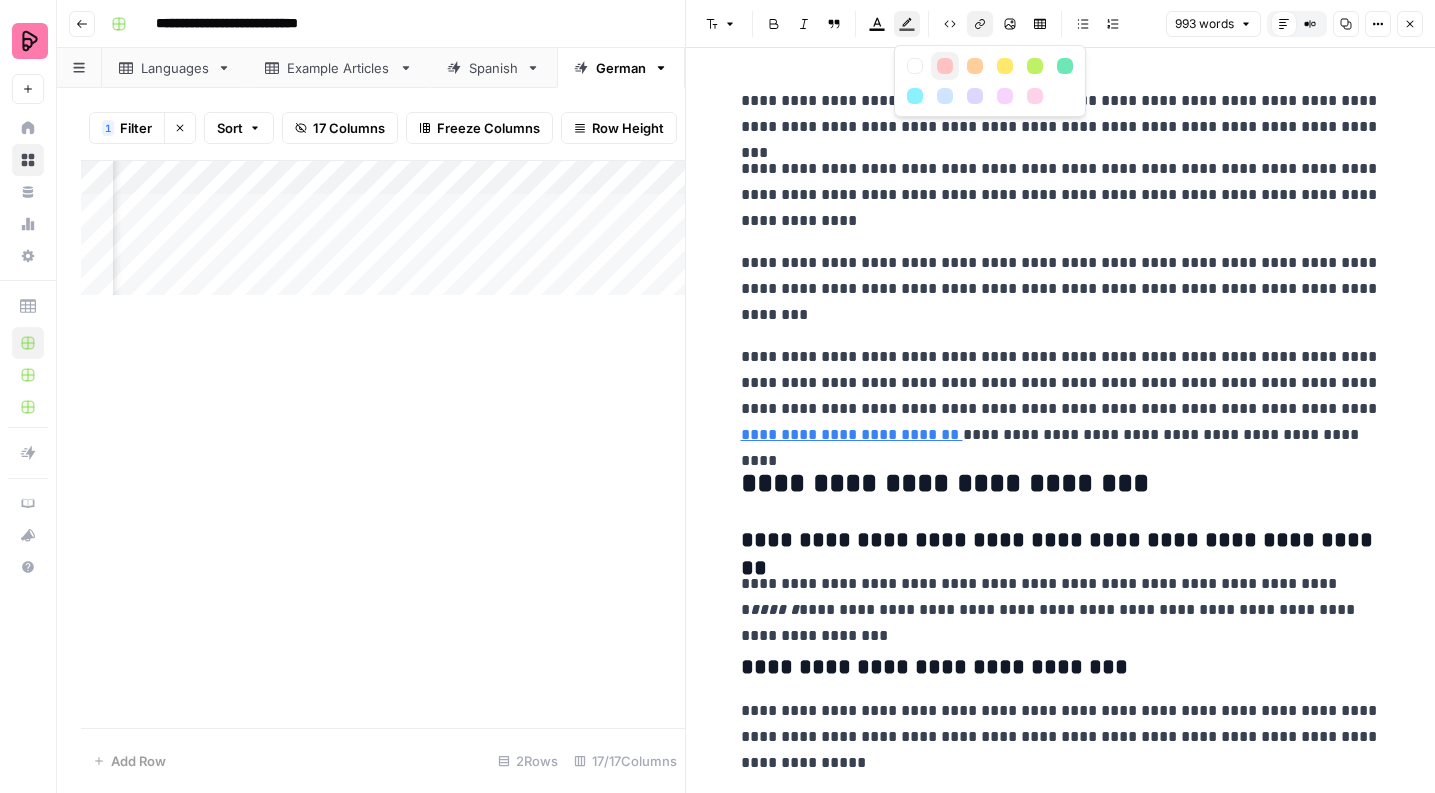 click at bounding box center (945, 66) 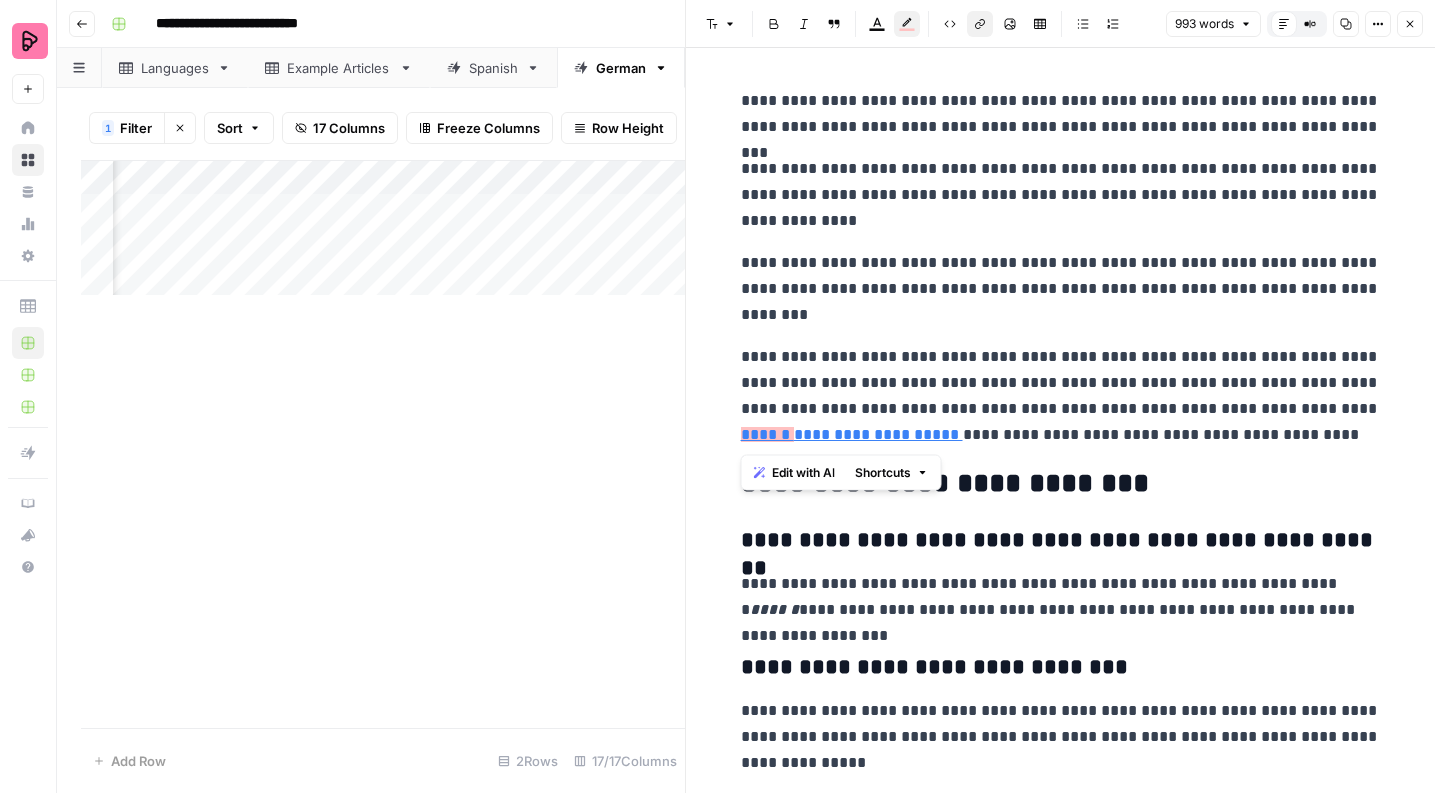 click on "**********" at bounding box center (1061, 289) 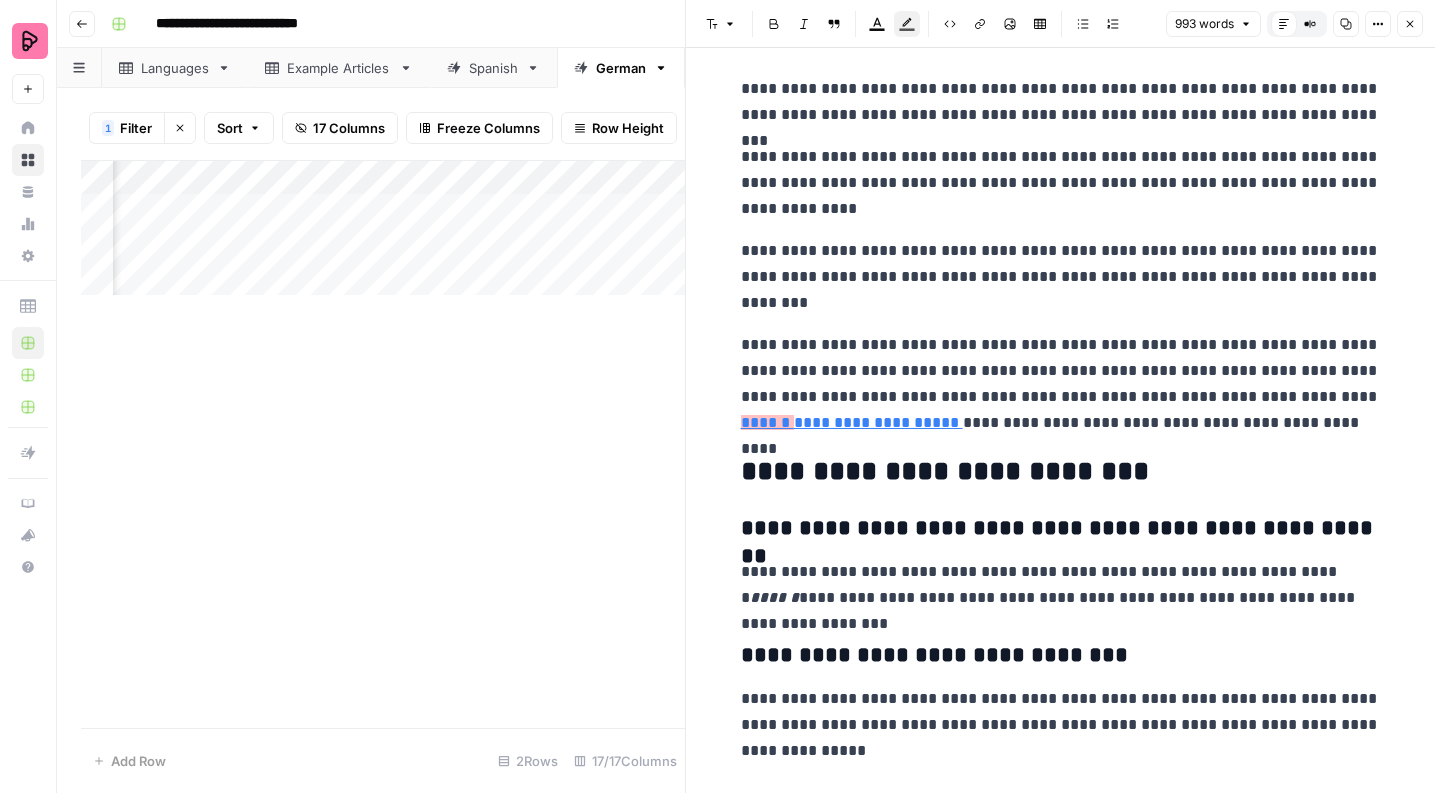 scroll, scrollTop: 15, scrollLeft: 0, axis: vertical 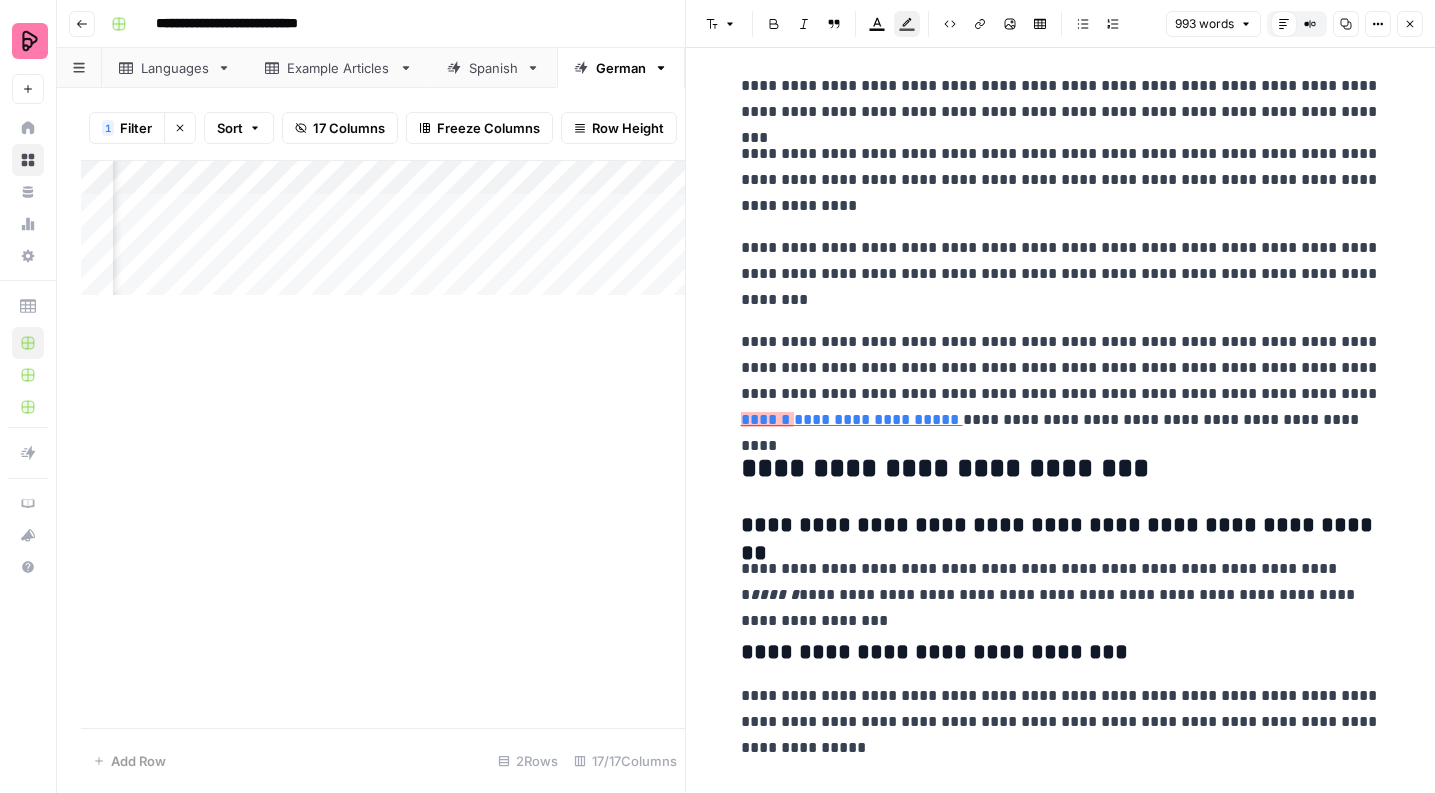 click on "**********" at bounding box center [1061, 274] 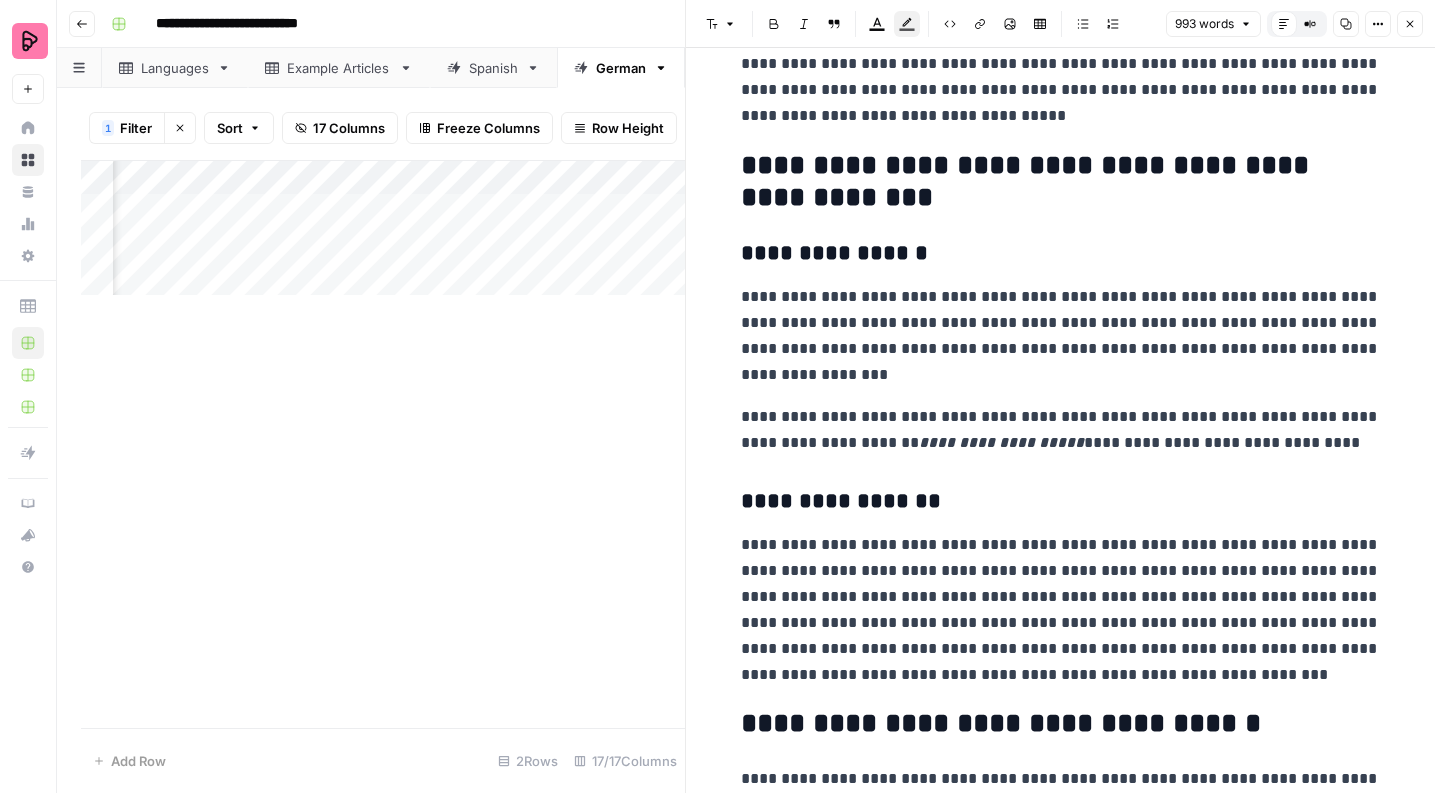 scroll, scrollTop: 3298, scrollLeft: 0, axis: vertical 